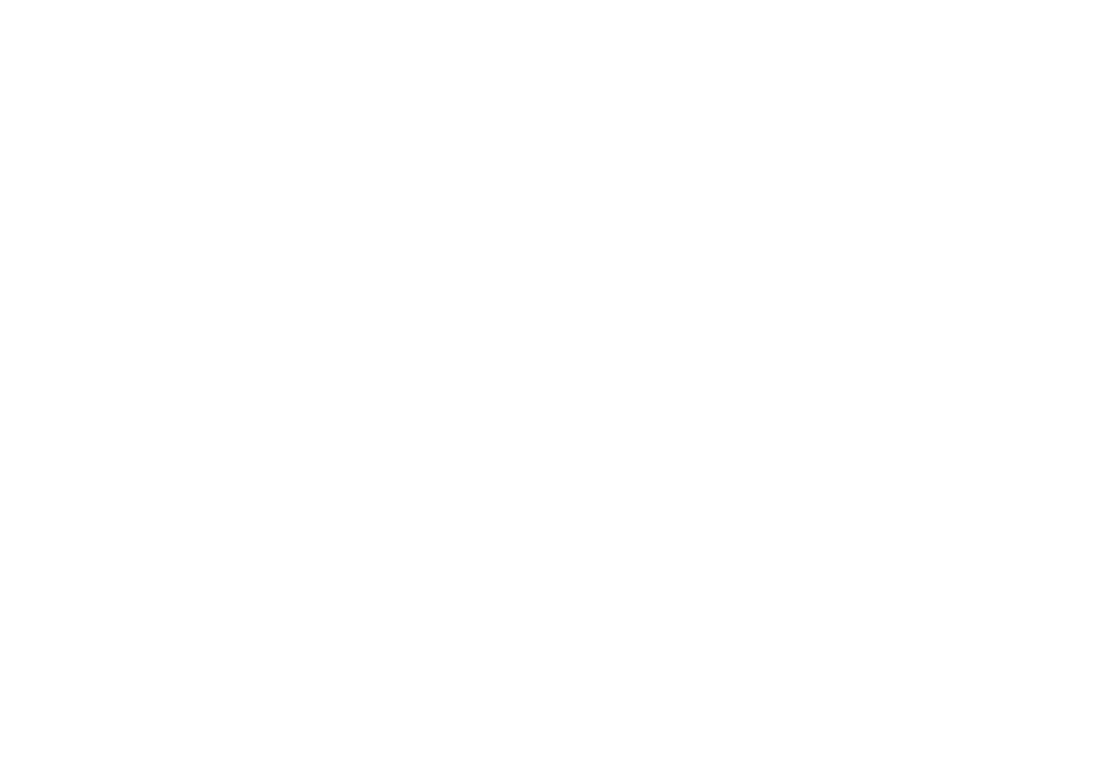 scroll, scrollTop: 0, scrollLeft: 0, axis: both 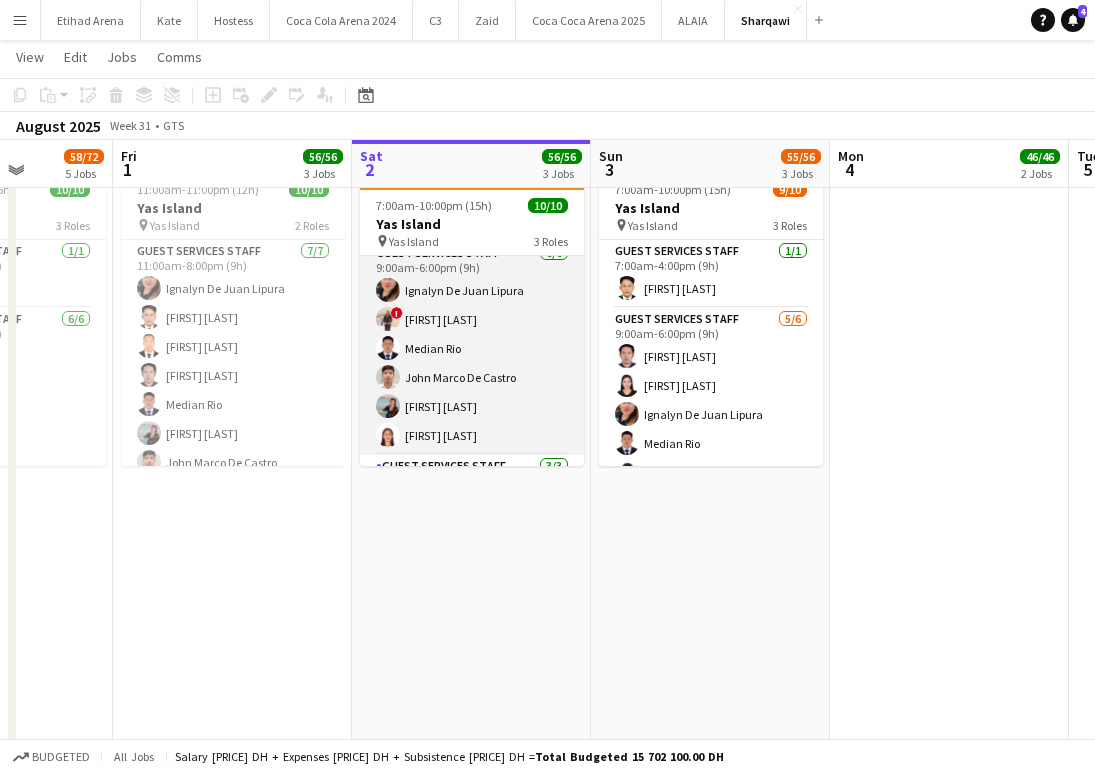 click on "Guest Services Staff   6/6   9:00am-6:00pm (9h)
Ignalyn De Juan Lipura ! Larnie Duran Median Rio John Marco De Castro Camille Decastro Janet Sabaldica" at bounding box center [472, 348] 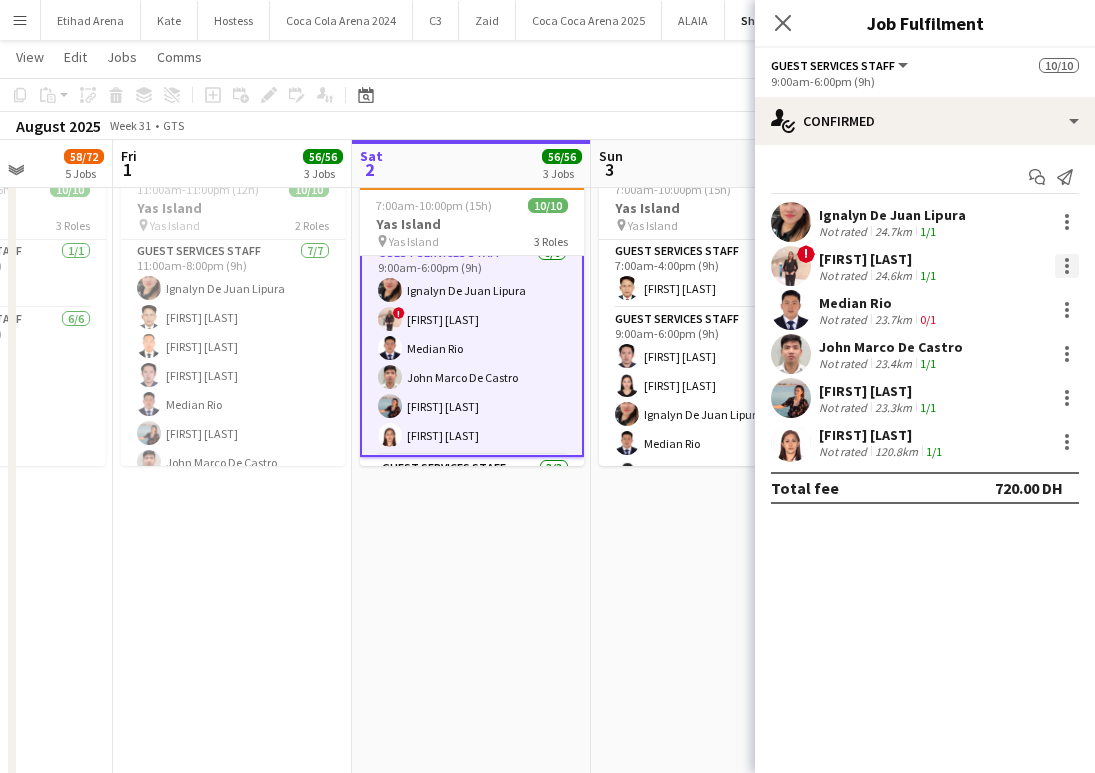 click at bounding box center (1067, 266) 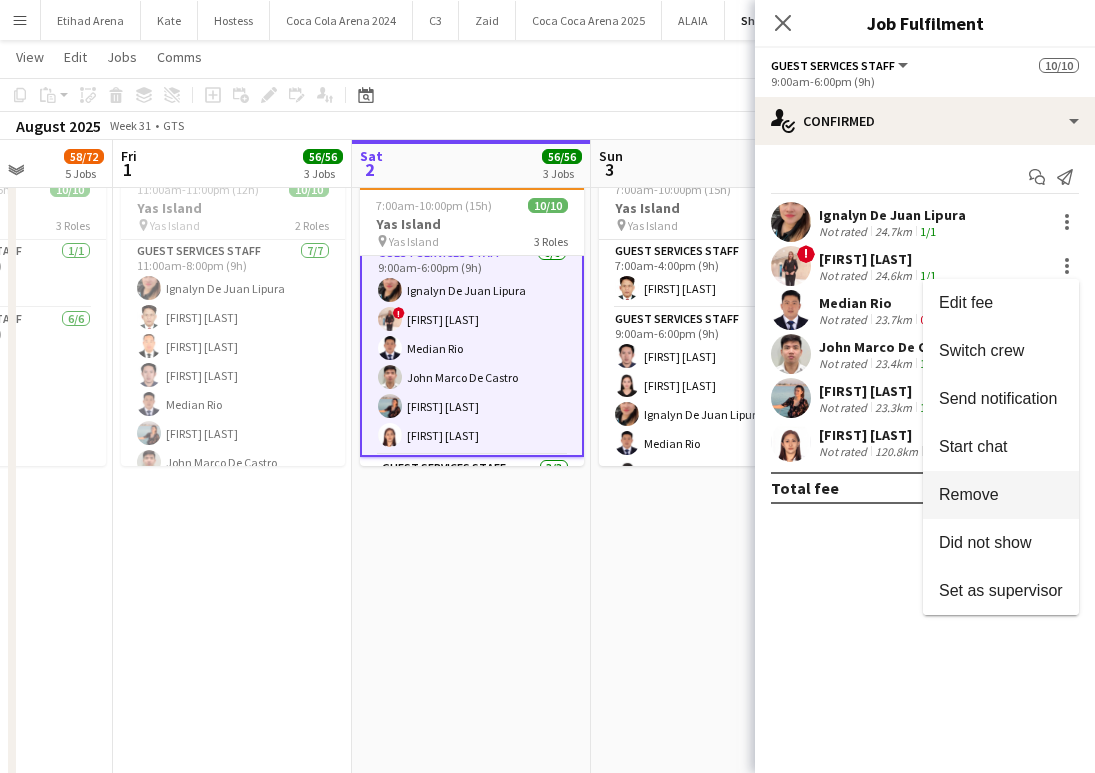 click on "Remove" at bounding box center (1001, 495) 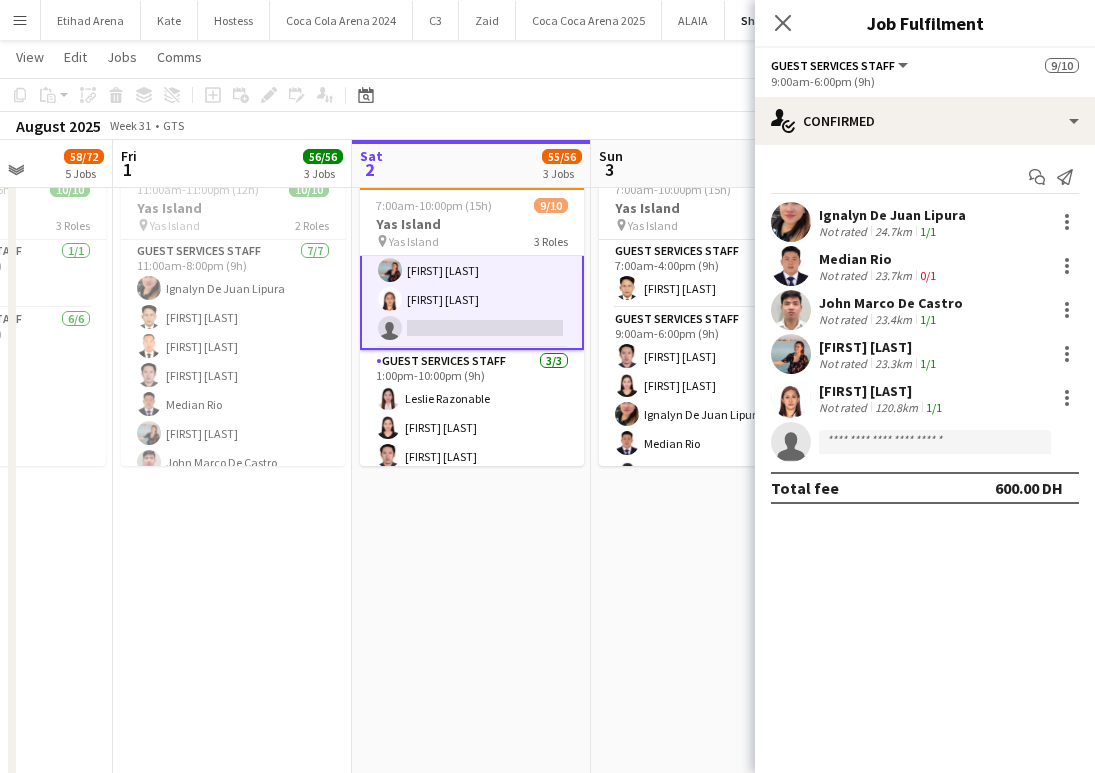 scroll, scrollTop: 201, scrollLeft: 0, axis: vertical 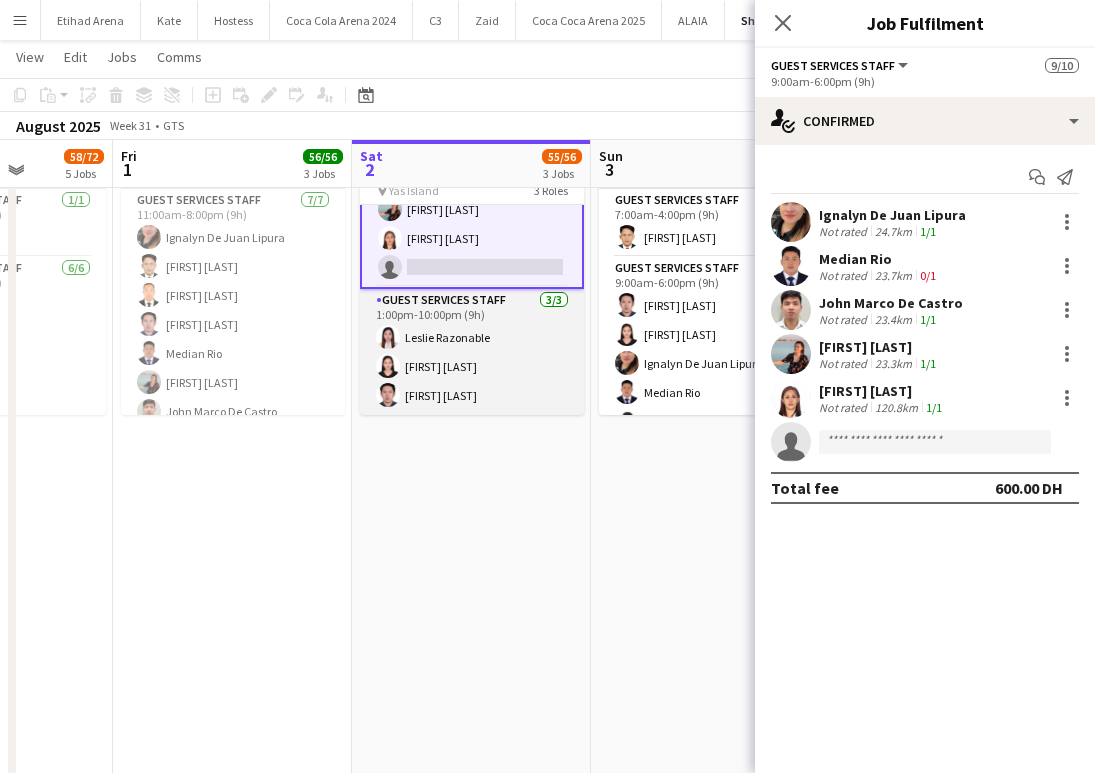 click on "Guest Services Staff   3/3   1:00pm-10:00pm (9h)
Leslie Razonable Gay marie Superales Joerey De Castro" at bounding box center [472, 352] 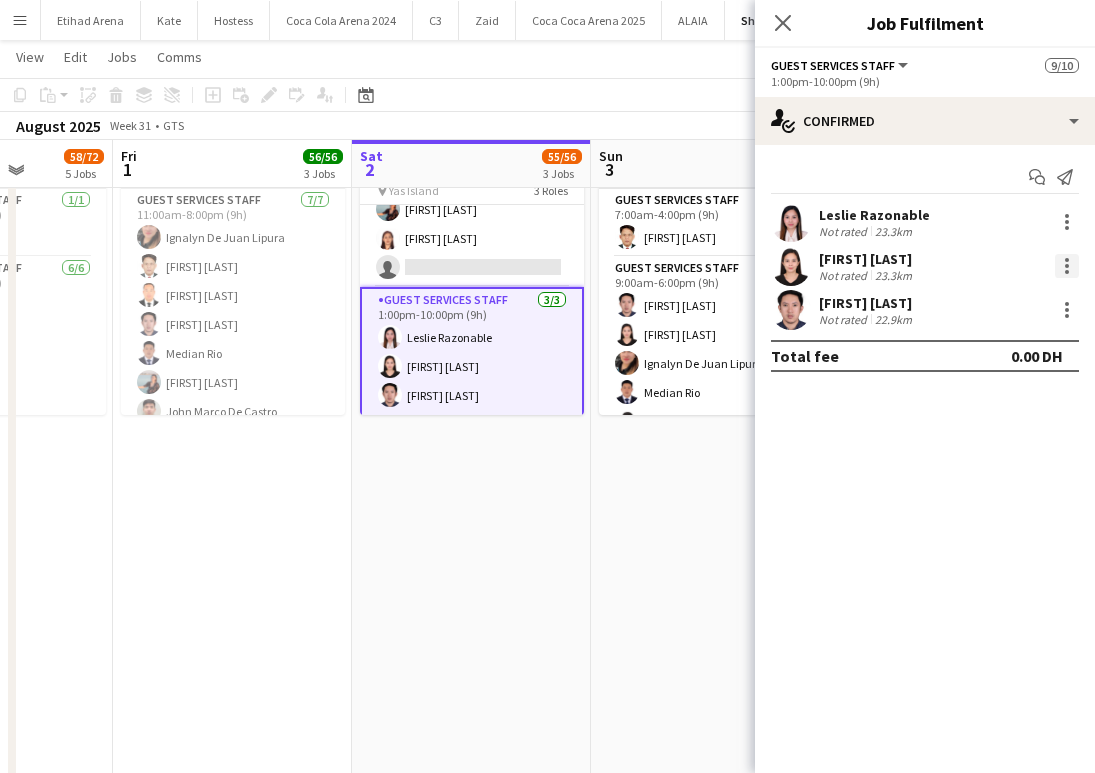 click at bounding box center (1067, 266) 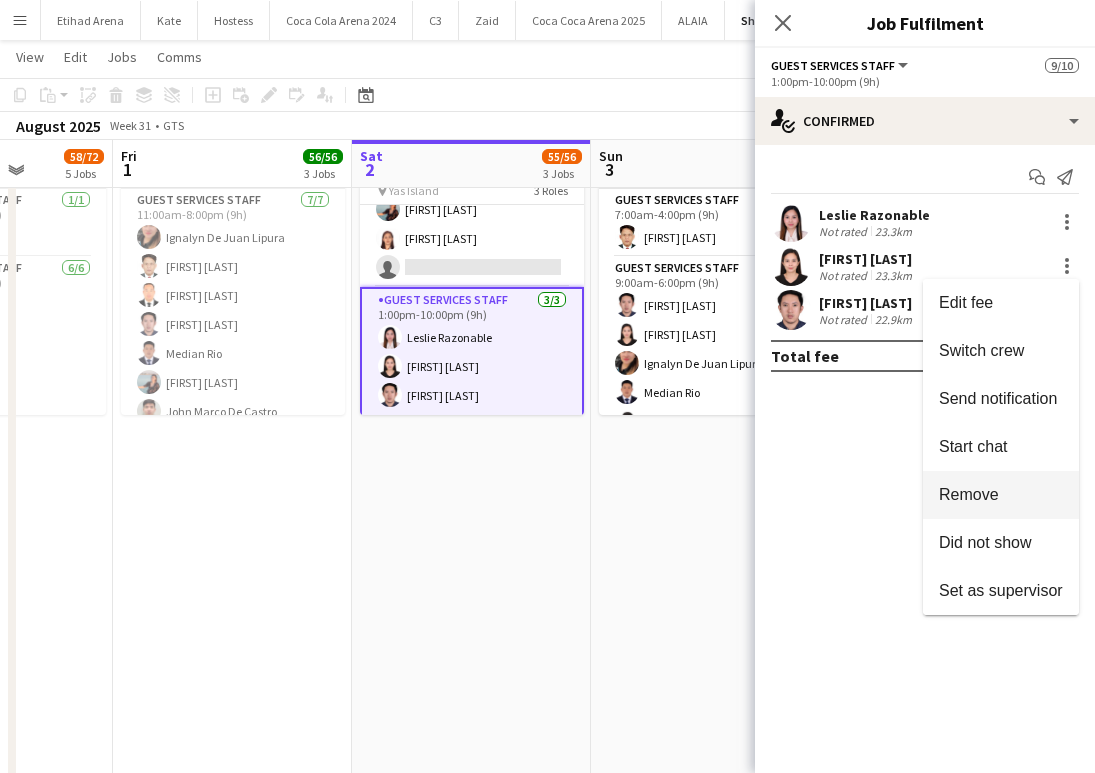 click on "Remove" at bounding box center [969, 494] 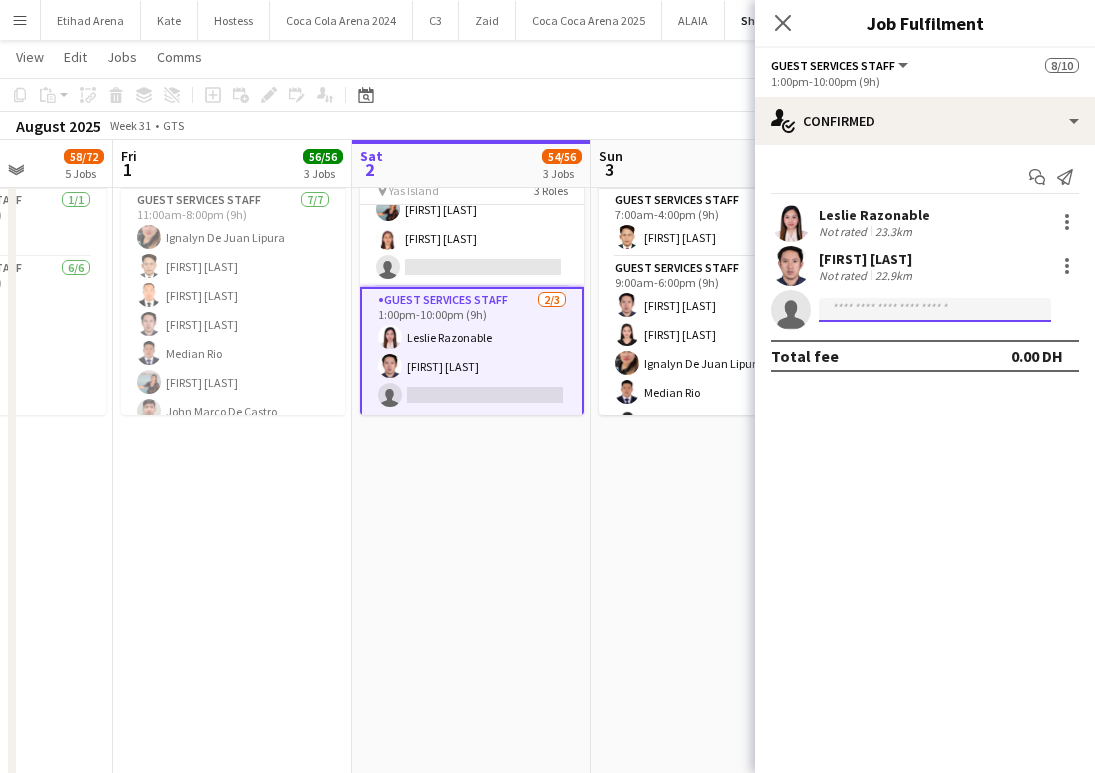 click 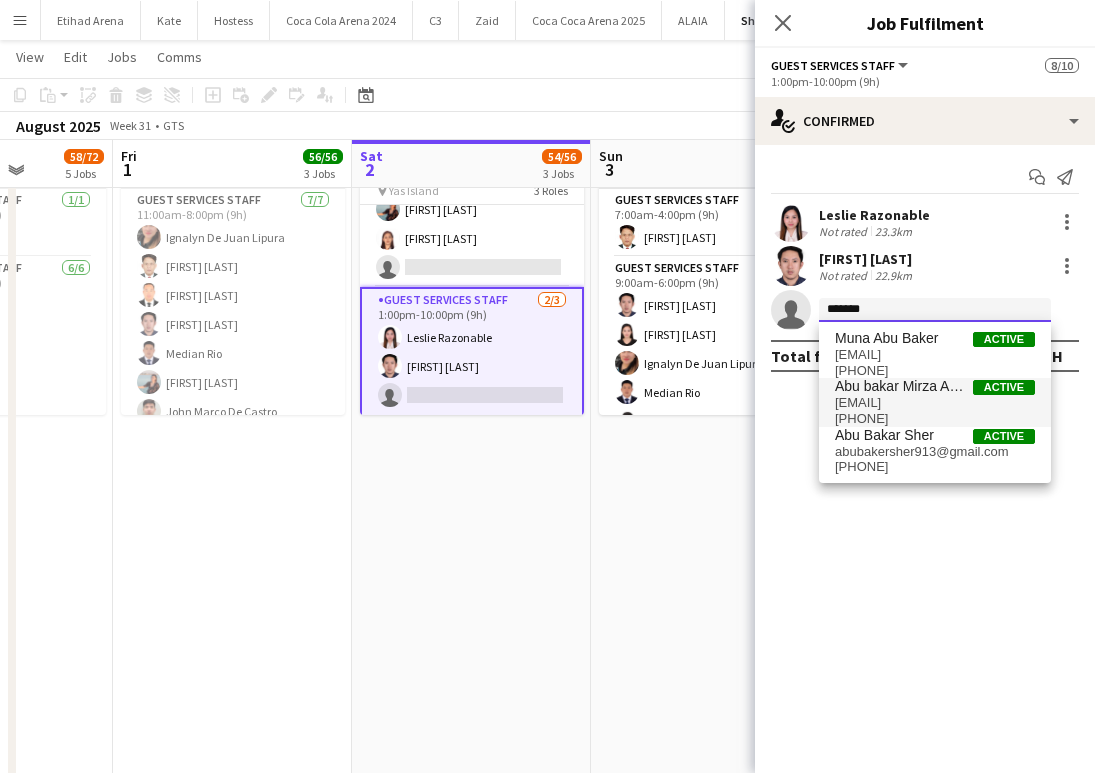type on "*******" 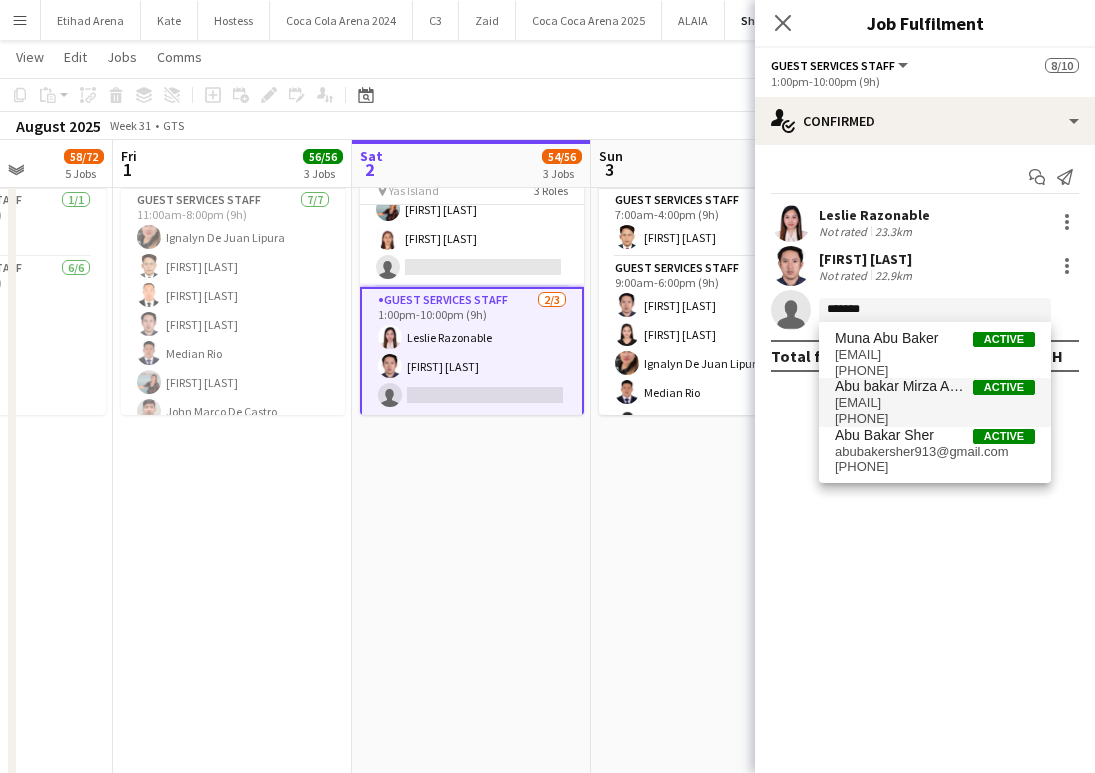 click on "Abu bakar Mirza Amjad Baig" at bounding box center [904, 386] 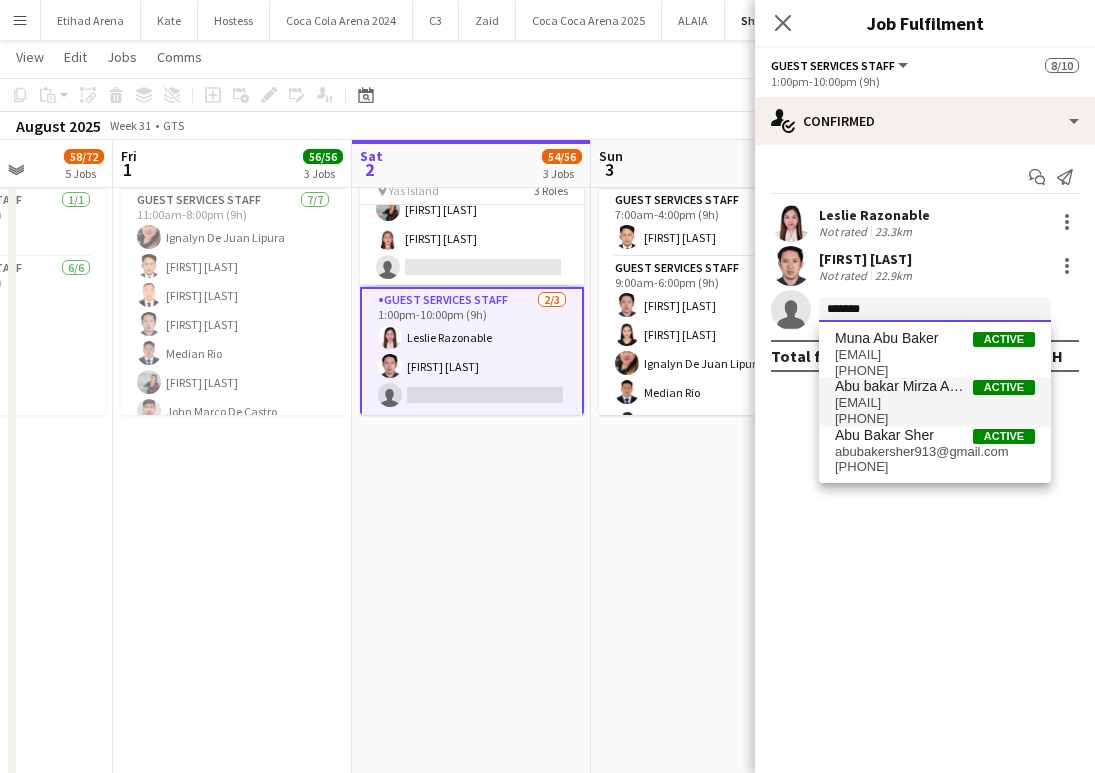 type 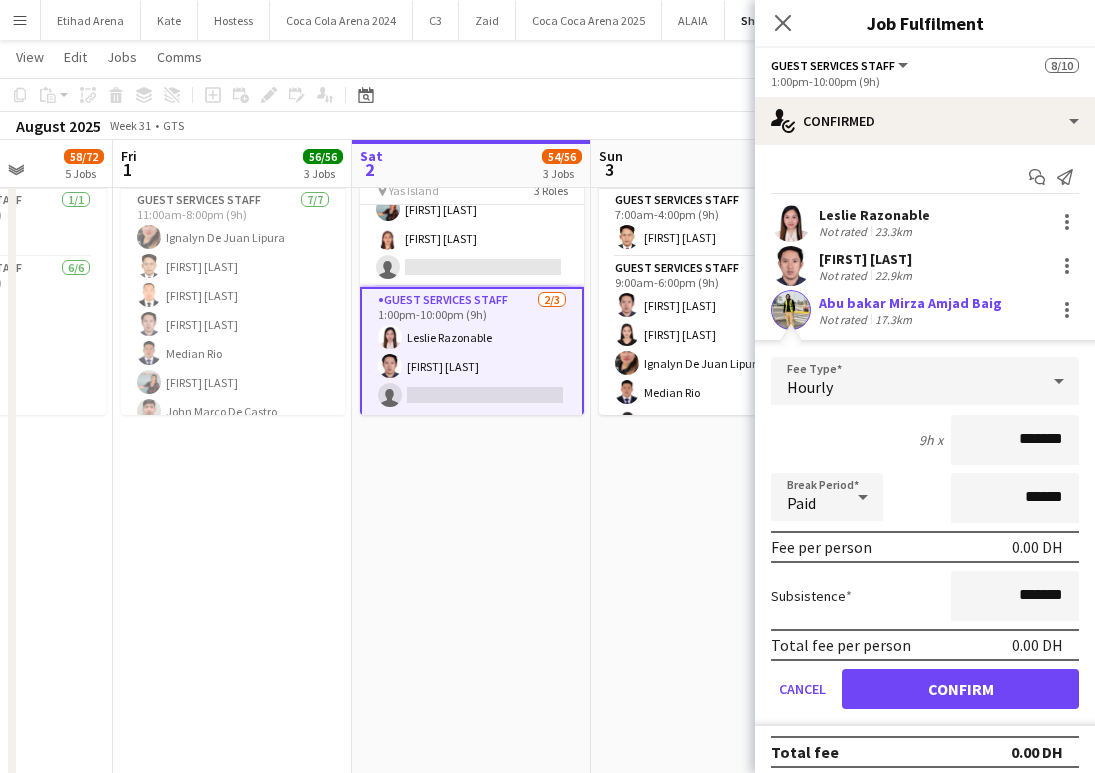 click at bounding box center [791, 310] 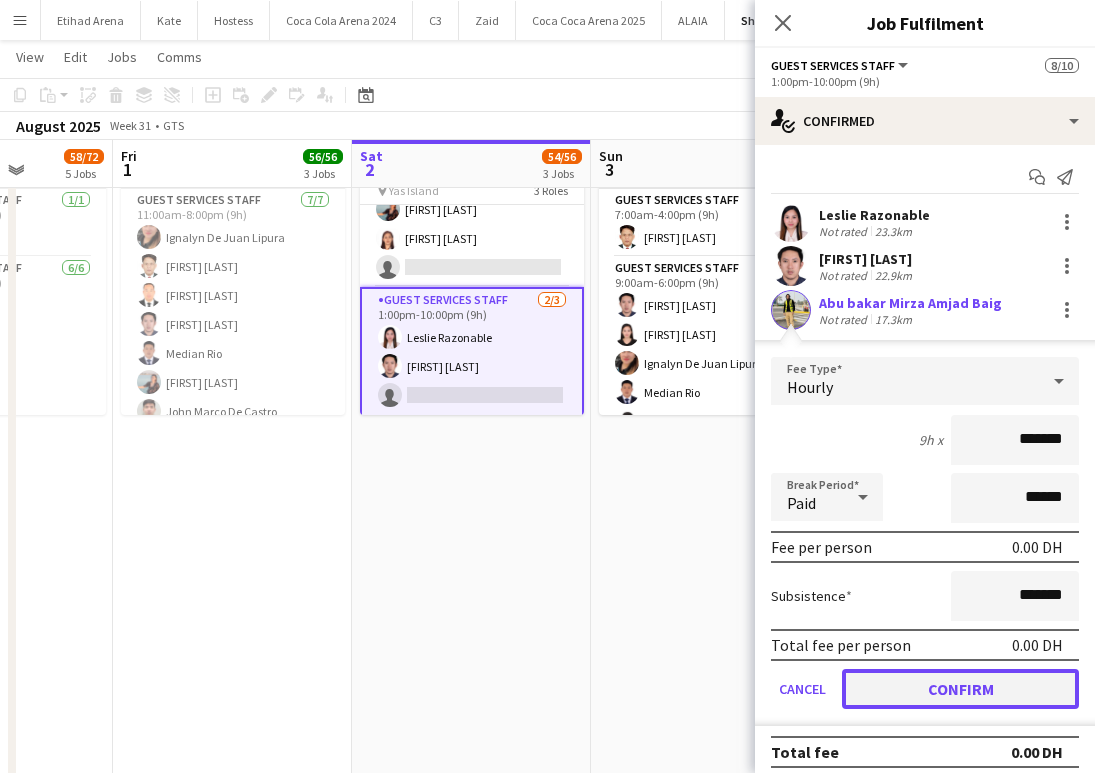 click on "Confirm" at bounding box center (960, 689) 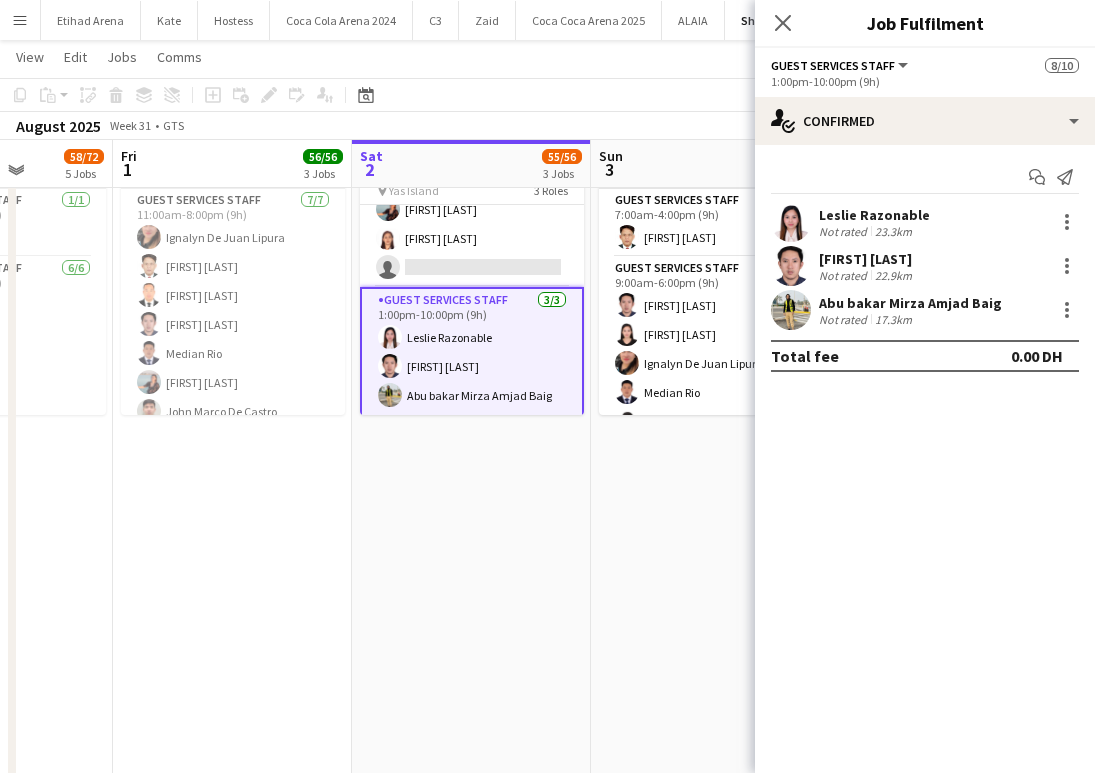 click at bounding box center [791, 310] 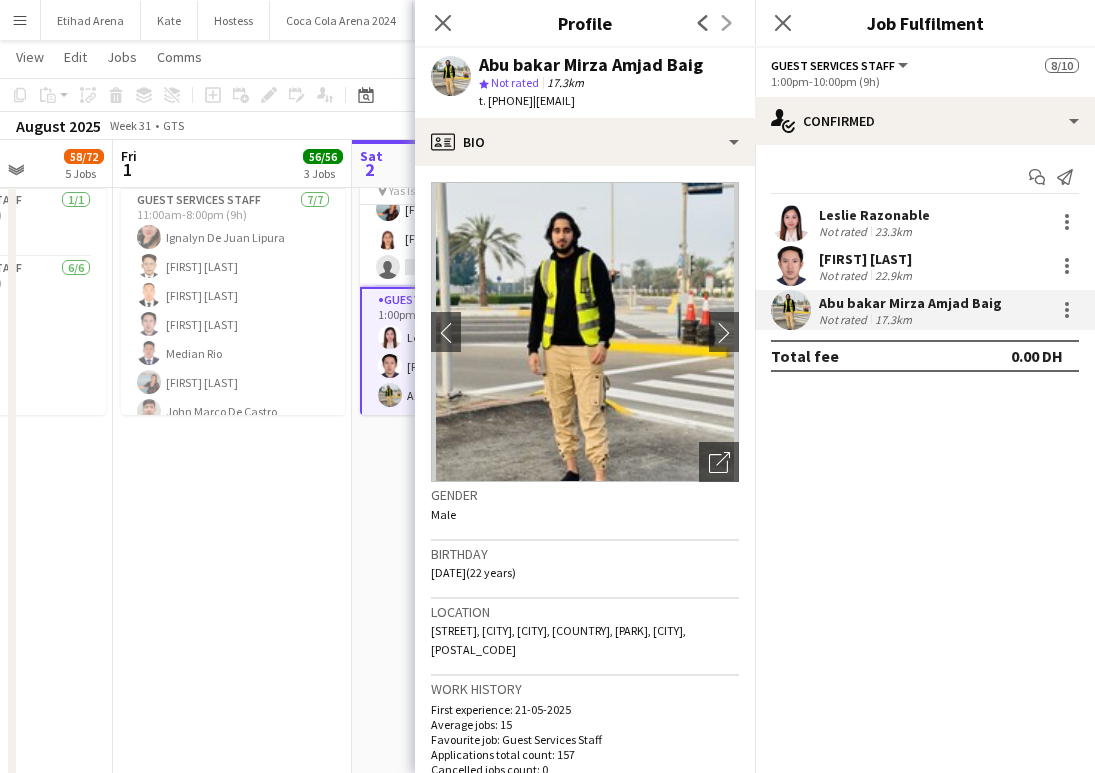 drag, startPoint x: 573, startPoint y: 103, endPoint x: 701, endPoint y: 114, distance: 128.47179 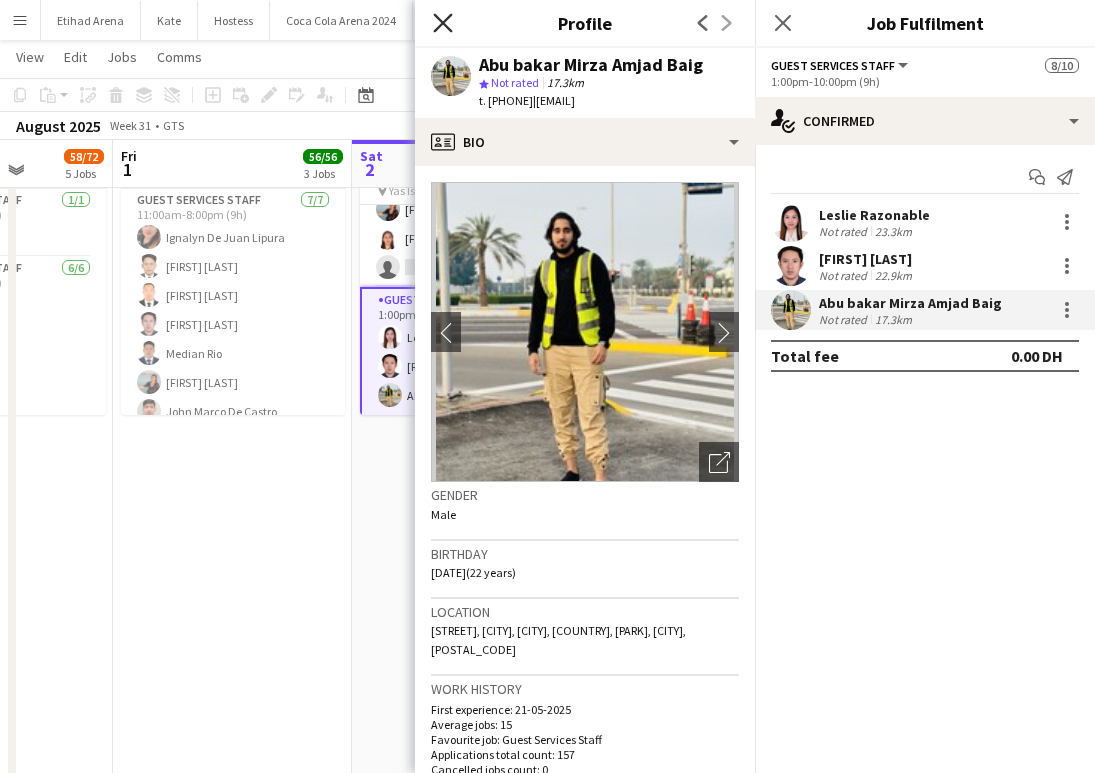 click on "Close pop-in" 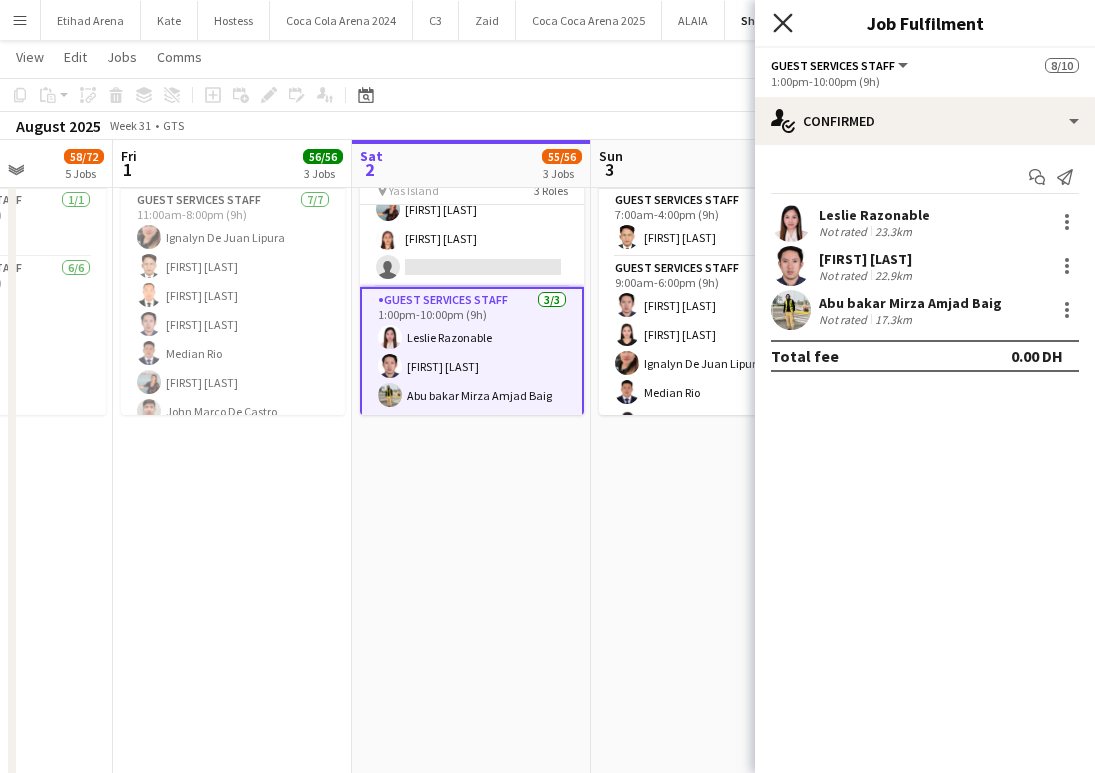 click on "Close pop-in" 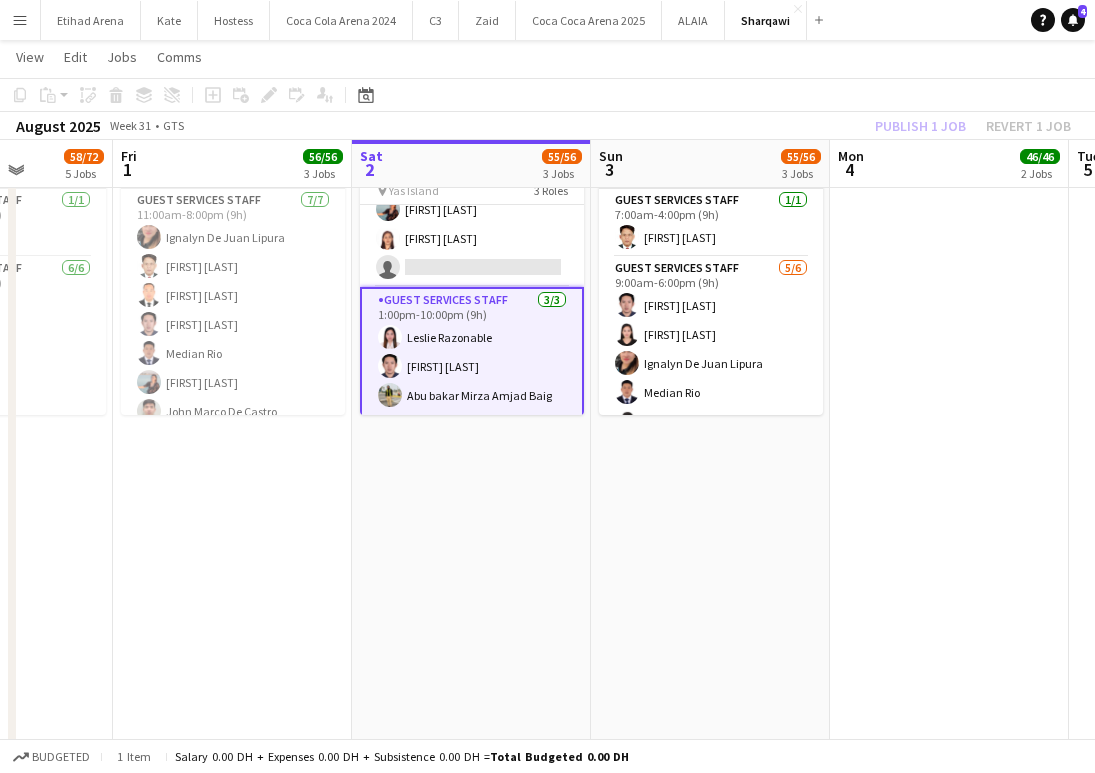 click on "Publish 1 job   Revert 1 job" 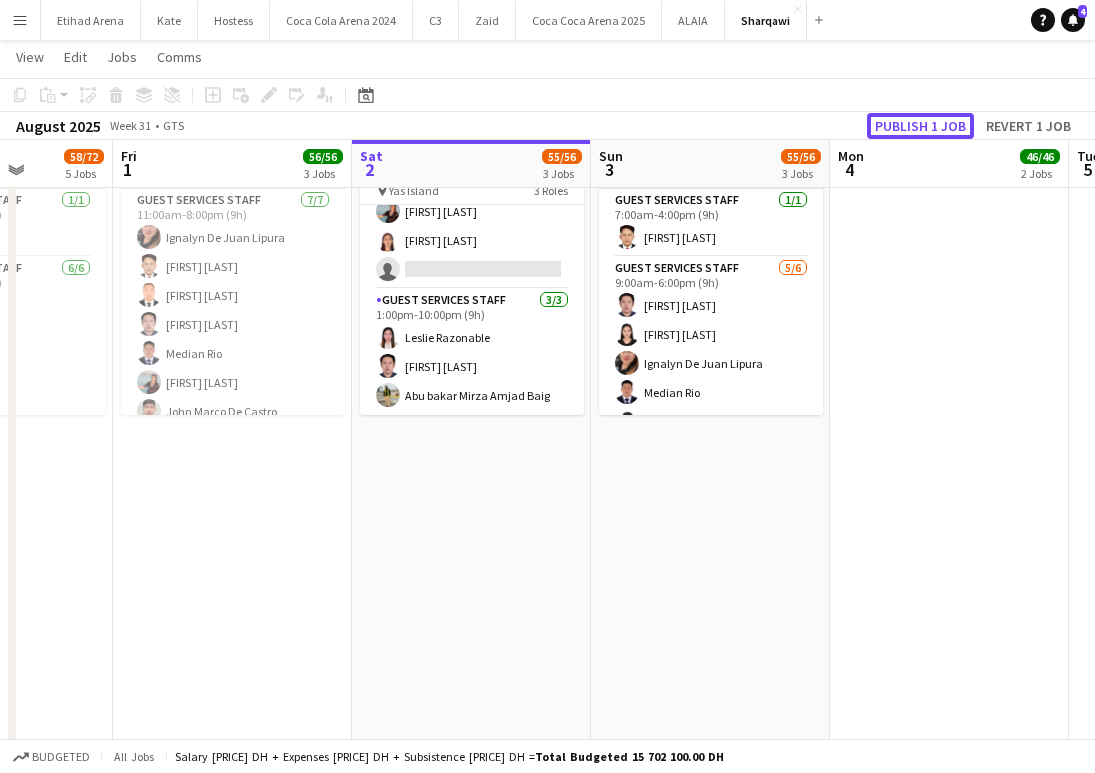 click on "Publish 1 job" 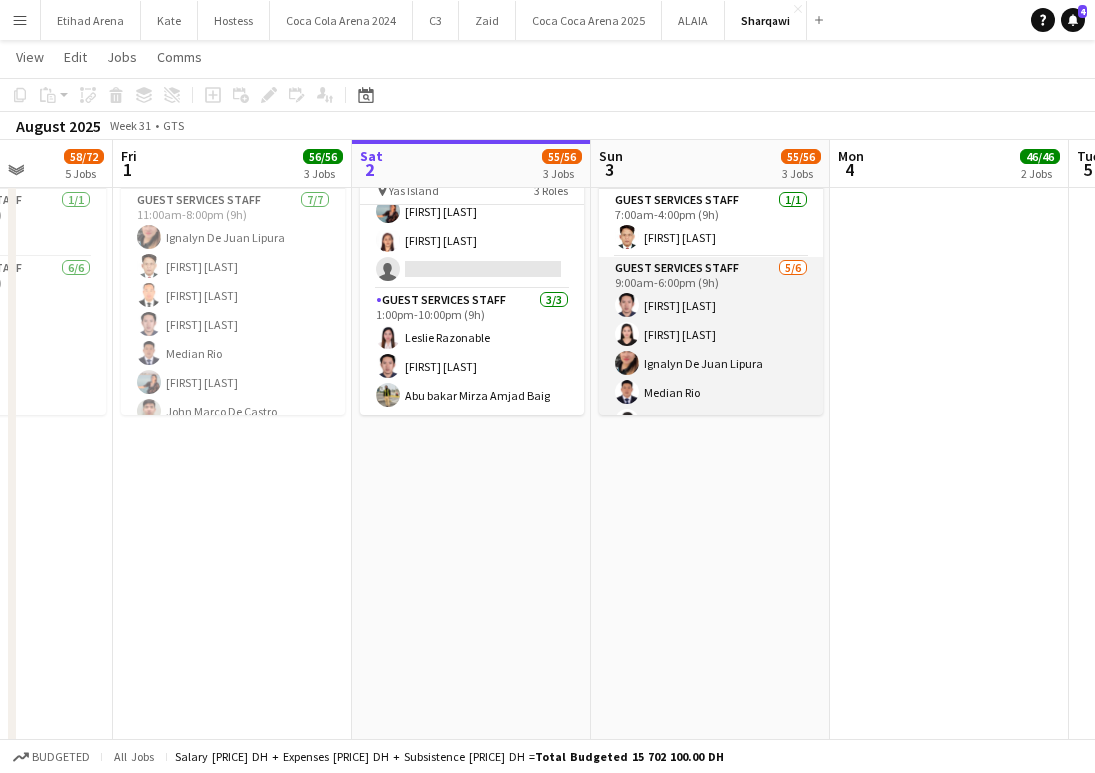 click on "[ROLE]   [COUNT]/[TOTAL]   [TIME]
[FIRST] [LAST] [FIRST] [LAST] [FIRST] [LAST] [FIRST] [LAST] [FIRST] [LAST]
single-neutral-actions" at bounding box center [711, 363] 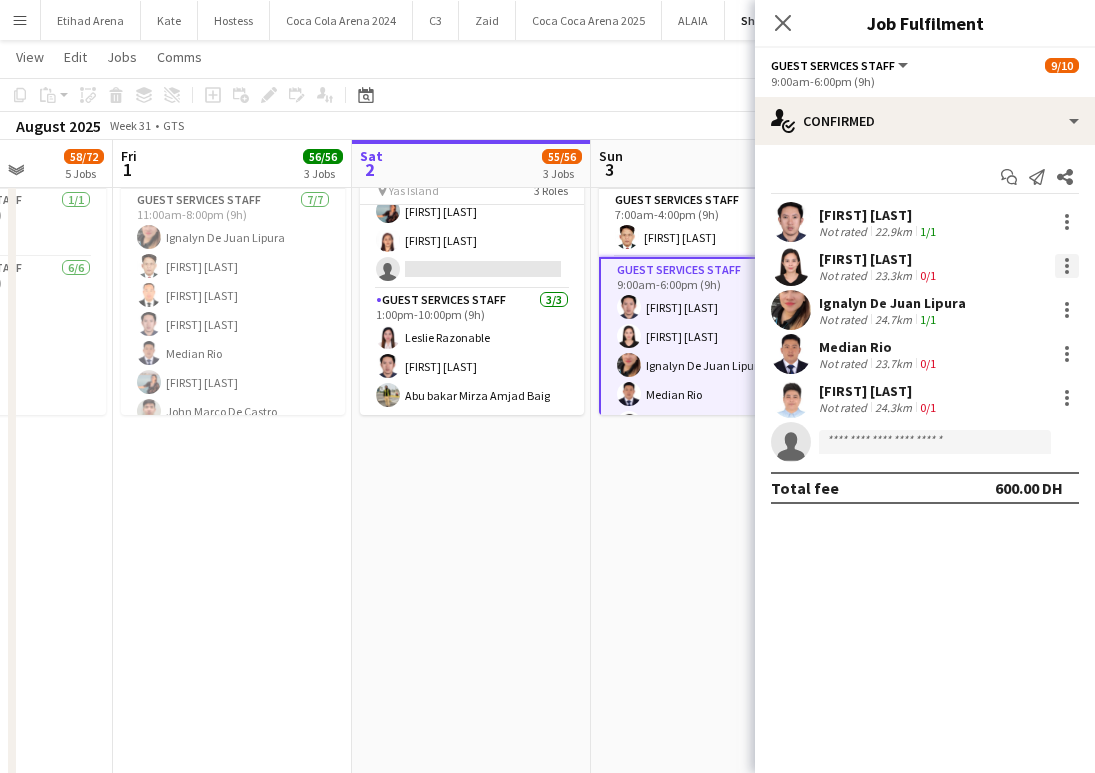 click at bounding box center (1067, 266) 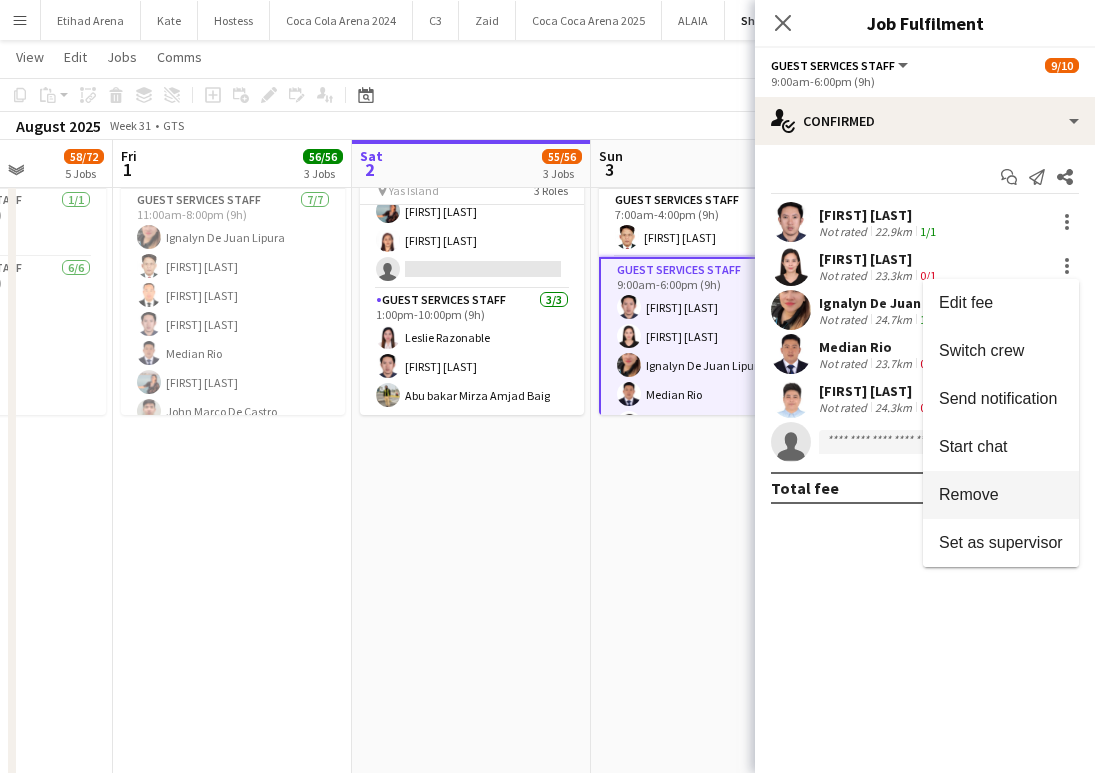 click on "Remove" at bounding box center (969, 494) 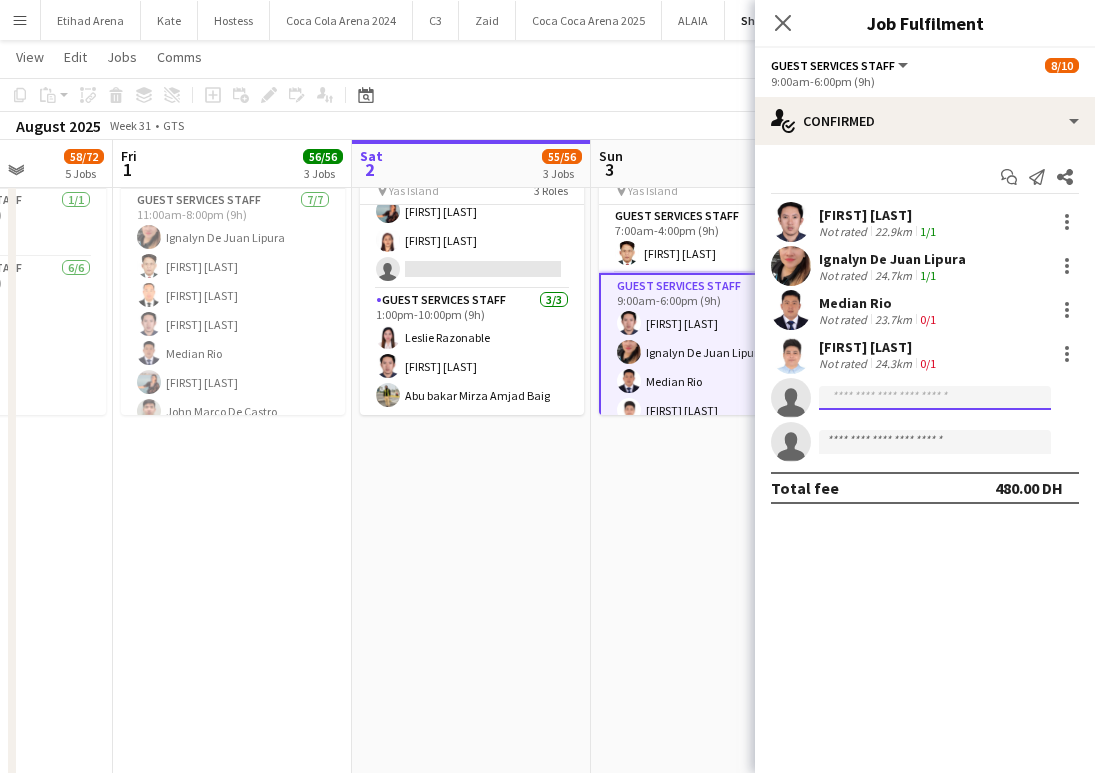 click 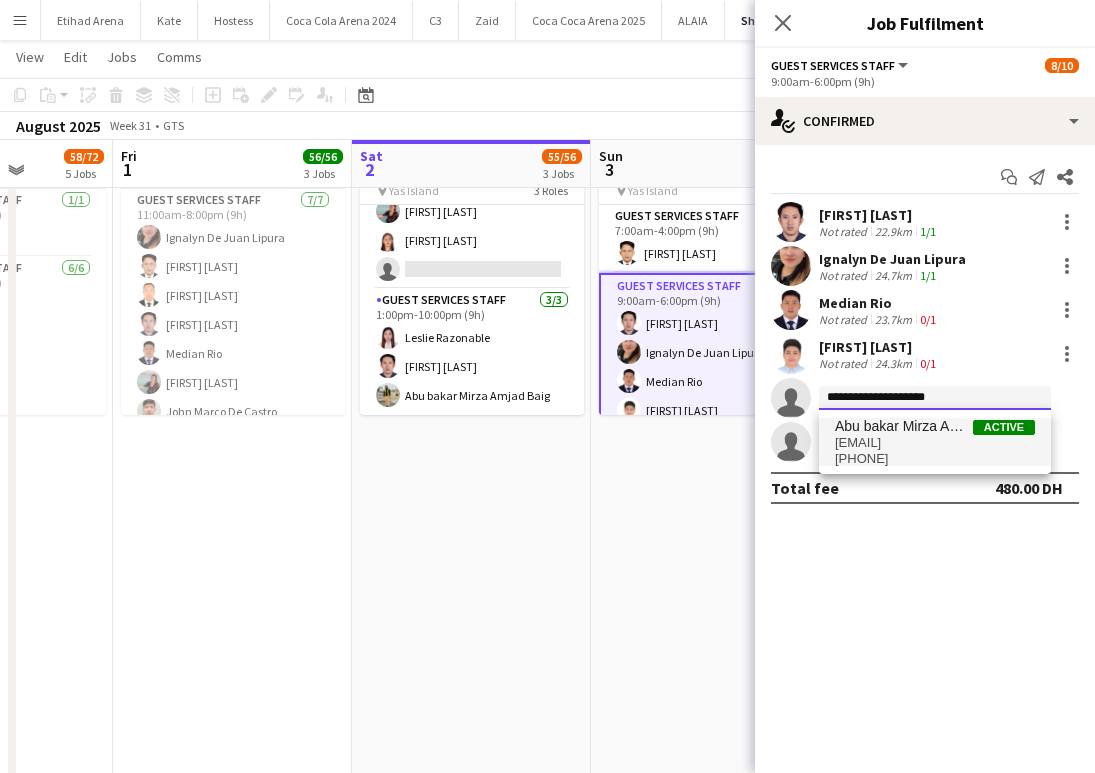 type on "**********" 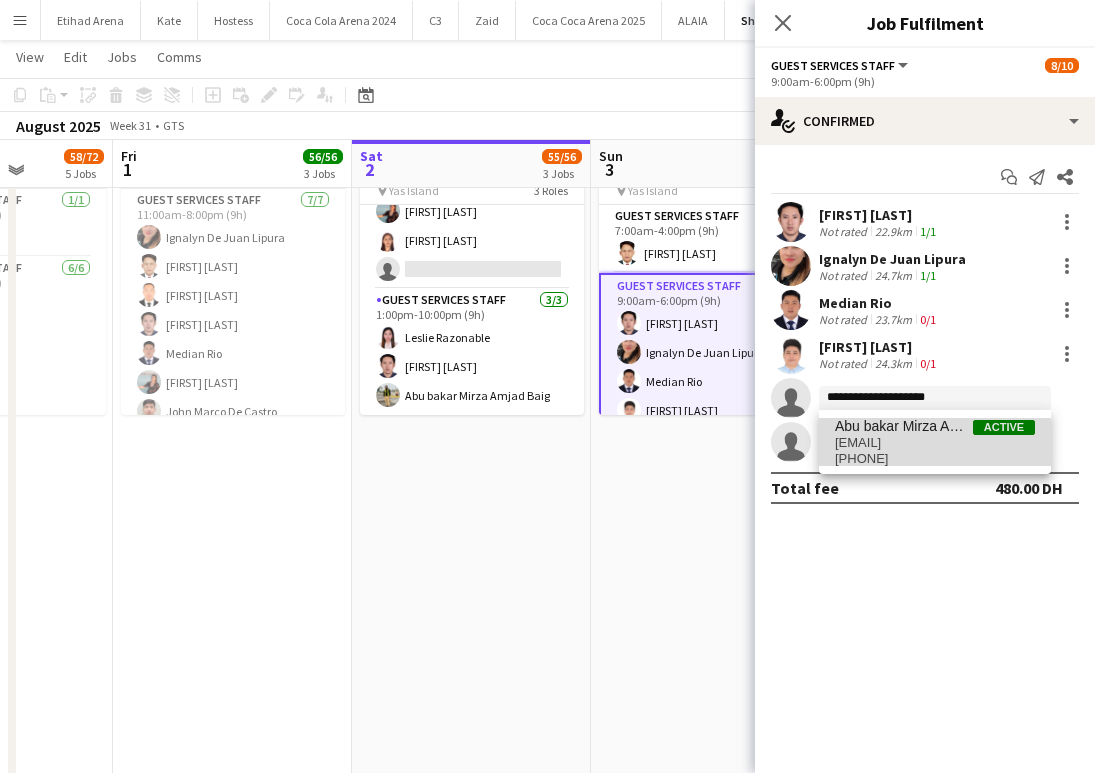 click on "[PHONE]" at bounding box center (935, 459) 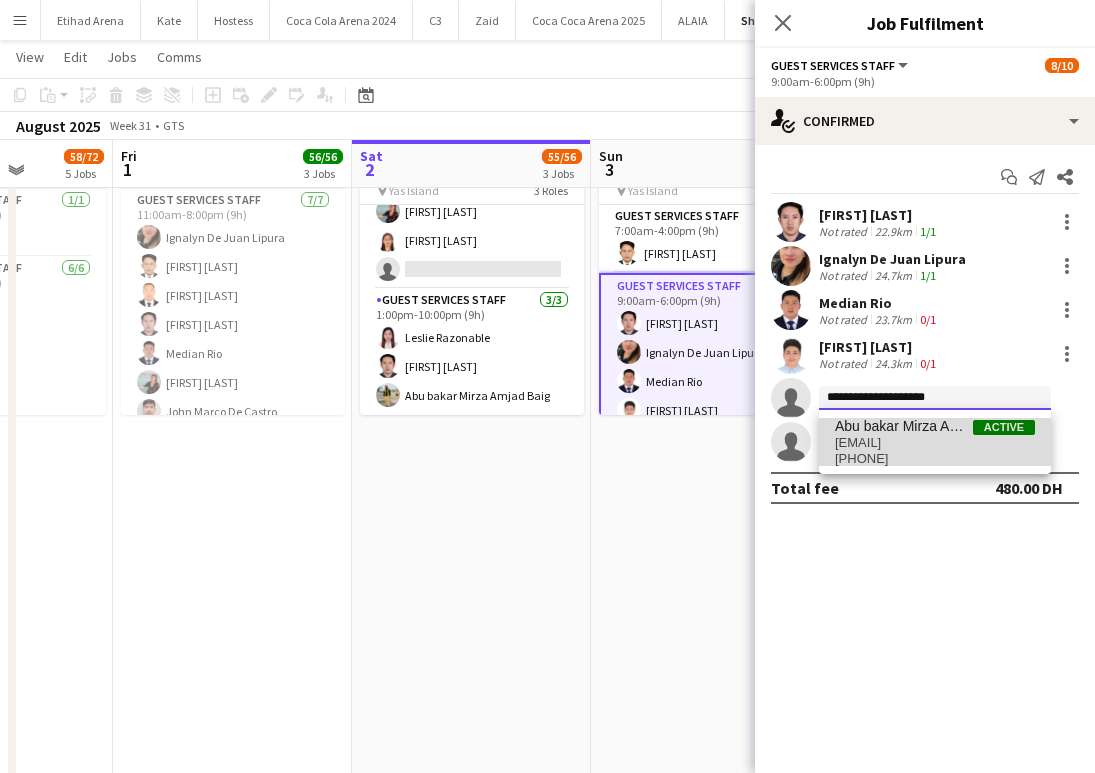 type 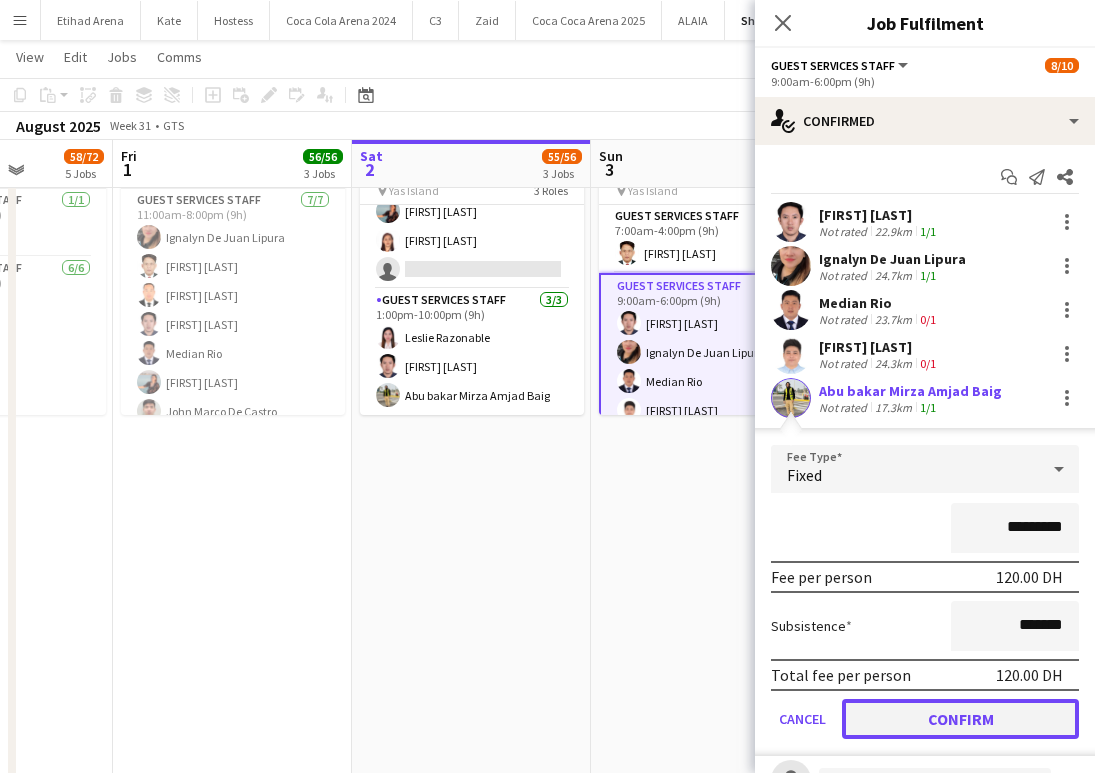 click on "Confirm" at bounding box center [960, 719] 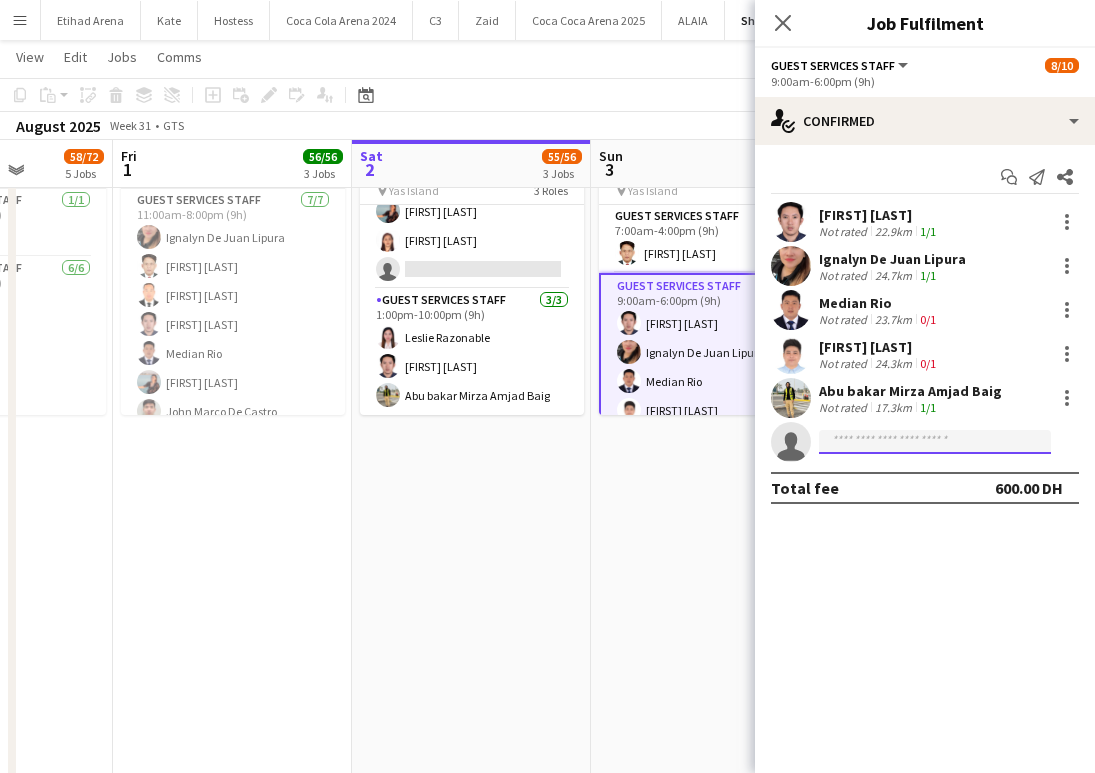 click 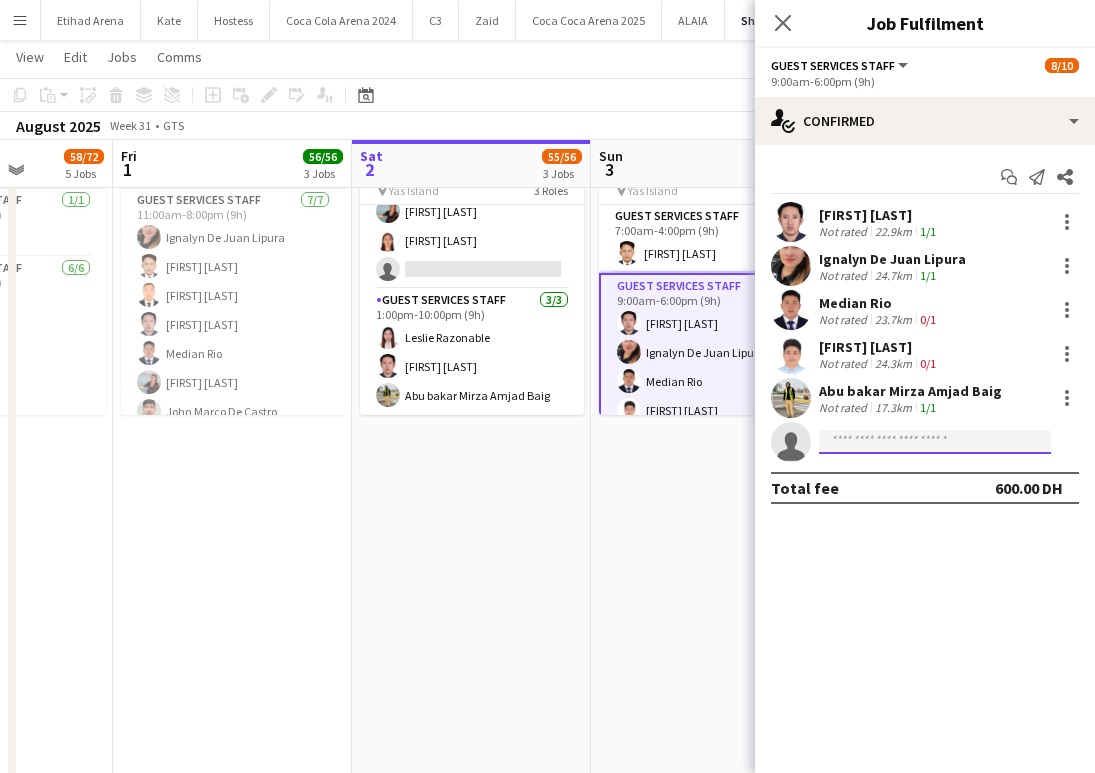 click 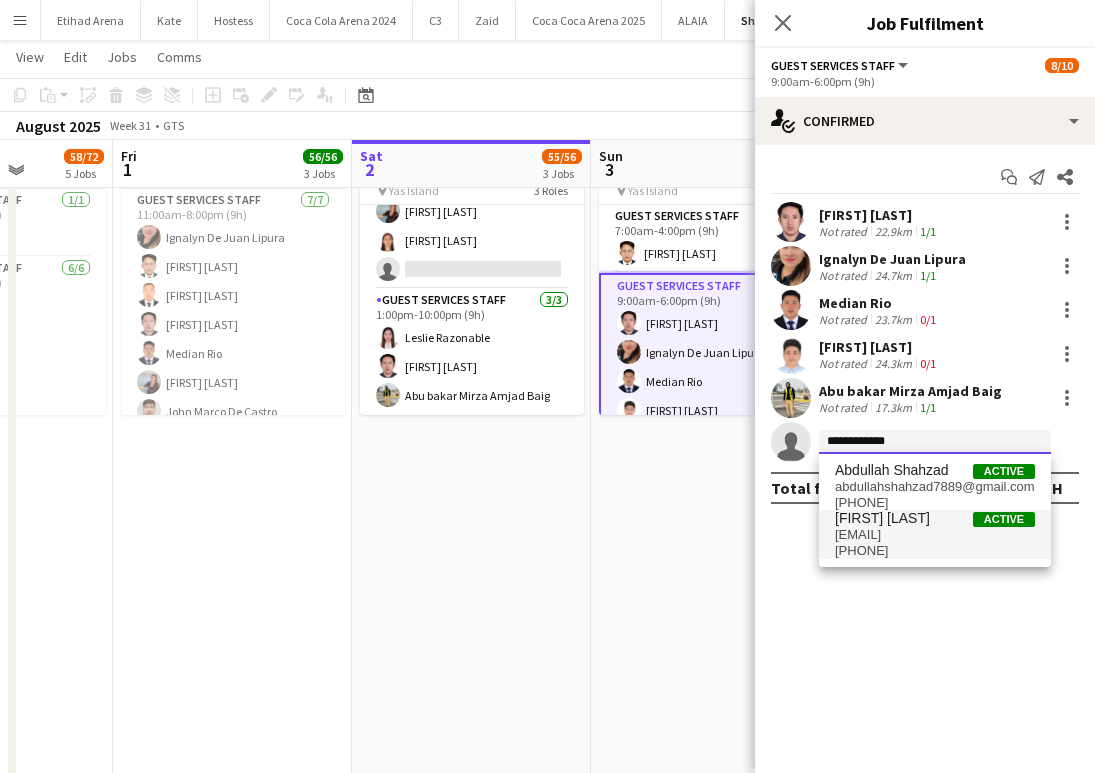 type on "**********" 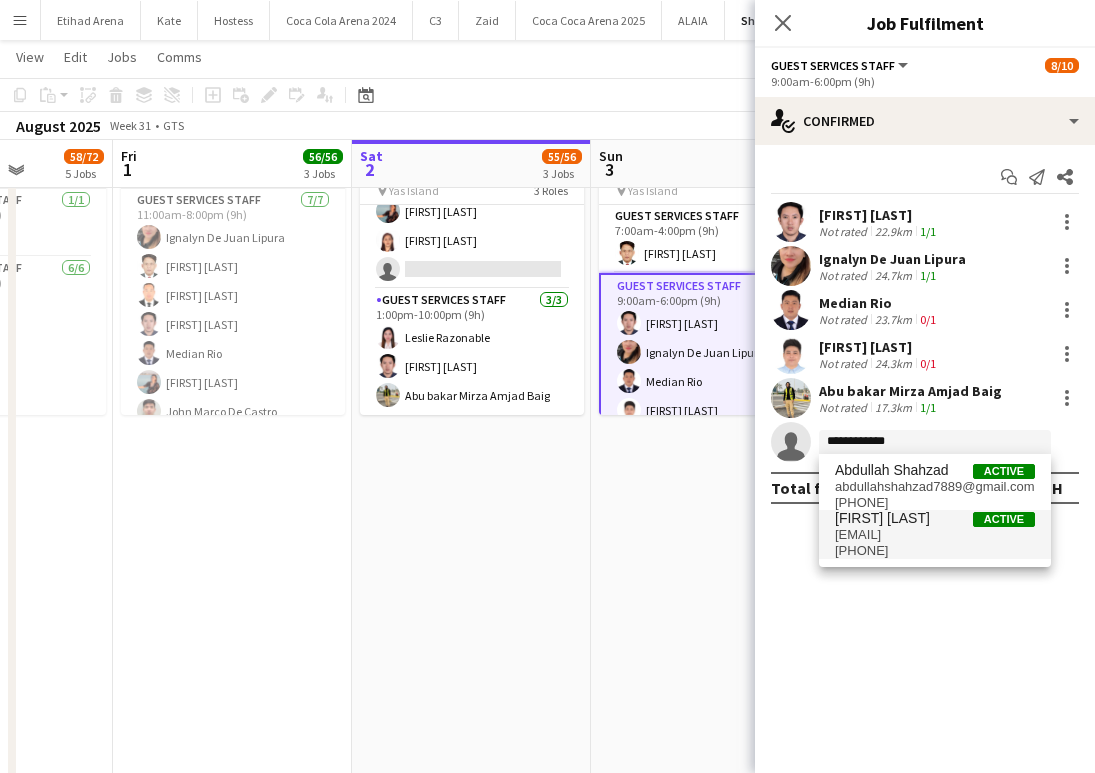 click on "[EMAIL]" at bounding box center [935, 535] 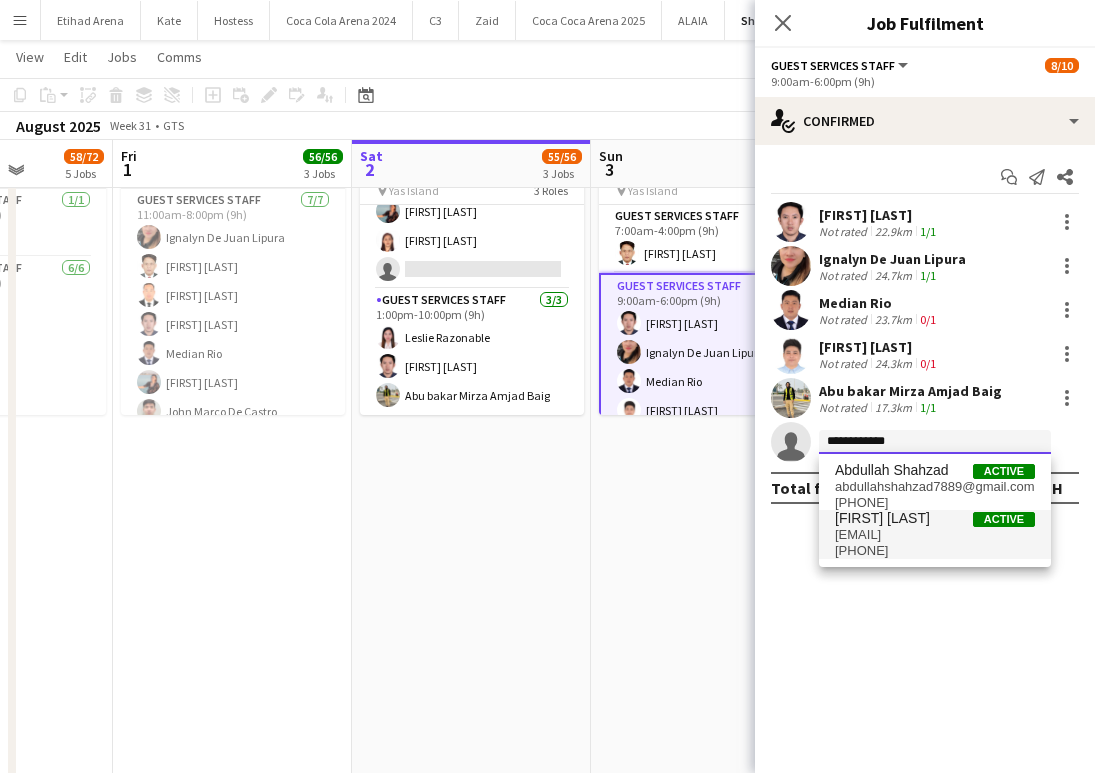 type 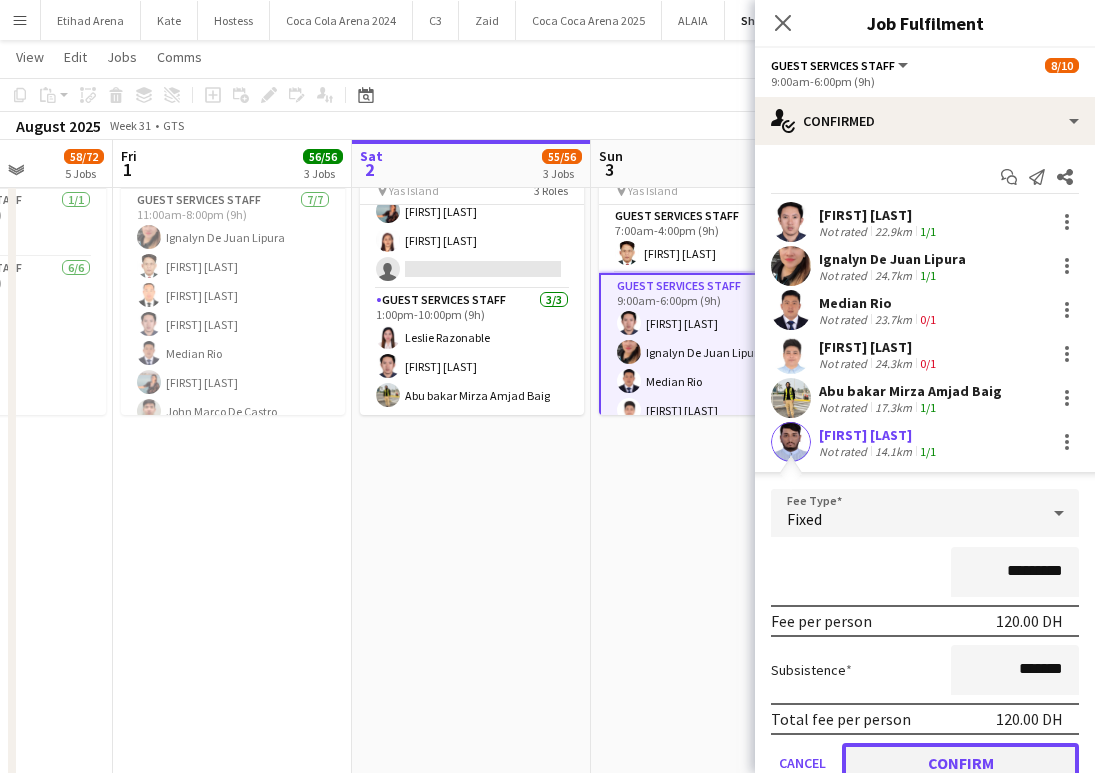 click on "Confirm" at bounding box center [960, 763] 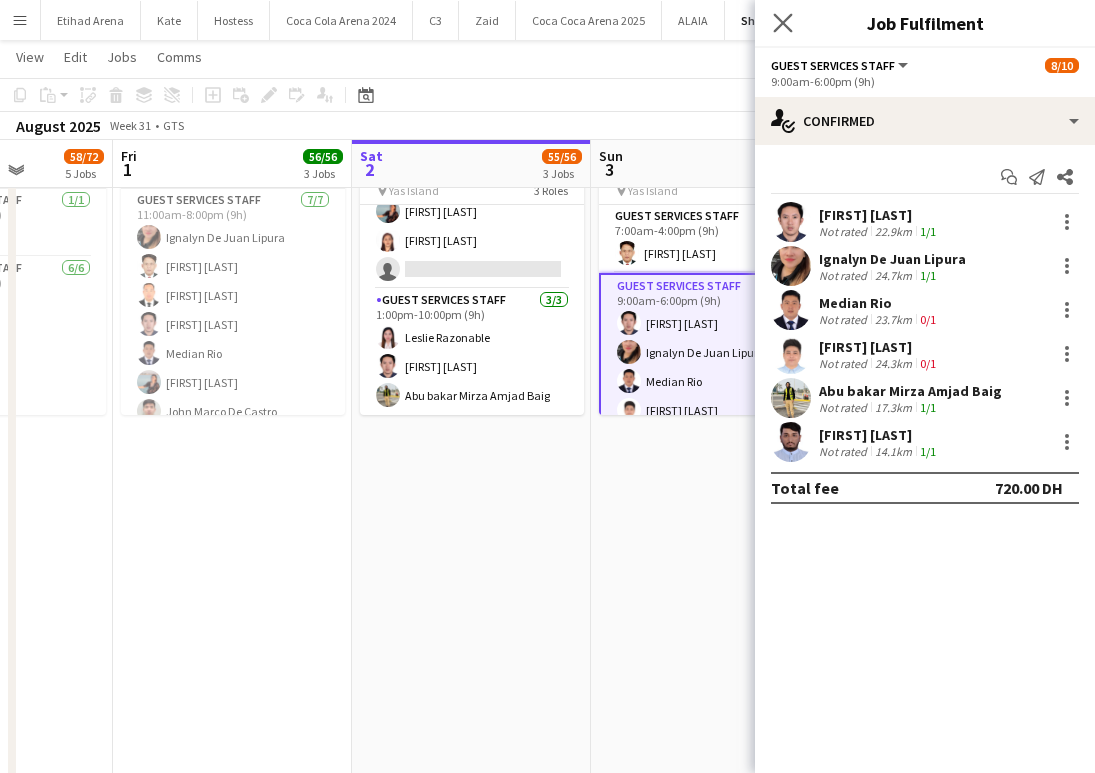 click on "Close pop-in" 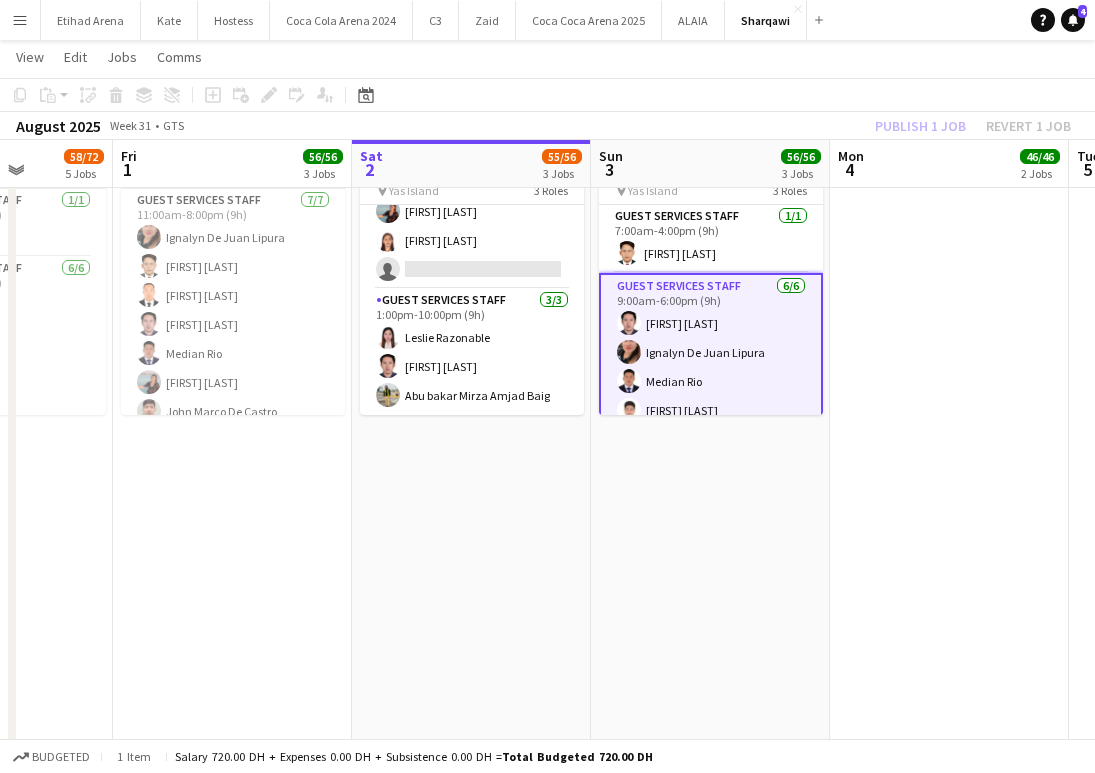click on "Publish 1 job   Revert 1 job" 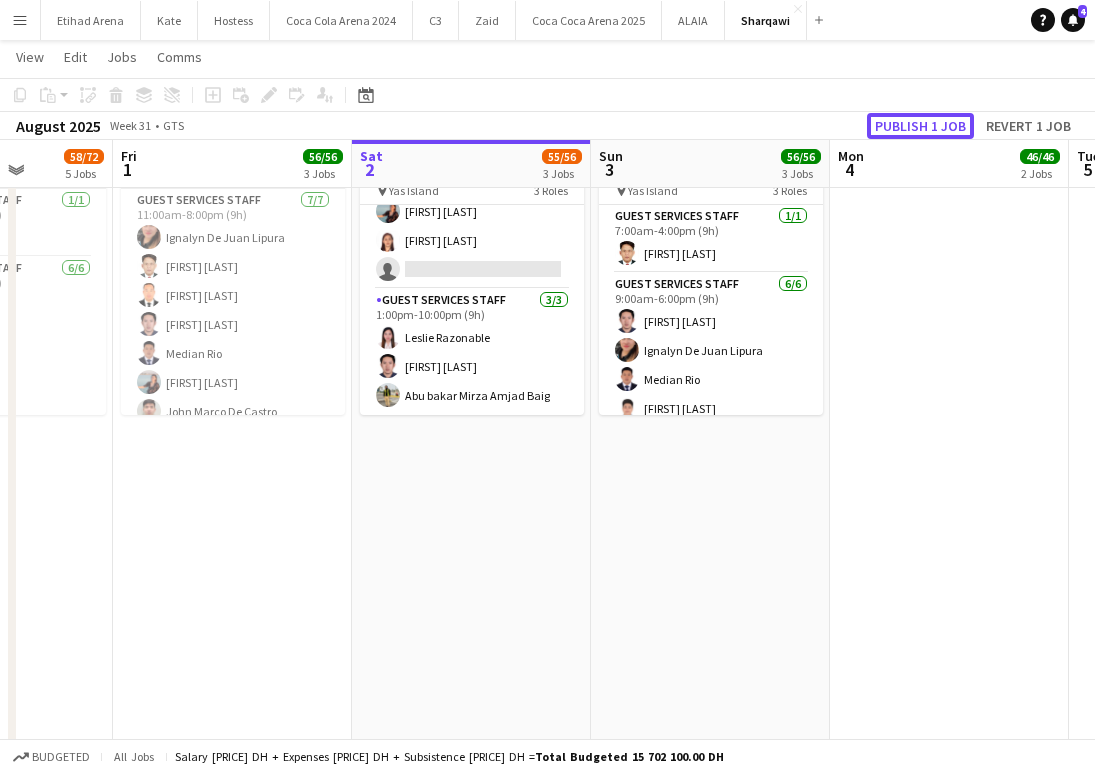 click on "Publish 1 job" 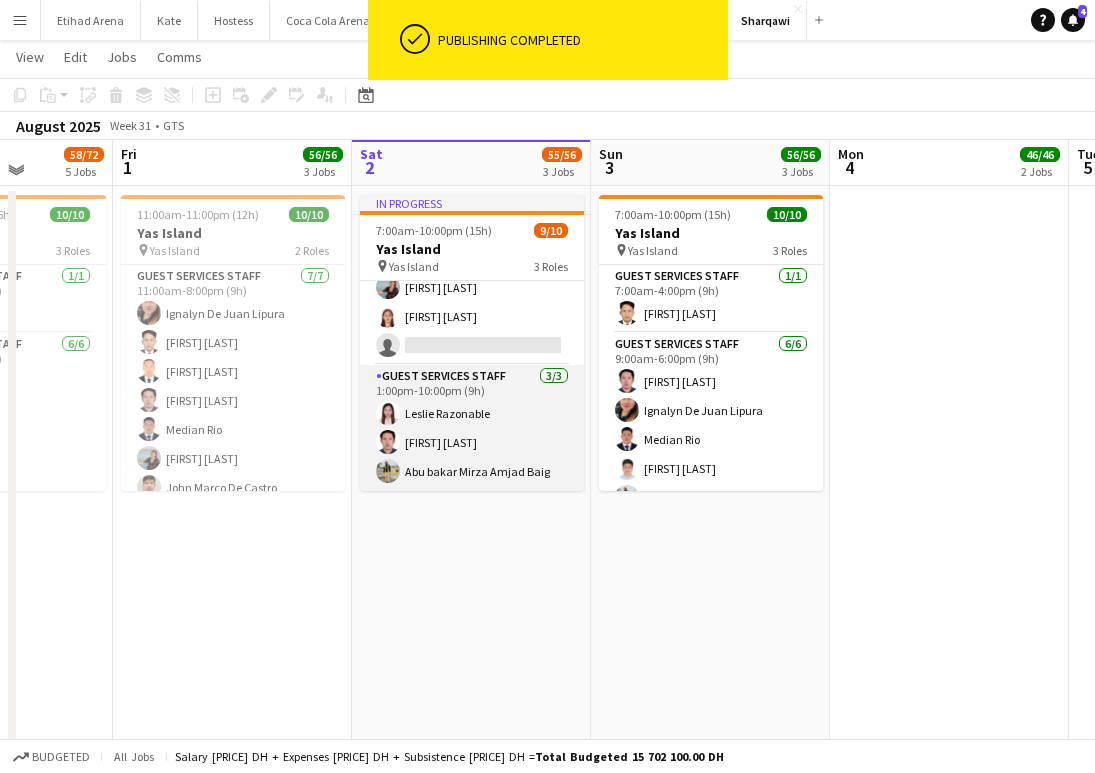 scroll, scrollTop: 1987, scrollLeft: 0, axis: vertical 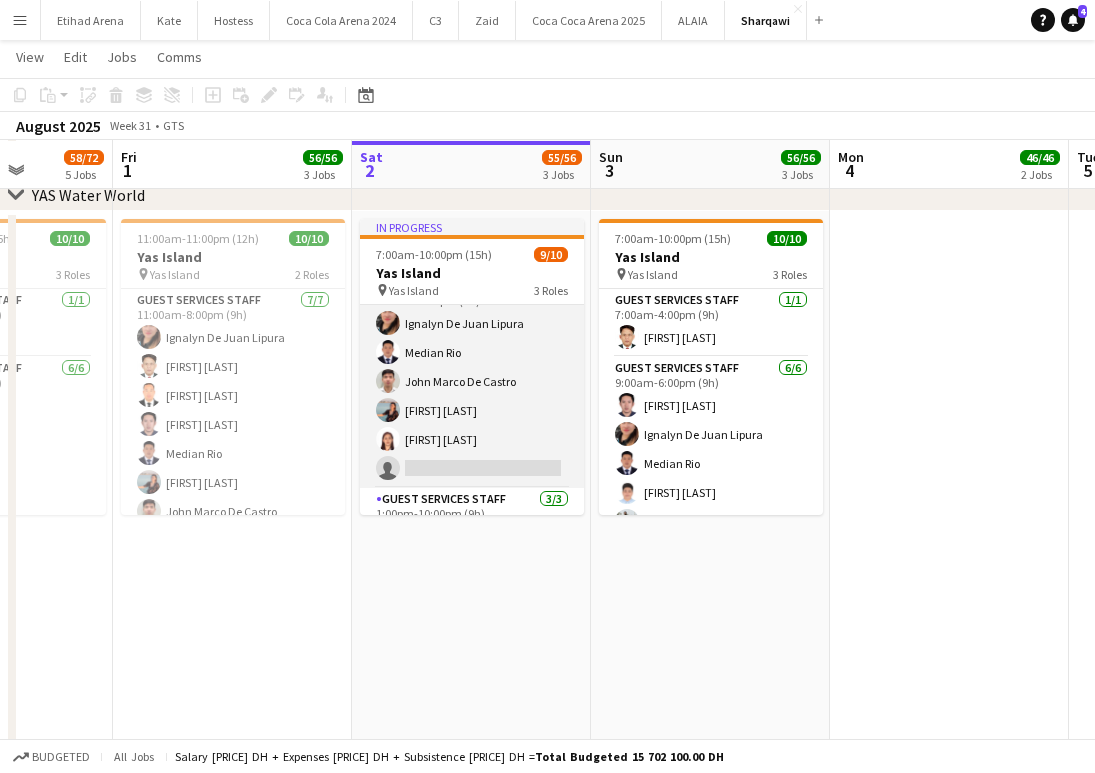 click on "[ROLE]   [COUNT]/[TOTAL]   [TIME]
[FIRST] [LAST] [FIRST] [LAST] [FIRST] [LAST] [FIRST] [LAST] [FIRST] [LAST]
single-neutral-actions" at bounding box center [472, 381] 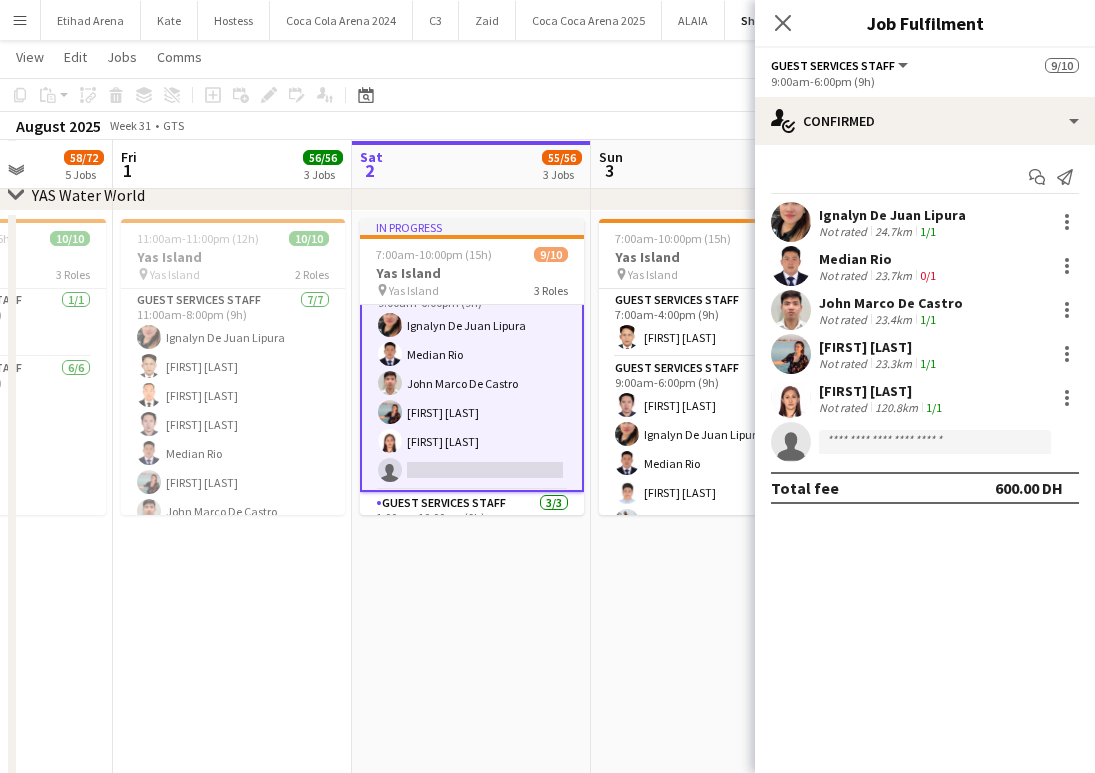 scroll, scrollTop: 100, scrollLeft: 0, axis: vertical 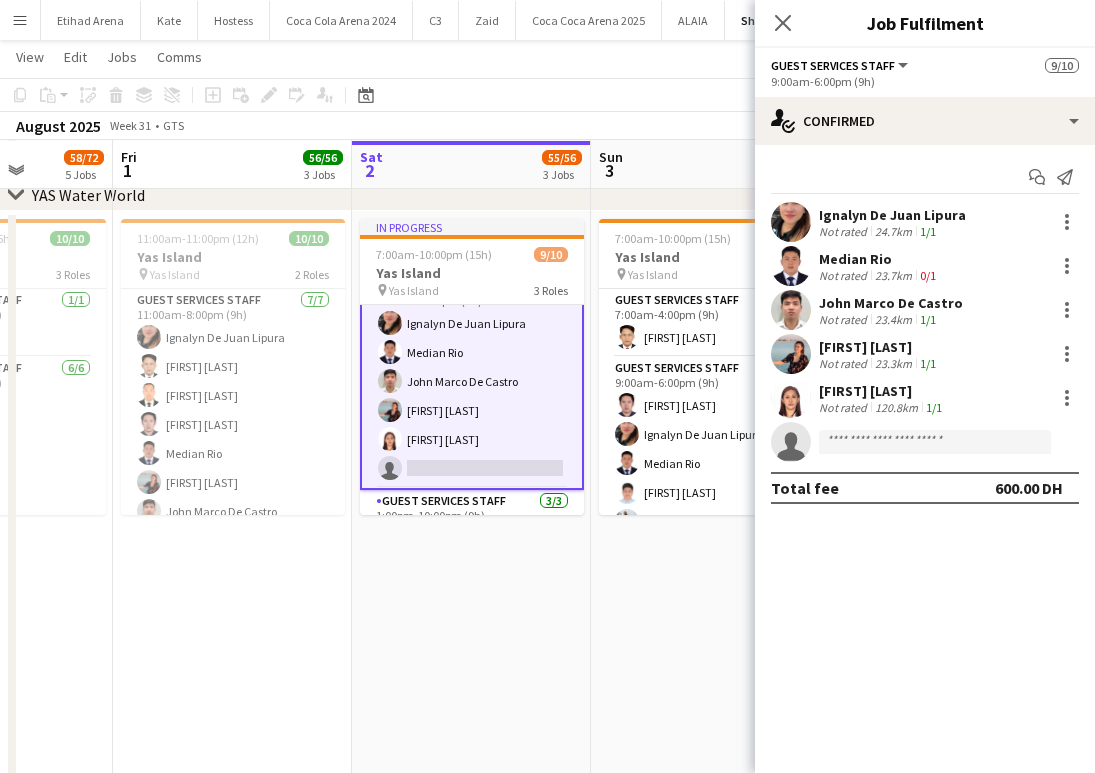 click at bounding box center (791, 398) 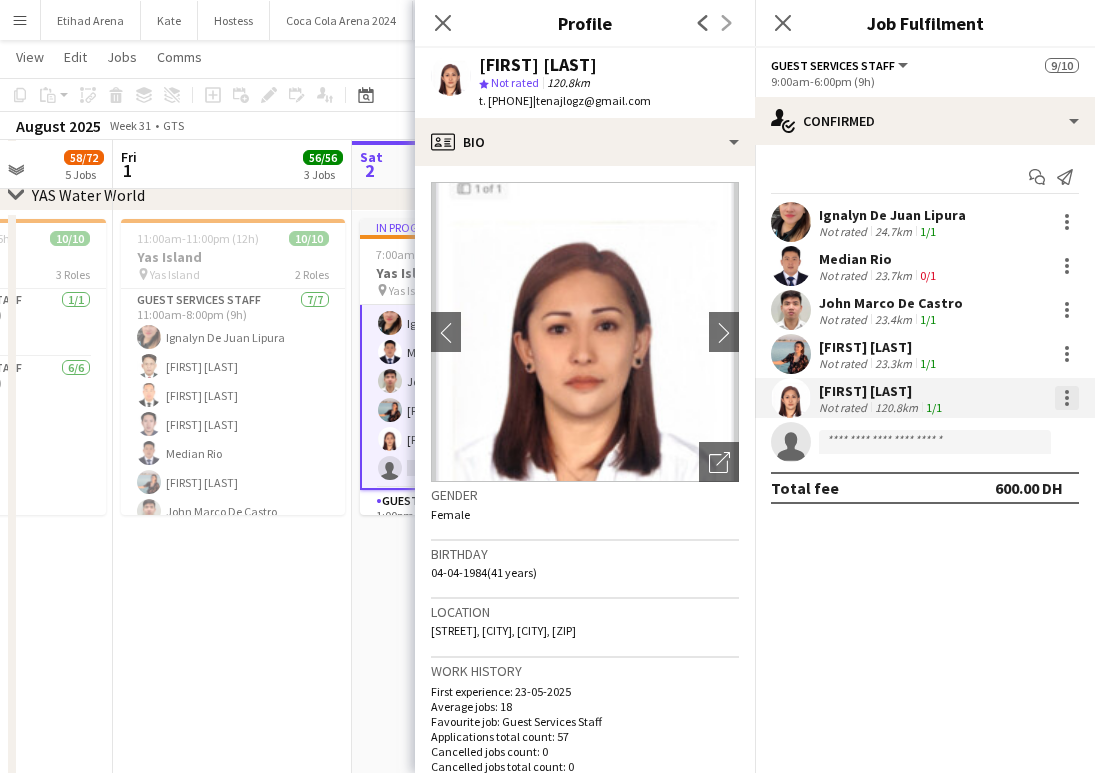 click at bounding box center [1067, 404] 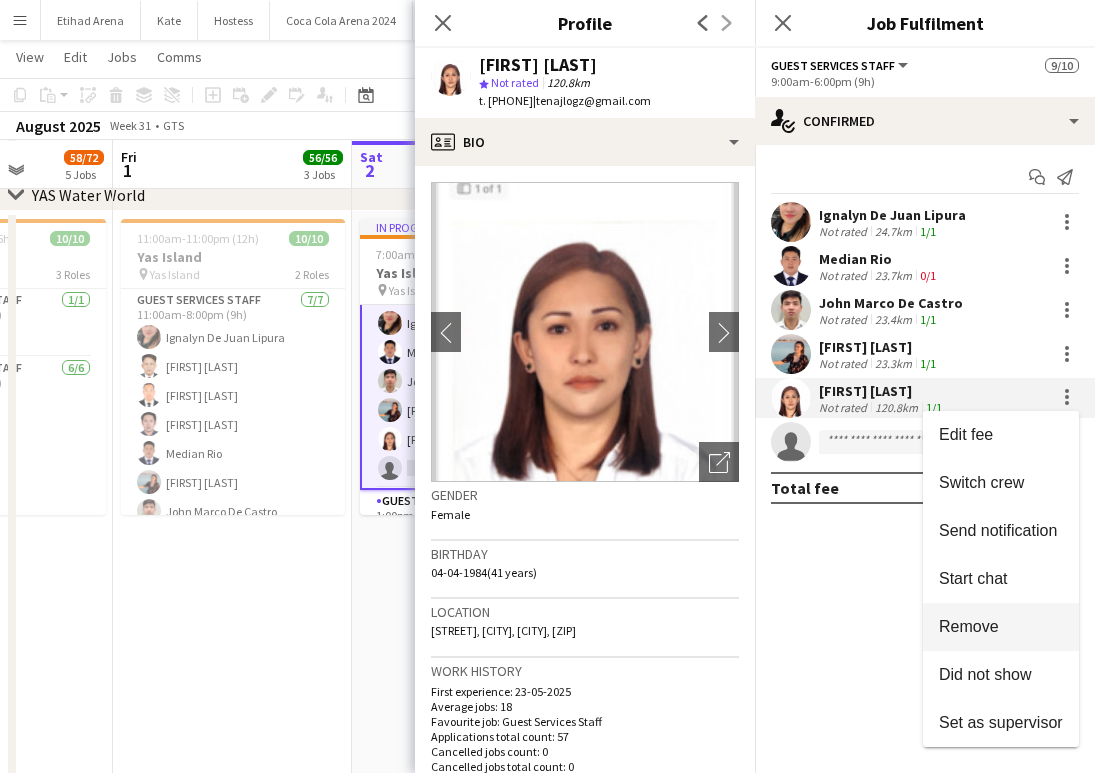 click on "Remove" at bounding box center [969, 626] 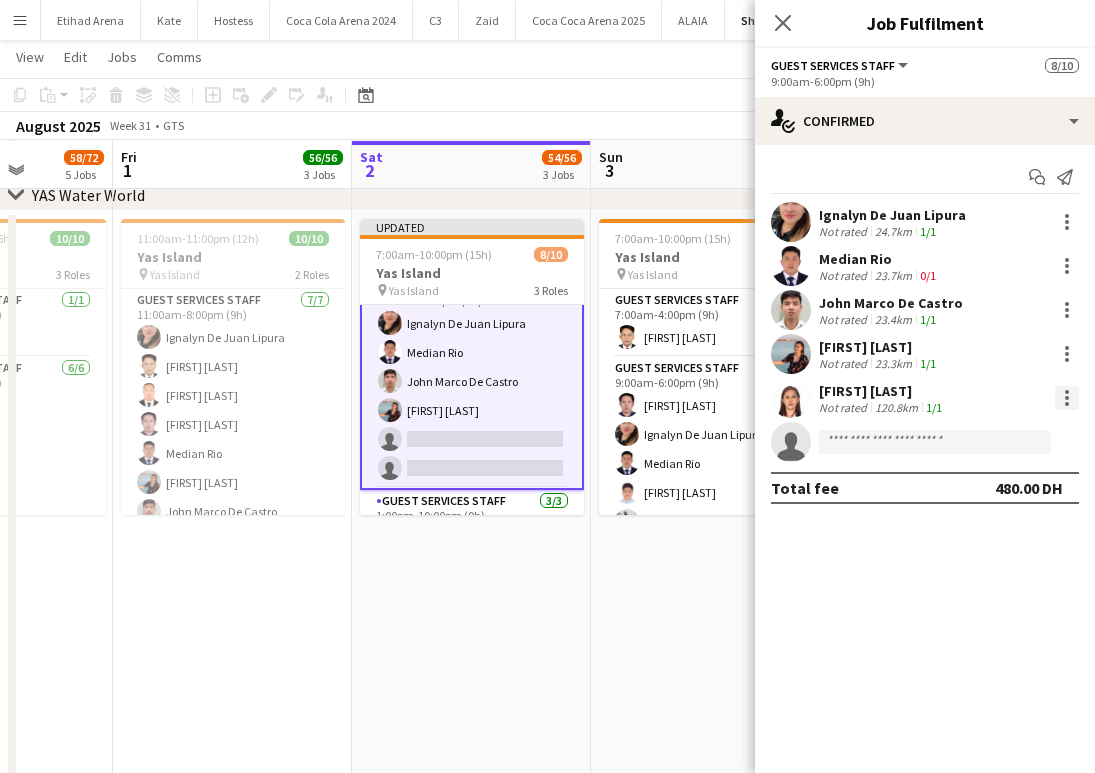 click at bounding box center (1067, 398) 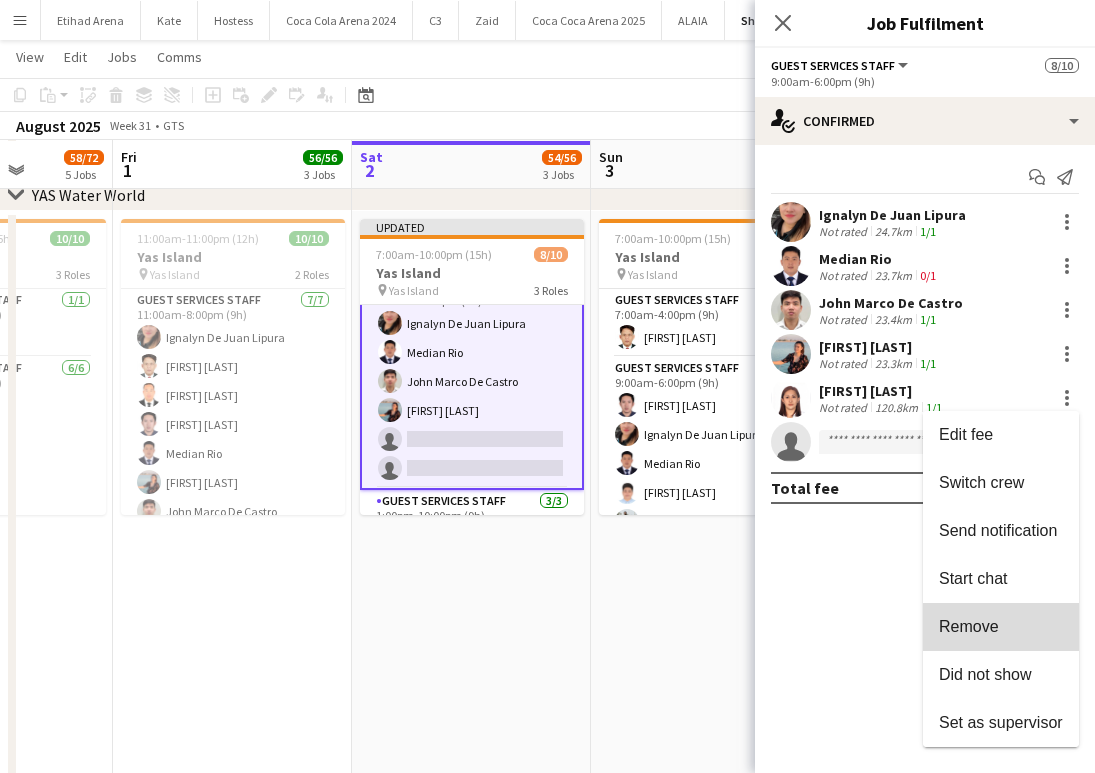 click on "Remove" at bounding box center [1001, 627] 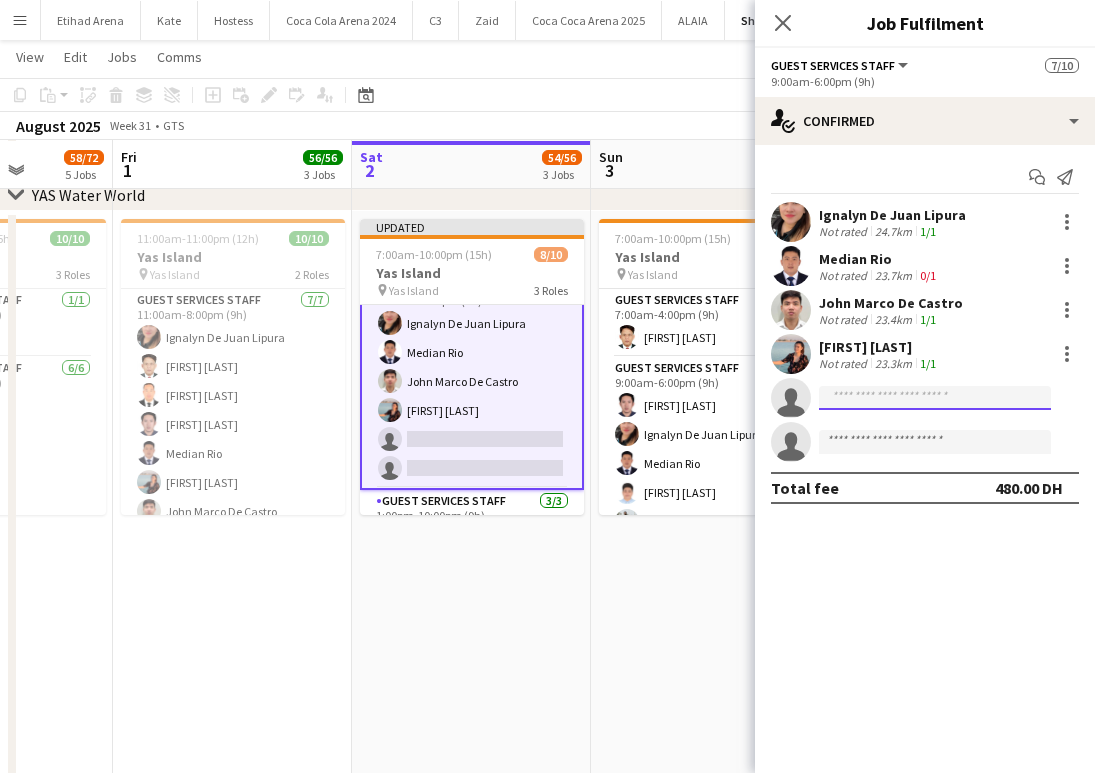click 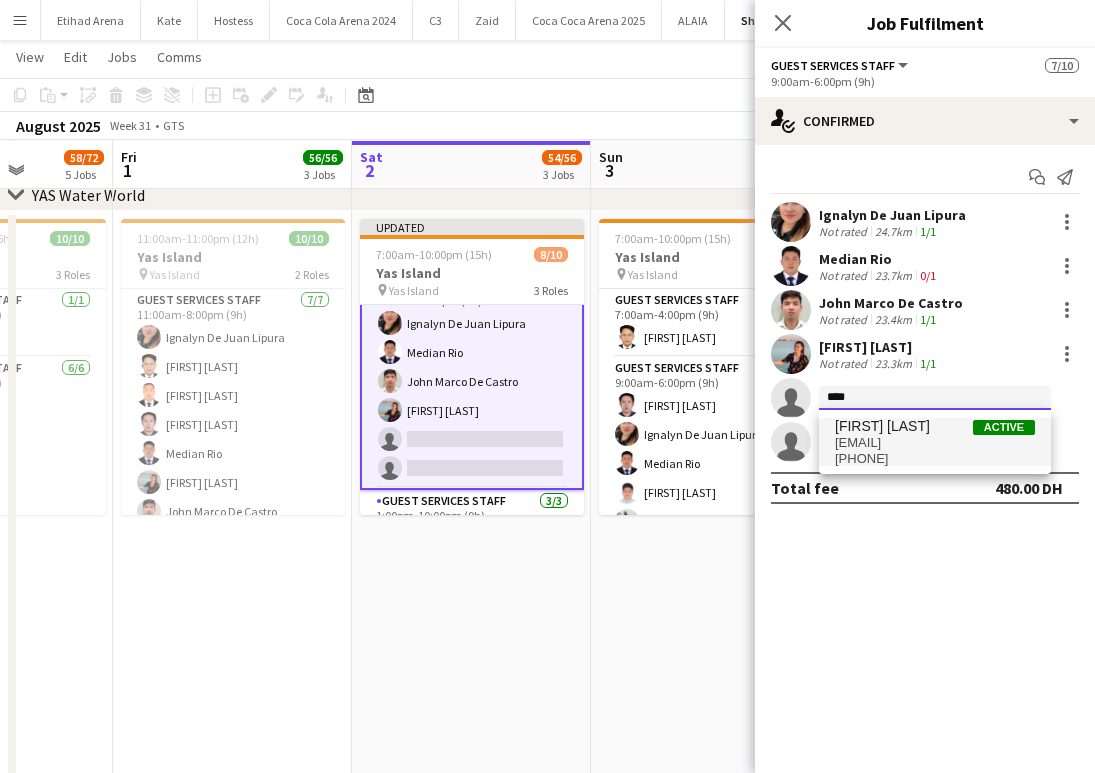 type on "****" 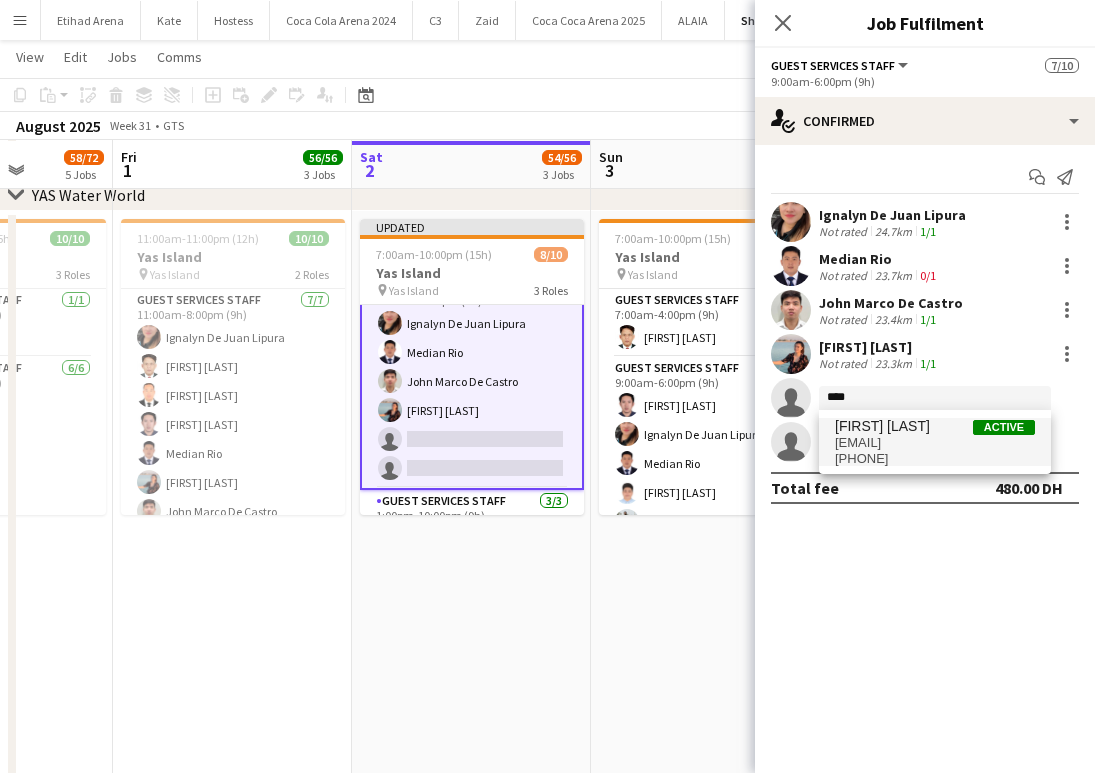 click on "[FIRST] [LAST]" at bounding box center [882, 426] 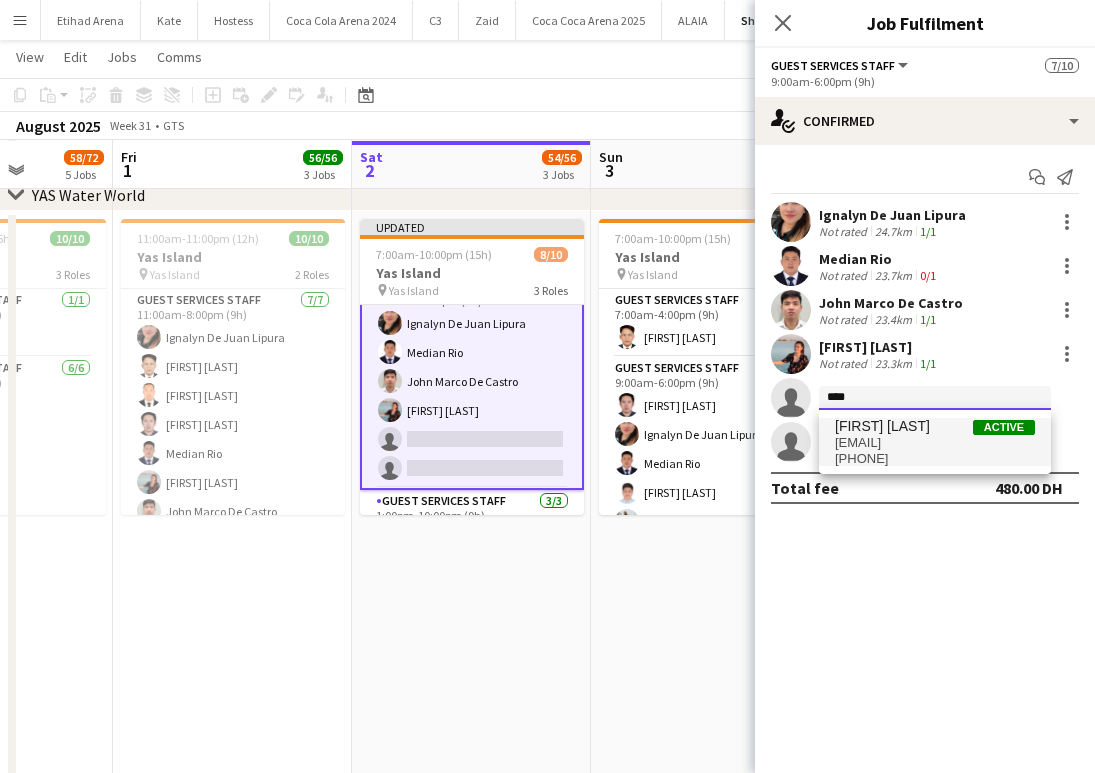 type 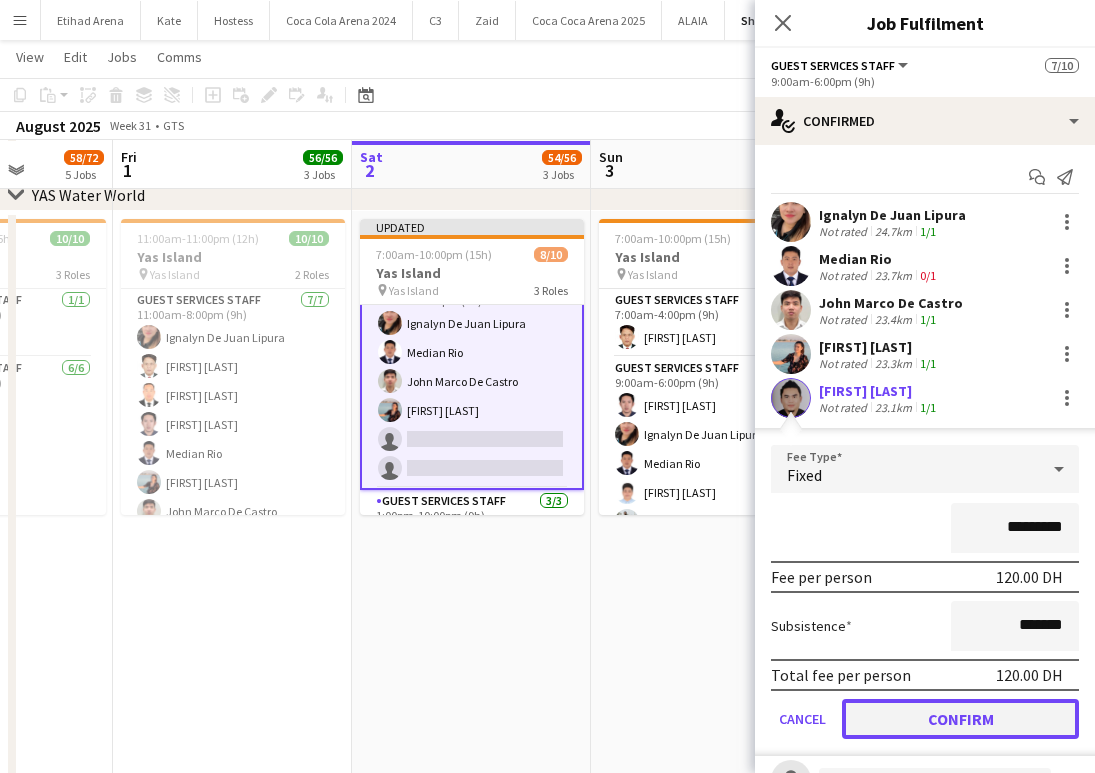 click on "Confirm" at bounding box center [960, 719] 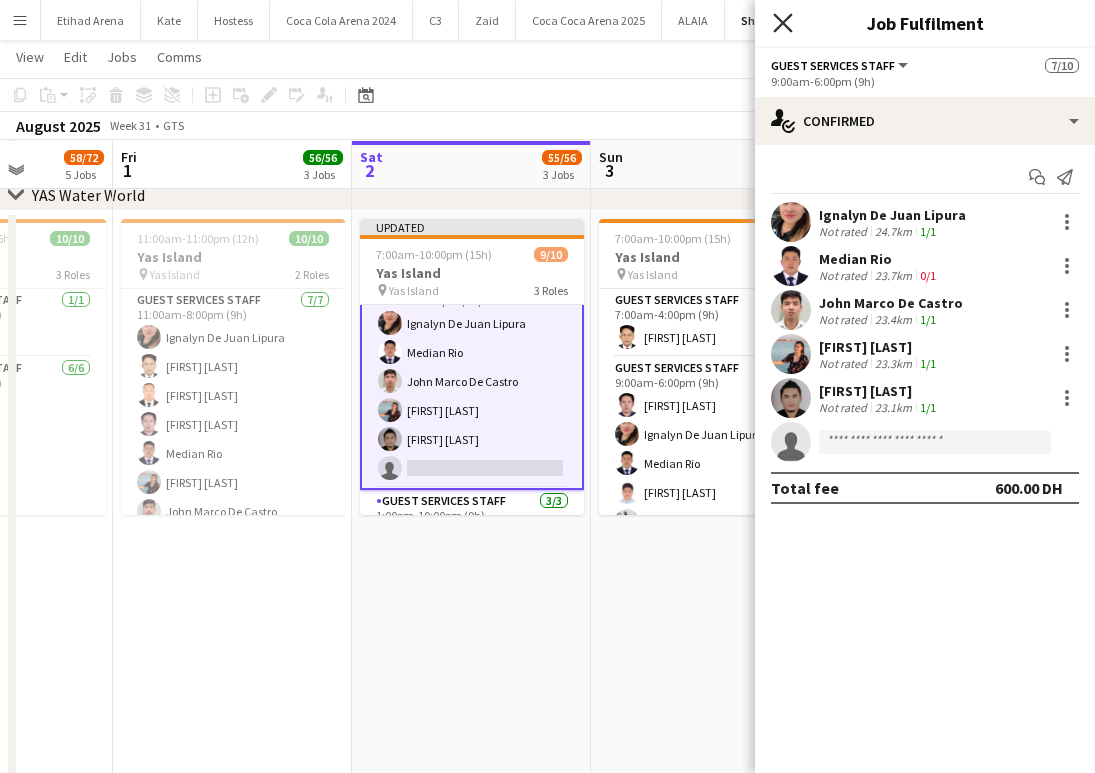 click on "Close pop-in" 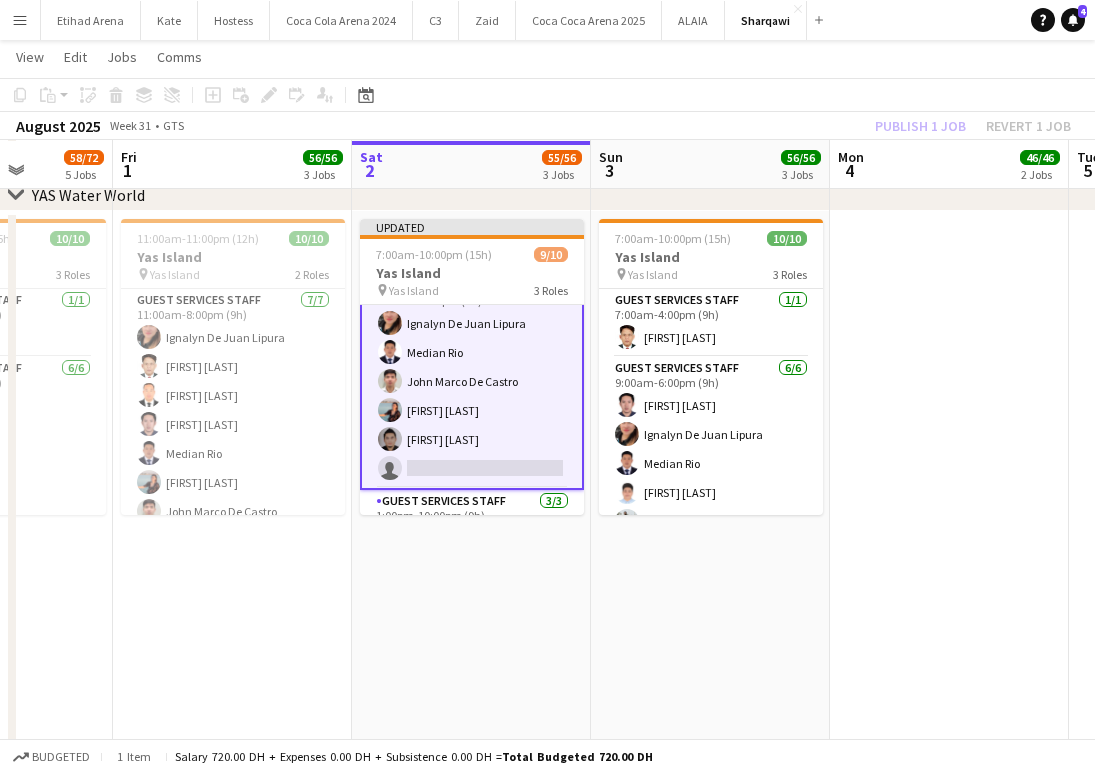 click on "Guest Services Staff   5/6   9:00am-6:00pm (9h)
[FIRST] [LAST] [FIRST] [LAST] [FIRST] [LAST] [FIRST] [LAST] [FIRST] [LAST]
single-neutral-actions" at bounding box center (472, 381) 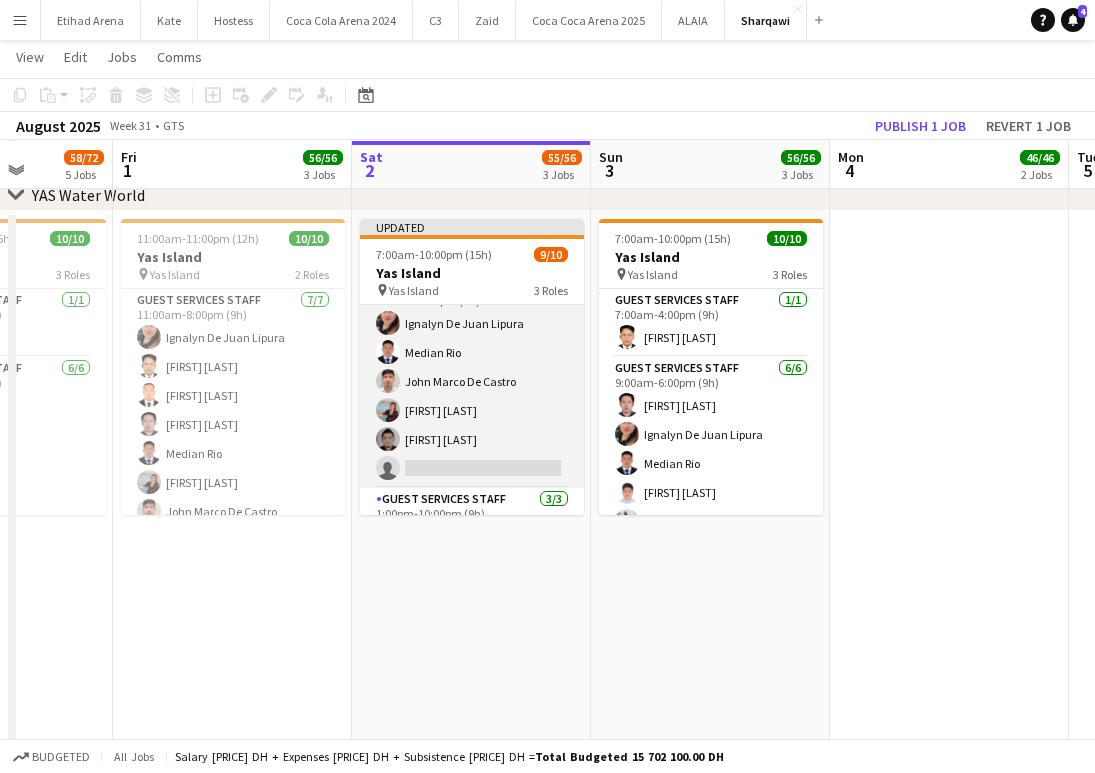 click on "Guest Services Staff   5/6   9:00am-6:00pm (9h)
[FIRST] [LAST] [FIRST] [LAST] [FIRST] [LAST] [FIRST] [LAST] [FIRST] [LAST]
single-neutral-actions" at bounding box center (472, 381) 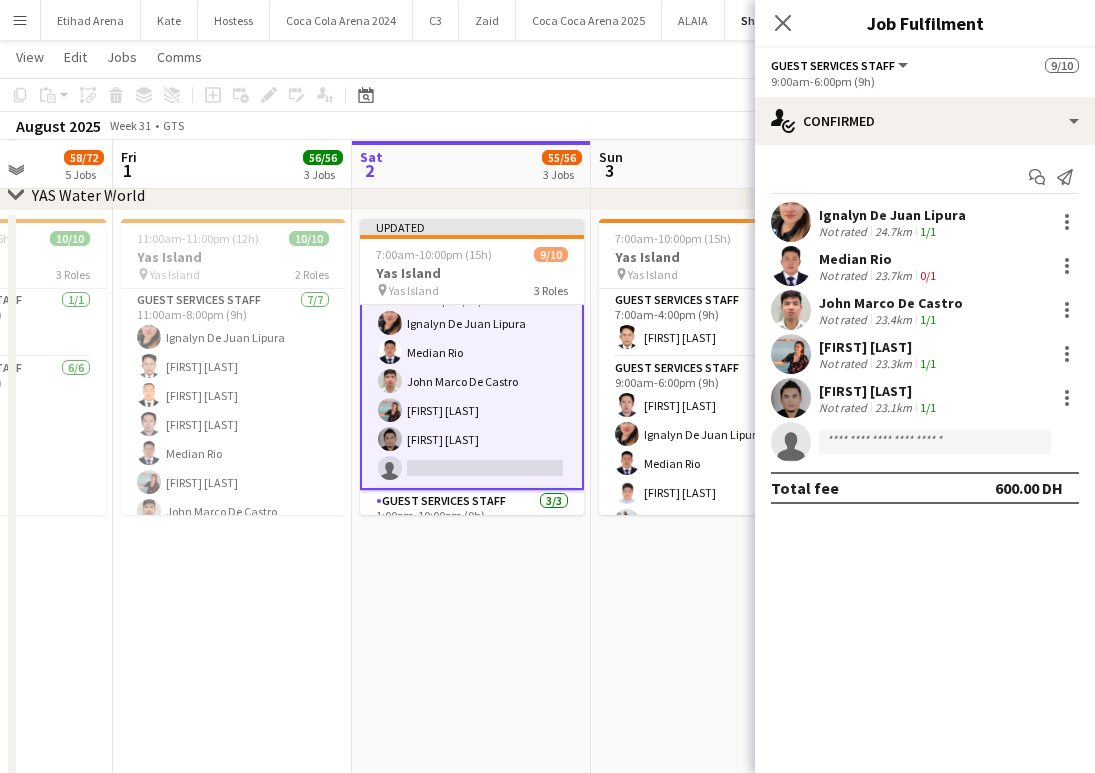click at bounding box center [791, 398] 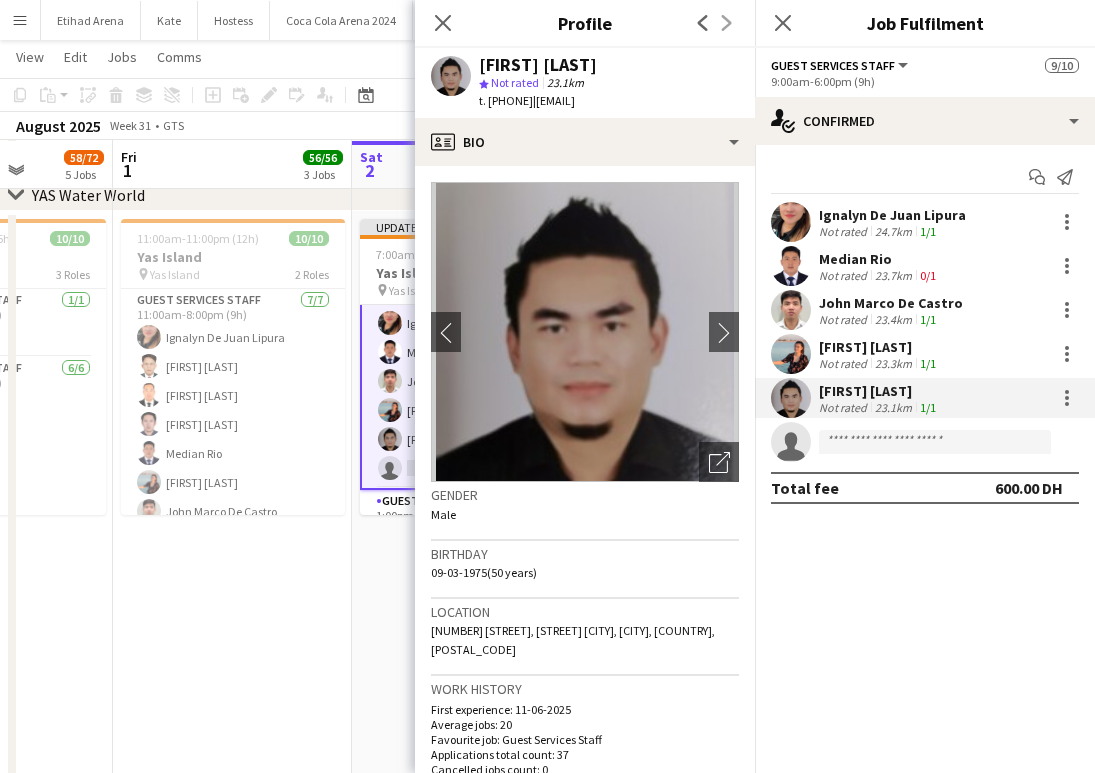 drag, startPoint x: 572, startPoint y: 99, endPoint x: 732, endPoint y: 99, distance: 160 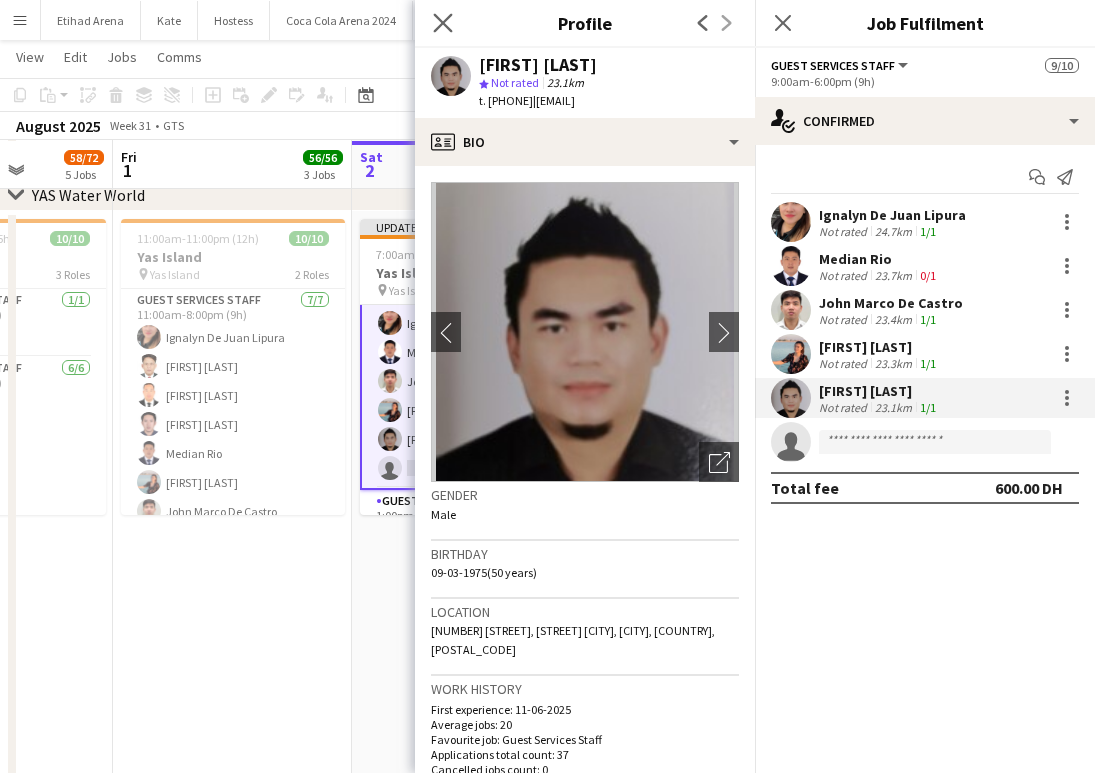 click on "Close pop-in" 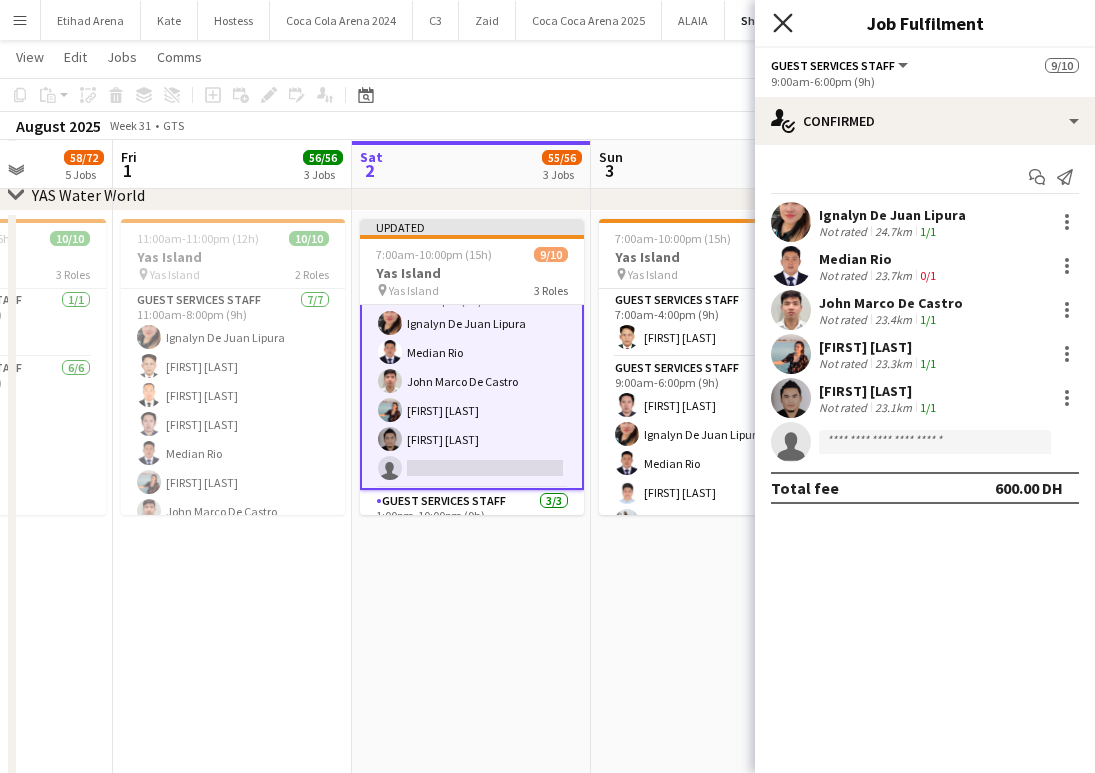 click on "Close pop-in" 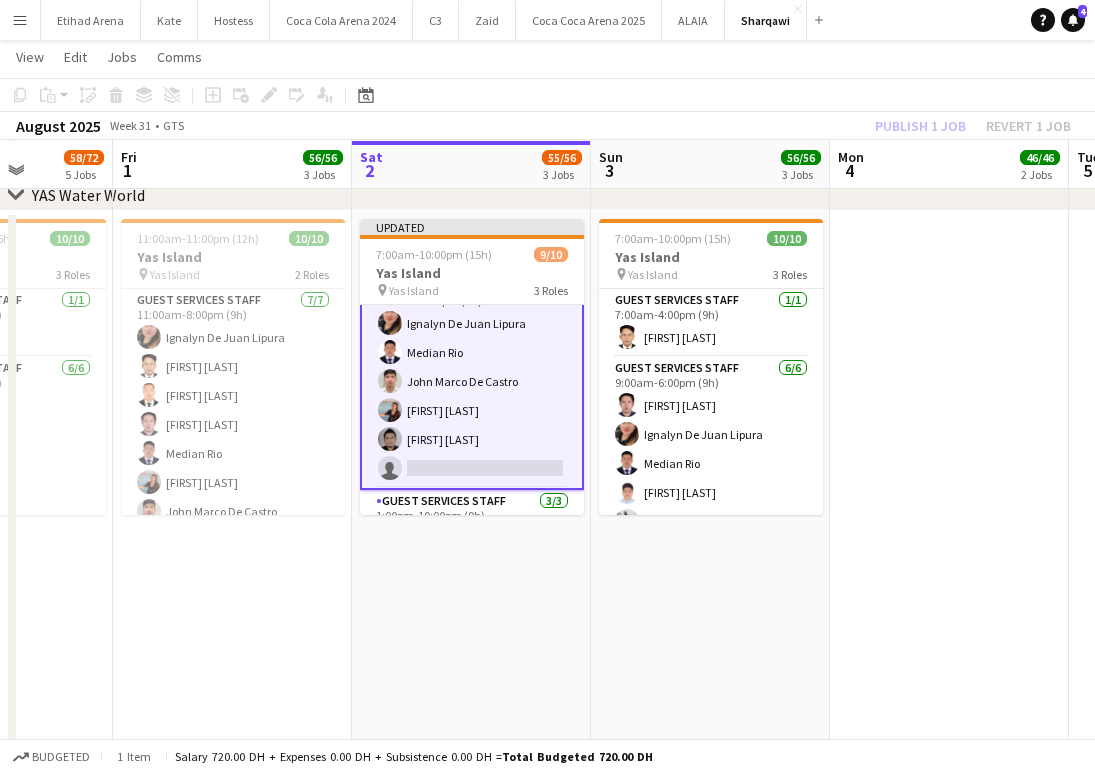 click on "Publish 1 job   Revert 1 job" 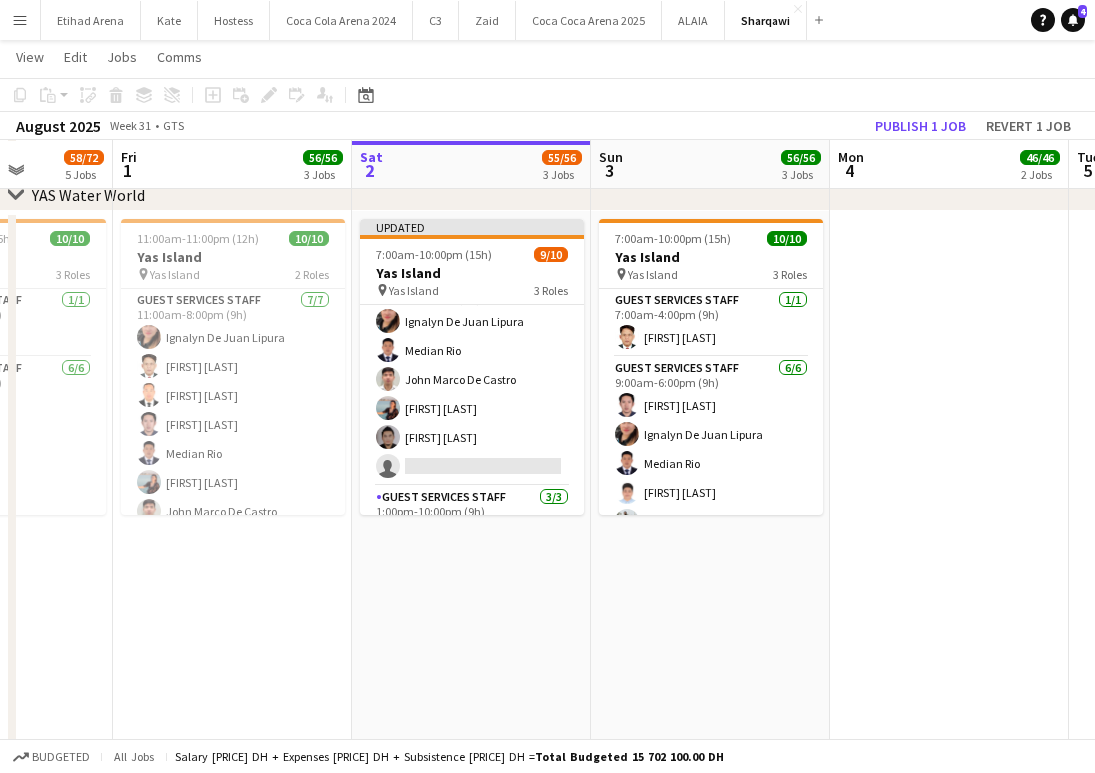 scroll, scrollTop: 98, scrollLeft: 0, axis: vertical 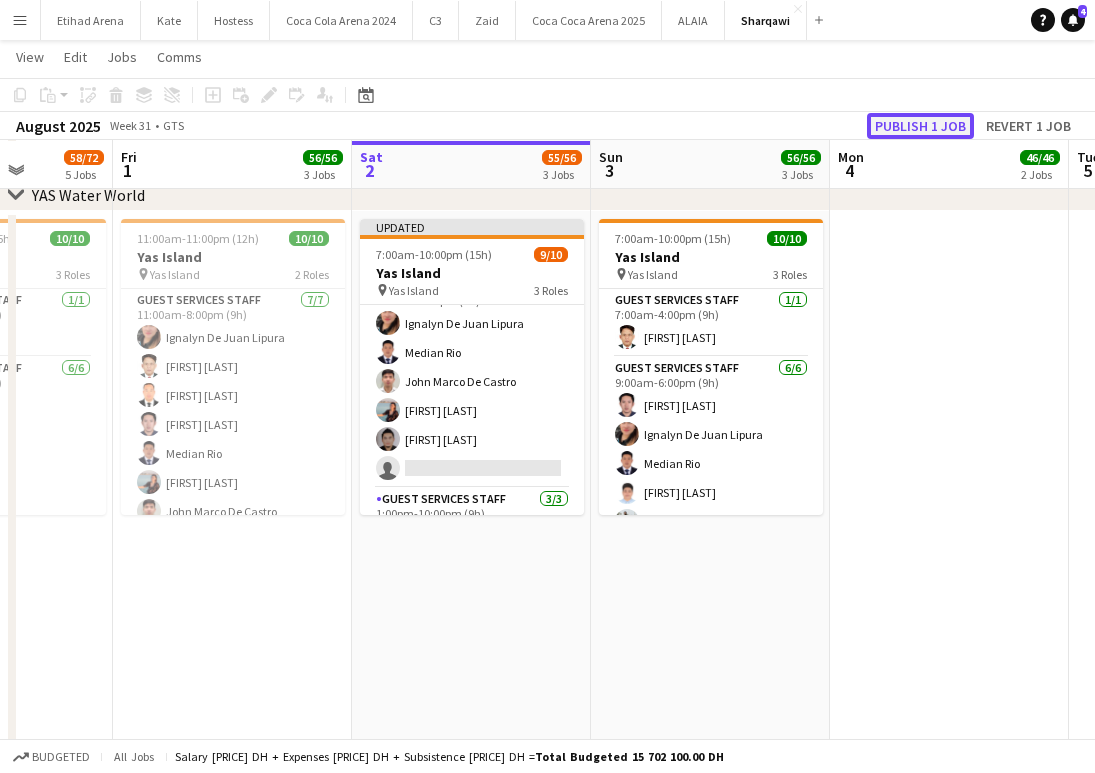 click on "Publish 1 job" 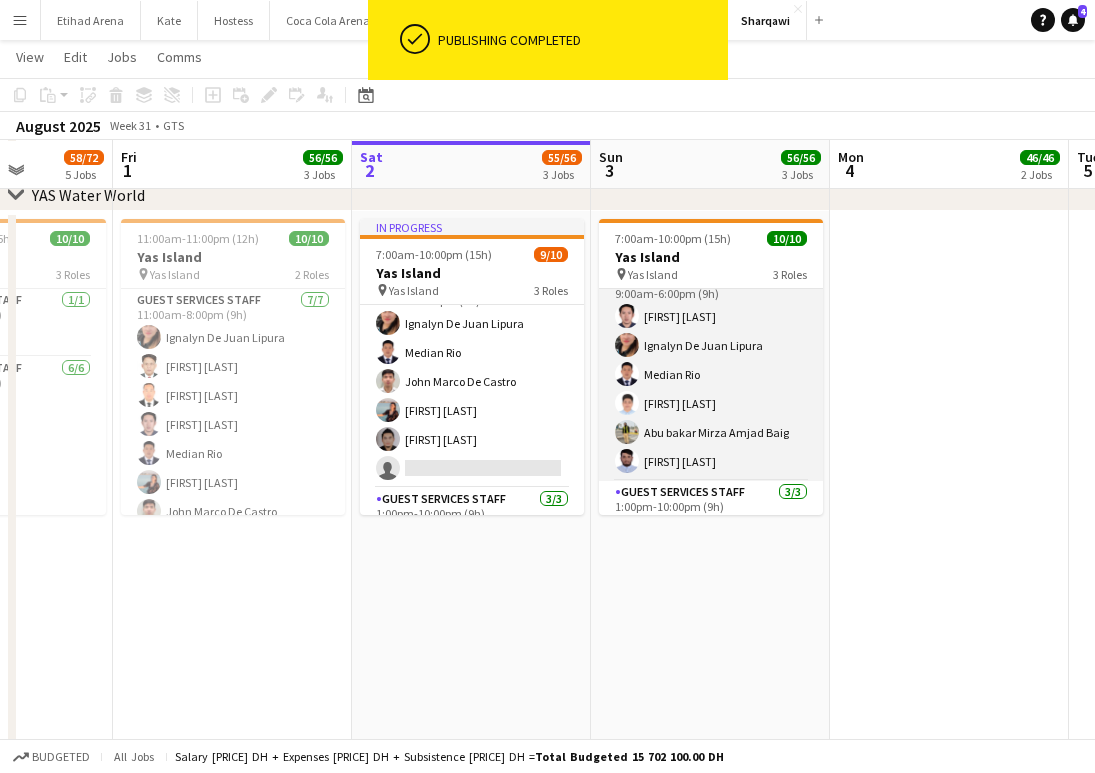 scroll, scrollTop: 181, scrollLeft: 0, axis: vertical 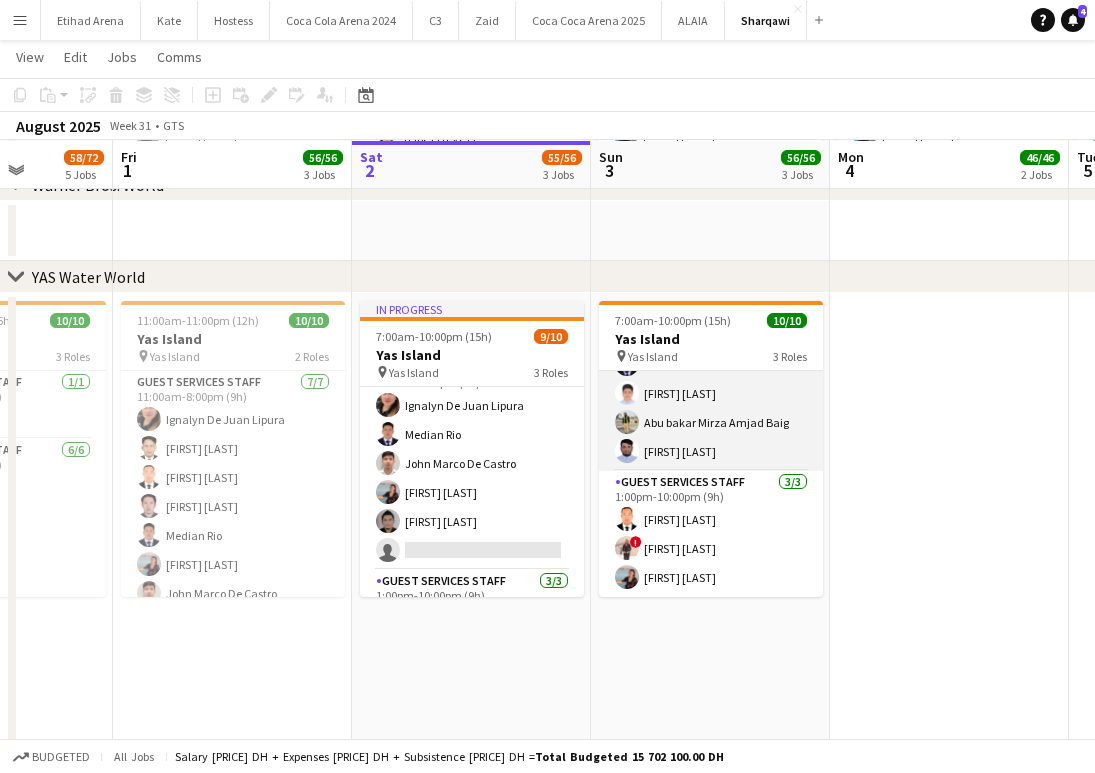 click on "Guest Services Staff   6/6   9:00am-6:00pm (9h)
Joerey De Castro Ignalyn De Juan Lipura Median Rio Jenika Earl De guzman Abu bakar Mirza Amjad Baig Abdullah Shaikh" at bounding box center [711, 364] 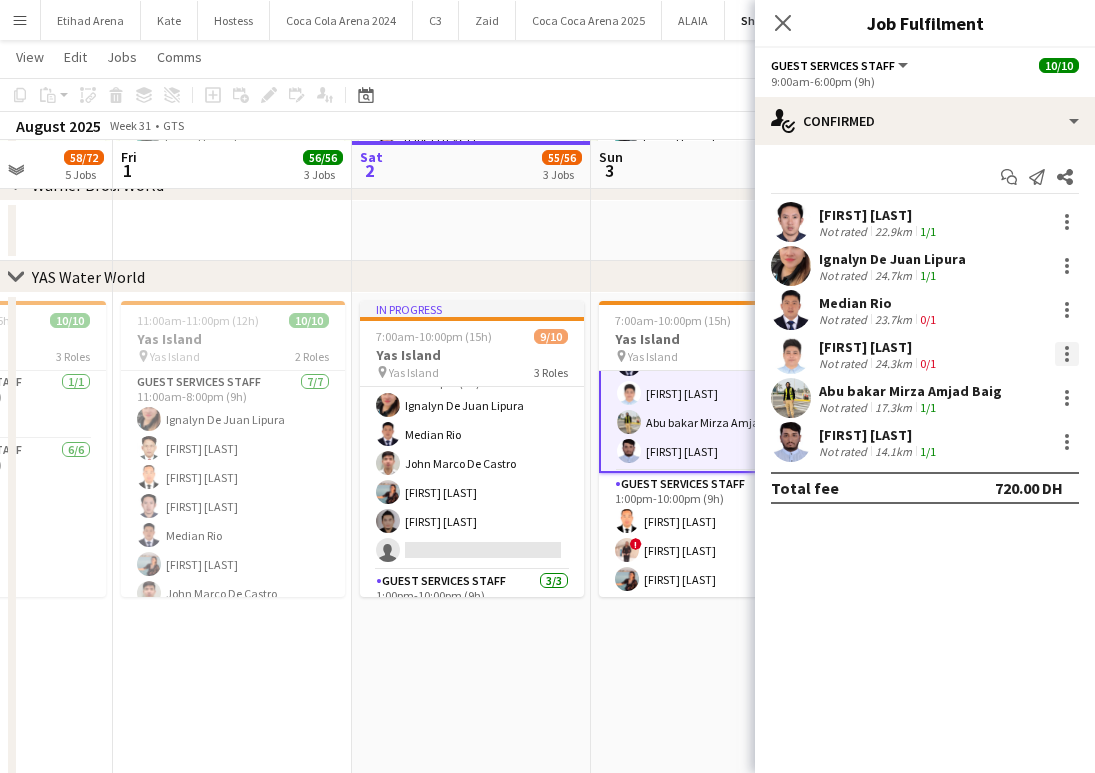 click at bounding box center (1067, 354) 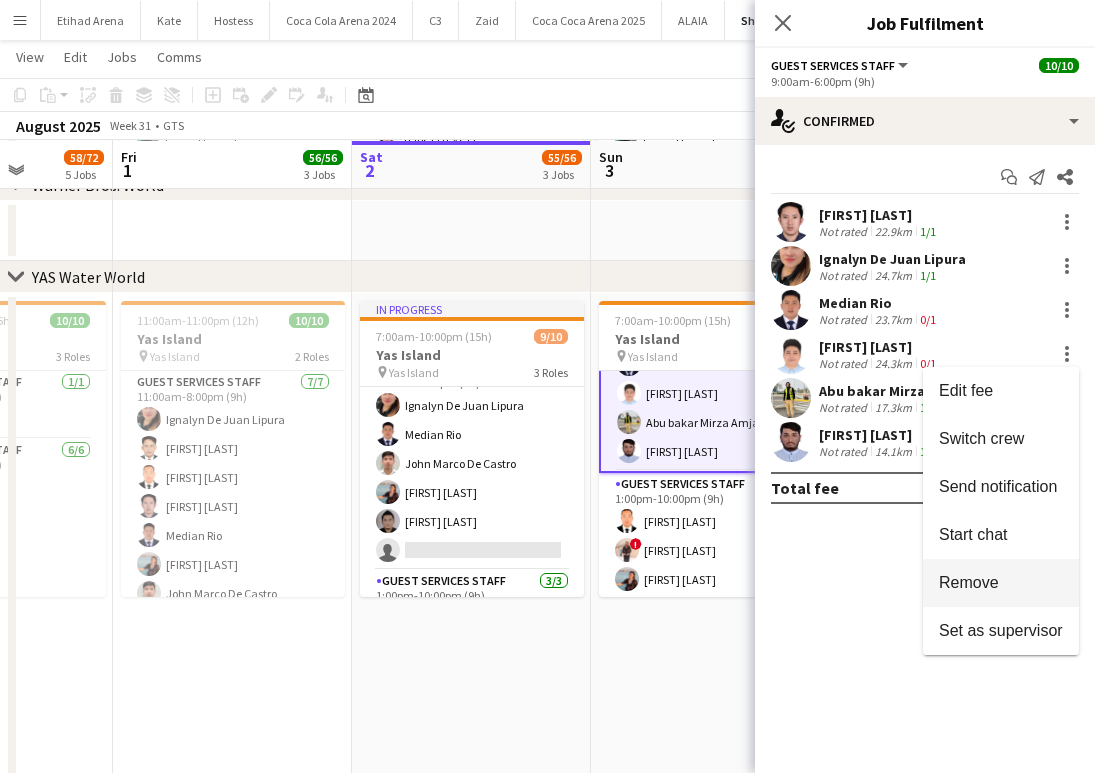 click on "Remove" at bounding box center [969, 582] 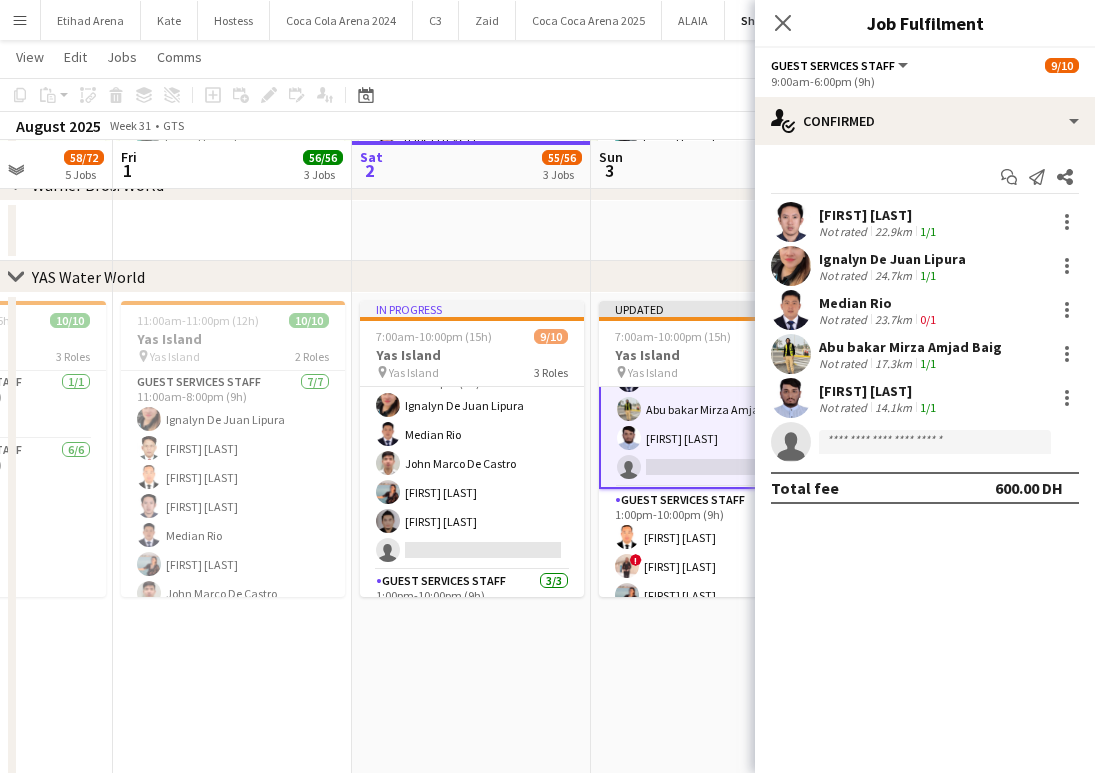 click on "single-neutral-actions" 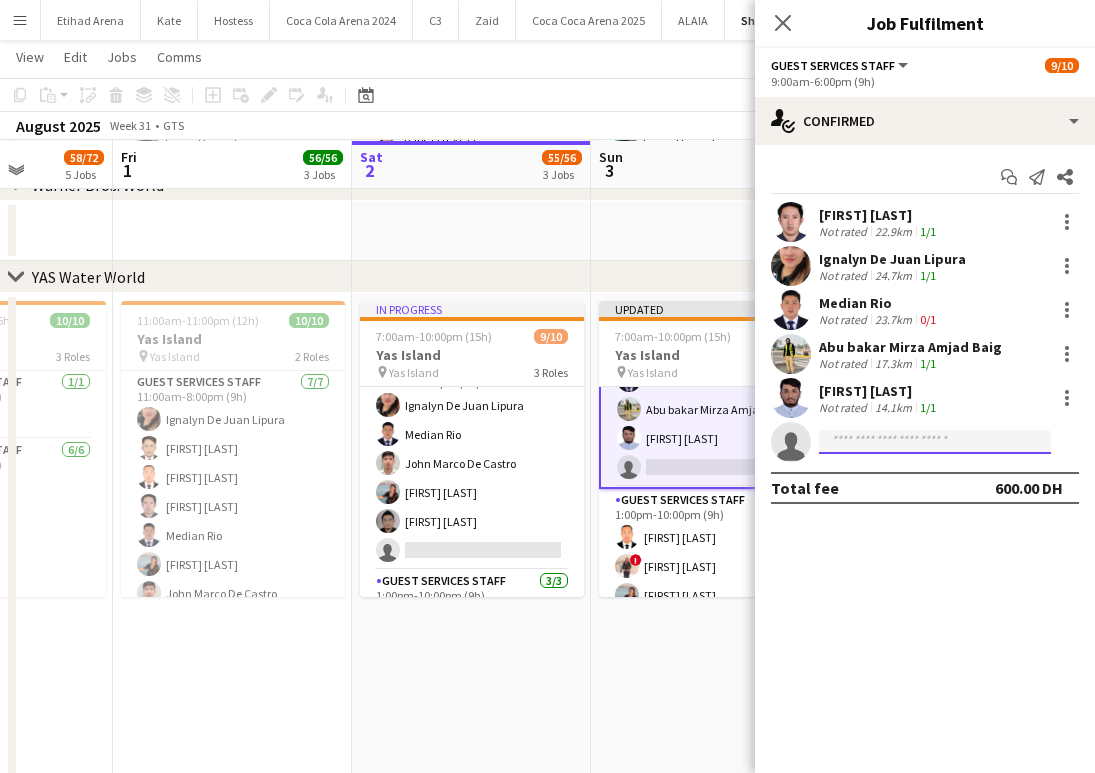 click 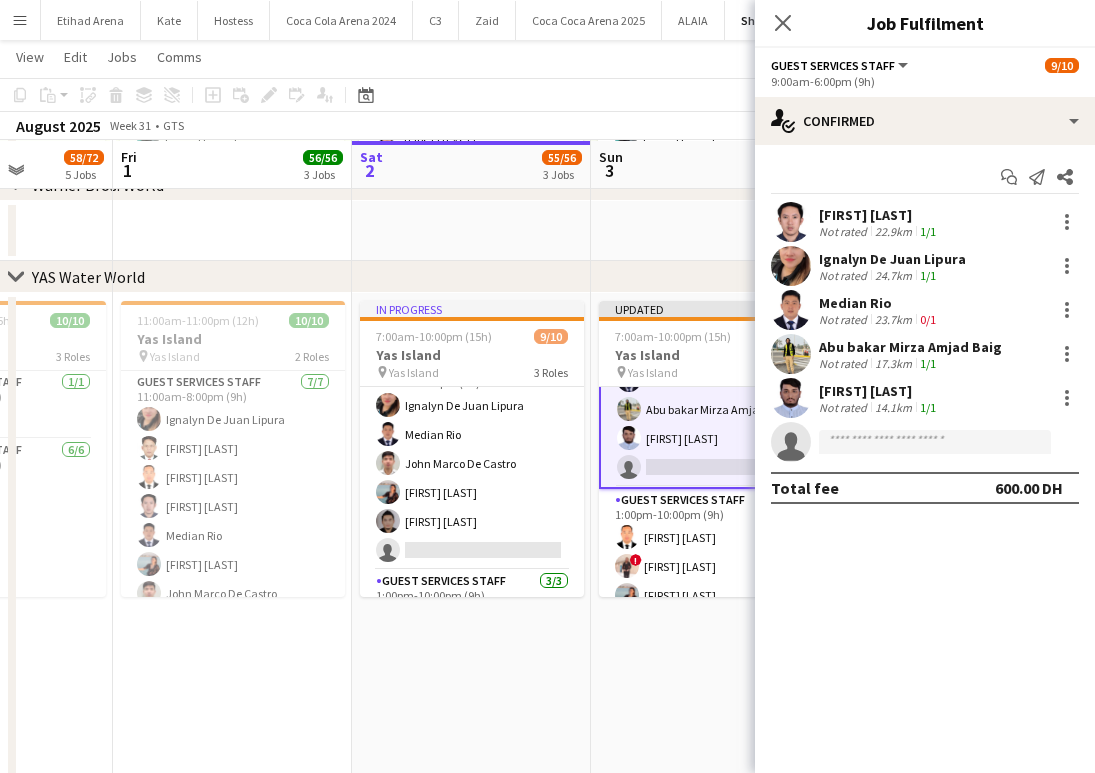 click on "Close pop-in" 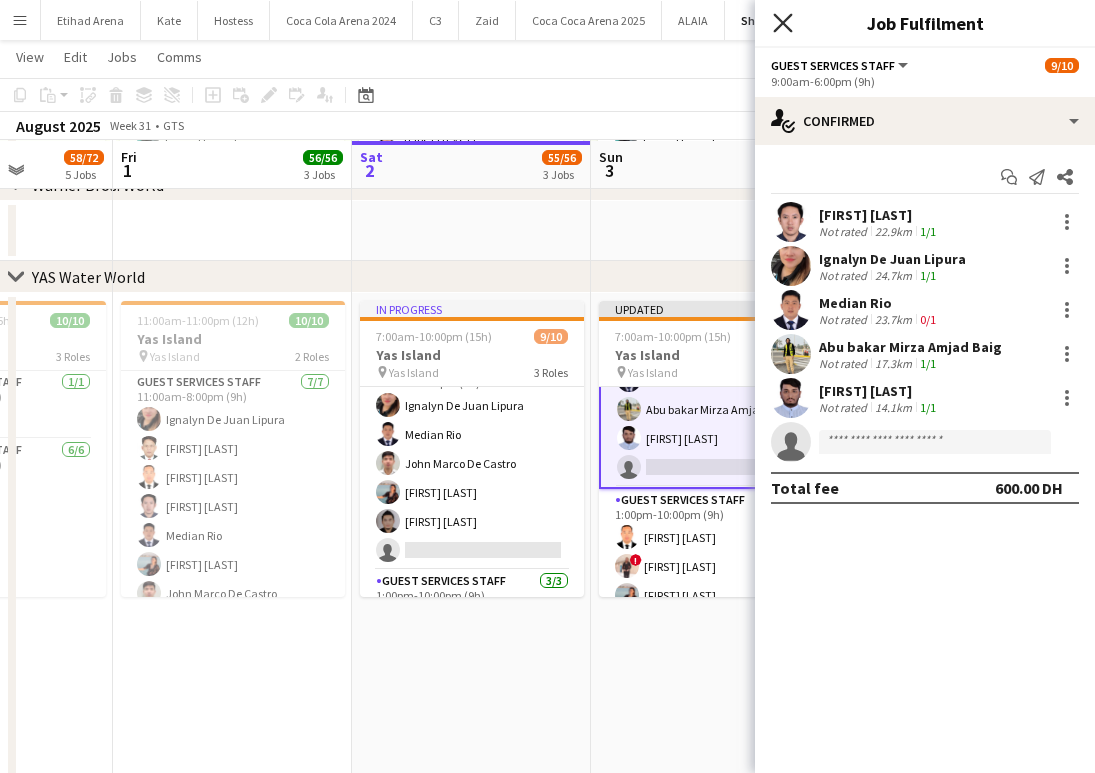click on "Close pop-in" 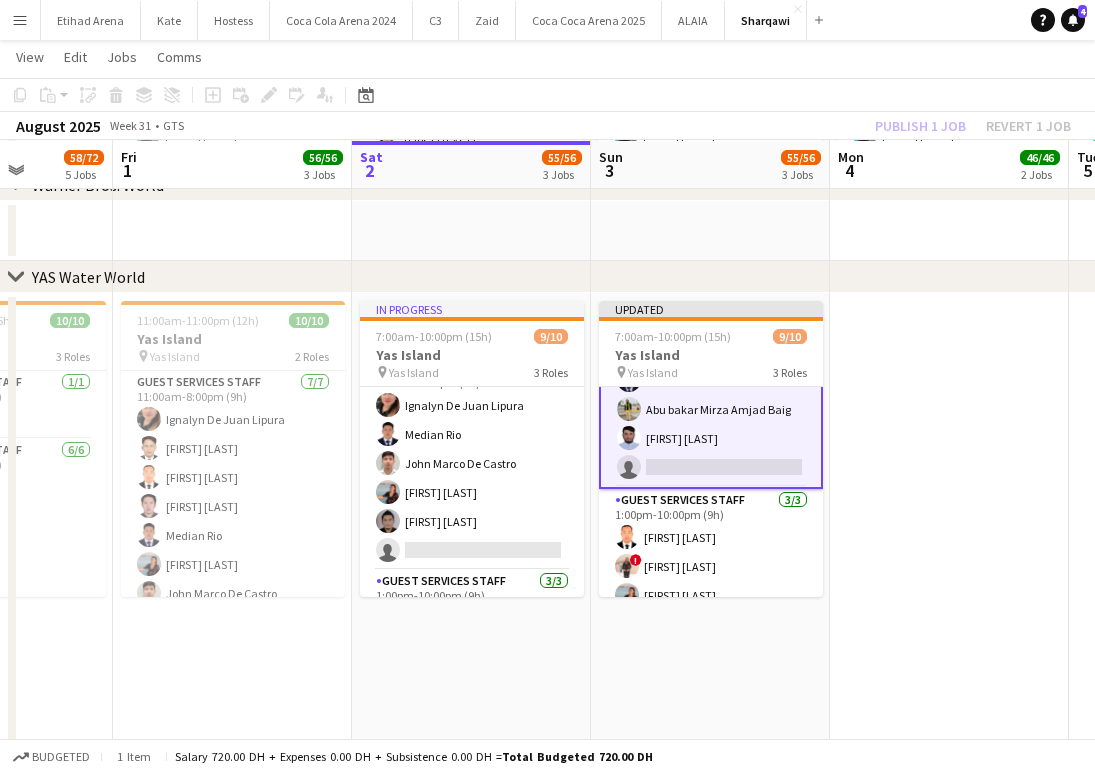 click on "Publish 1 job   Revert 1 job" 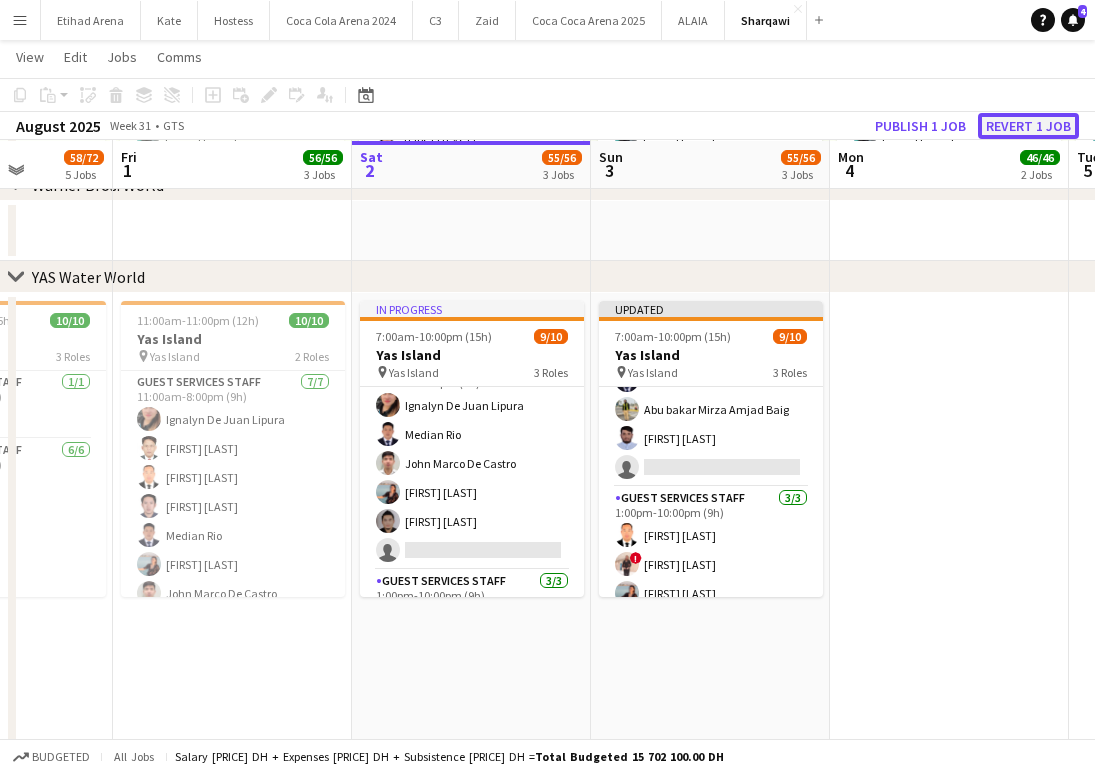 click on "Revert 1 job" 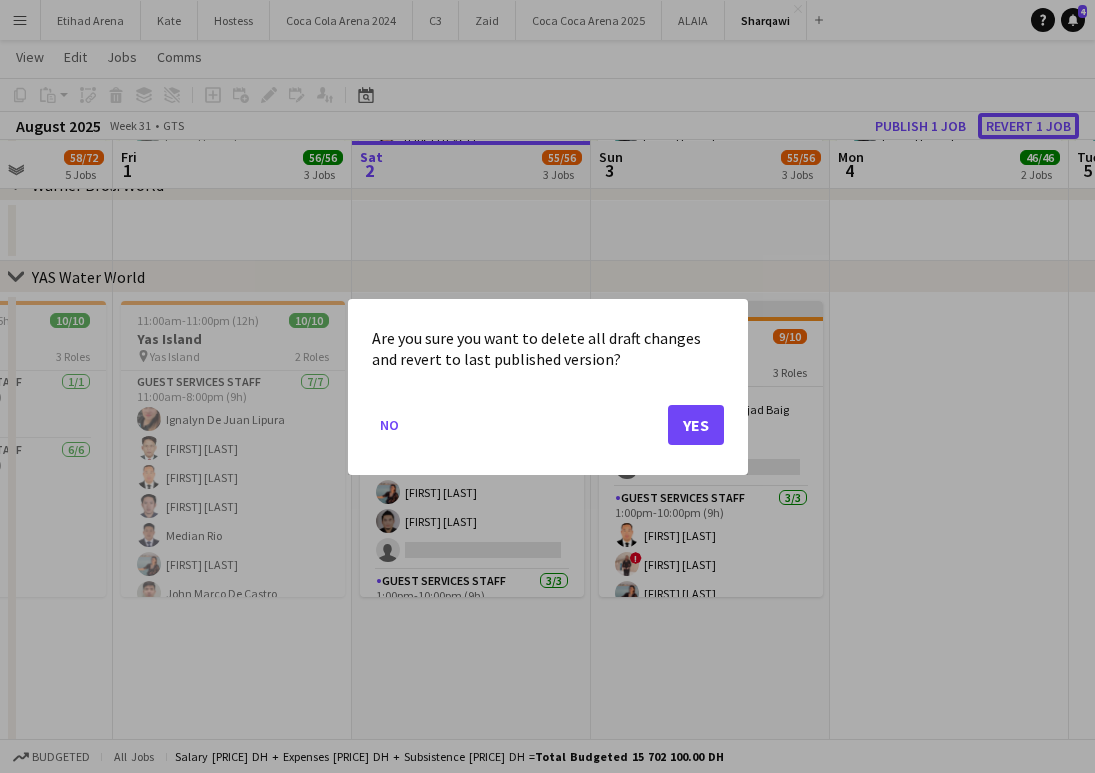 scroll, scrollTop: 0, scrollLeft: 0, axis: both 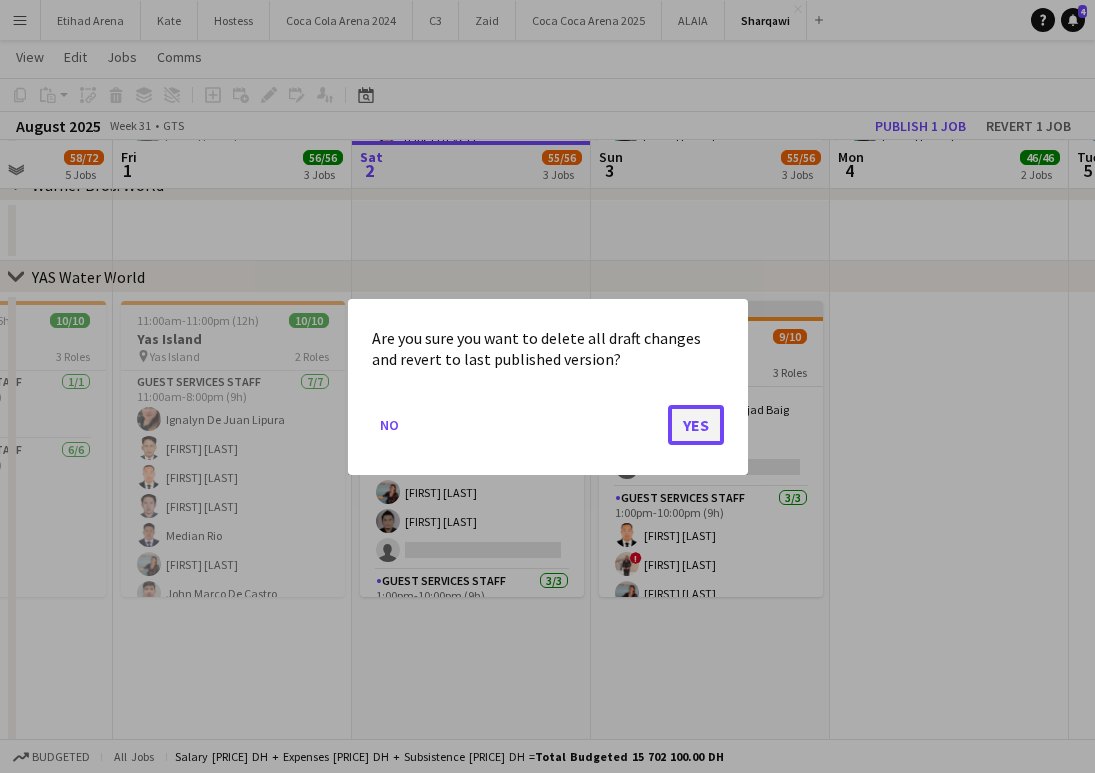 click on "Yes" 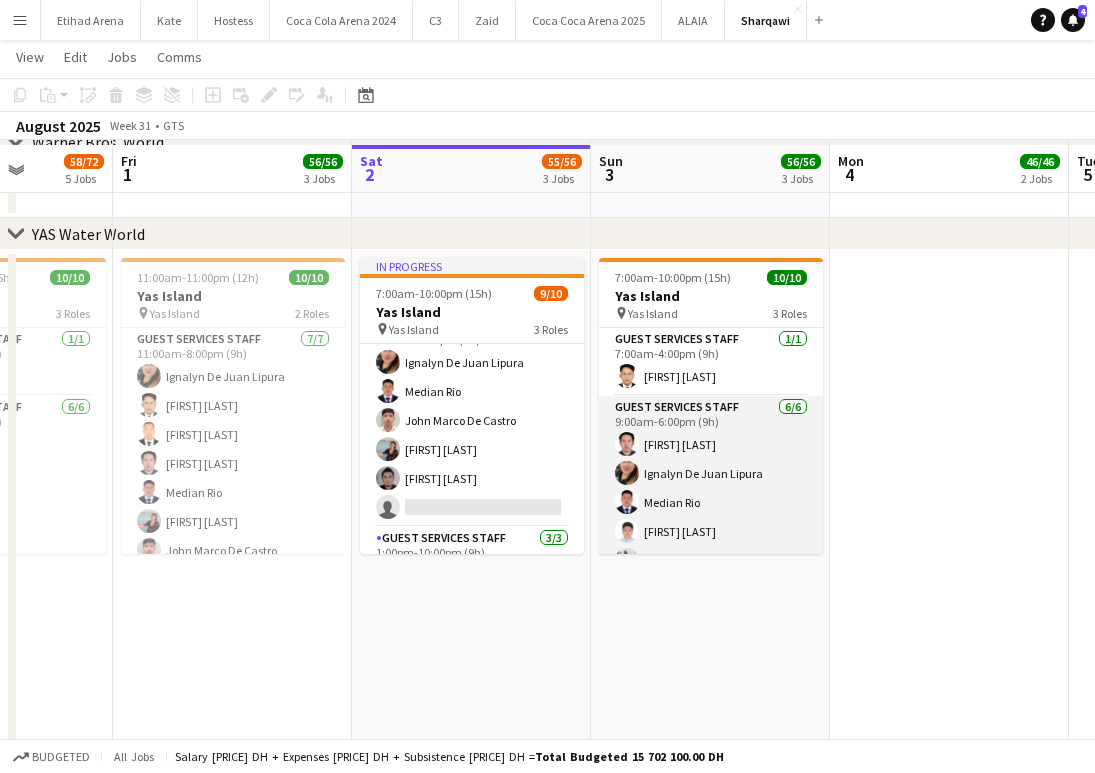 scroll, scrollTop: 1941, scrollLeft: 0, axis: vertical 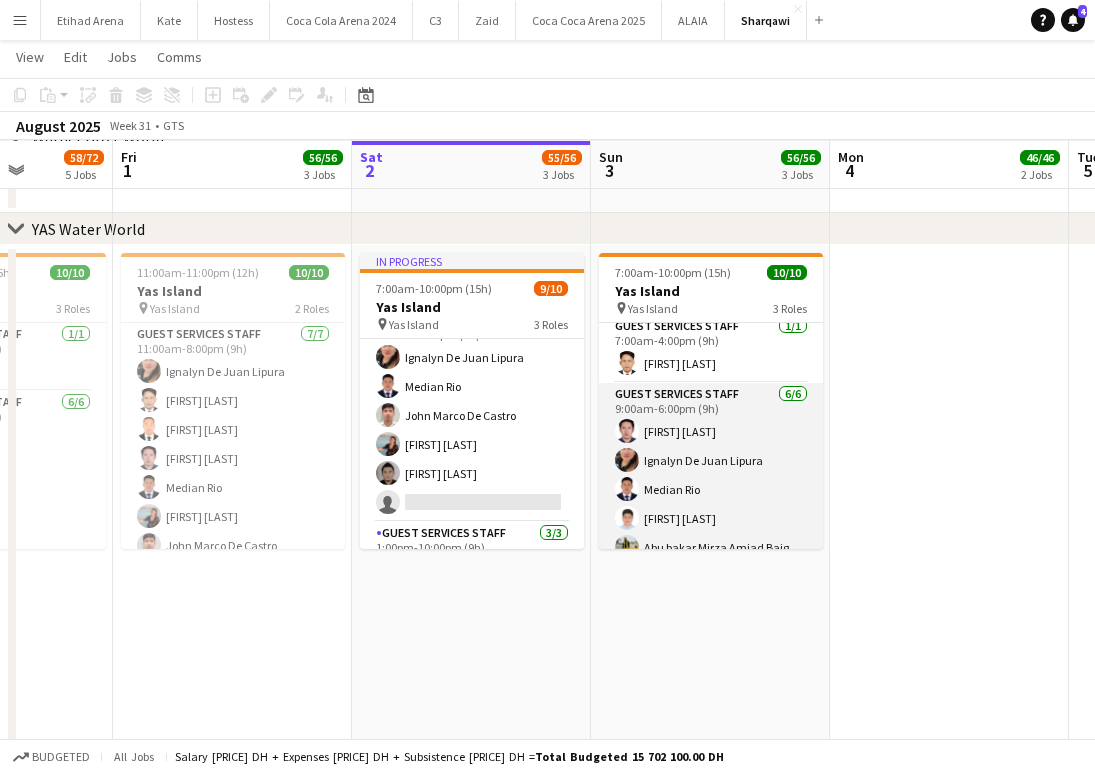 click on "Guest Services Staff   6/6   9:00am-6:00pm (9h)
Joerey De Castro Ignalyn De Juan Lipura Median Rio Jenika Earl De guzman Abu bakar Mirza Amjad Baig Abdullah Shaikh" at bounding box center [711, 489] 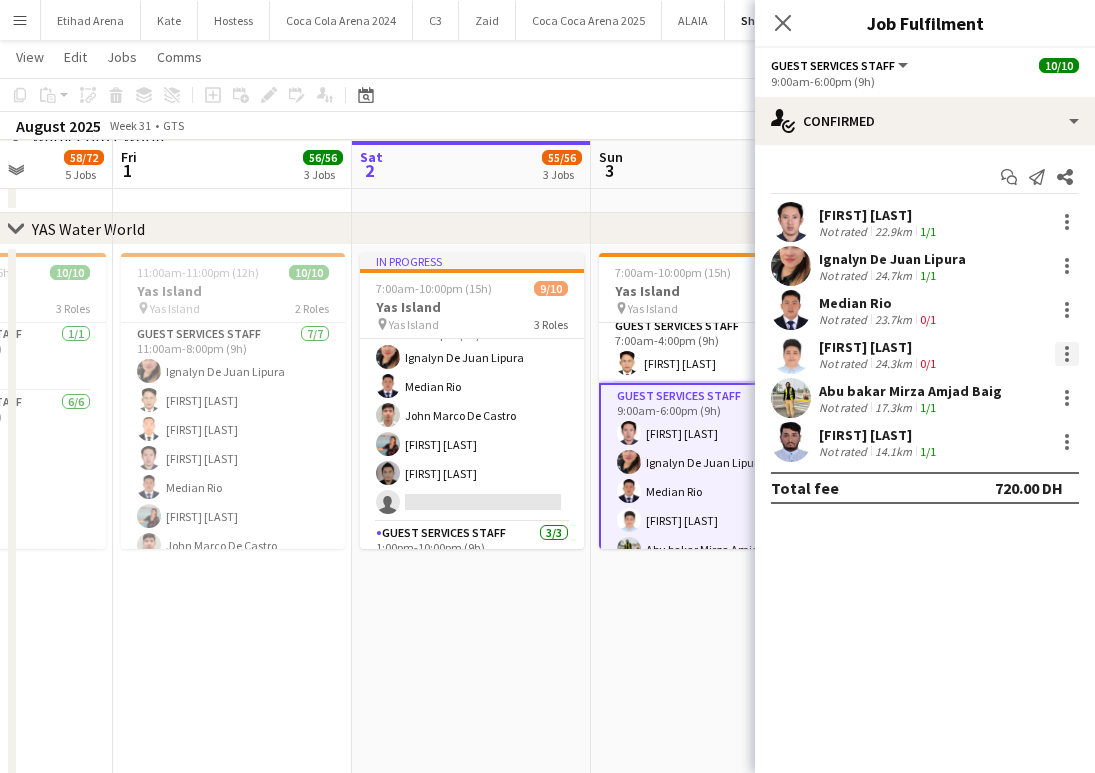 click at bounding box center (1067, 348) 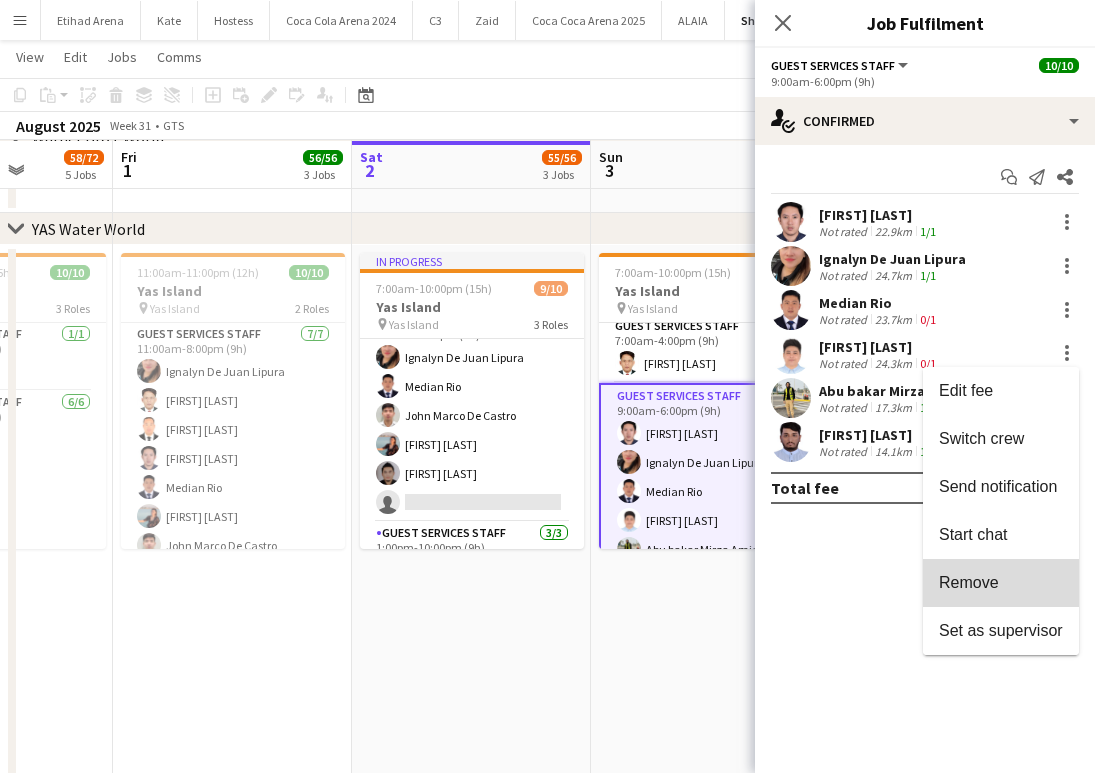 click on "Remove" at bounding box center (1001, 583) 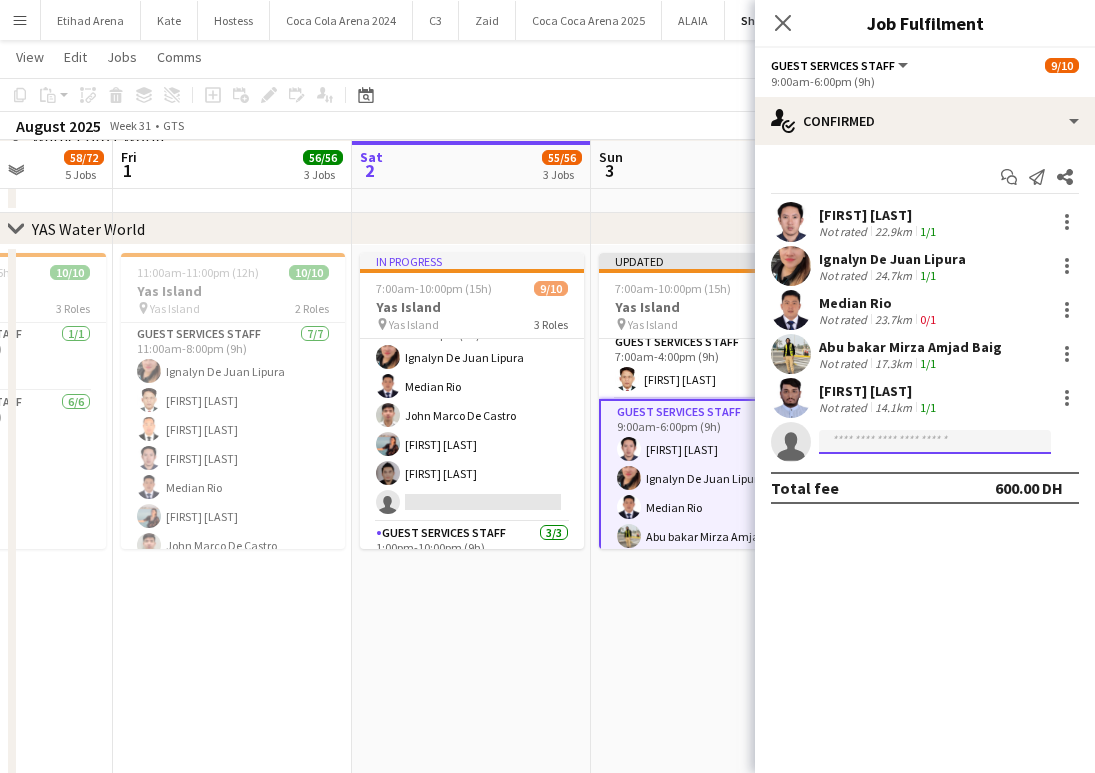 click 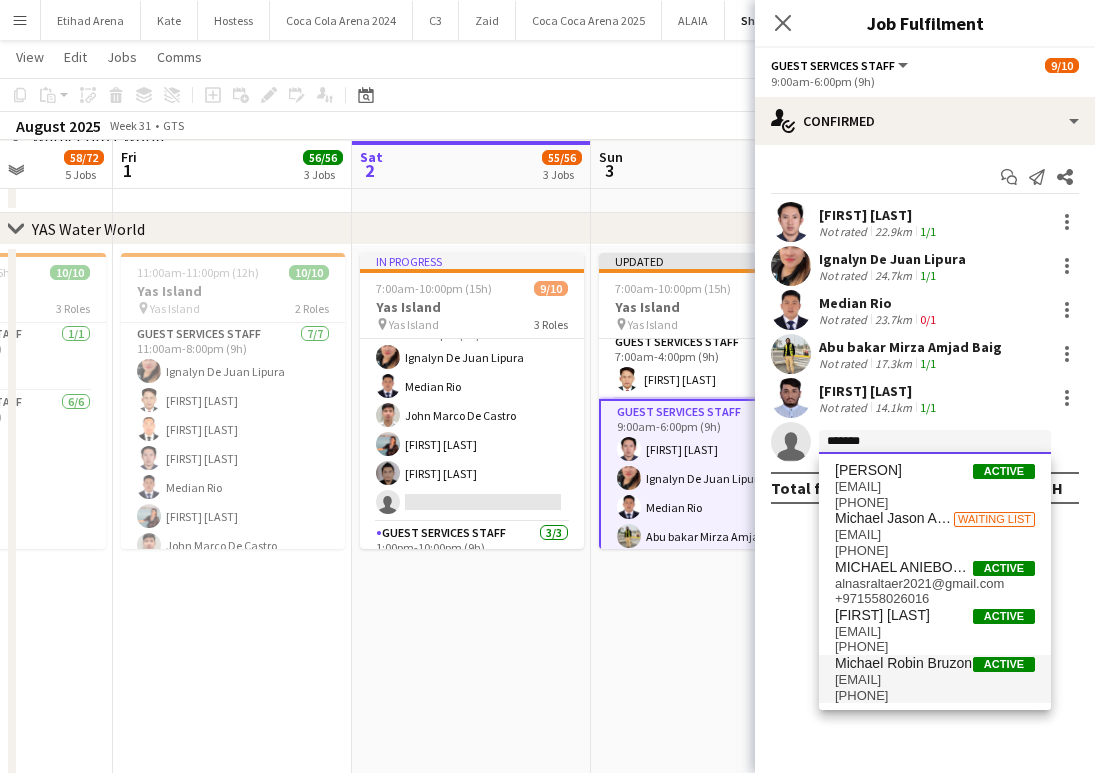 scroll, scrollTop: 1, scrollLeft: 0, axis: vertical 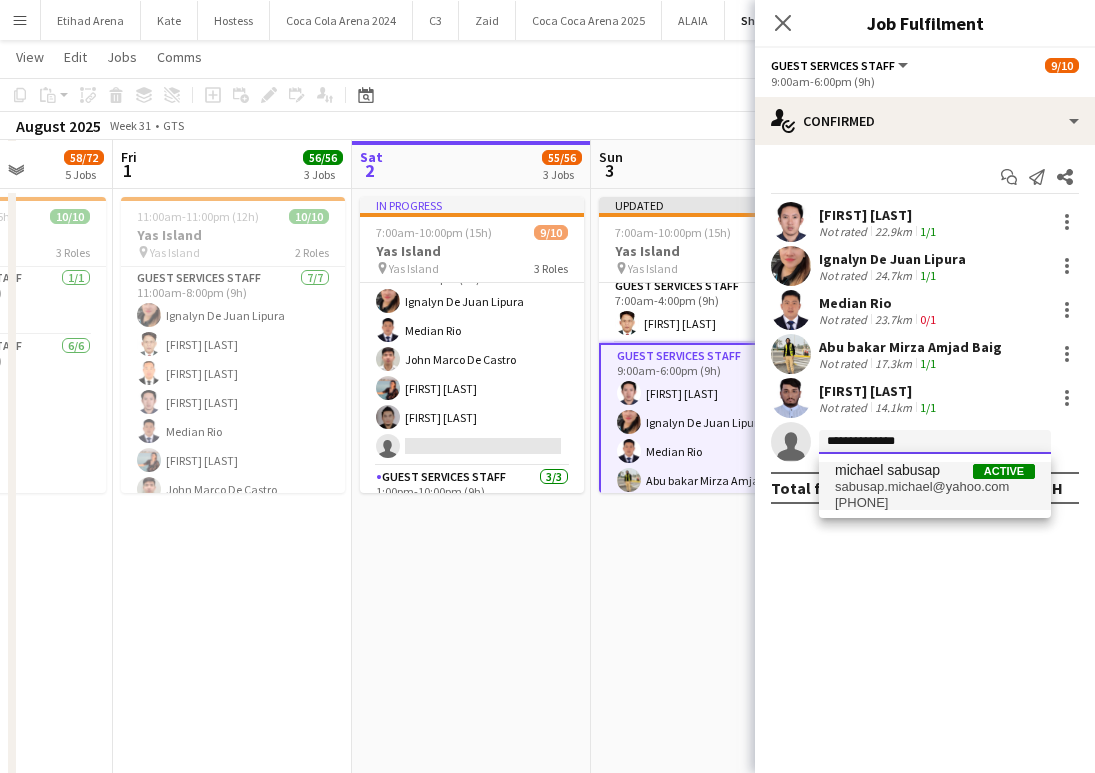 type on "**********" 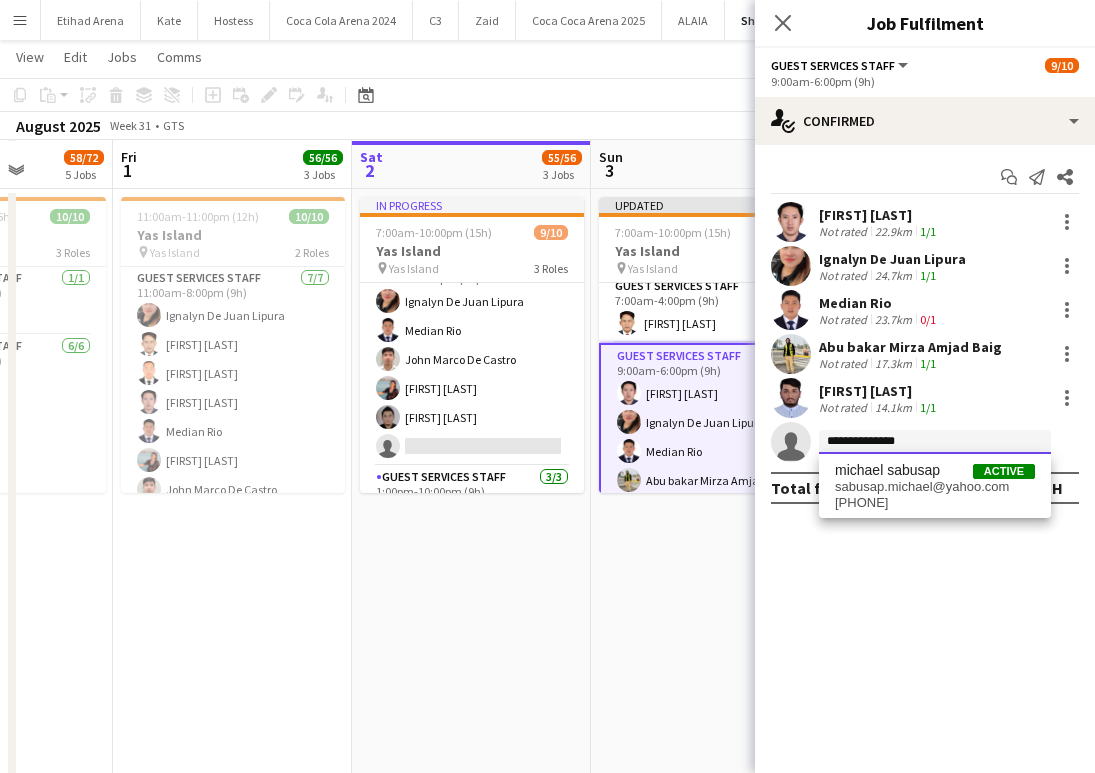 type 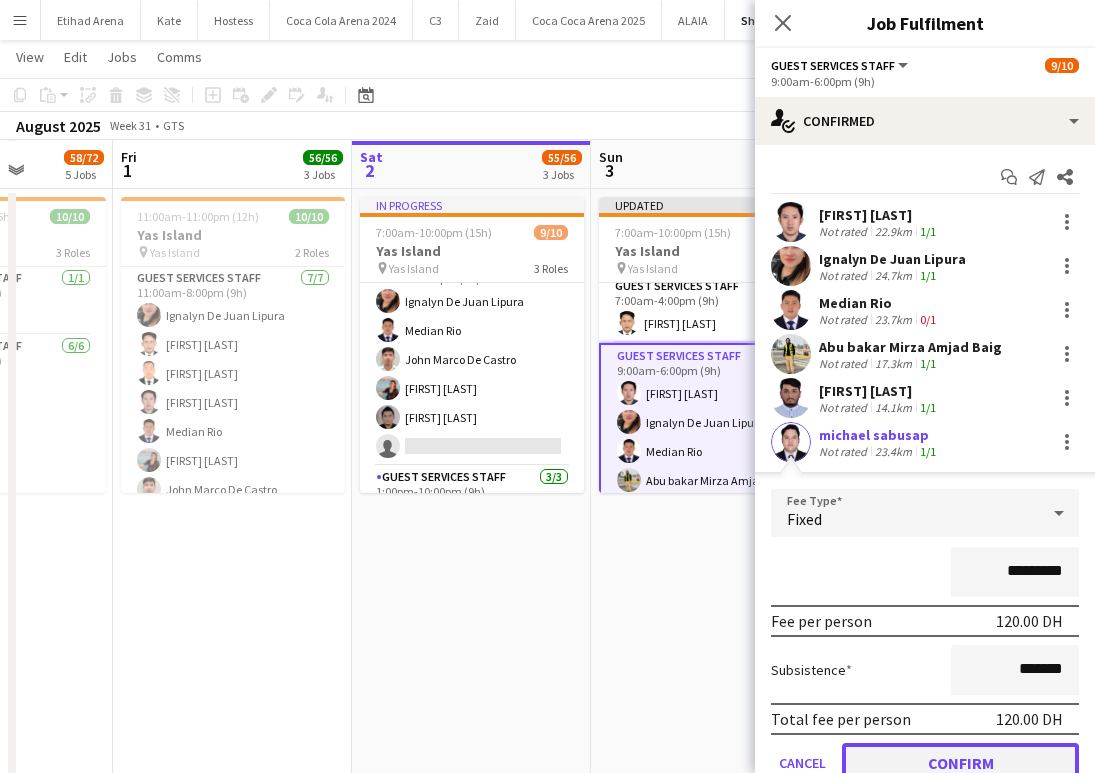 click on "Confirm" at bounding box center [960, 763] 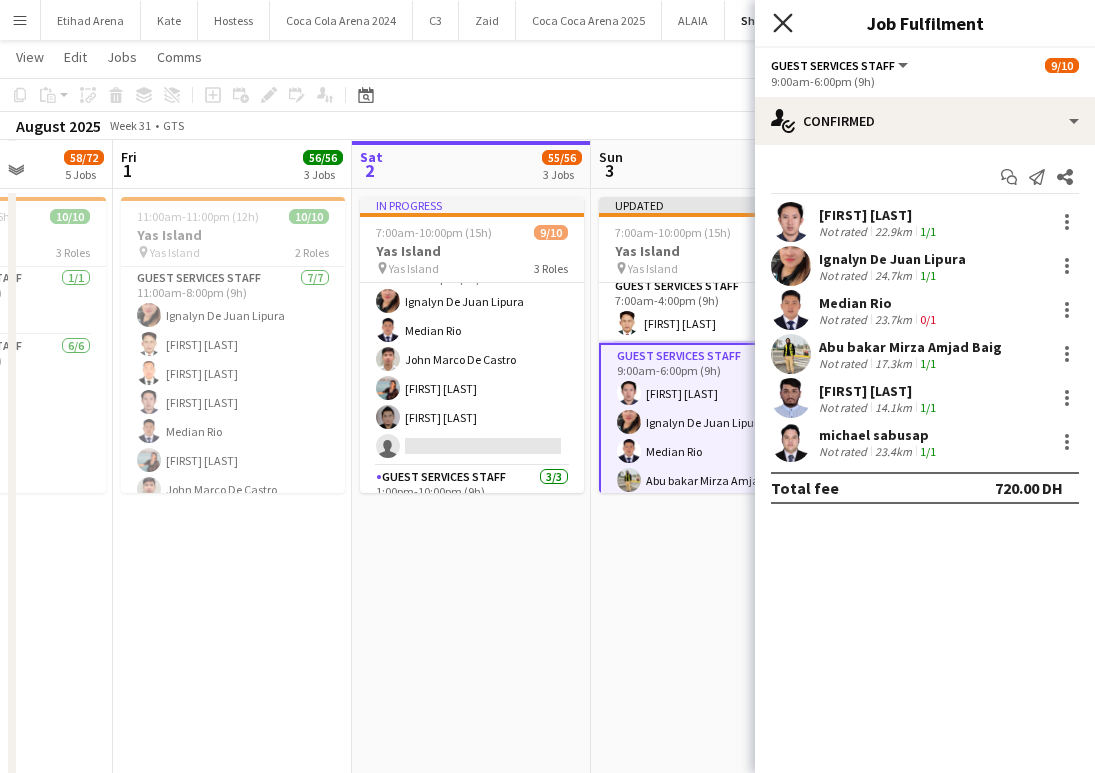 click on "Close pop-in" 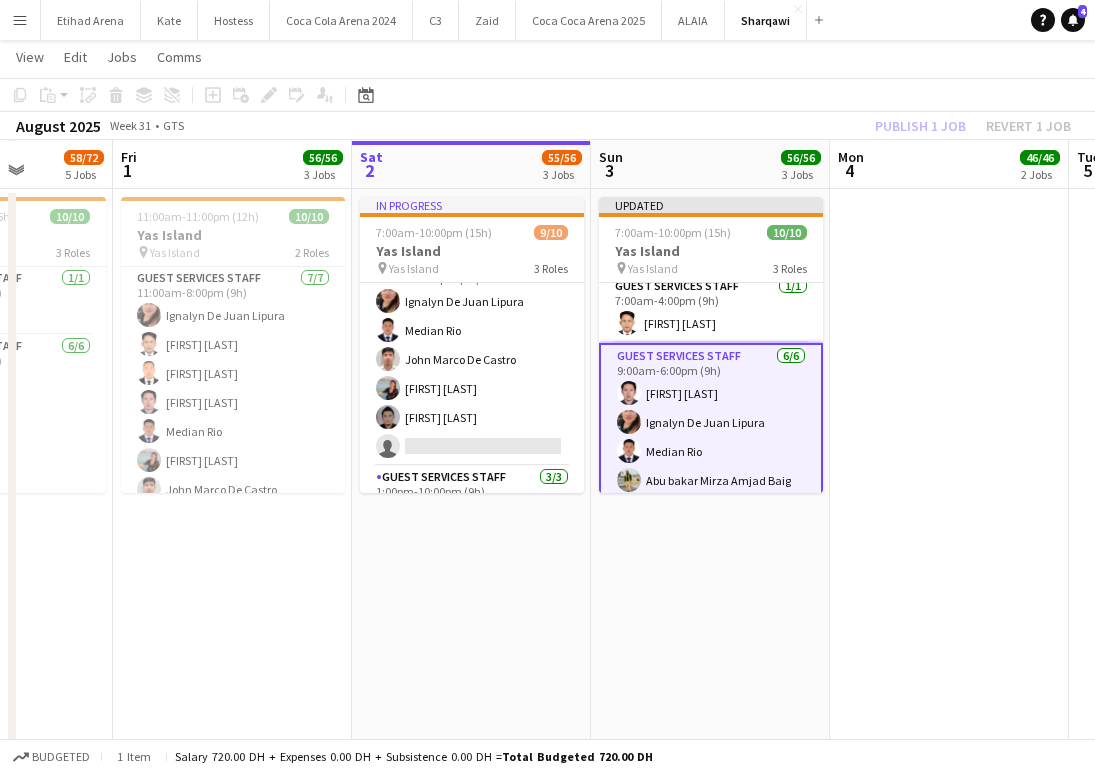 click on "Publish 1 job   Revert 1 job" 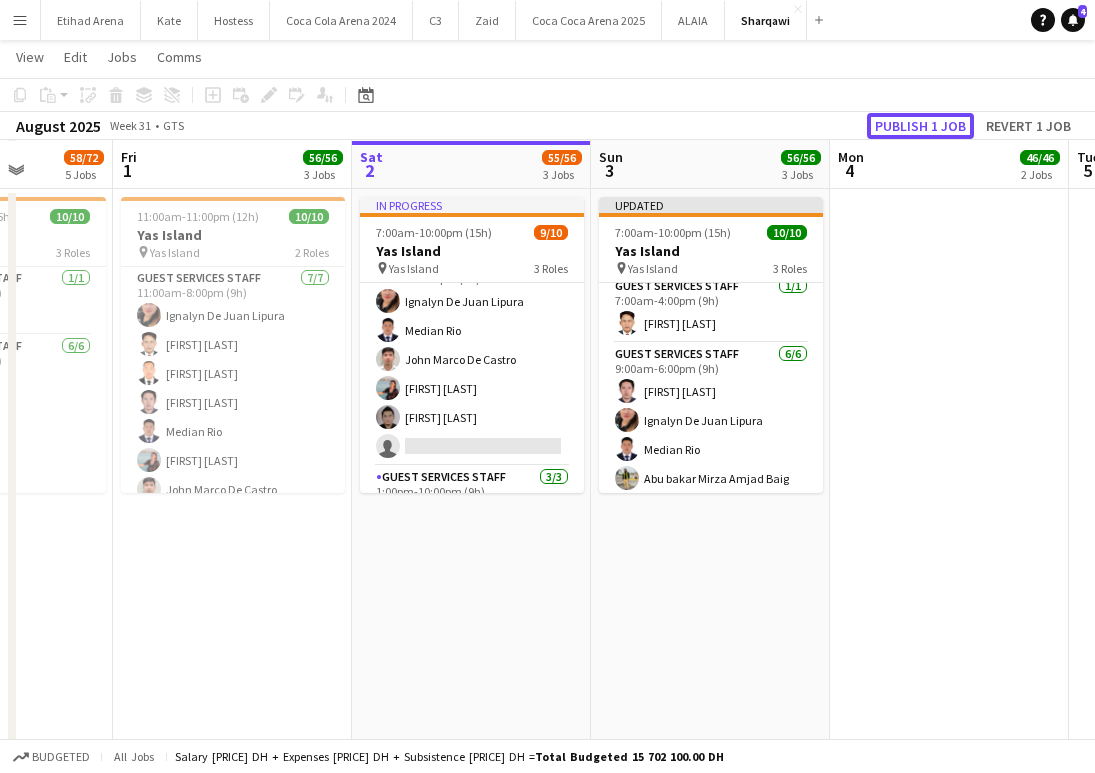 click on "Publish 1 job" 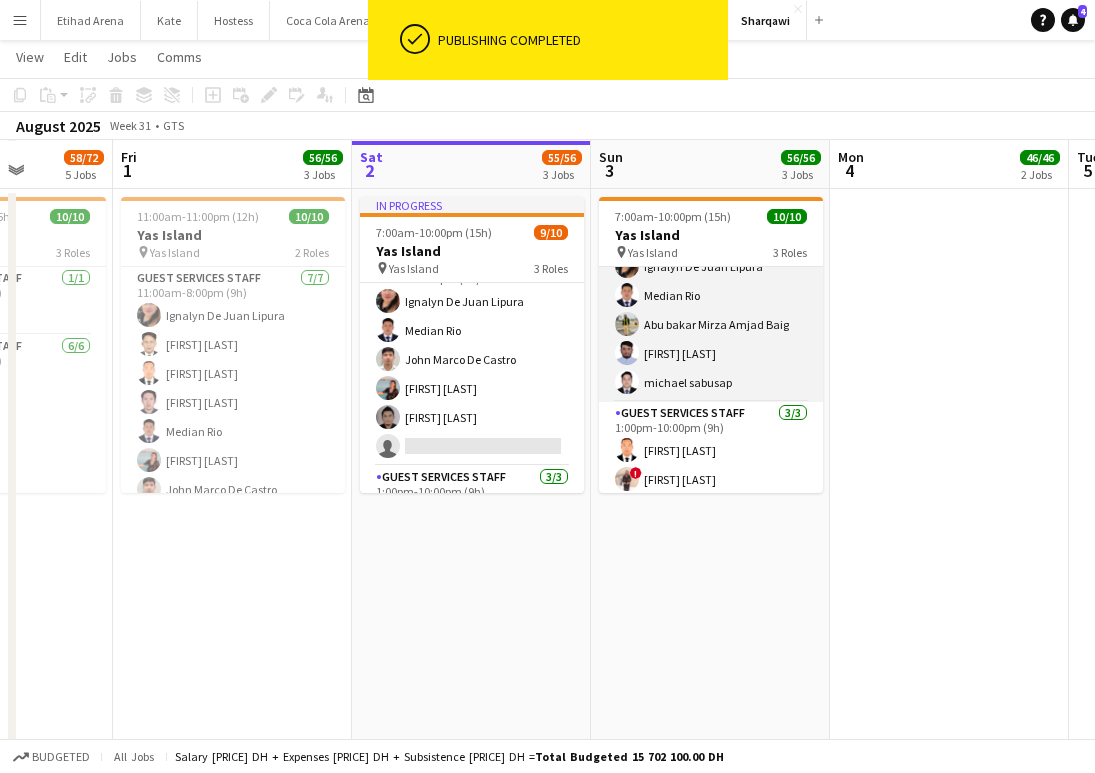 scroll, scrollTop: 181, scrollLeft: 0, axis: vertical 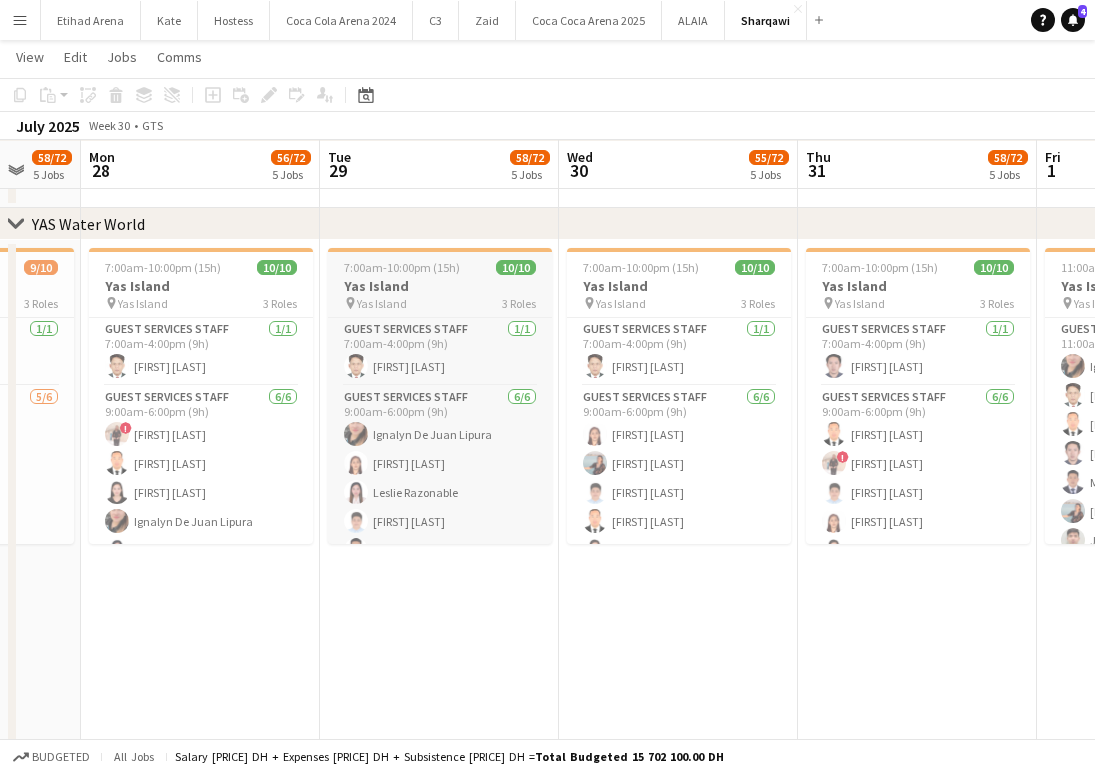 click on "7:00am-10:00pm (15h)" at bounding box center (402, 267) 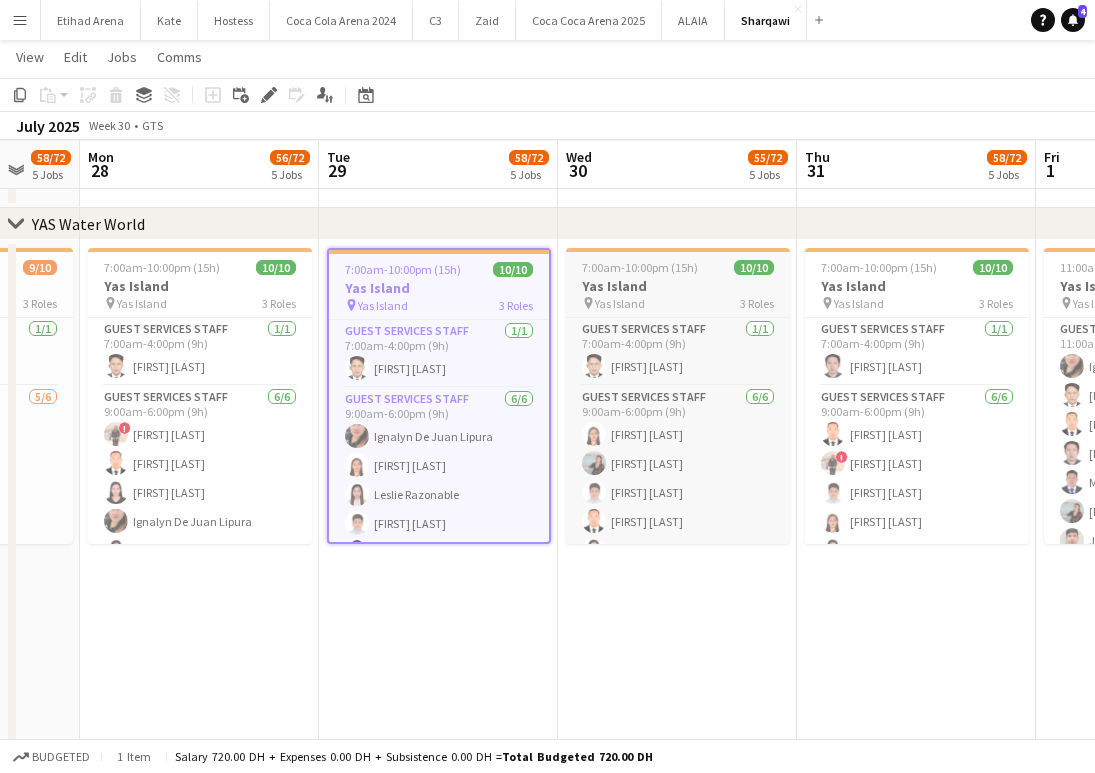 click on "[TIME]    [COUNT]/[TOTAL]   [LOCATION]
pin
[LOCATION]    [COUNT] ROLES   [ROLE]   [COUNT]/[TOTAL]   [TIME]
[FIRST] [LAST]  [ROLE]   [COUNT]/[TOTAL]   [TIME]
[FIRST] [LAST] [FIRST] [LAST] [FIRST] [LAST] [FIRST] [LAST] [FIRST] [LAST]  [ROLE]   [COUNT]/[TOTAL]   [TIME]
[FIRST] [LAST] [FIRST] [LAST] [FIRST] [LAST]" at bounding box center (678, 396) 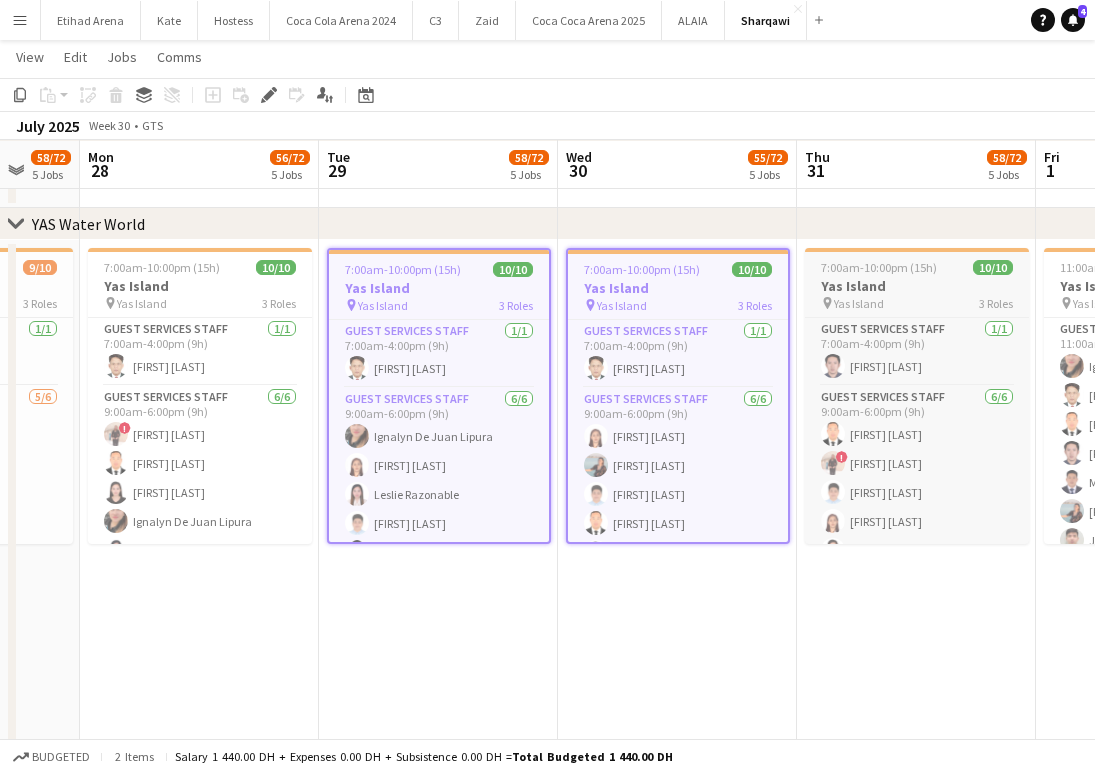 click on "7:00am-10:00pm (15h)" at bounding box center (879, 267) 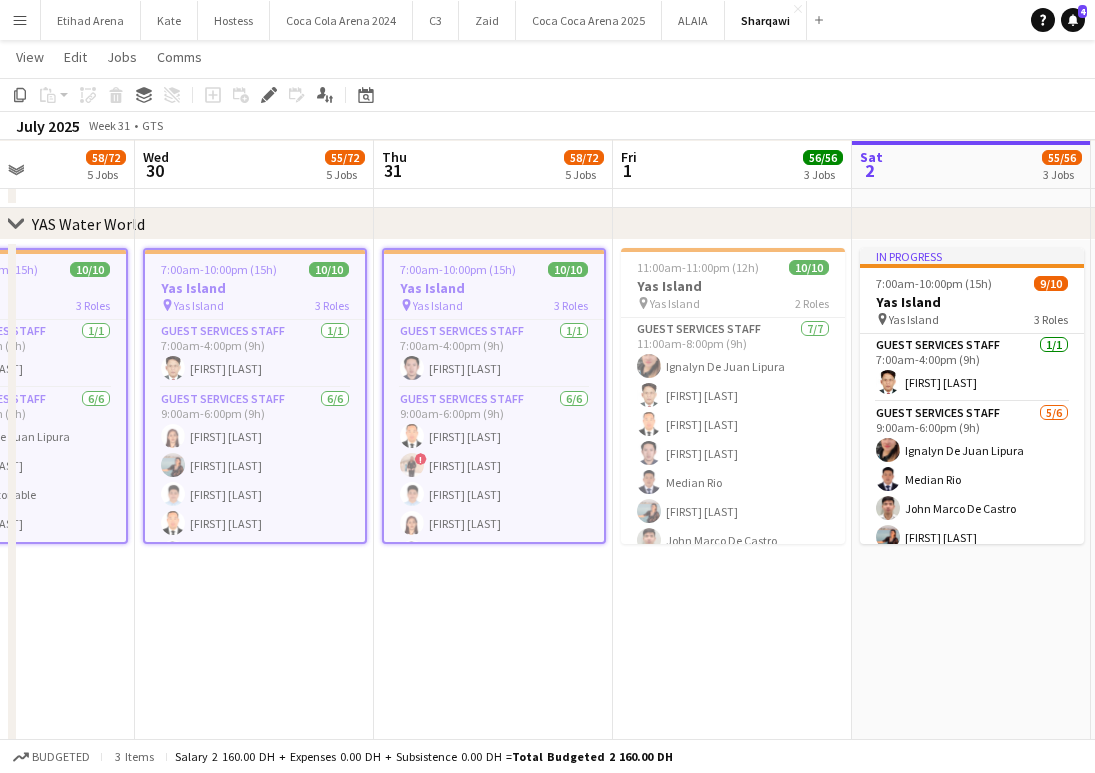 scroll, scrollTop: 0, scrollLeft: 836, axis: horizontal 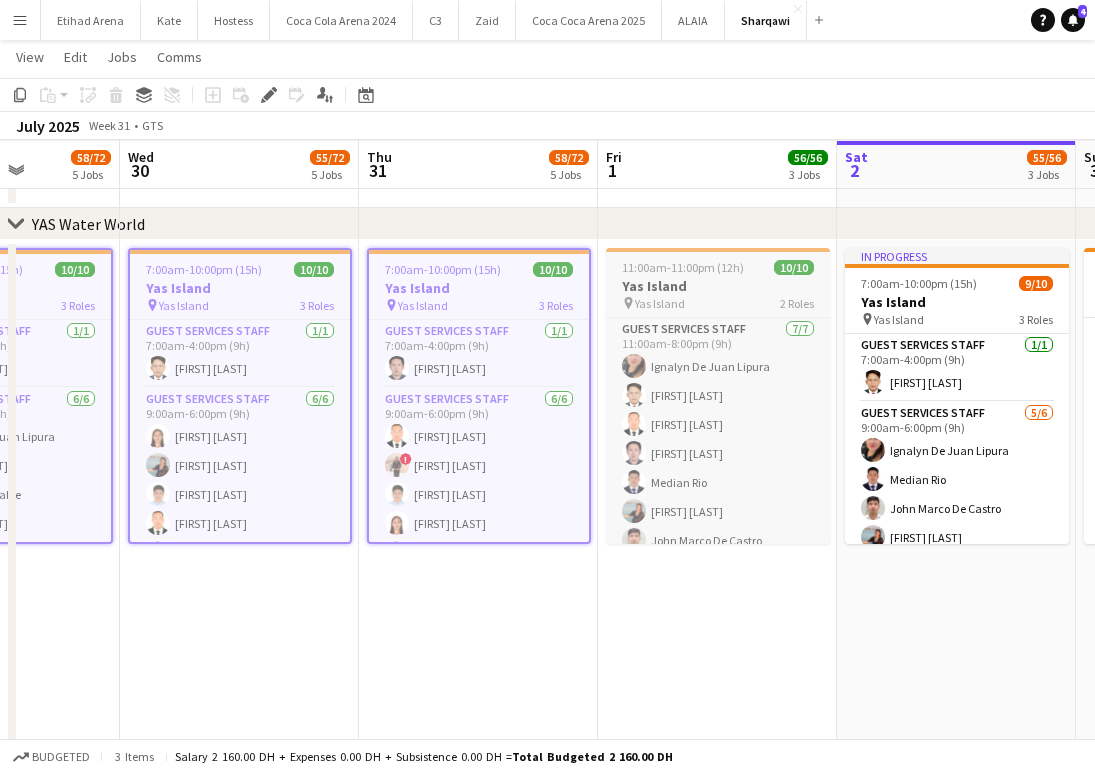 click on "11:00am-11:00pm (12h)" at bounding box center [683, 267] 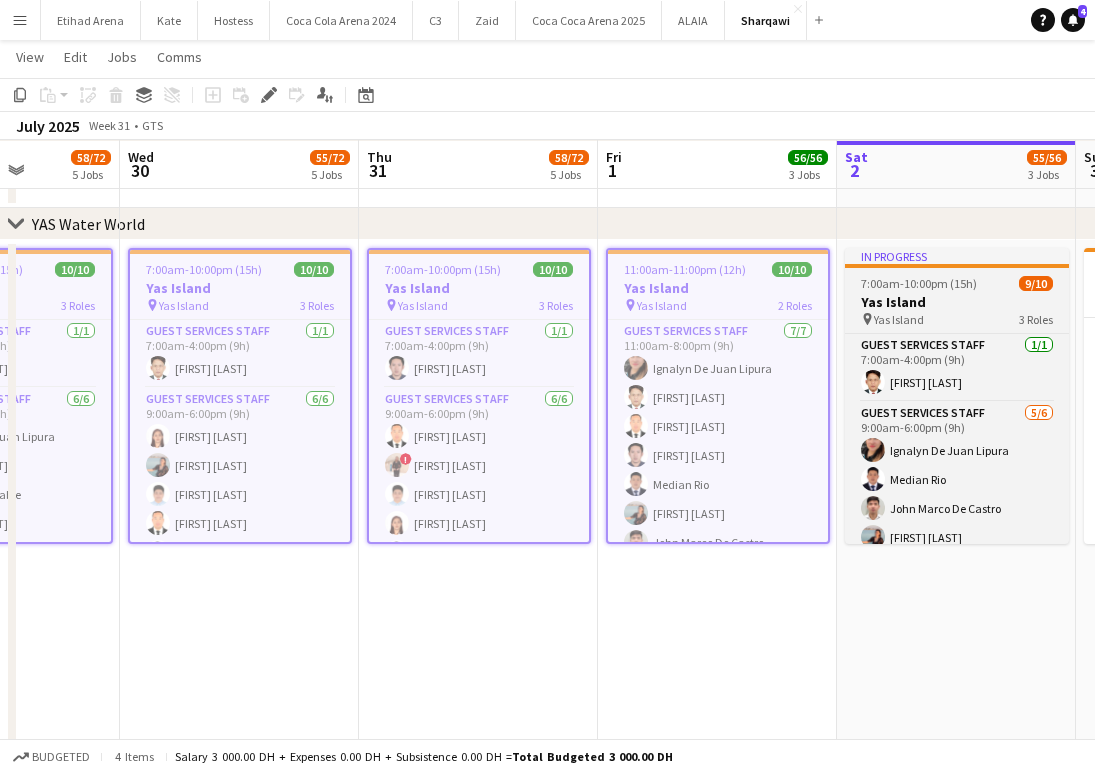 click on "7:00am-10:00pm (15h)" at bounding box center (919, 283) 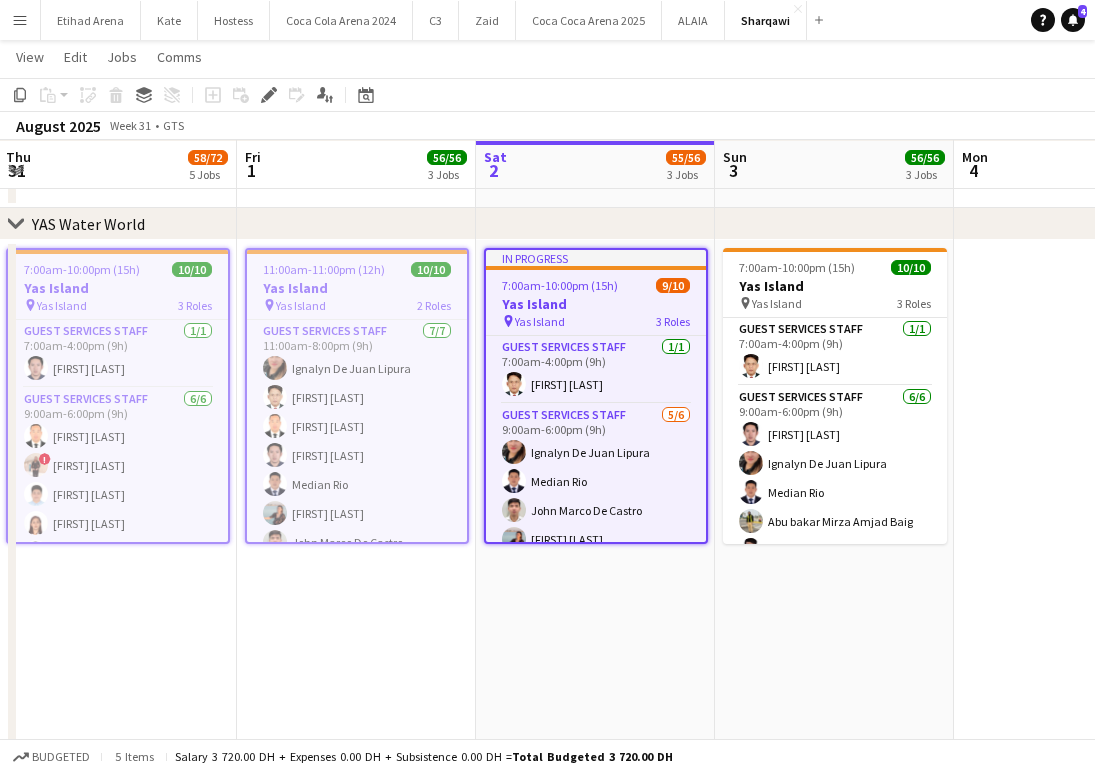 scroll, scrollTop: 0, scrollLeft: 748, axis: horizontal 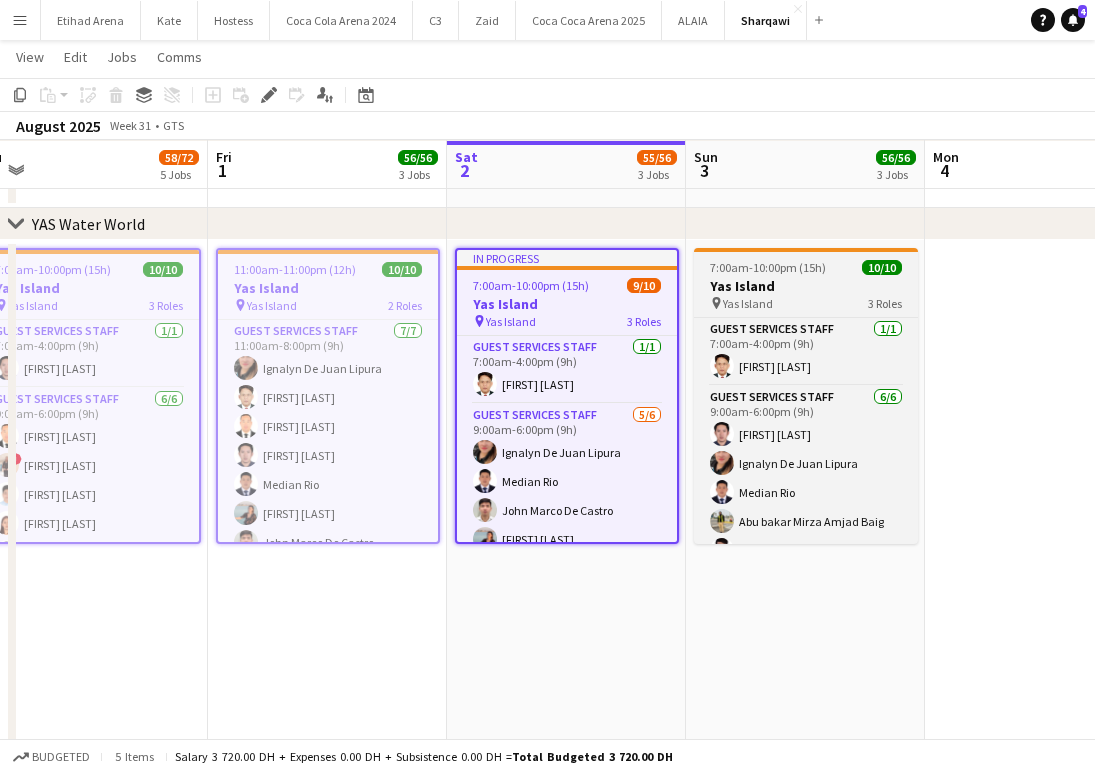 click on "Yas Island" at bounding box center [806, 286] 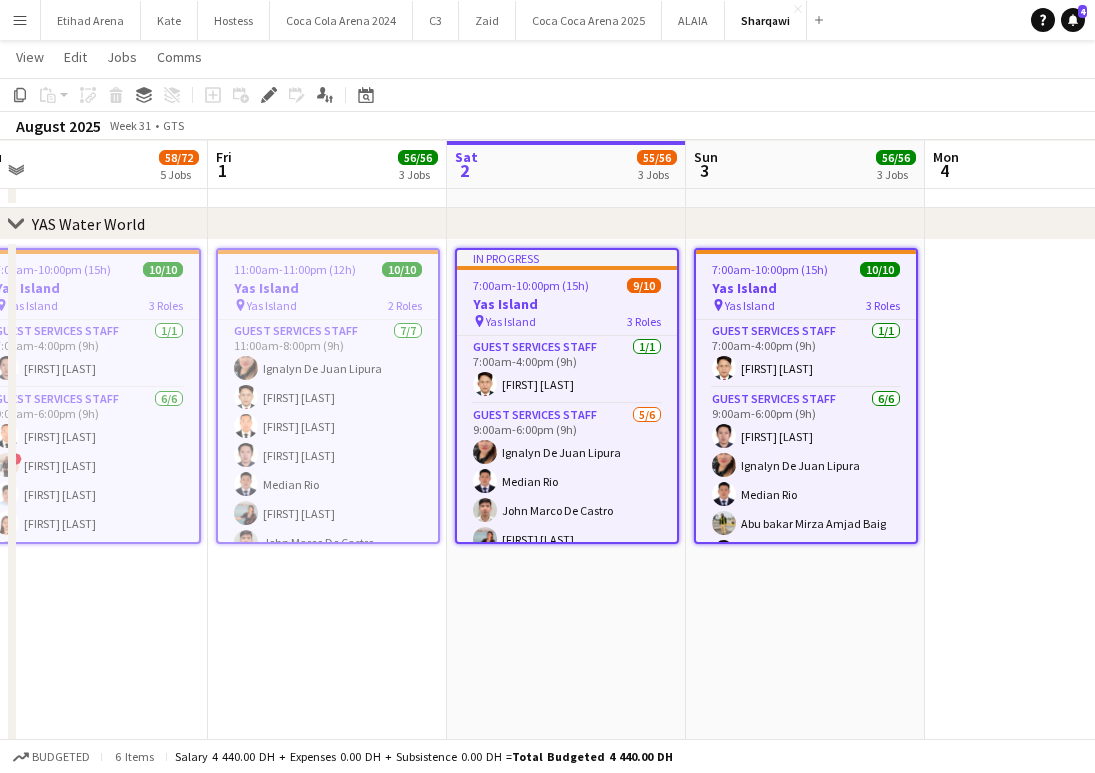 click at bounding box center [1044, 602] 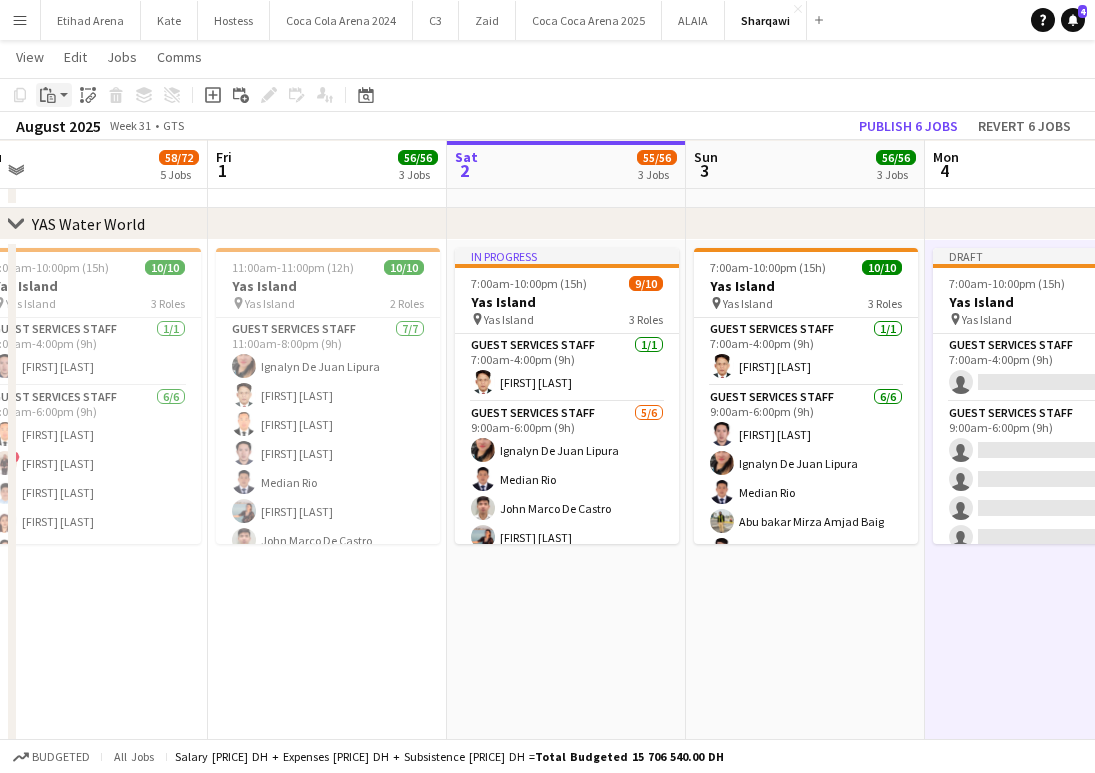 click on "Paste" at bounding box center (54, 95) 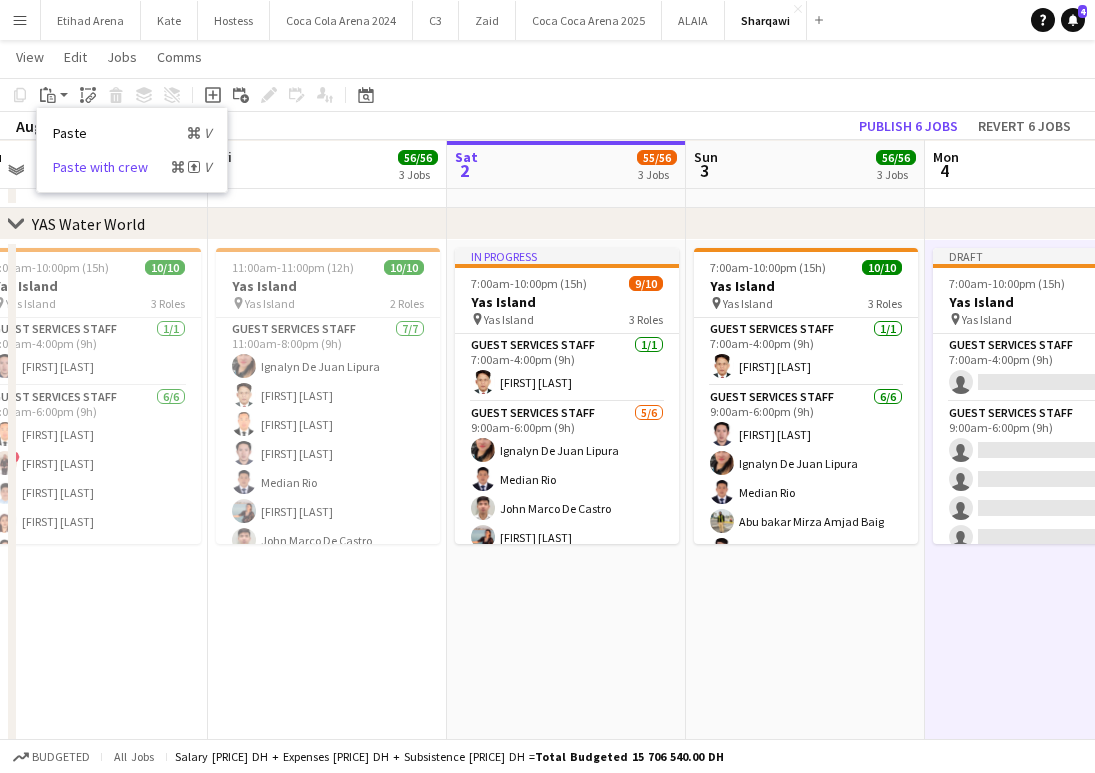 click on "Paste with crew
Command
Shift
V" at bounding box center (132, 167) 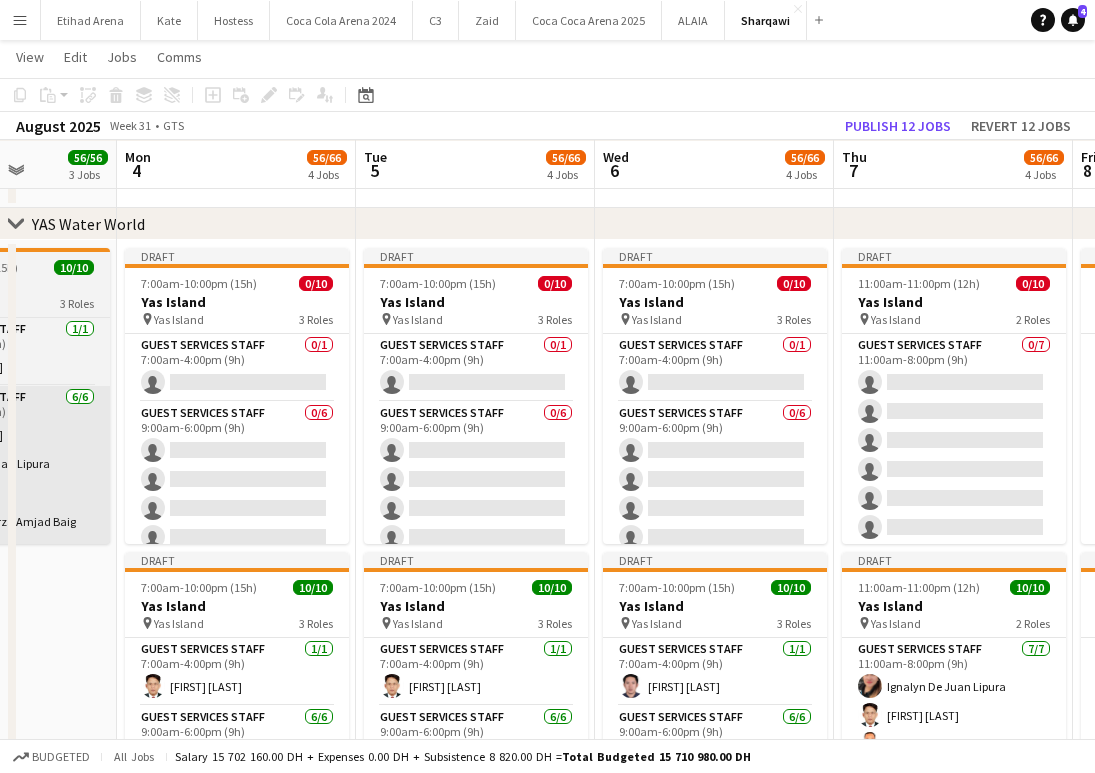 scroll, scrollTop: 0, scrollLeft: 668, axis: horizontal 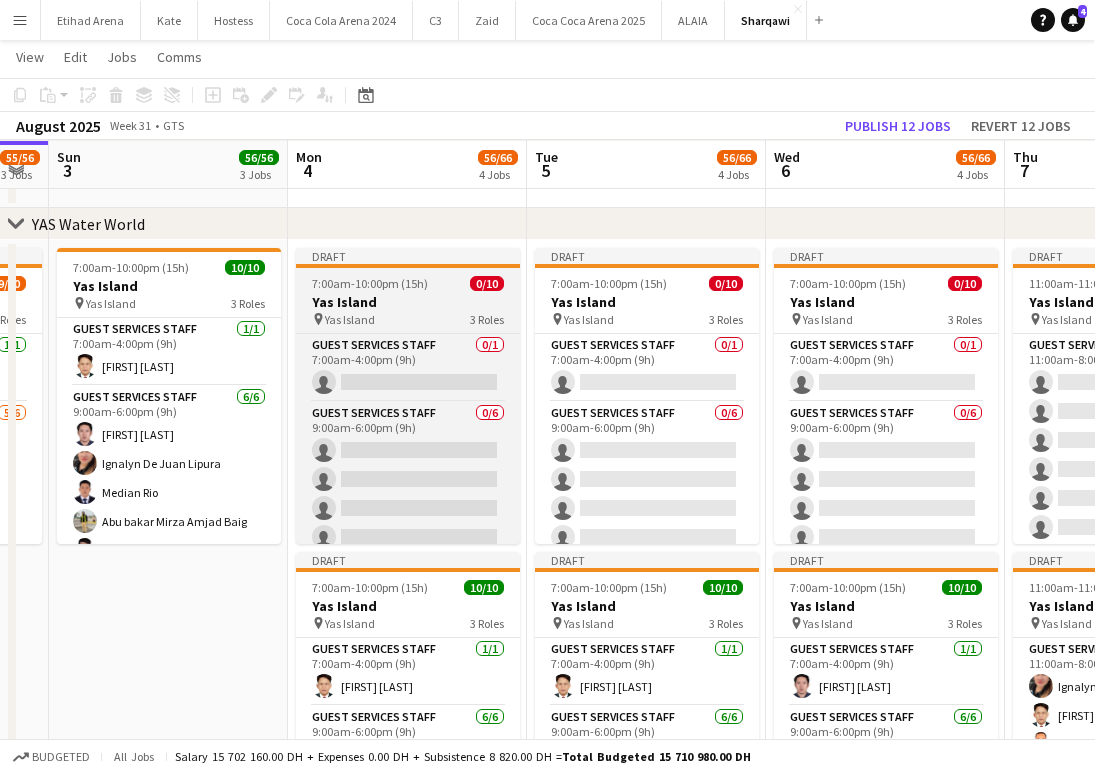 click on "[TIME] ([DURATION])    [COUNT]/[TOTAL]" at bounding box center [408, 283] 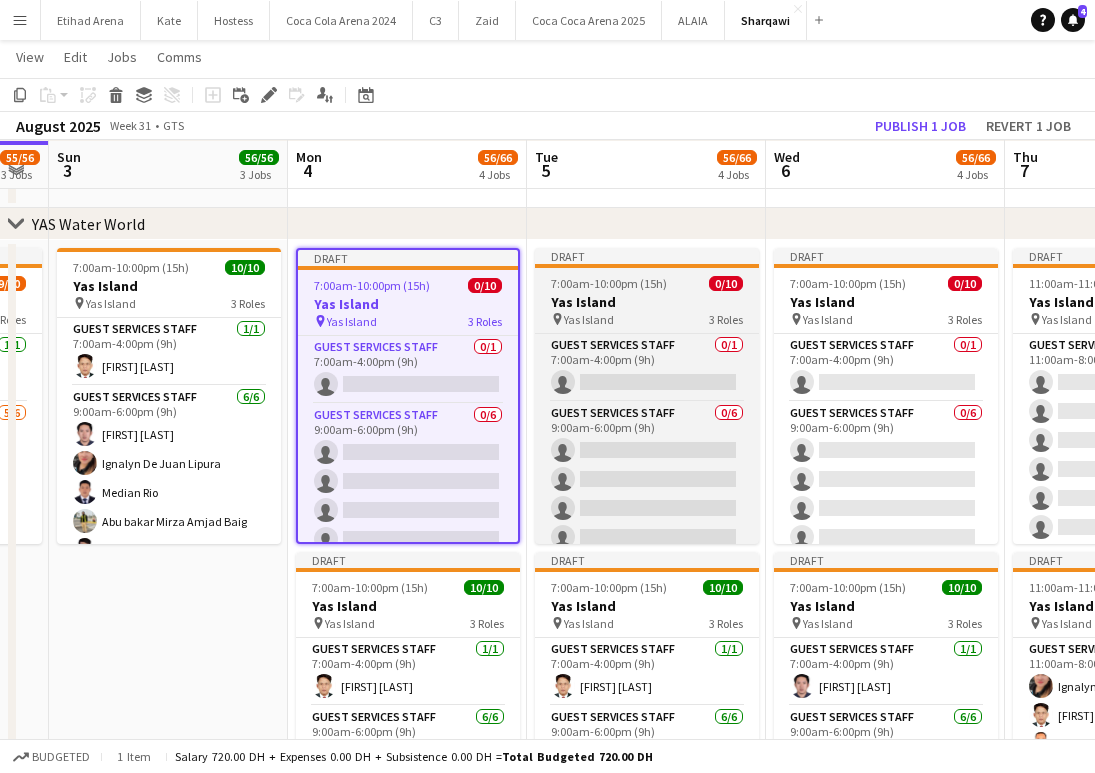 click on "Yas Island" at bounding box center [647, 302] 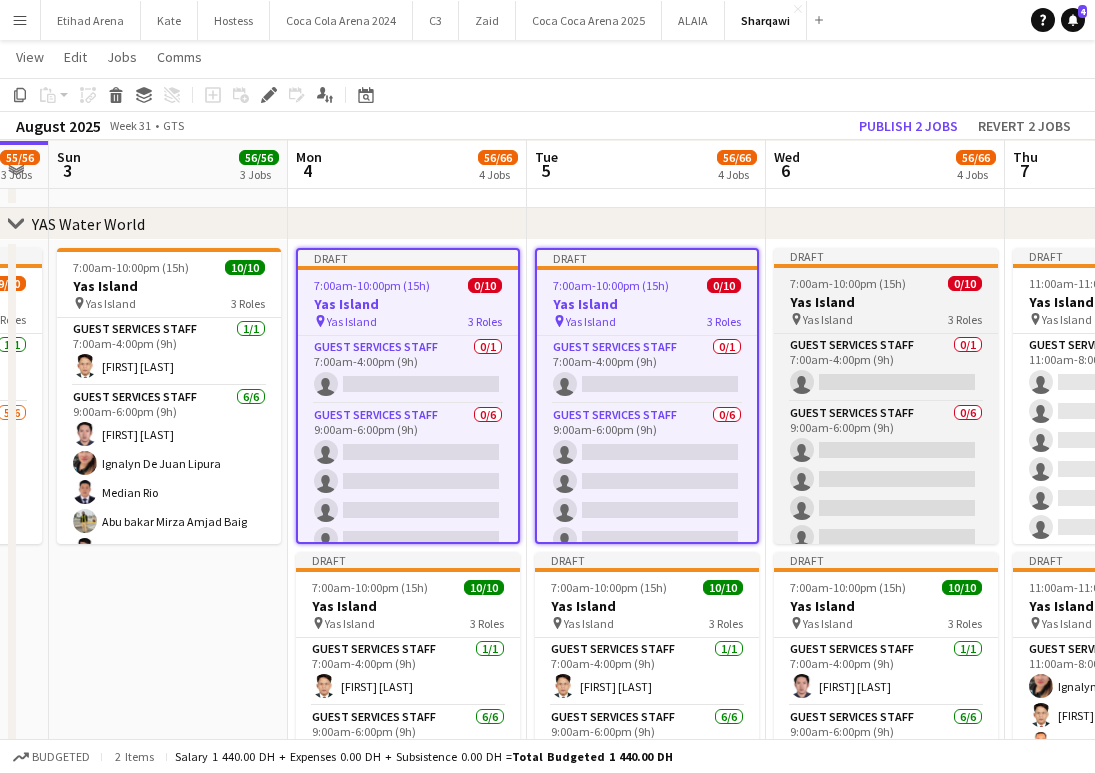 click on "7:00am-10:00pm (15h)" at bounding box center (848, 283) 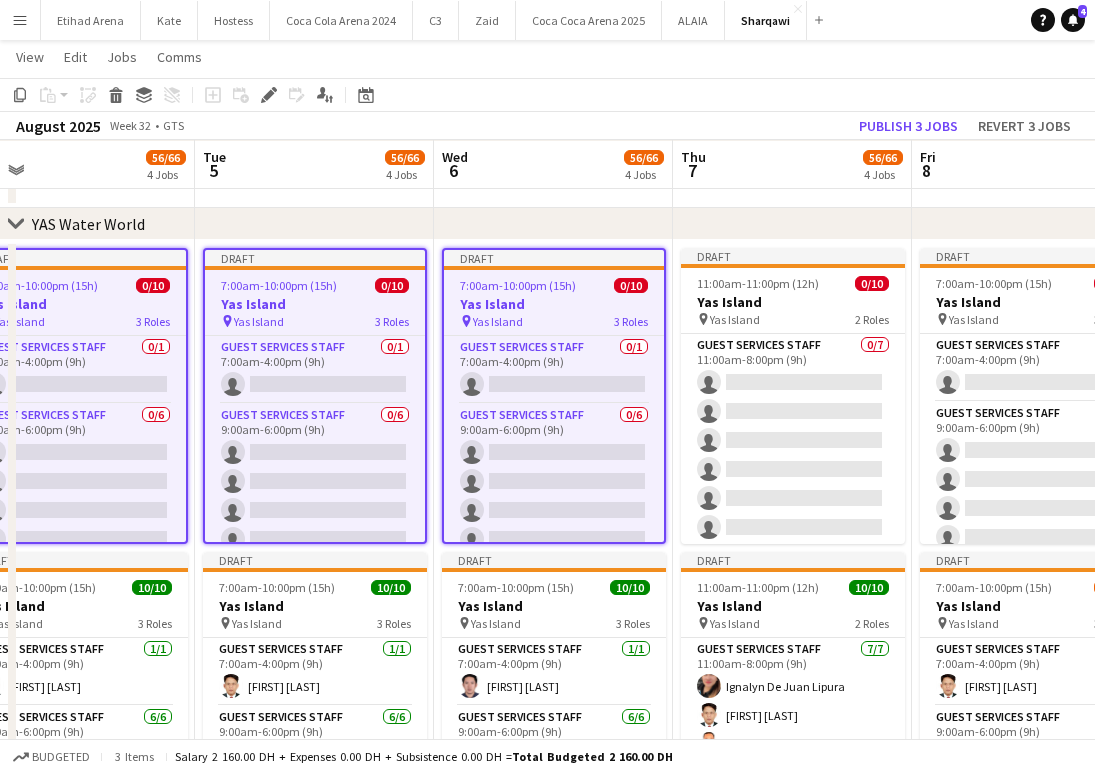 scroll, scrollTop: 0, scrollLeft: 766, axis: horizontal 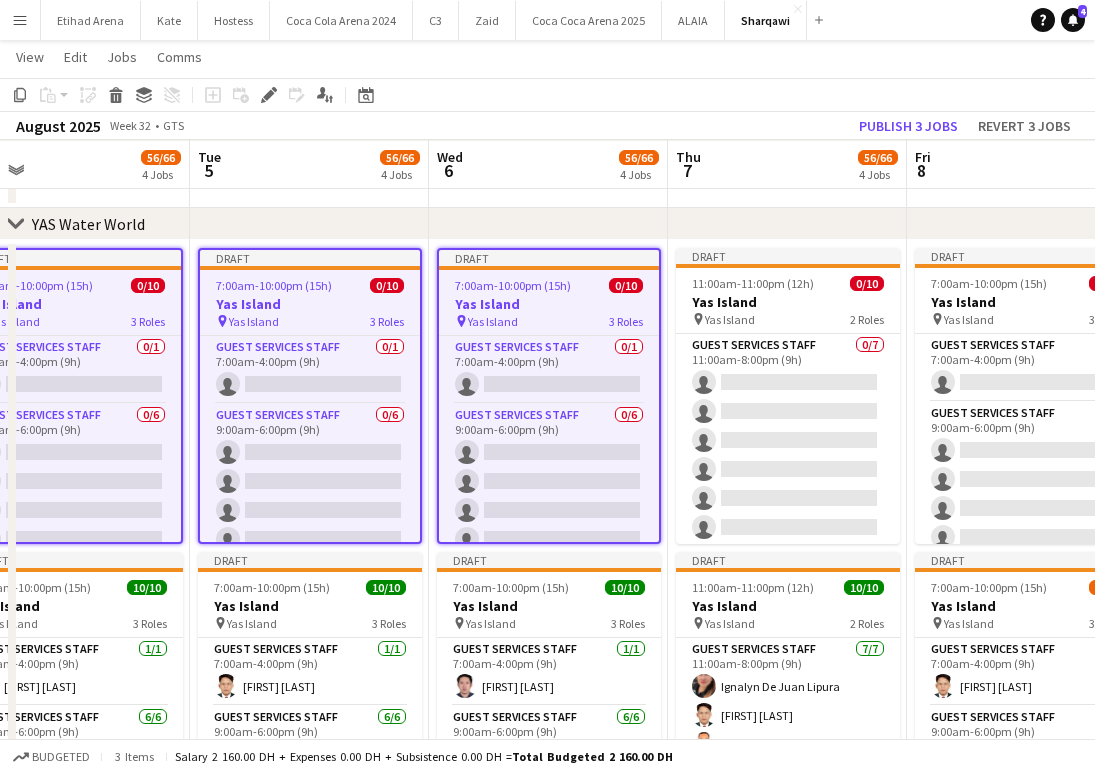 click on "11:00am-11:00pm (12h)" at bounding box center (753, 283) 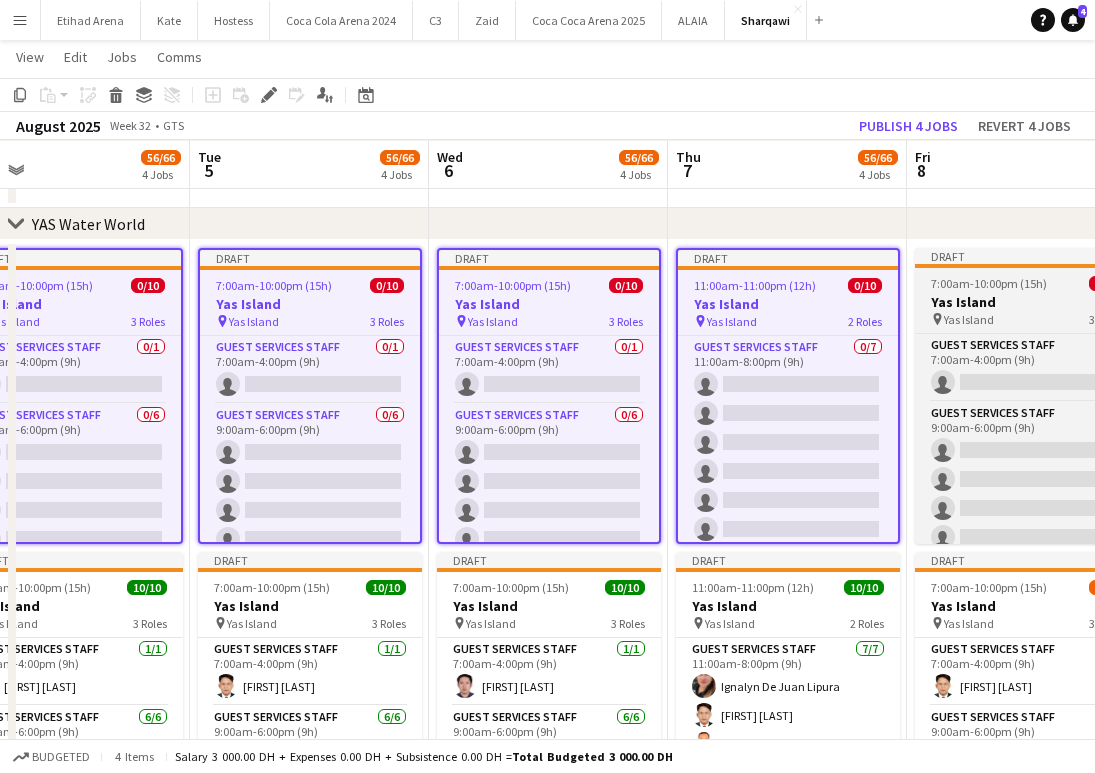 click on "7:00am-10:00pm (15h)" at bounding box center (989, 283) 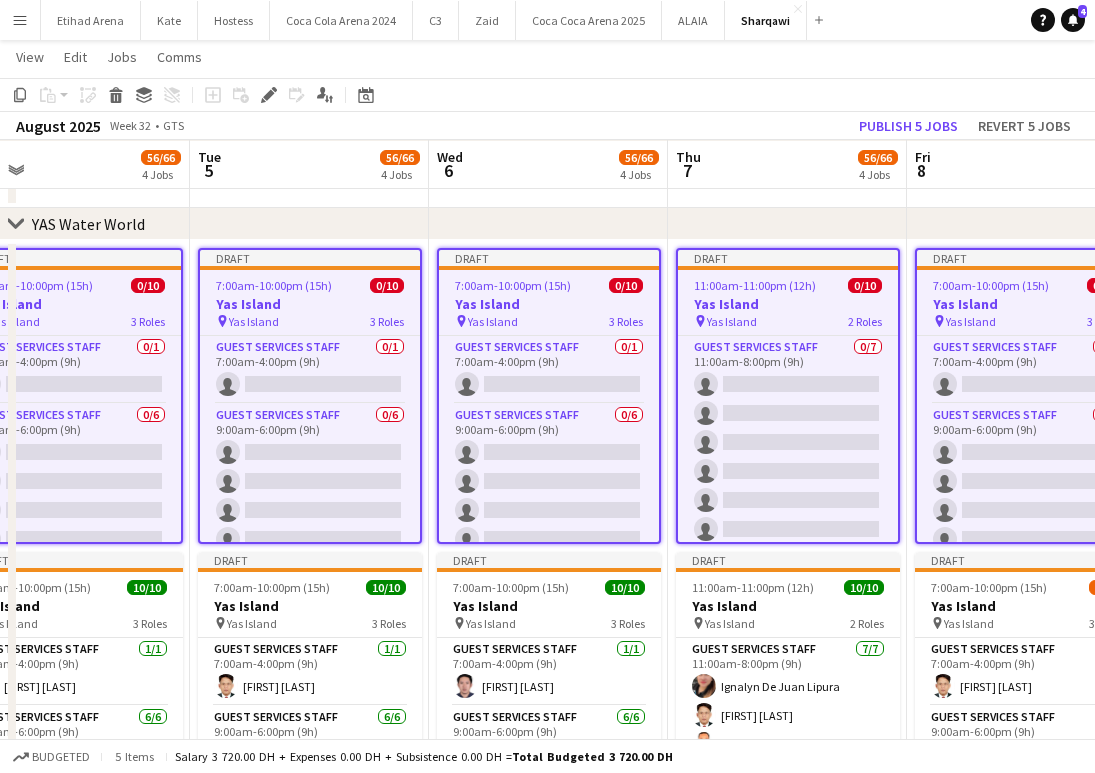 scroll, scrollTop: 0, scrollLeft: 890, axis: horizontal 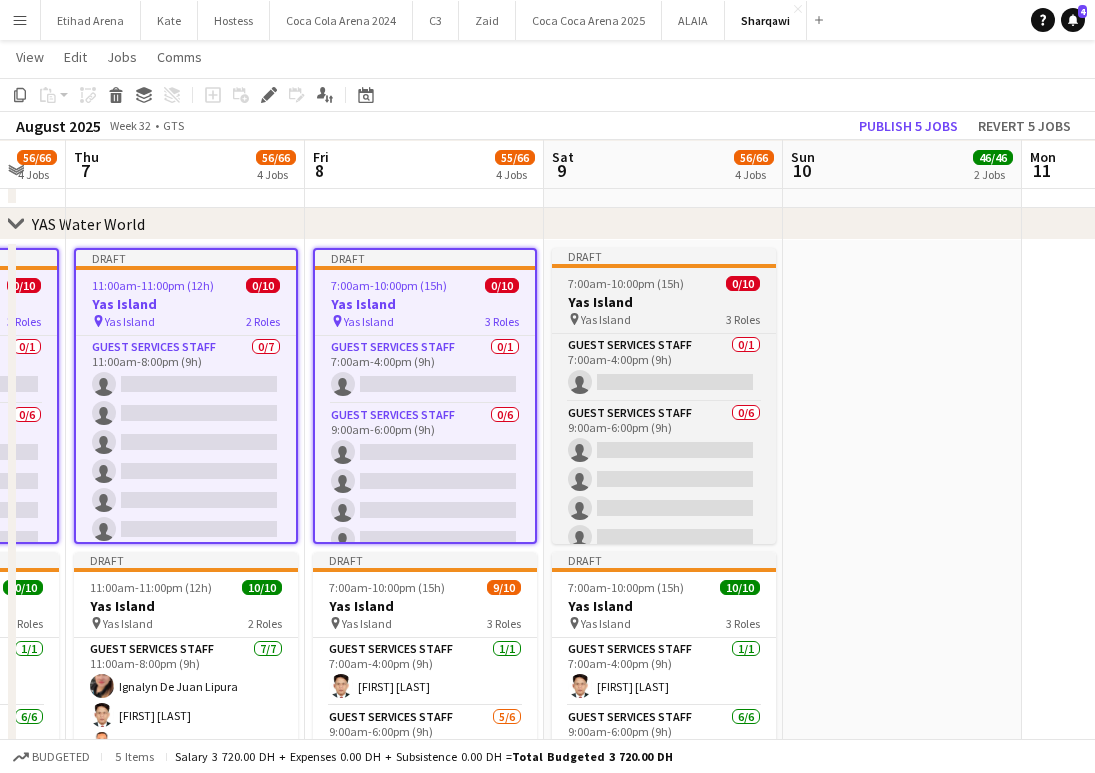 click on "Yas Island" at bounding box center [664, 302] 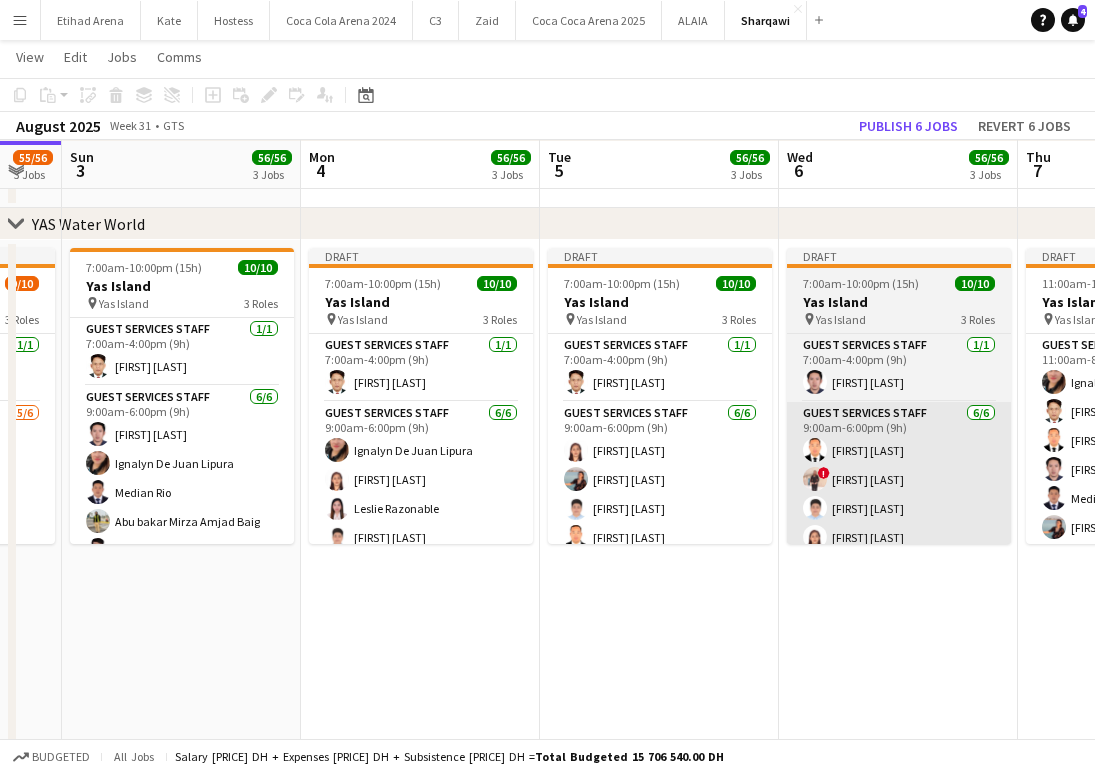 scroll, scrollTop: 0, scrollLeft: 414, axis: horizontal 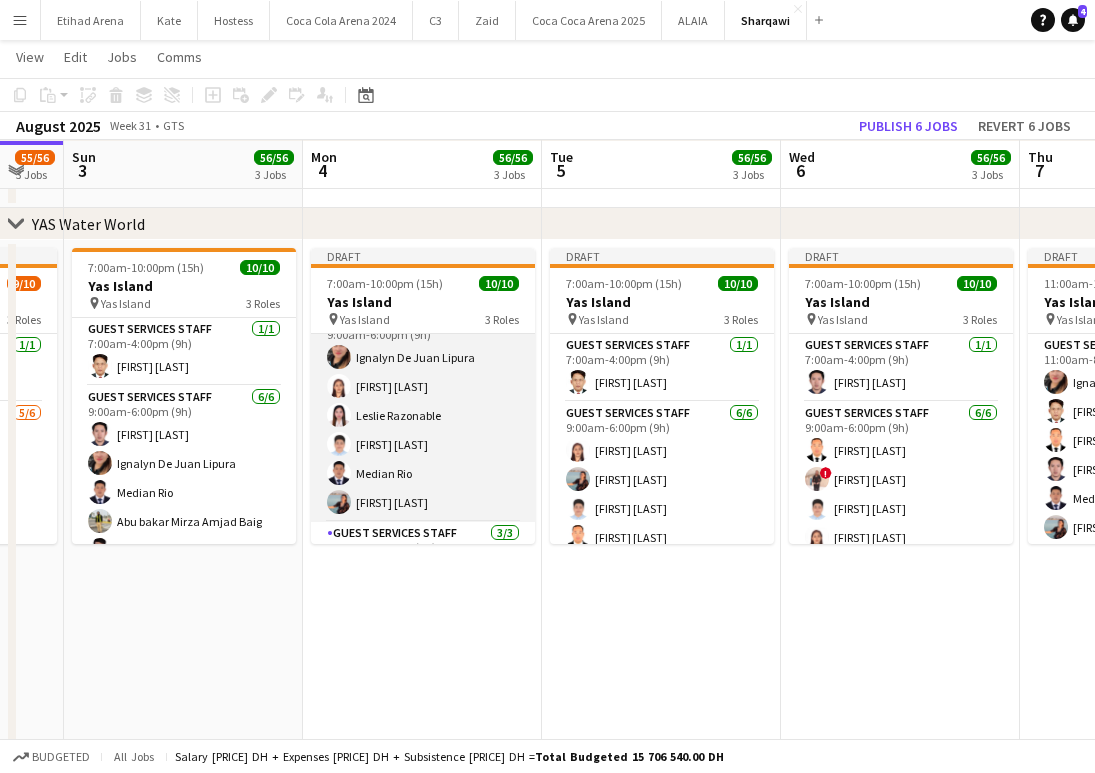 click on "Guest Services Staff   6/6   9:00am-6:00pm (9h)
Ignalyn De Juan Lipura Janet Sabaldica Leslie Razonable Jenika Earl De guzman Median Rio Camille Decastro" at bounding box center [423, 415] 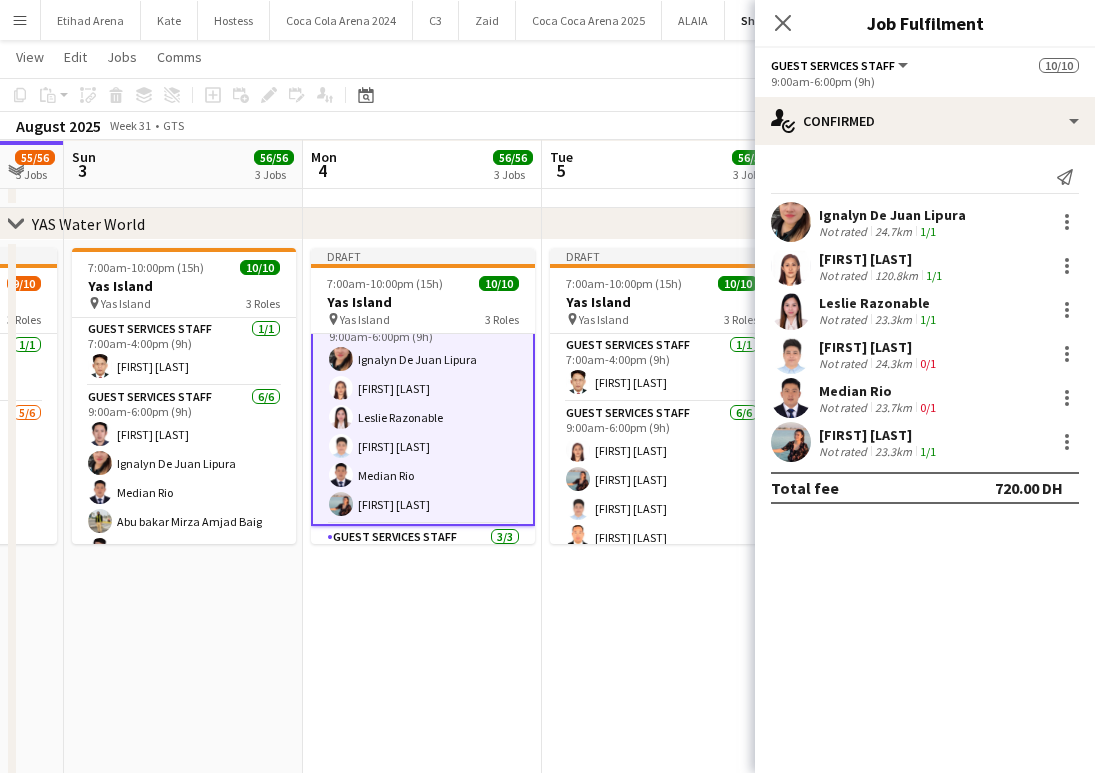 scroll, scrollTop: 95, scrollLeft: 0, axis: vertical 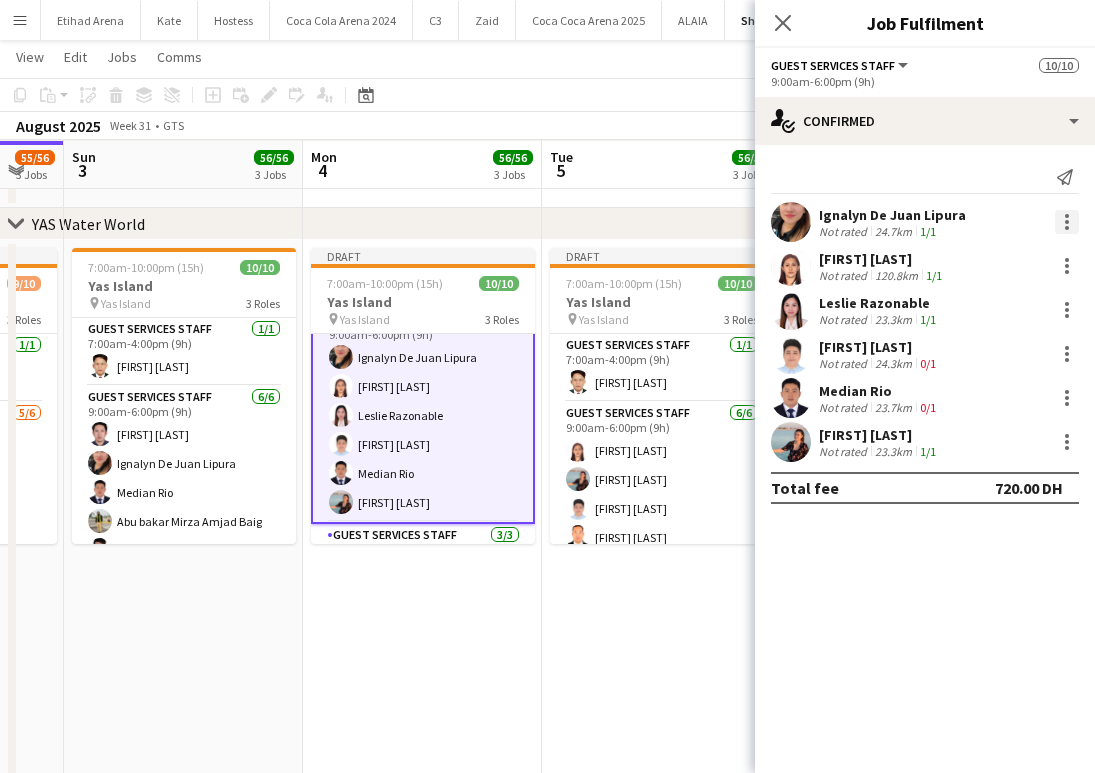 click at bounding box center (1067, 222) 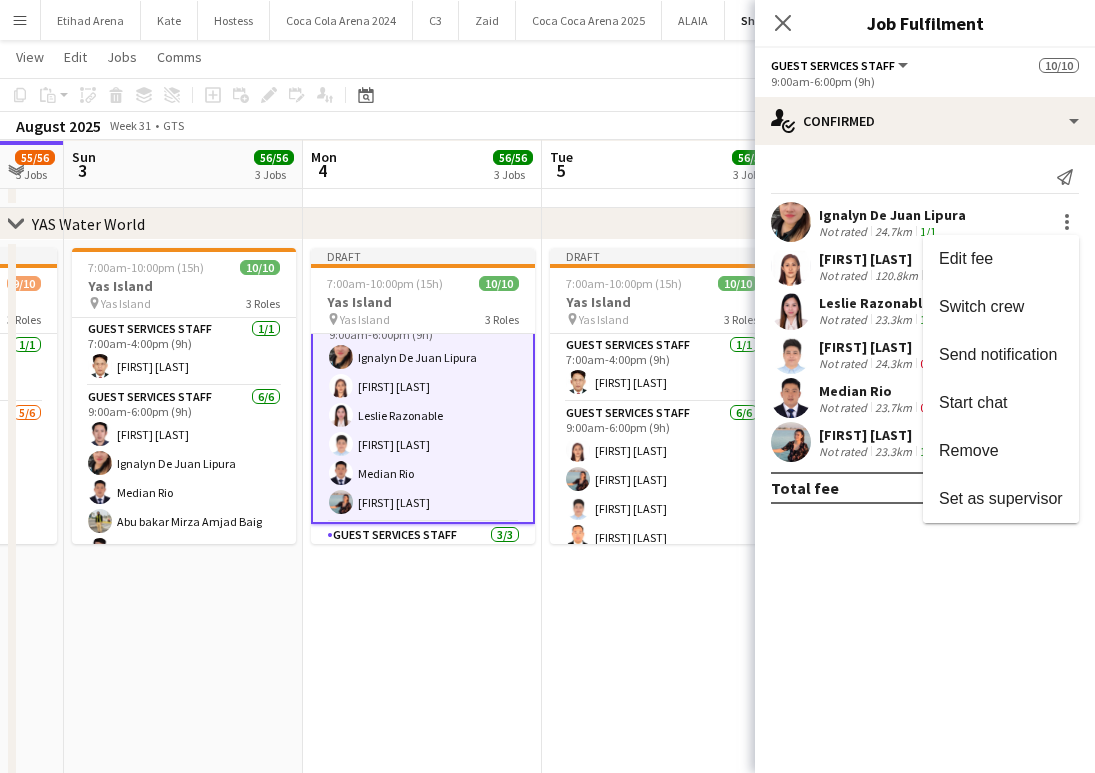 click at bounding box center (547, 386) 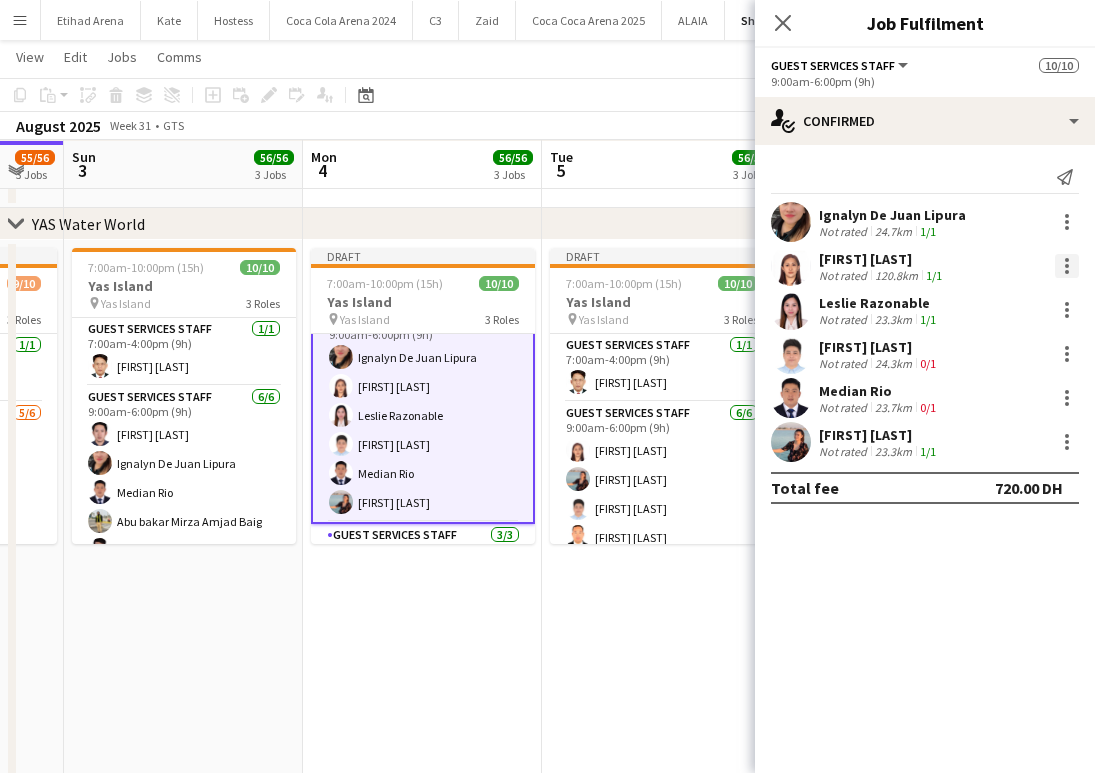 click at bounding box center [1067, 266] 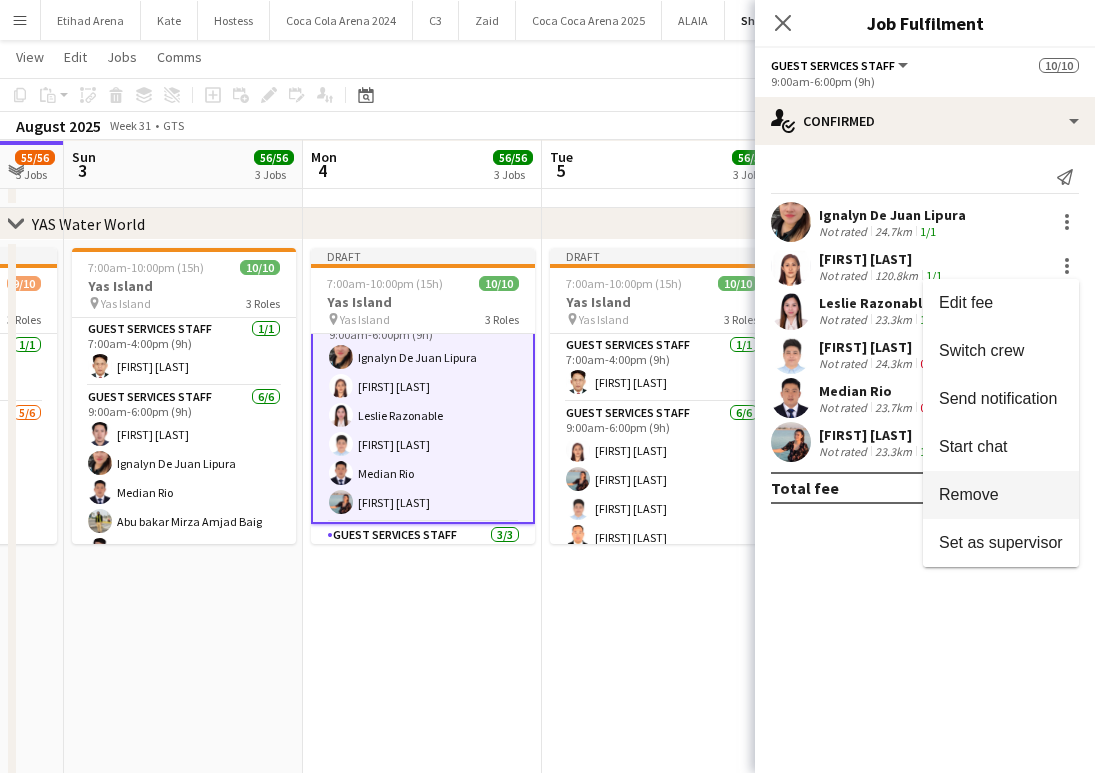 click on "Remove" at bounding box center [1001, 495] 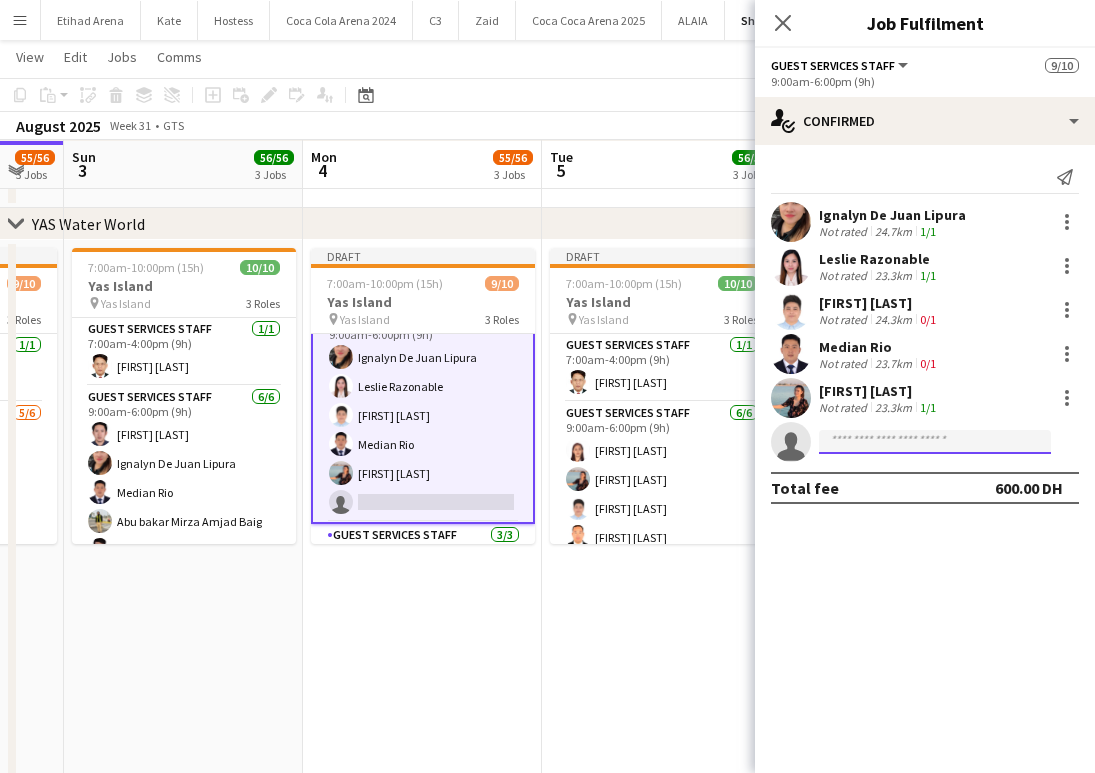 click 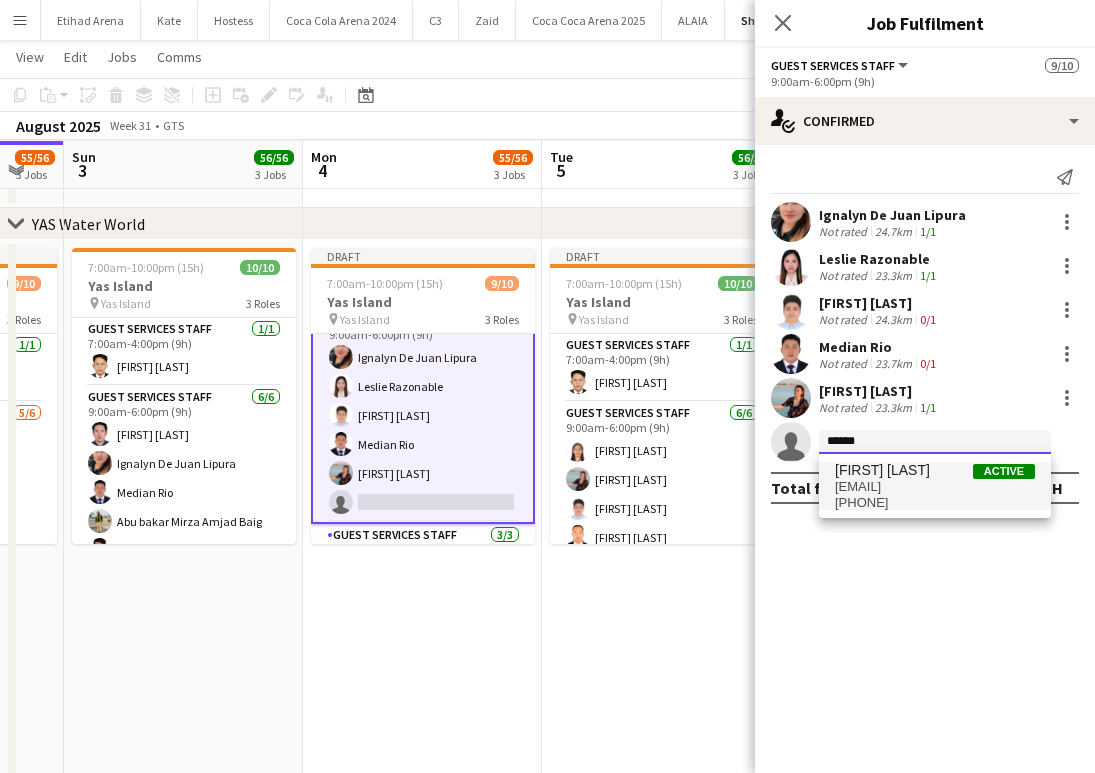 type on "******" 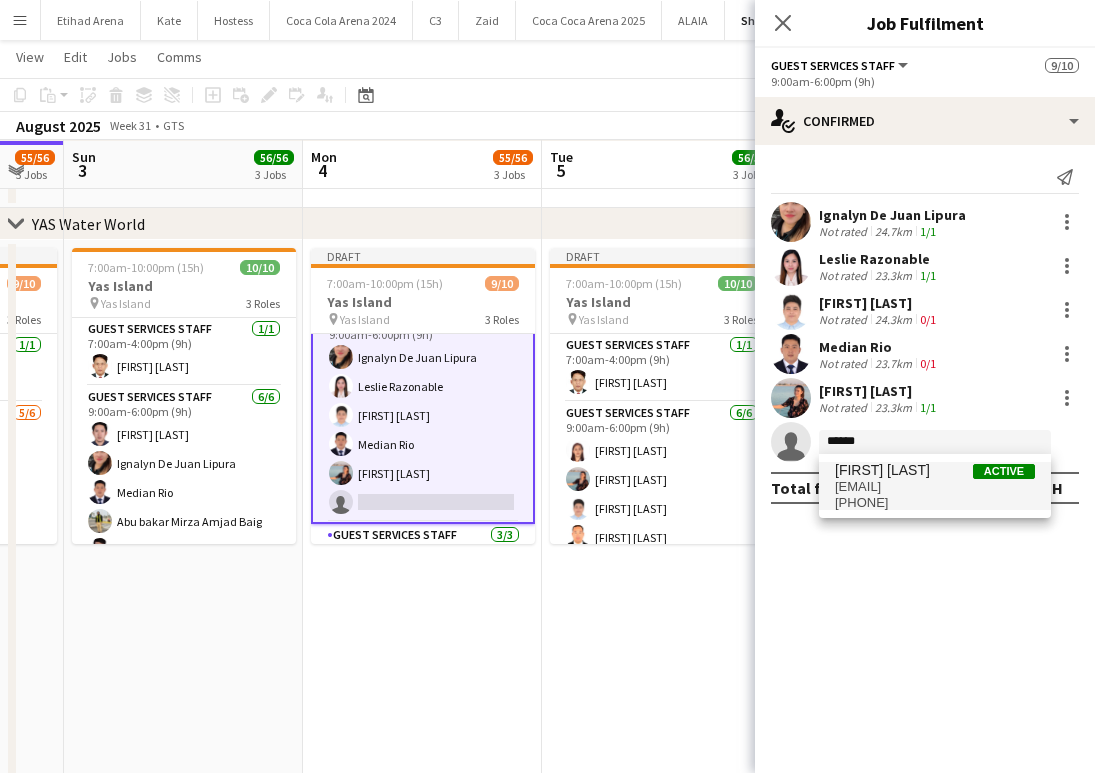 click on "[EMAIL]" at bounding box center [935, 487] 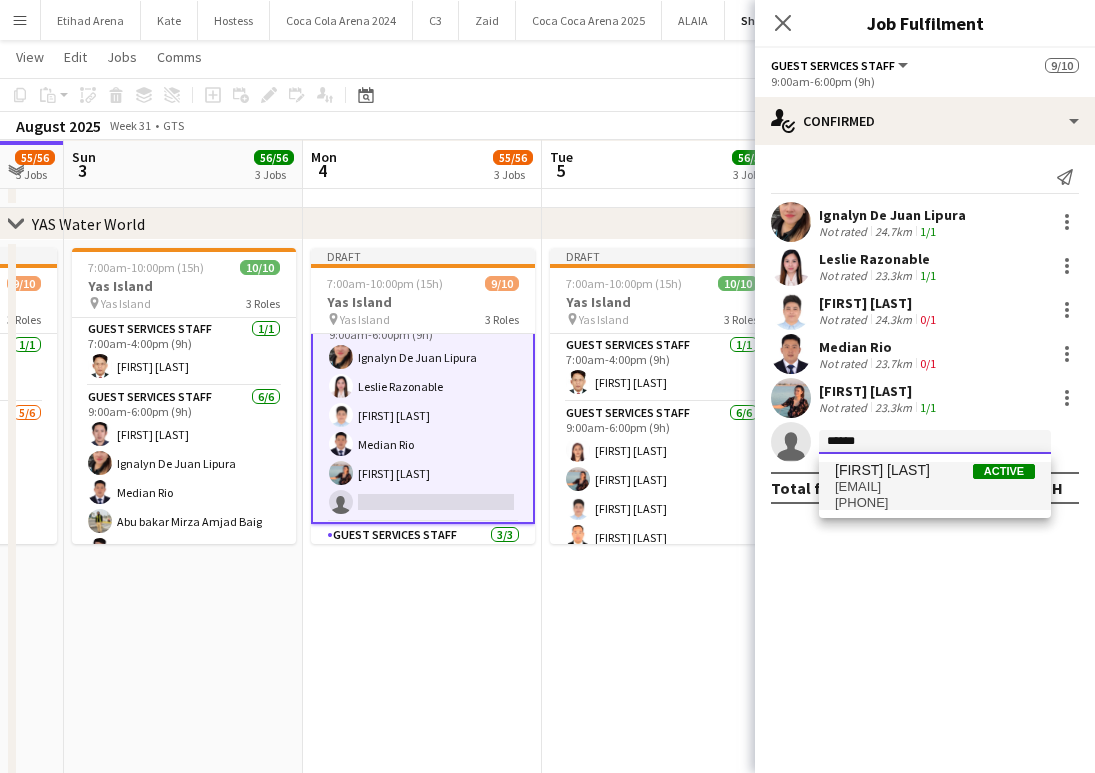 type 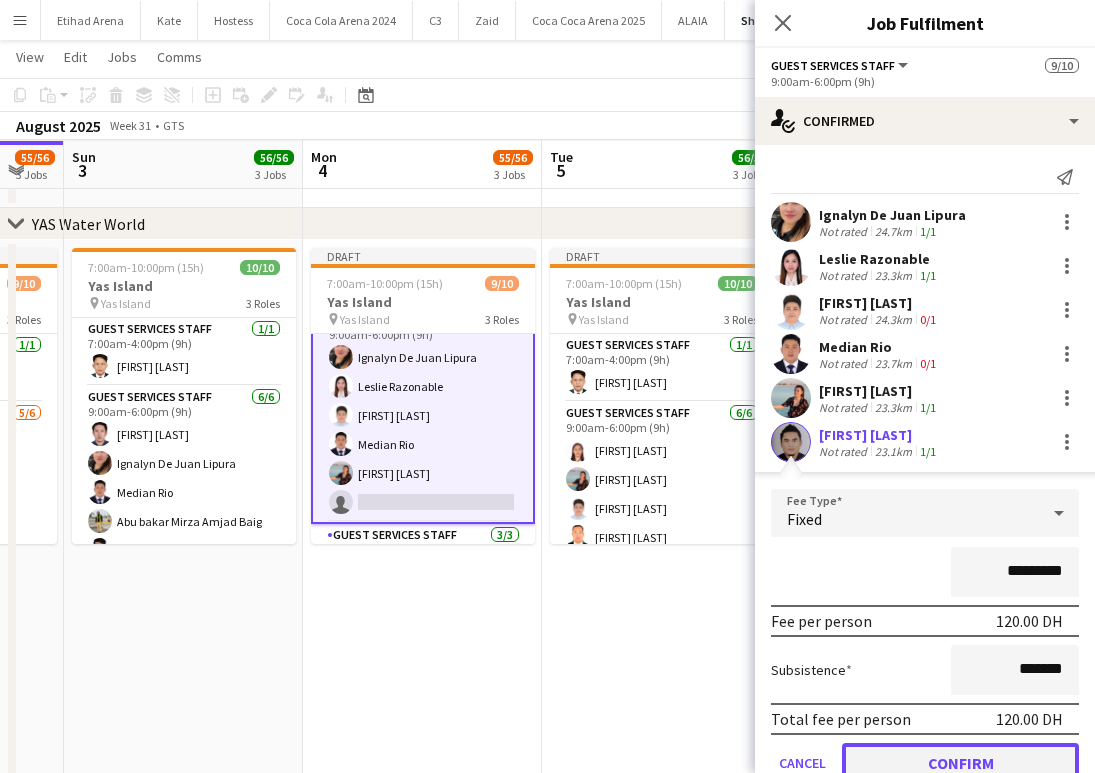 click on "Confirm" at bounding box center (960, 763) 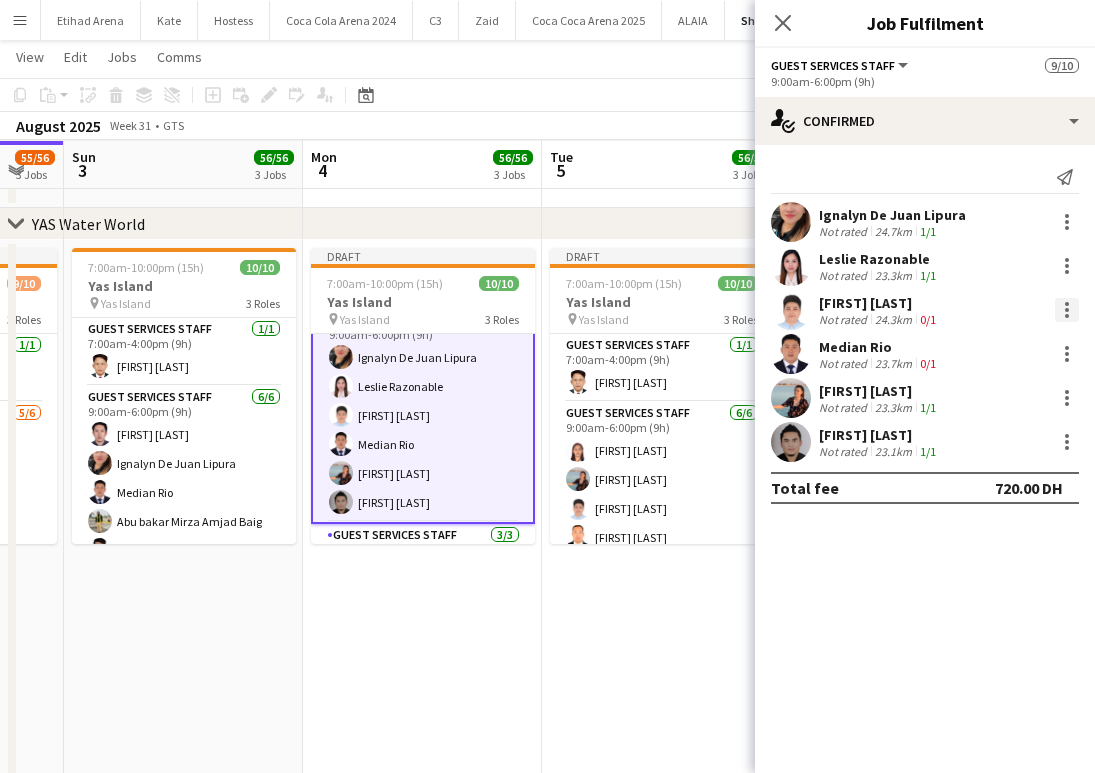 click at bounding box center (1067, 310) 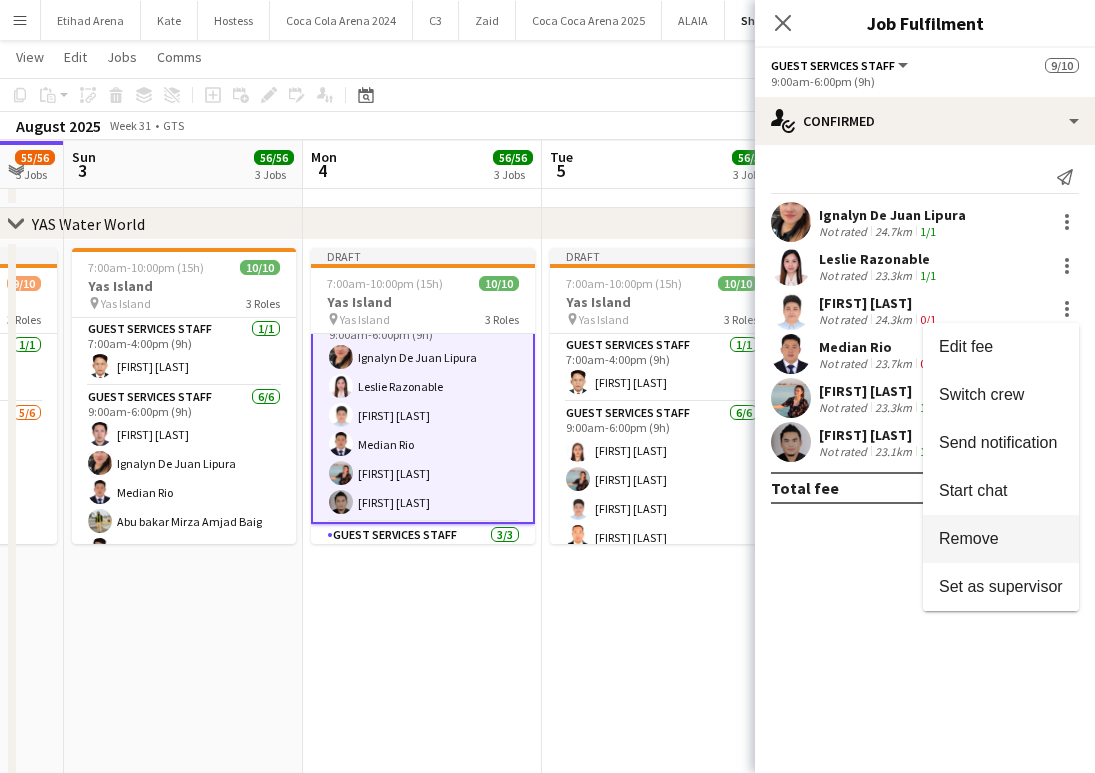 click on "Remove" at bounding box center [969, 538] 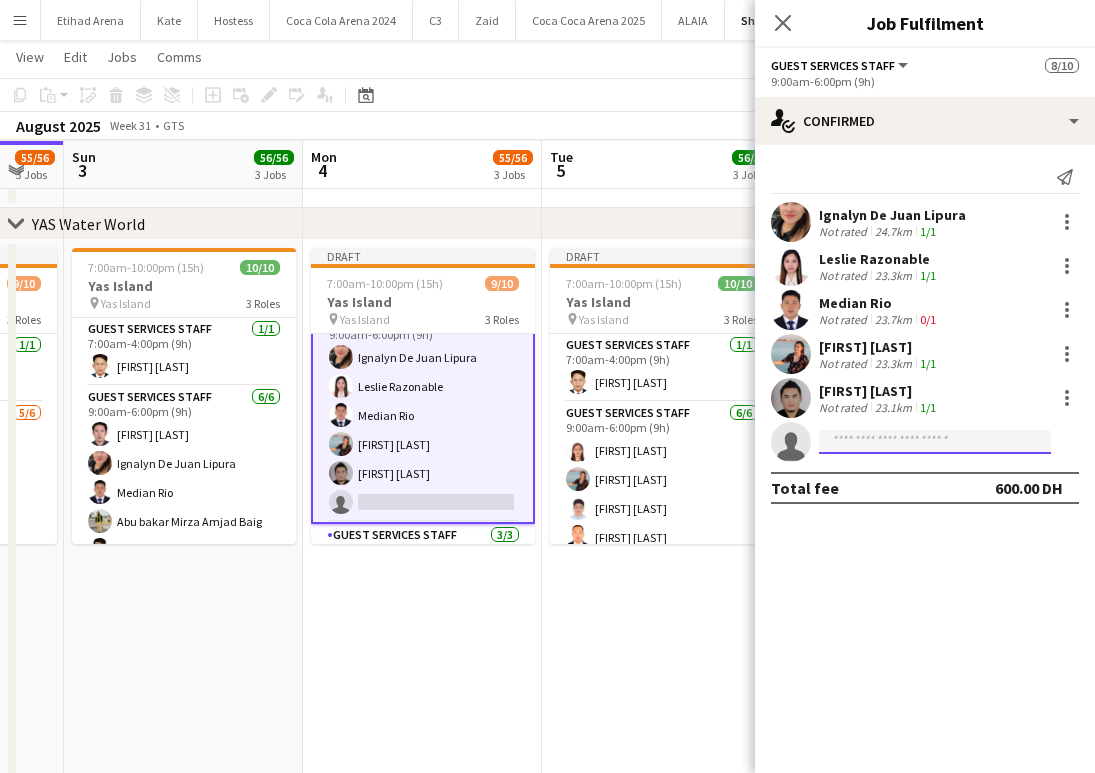 click 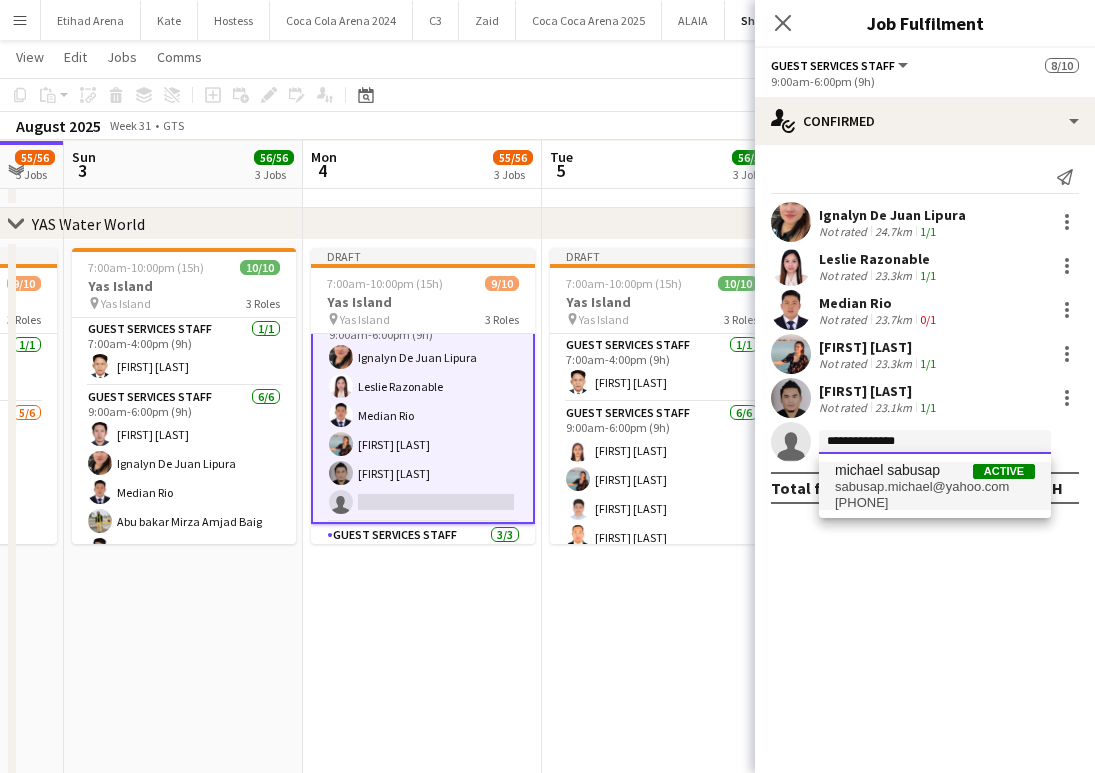 type on "**********" 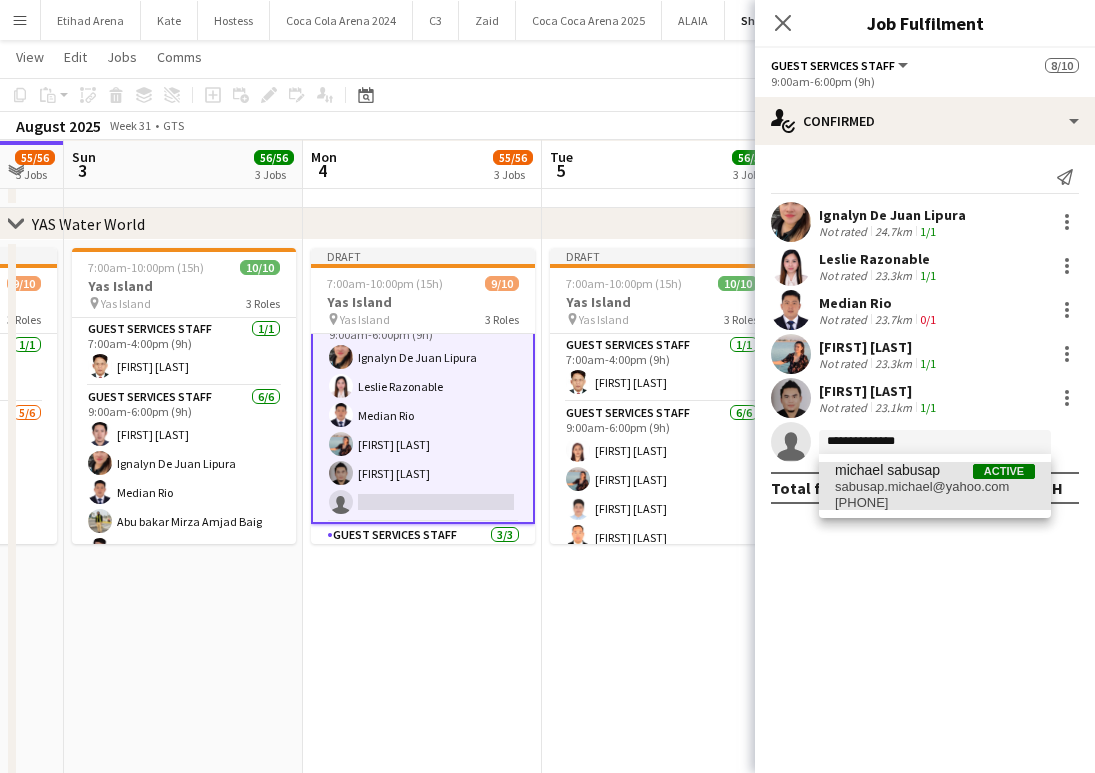 click on "sabusap.michael@yahoo.com" at bounding box center (935, 487) 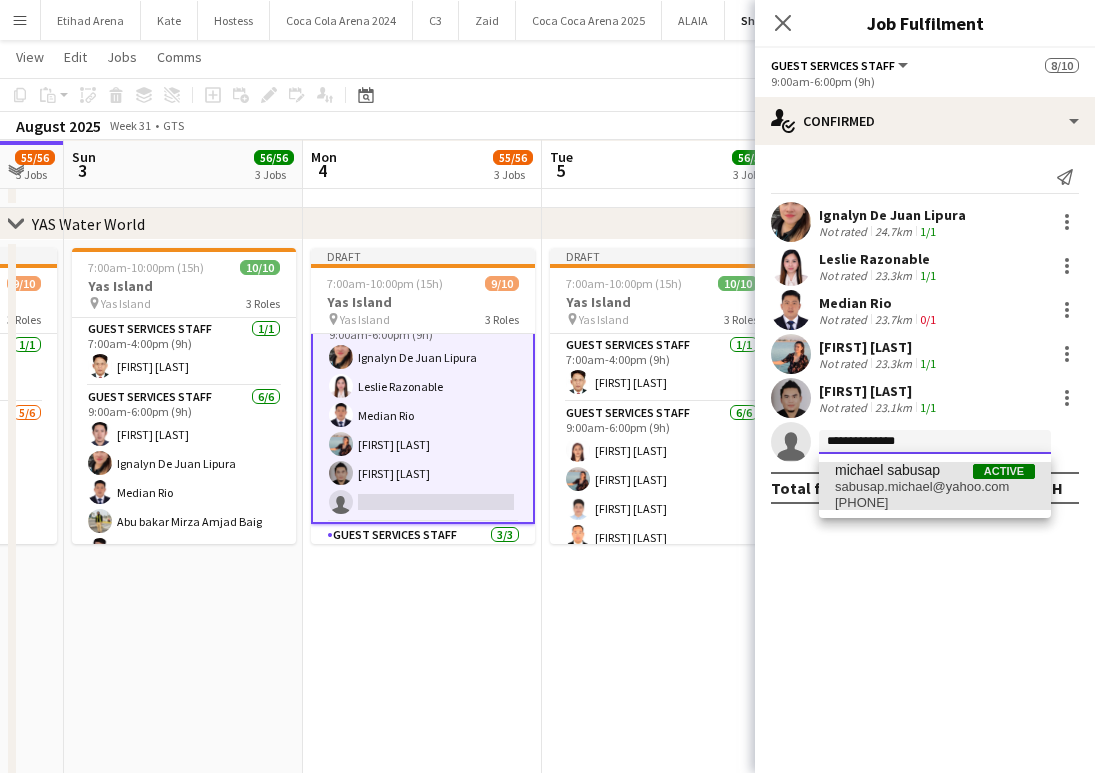 type 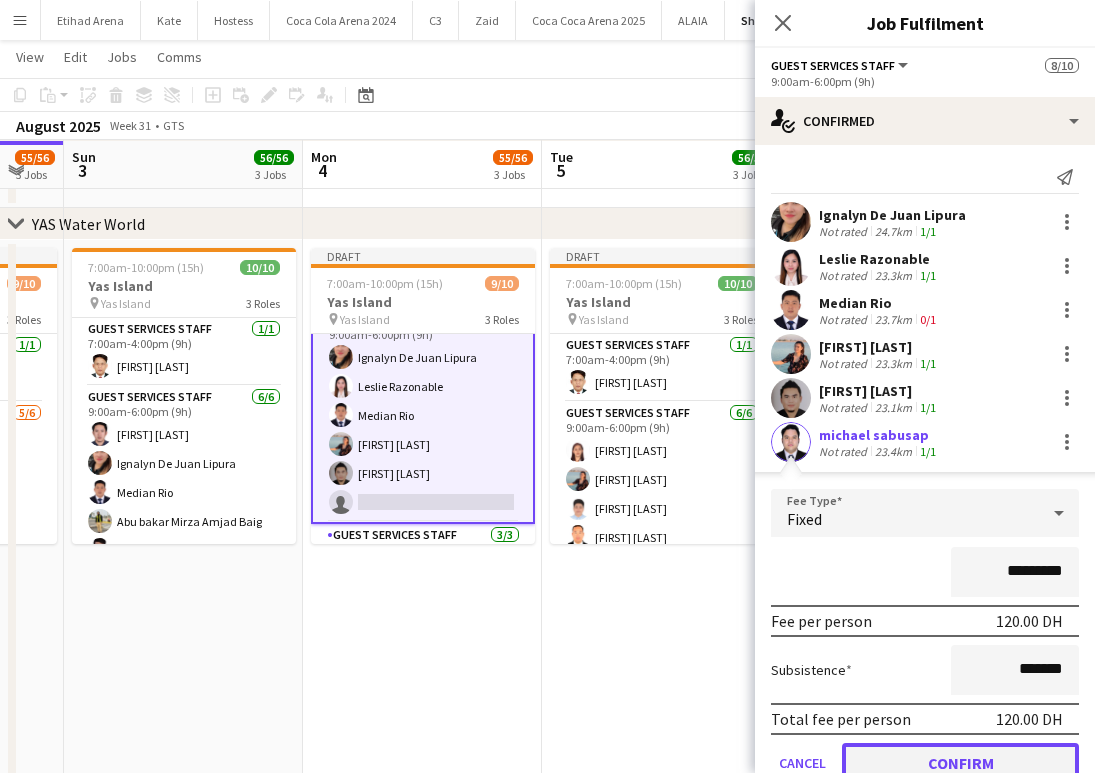 click on "Confirm" at bounding box center [960, 763] 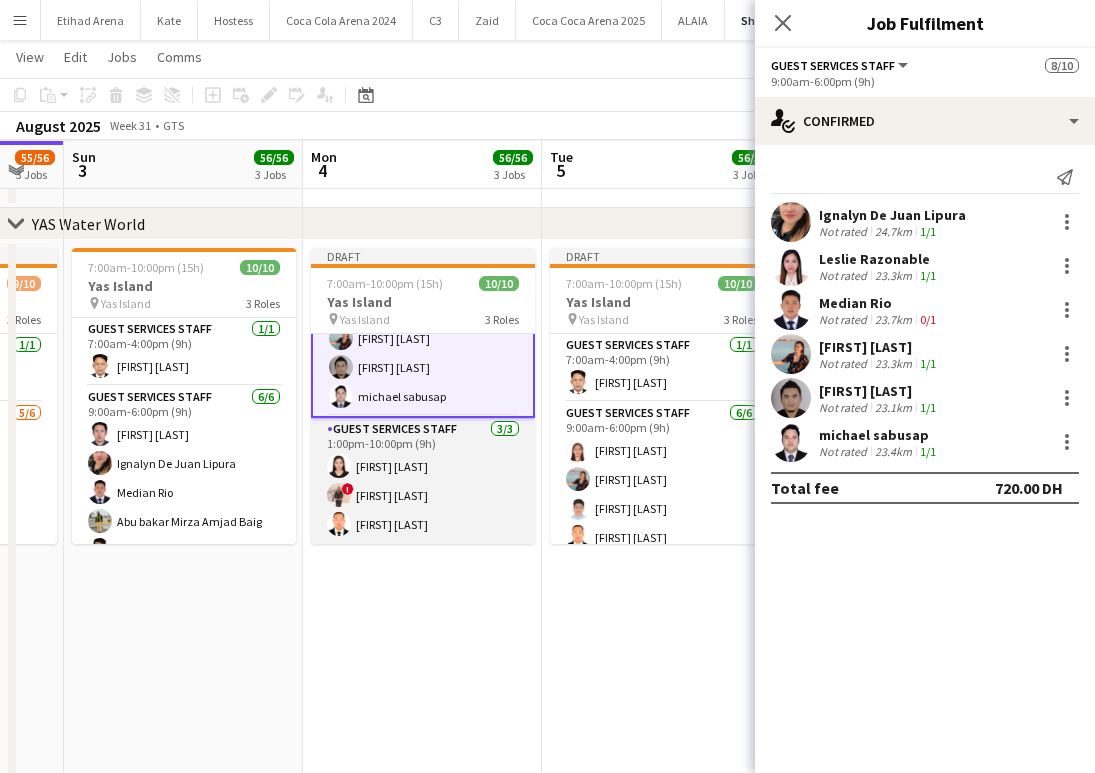 click on "Guest Services Staff   3/3   1:00pm-10:00pm (9h)
Gay marie Superales ! Larnie Duran Bonifacio Jr Buan" at bounding box center [423, 481] 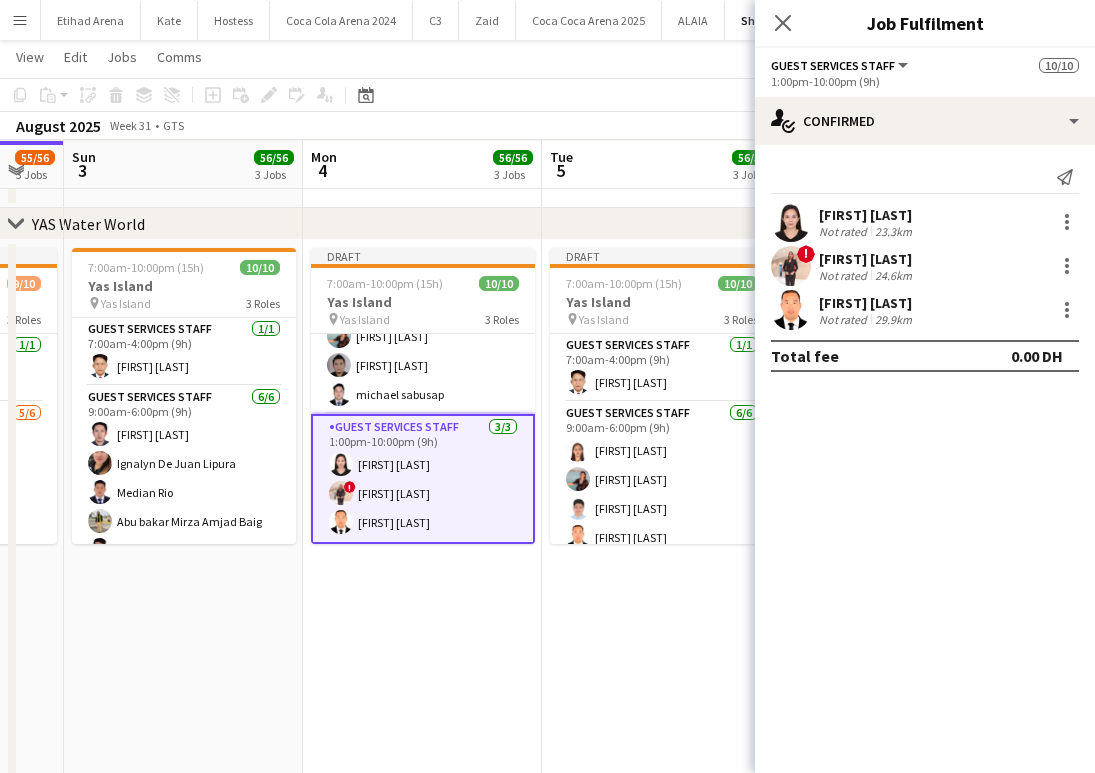 scroll, scrollTop: 199, scrollLeft: 0, axis: vertical 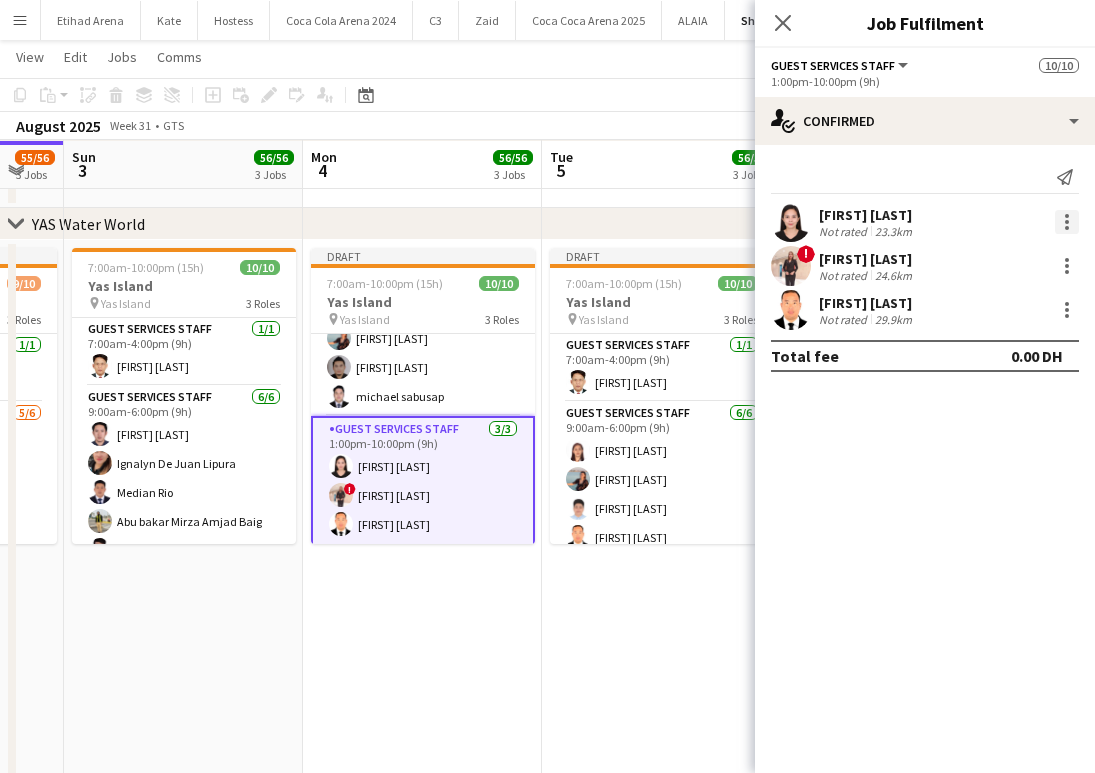 click at bounding box center [1067, 222] 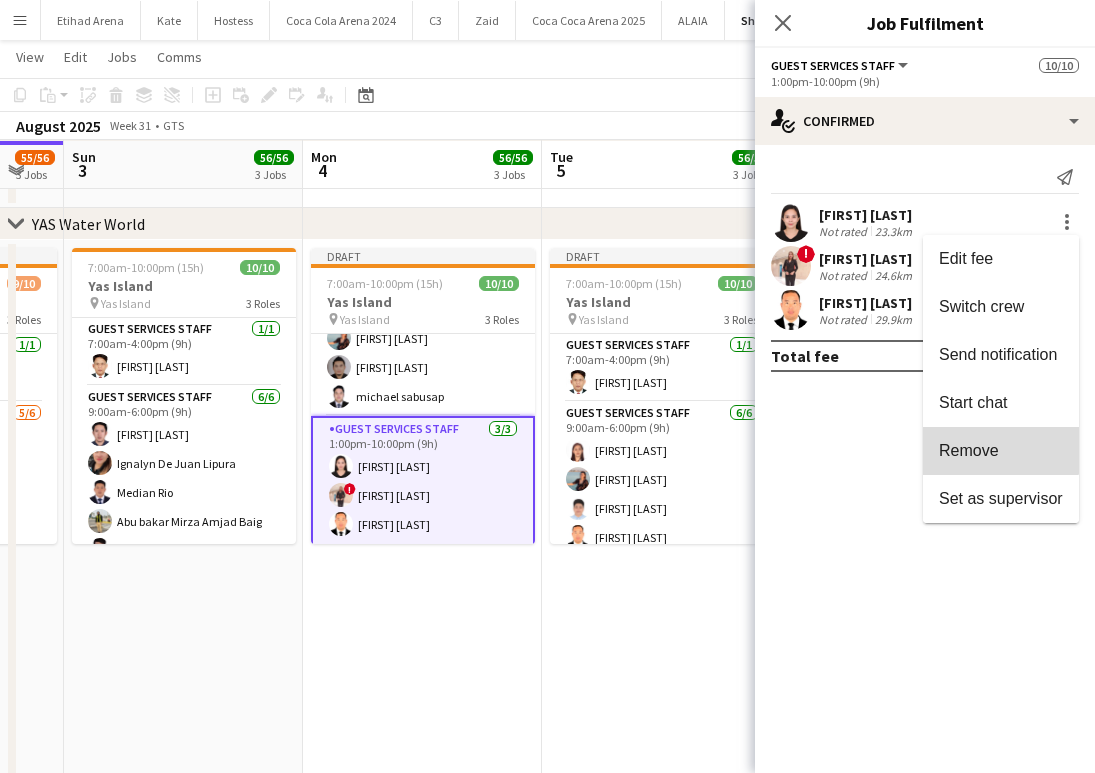 click on "Remove" at bounding box center (1001, 451) 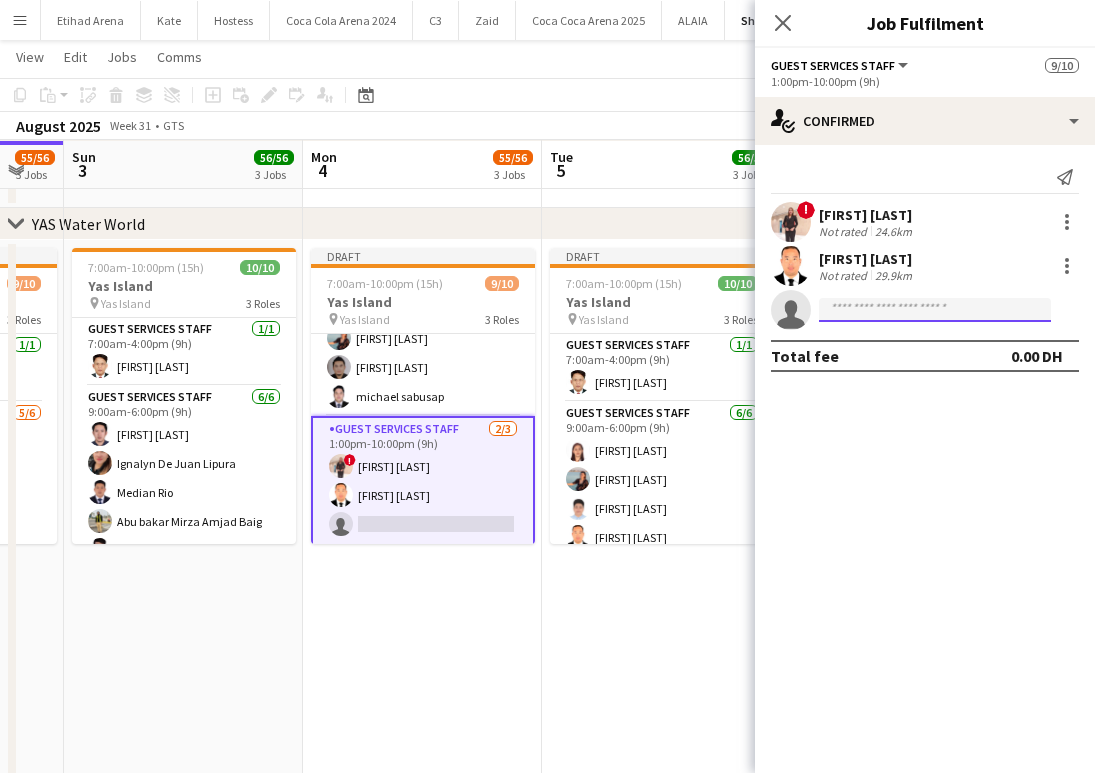 click 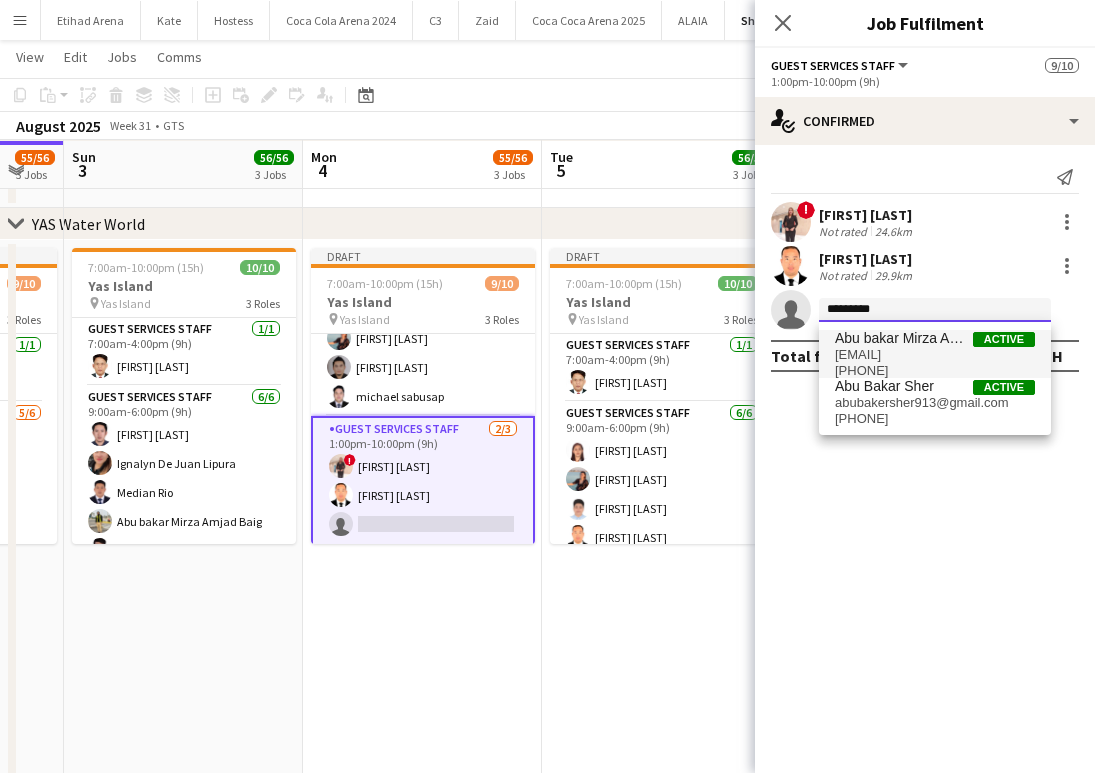 type on "*********" 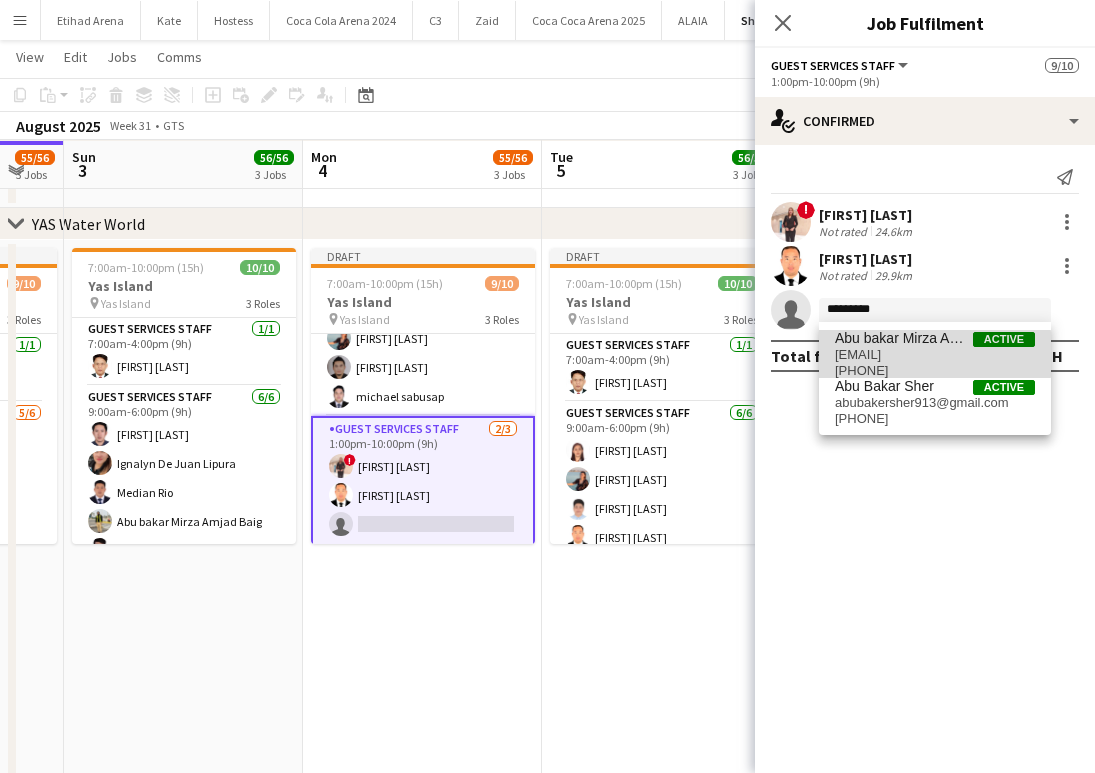click on "[EMAIL]" at bounding box center [935, 355] 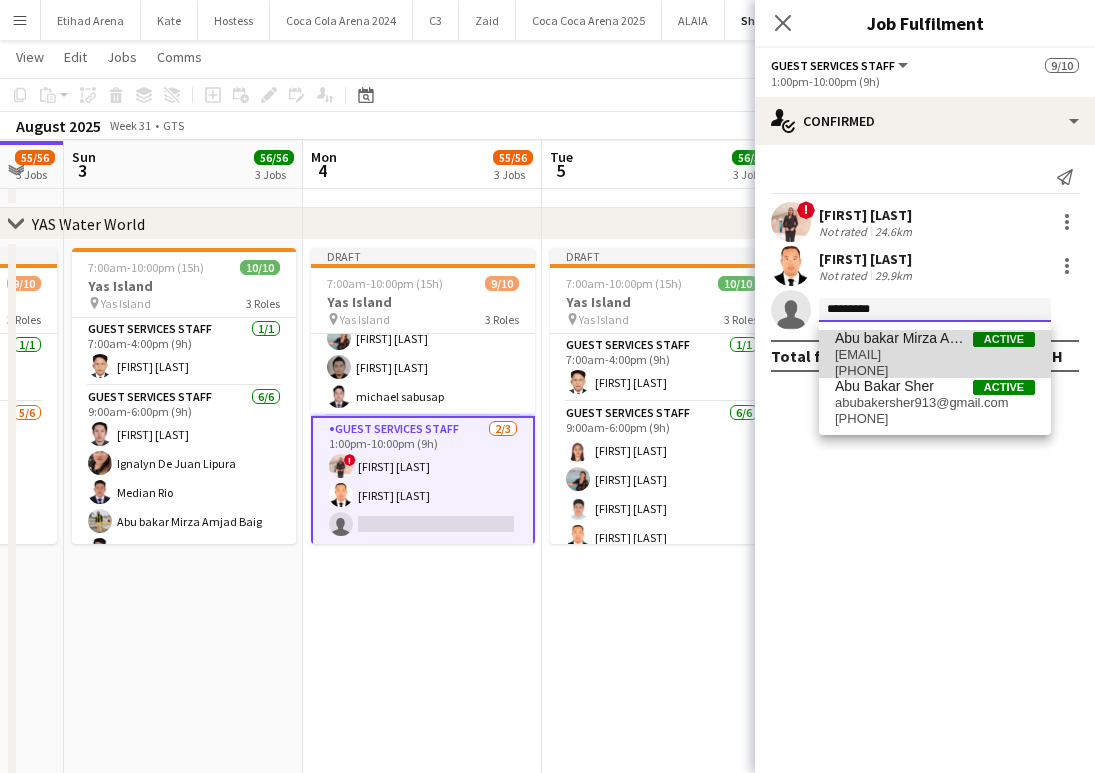 type 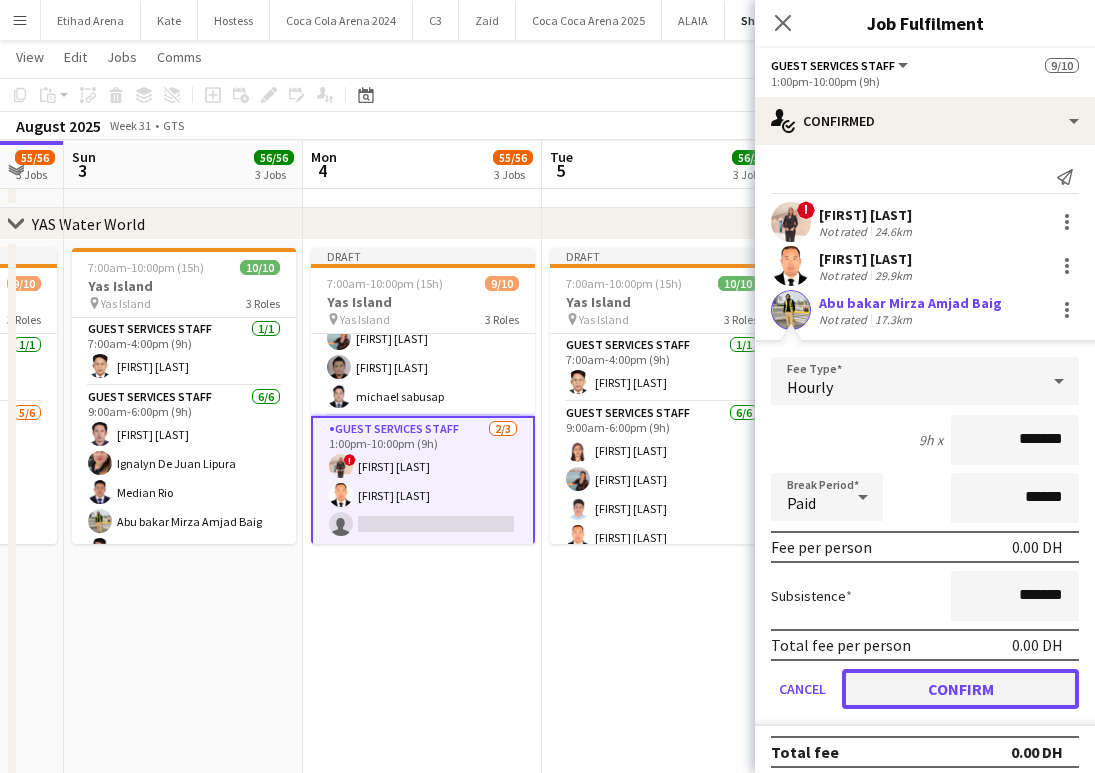 click on "Confirm" at bounding box center [960, 689] 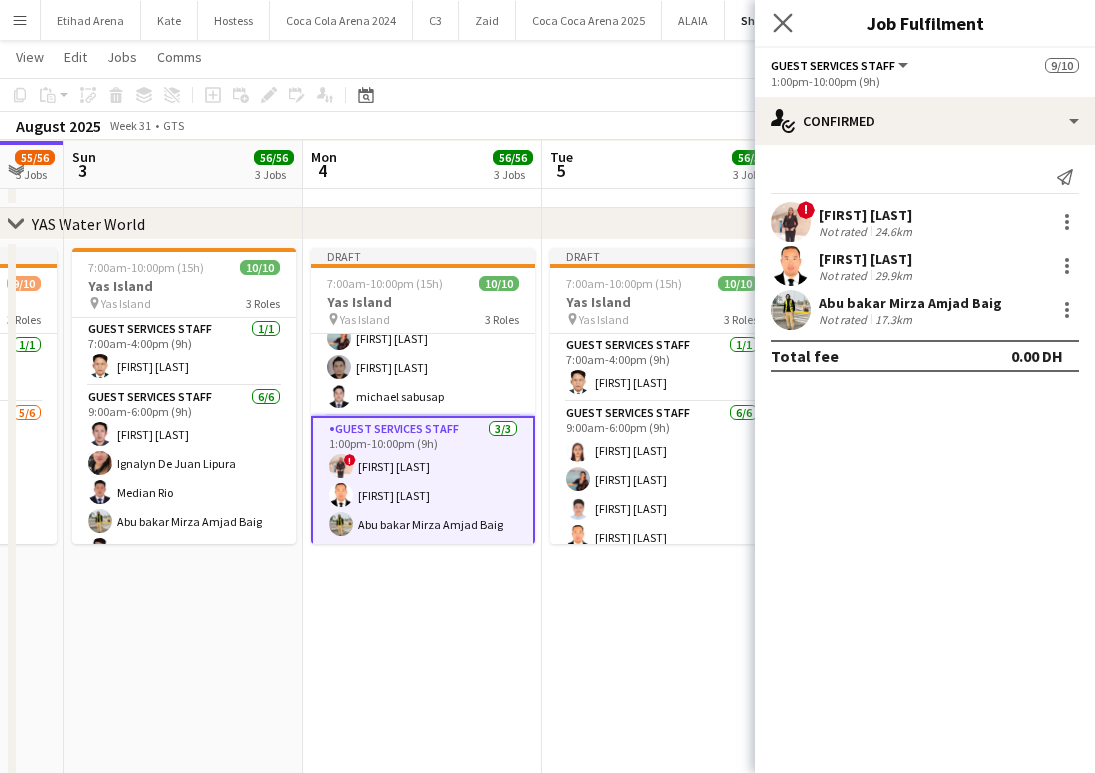 click on "Close pop-in" 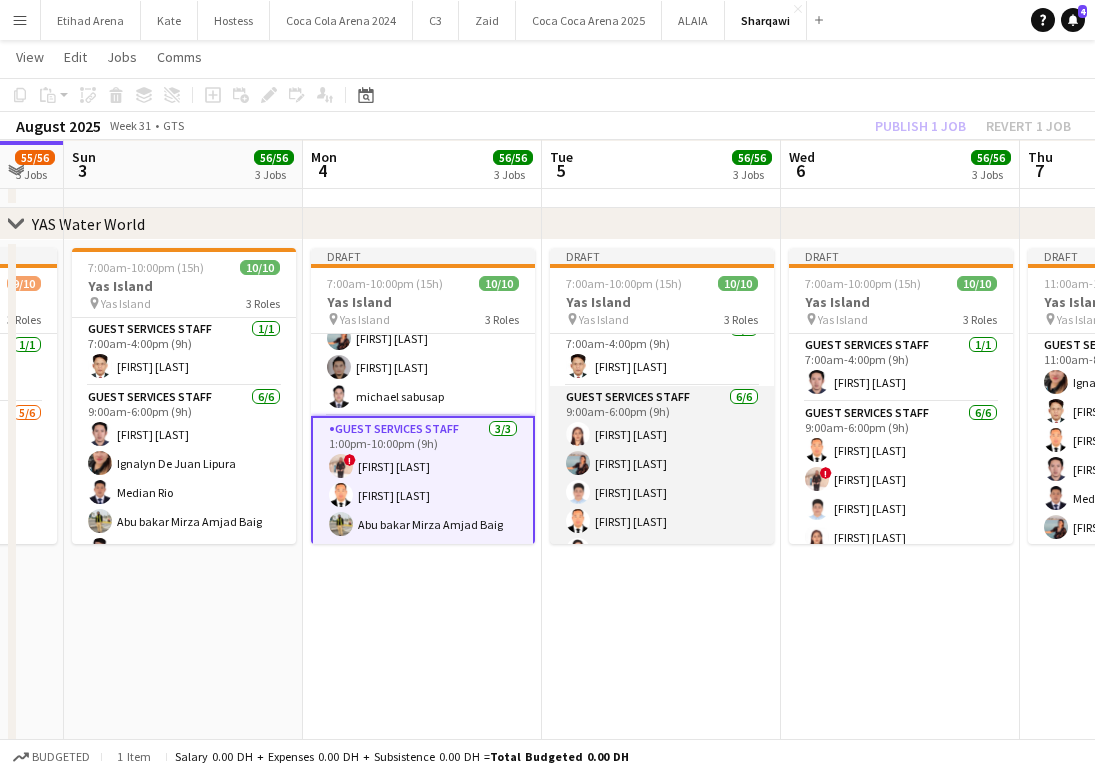 scroll, scrollTop: 2, scrollLeft: 0, axis: vertical 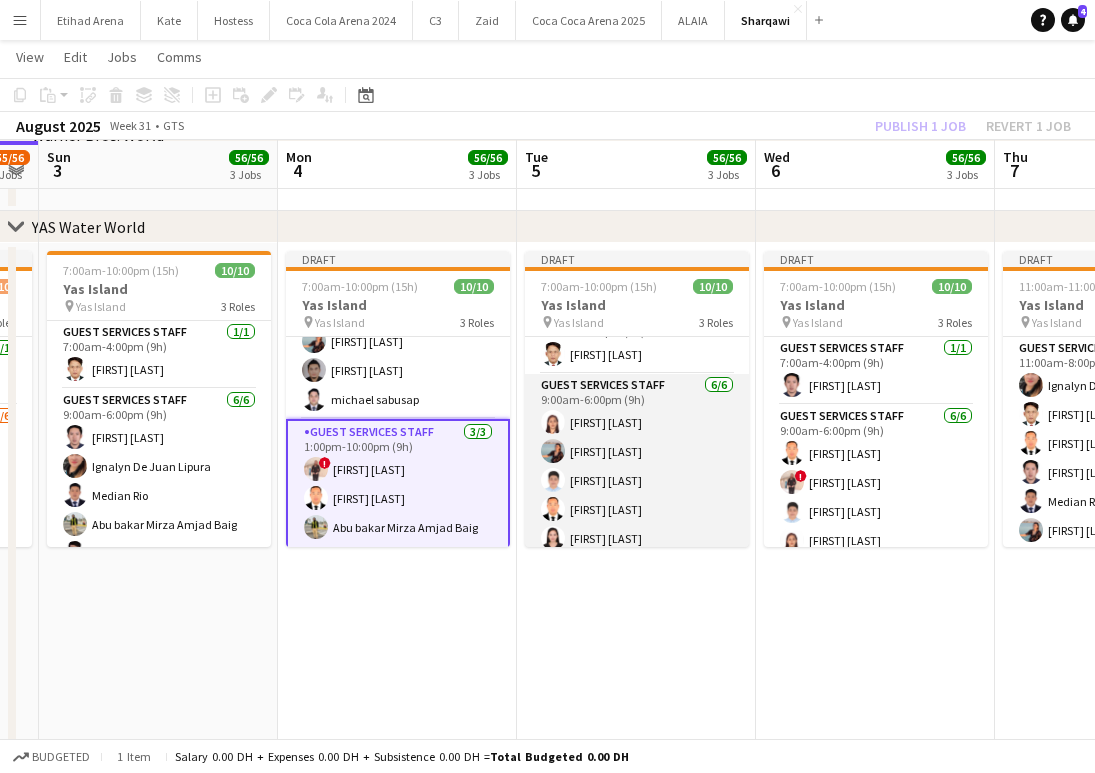 click on "[ROLE]   [COUNT]/[TOTAL]   [TIME]
[FIRST] [LAST] [FIRST] [LAST] [FIRST] [LAST] [FIRST] [LAST] ! [FIRST] [LAST]" at bounding box center [637, 480] 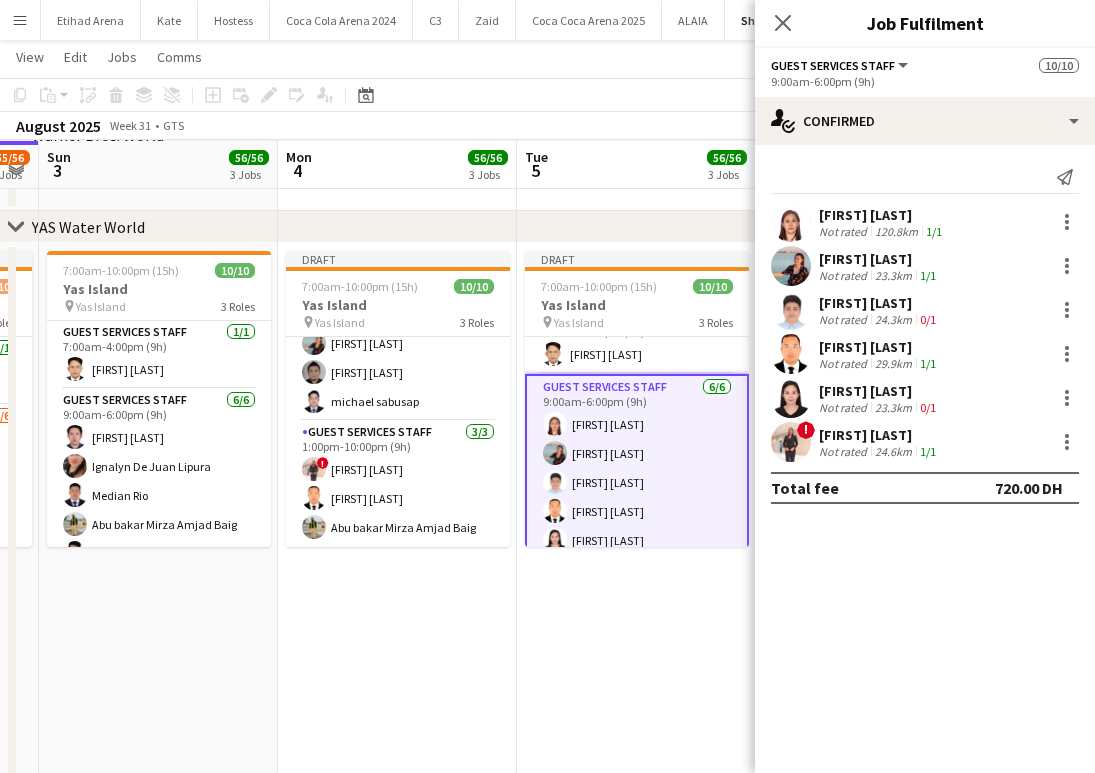 scroll, scrollTop: 197, scrollLeft: 0, axis: vertical 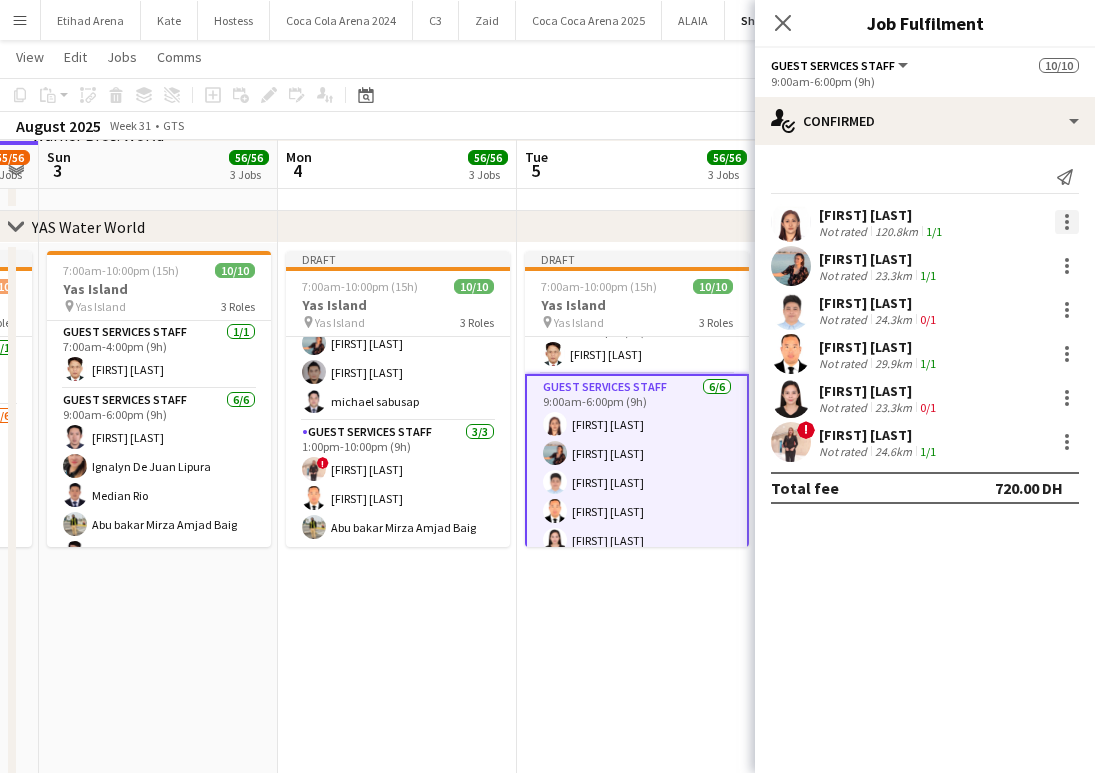 click at bounding box center [1067, 222] 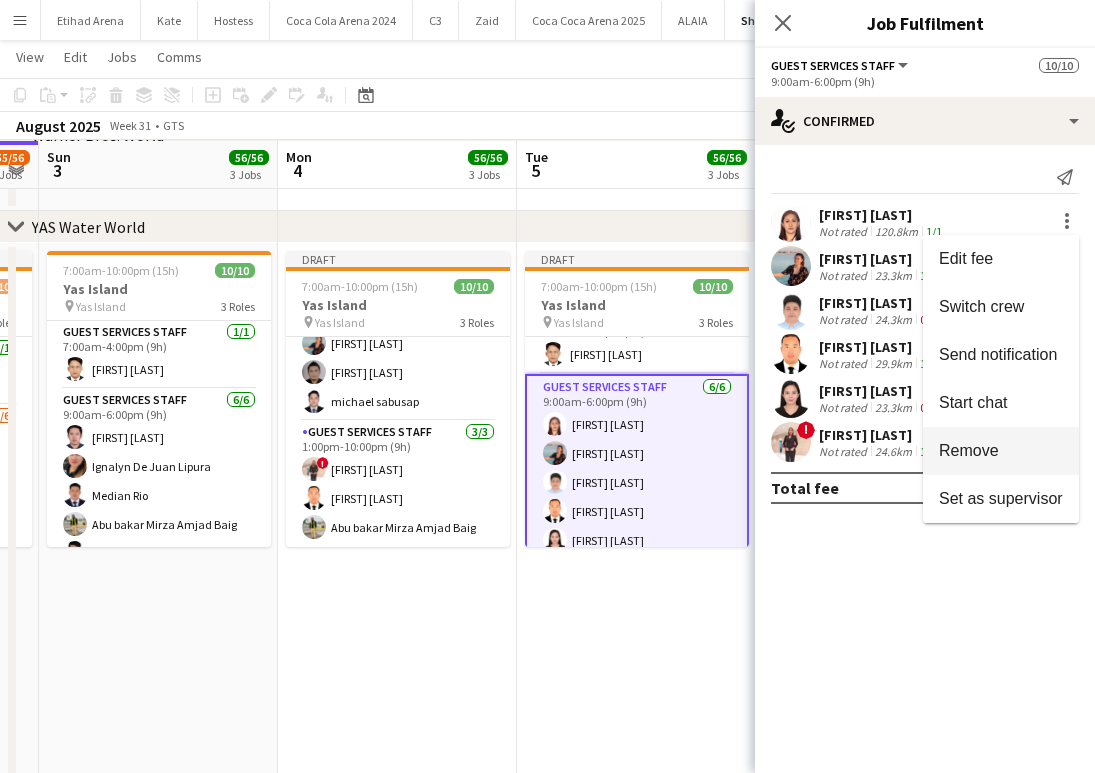 click on "Remove" at bounding box center (969, 450) 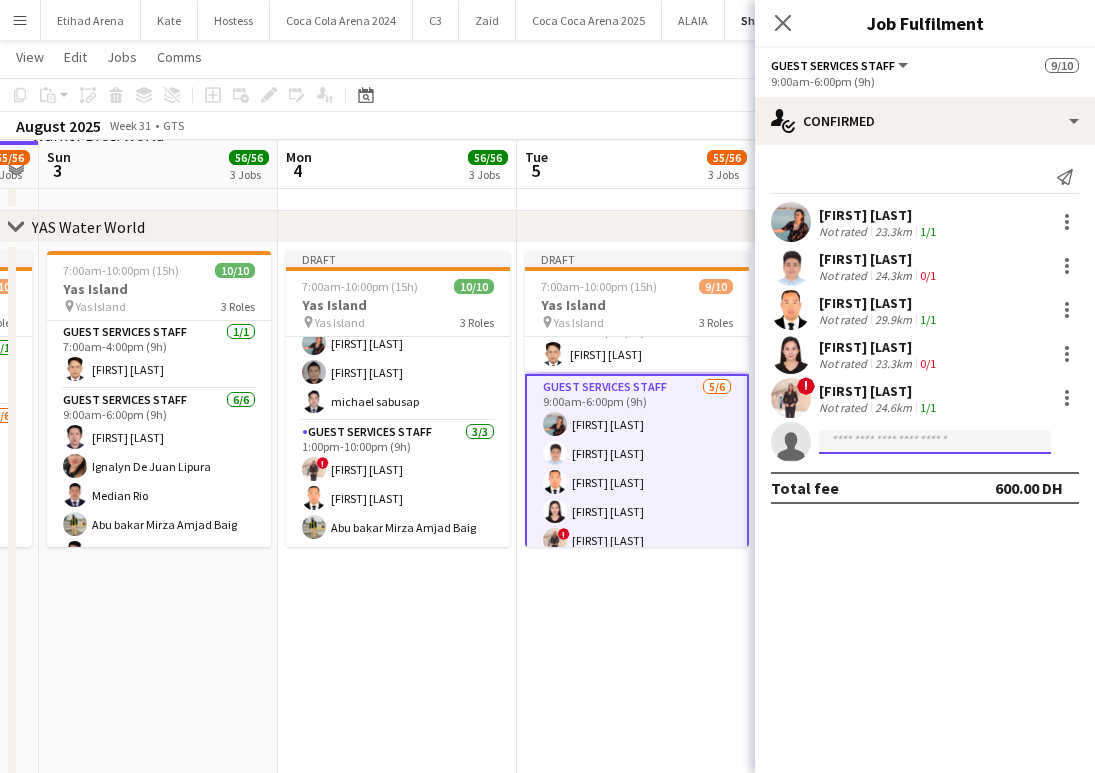 click 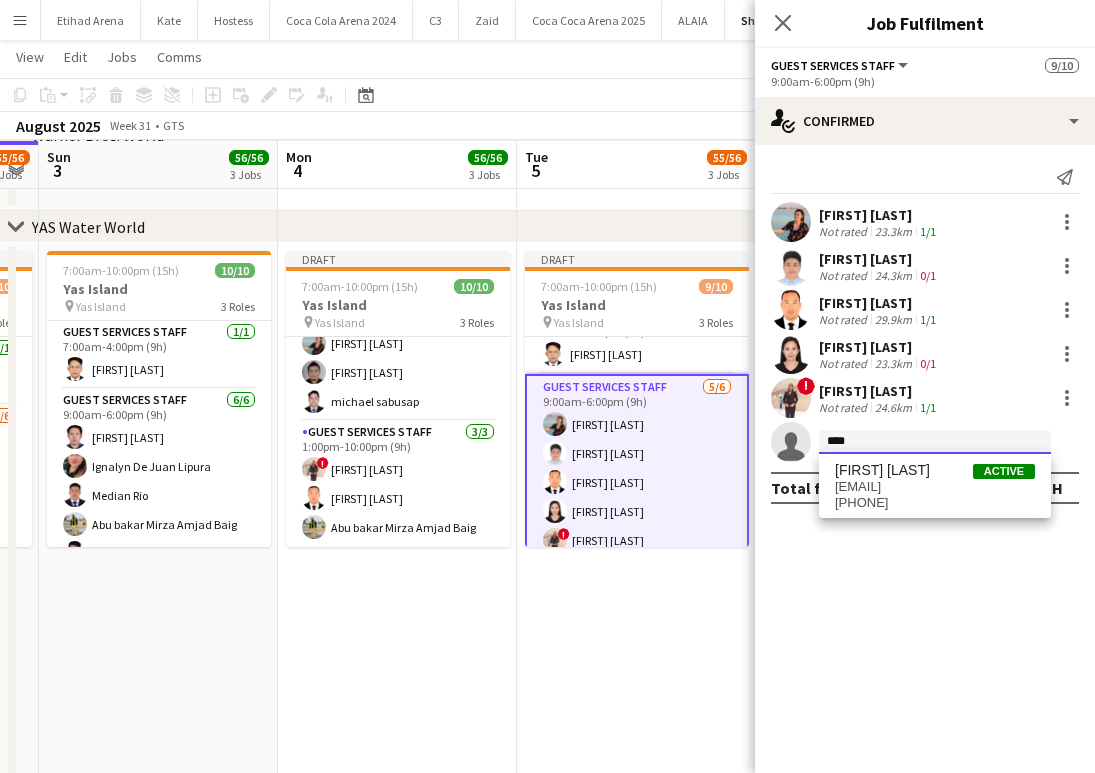 type on "****" 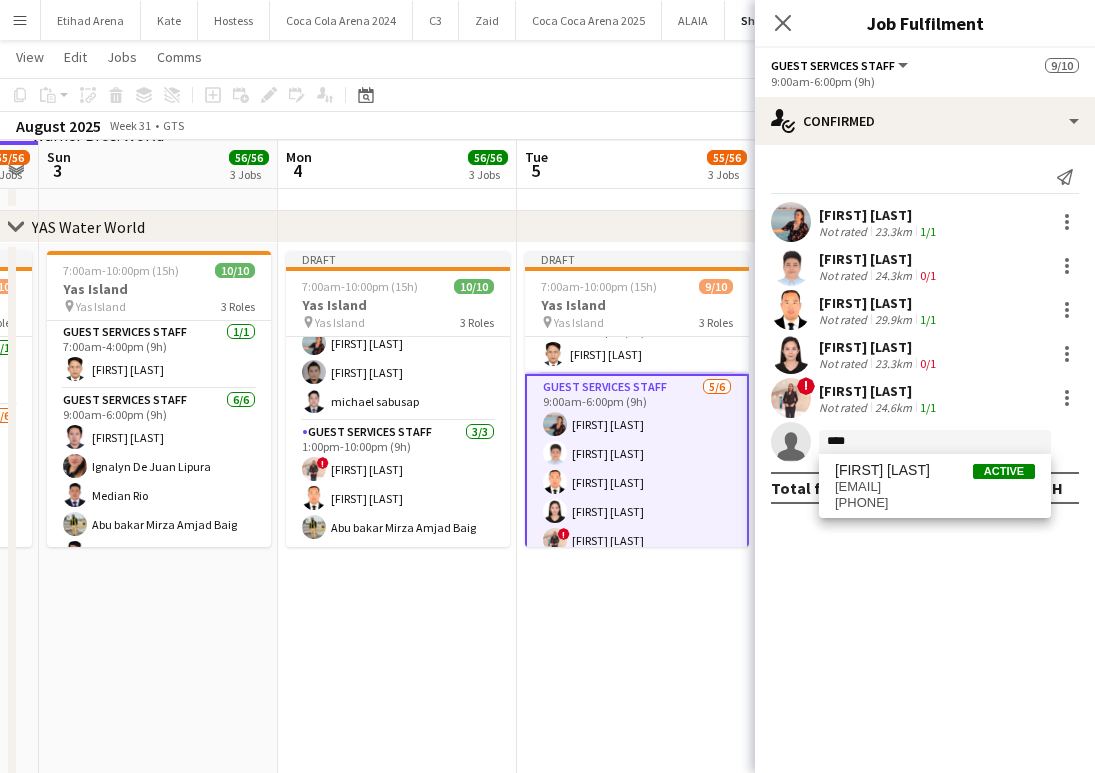 click on "[EMAIL]" at bounding box center (935, 487) 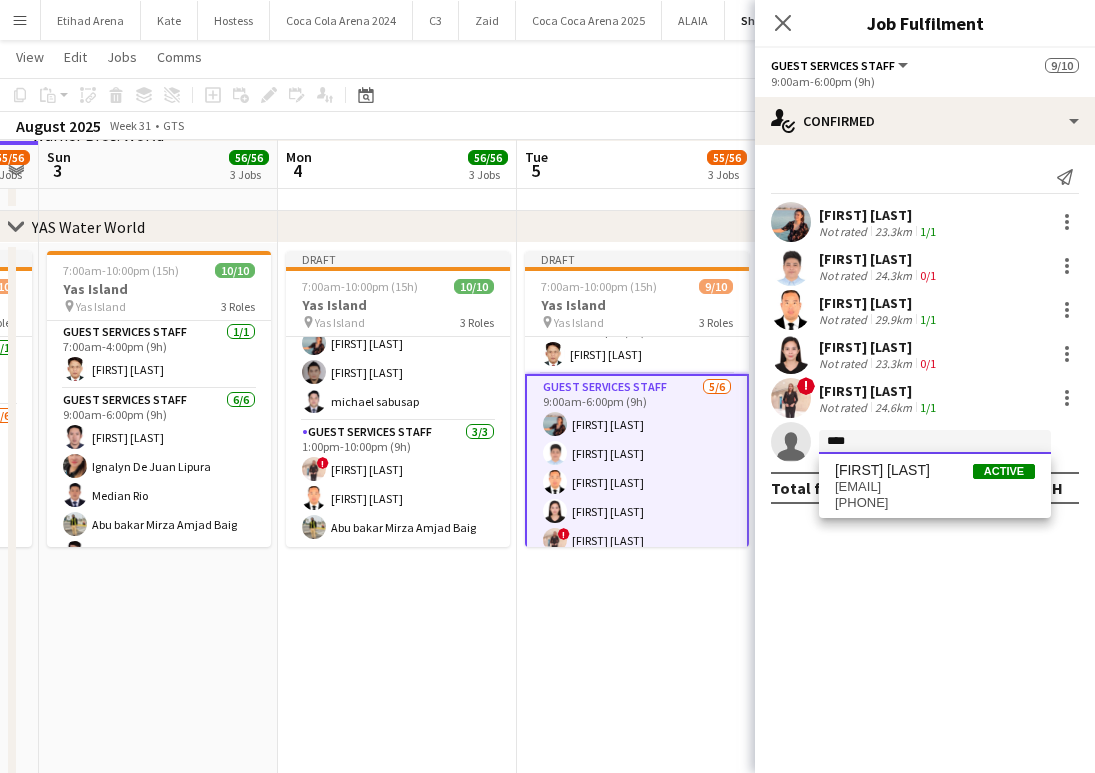 type 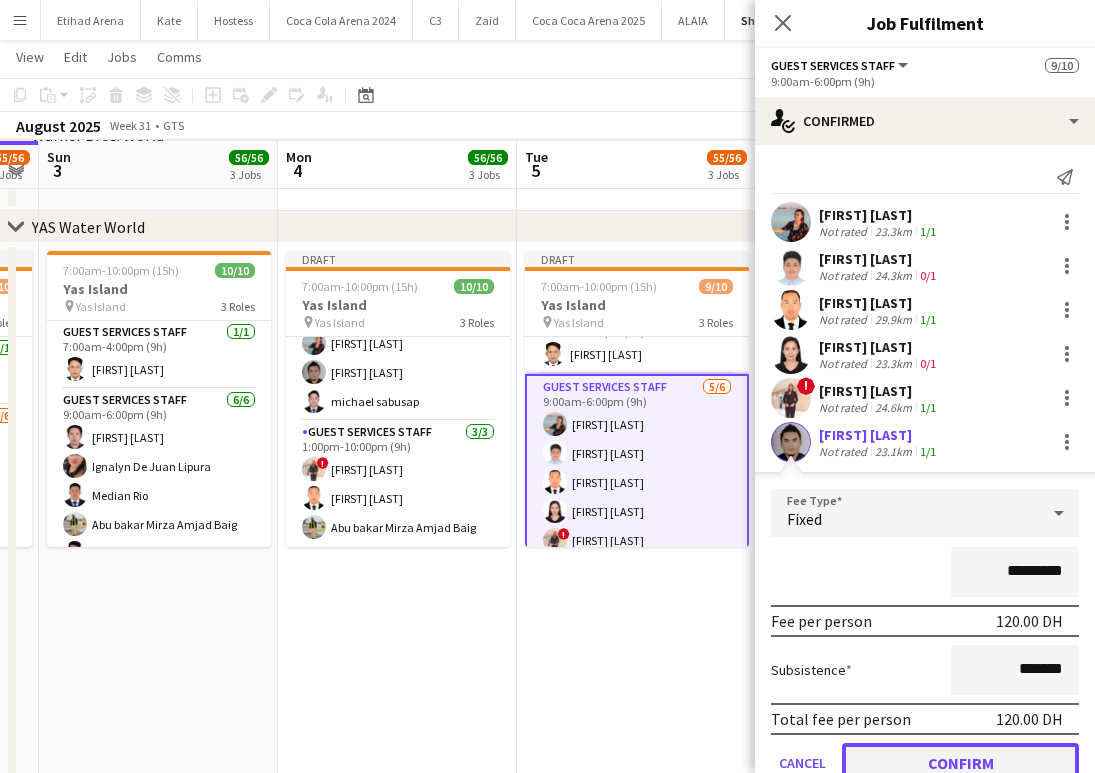 click on "Confirm" at bounding box center [960, 763] 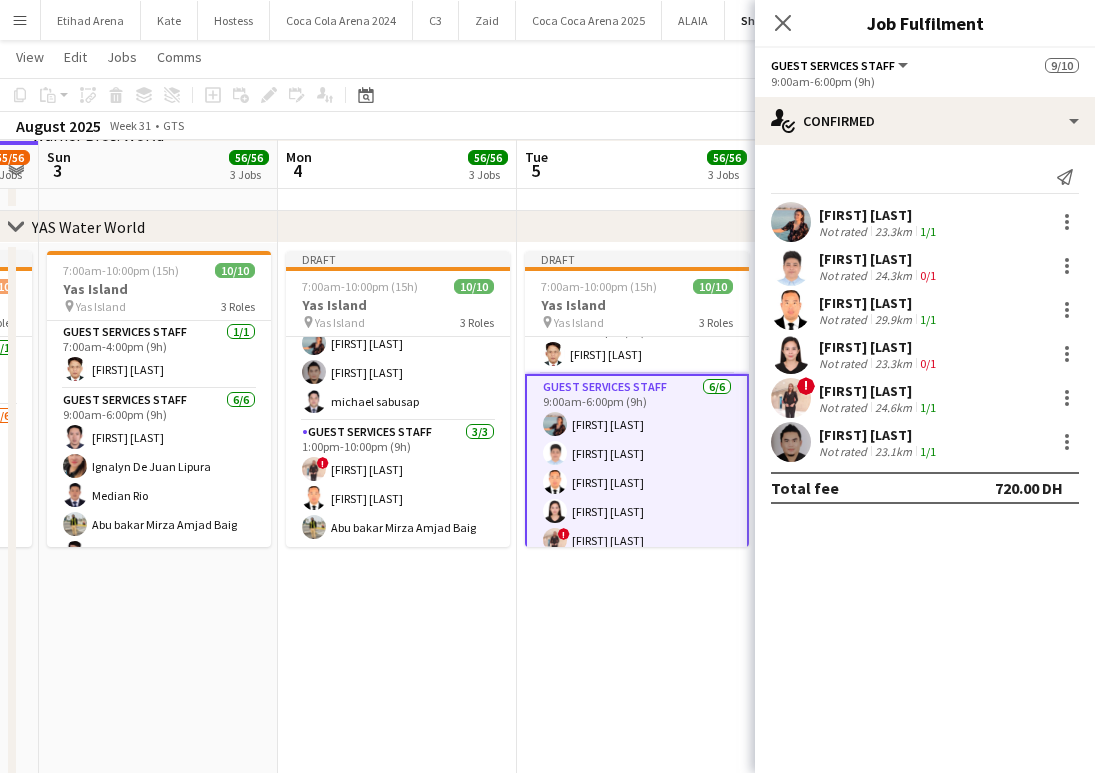 click at bounding box center (791, 442) 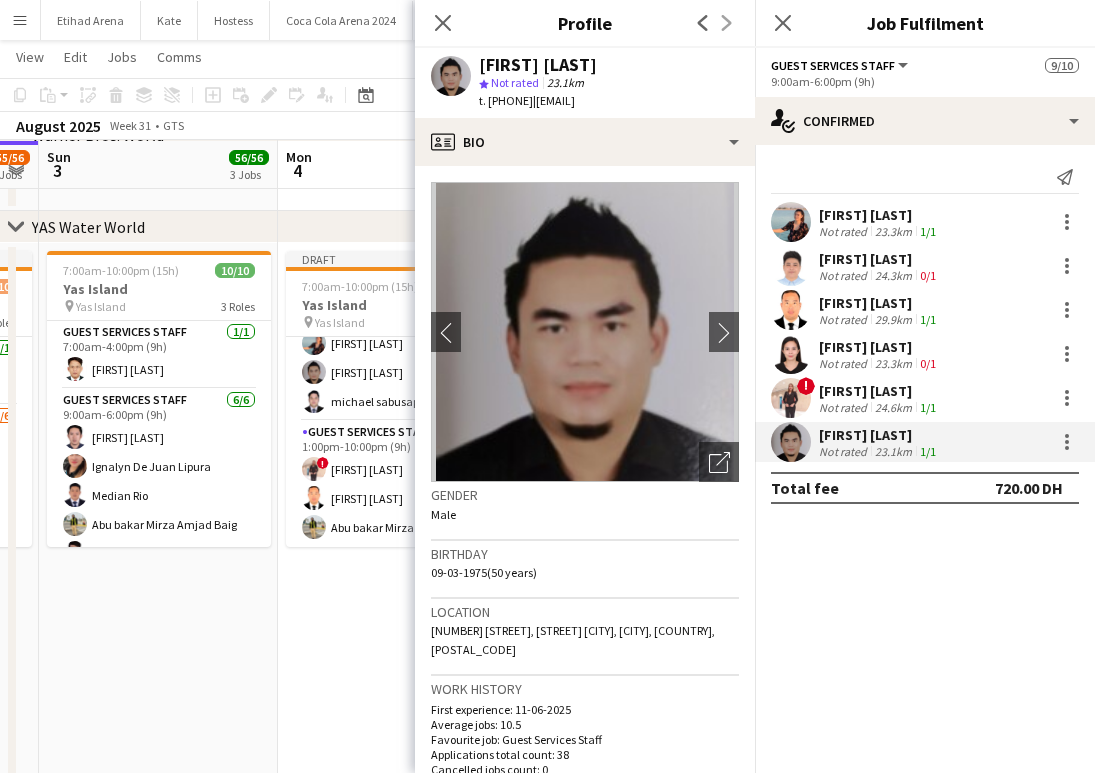 drag, startPoint x: 572, startPoint y: 98, endPoint x: 694, endPoint y: 102, distance: 122.06556 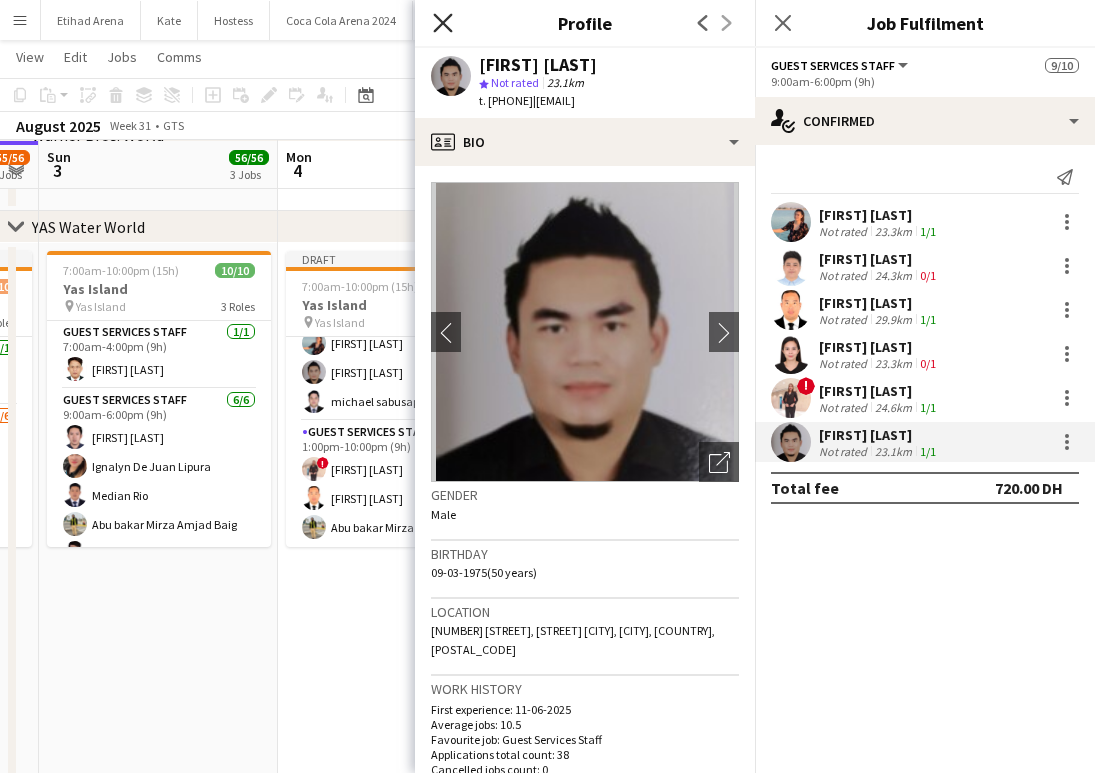 click 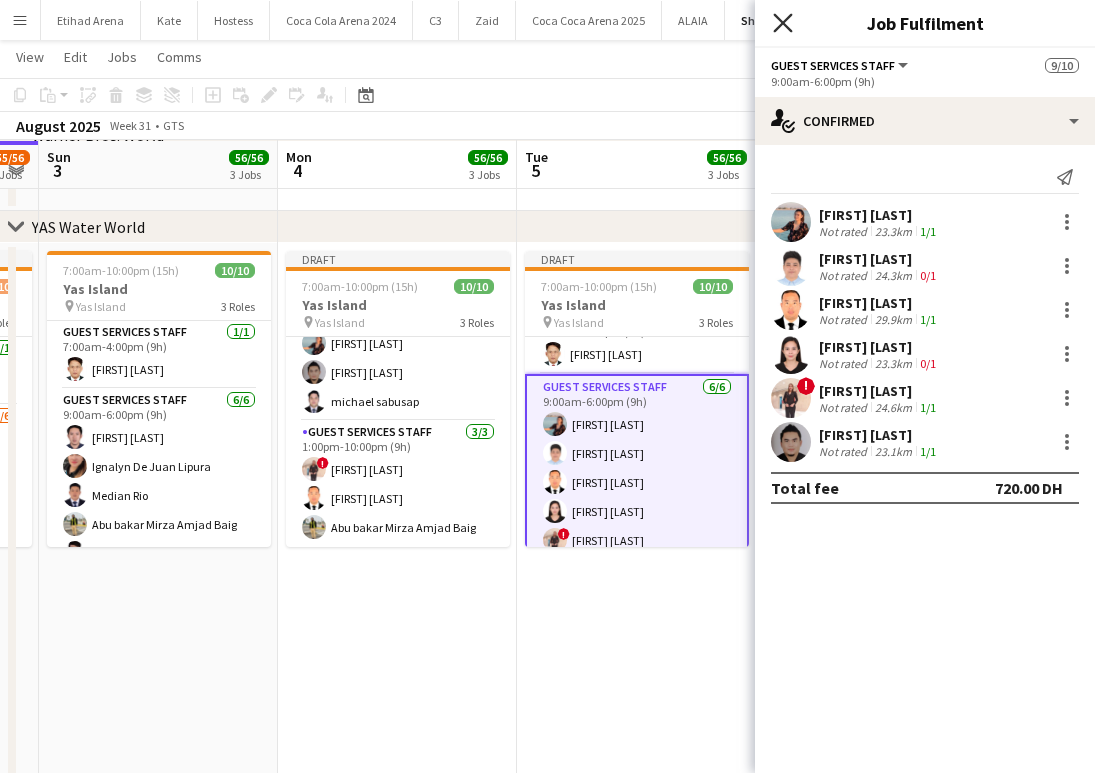 click on "Close pop-in" 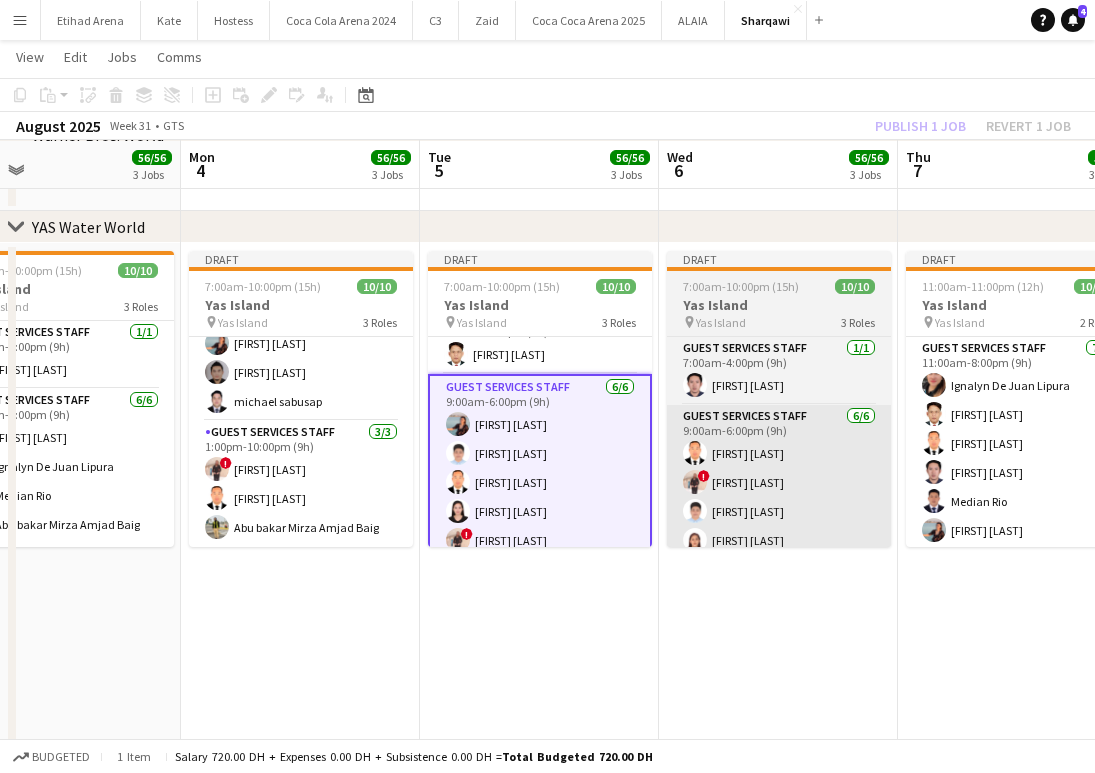 scroll, scrollTop: 0, scrollLeft: 554, axis: horizontal 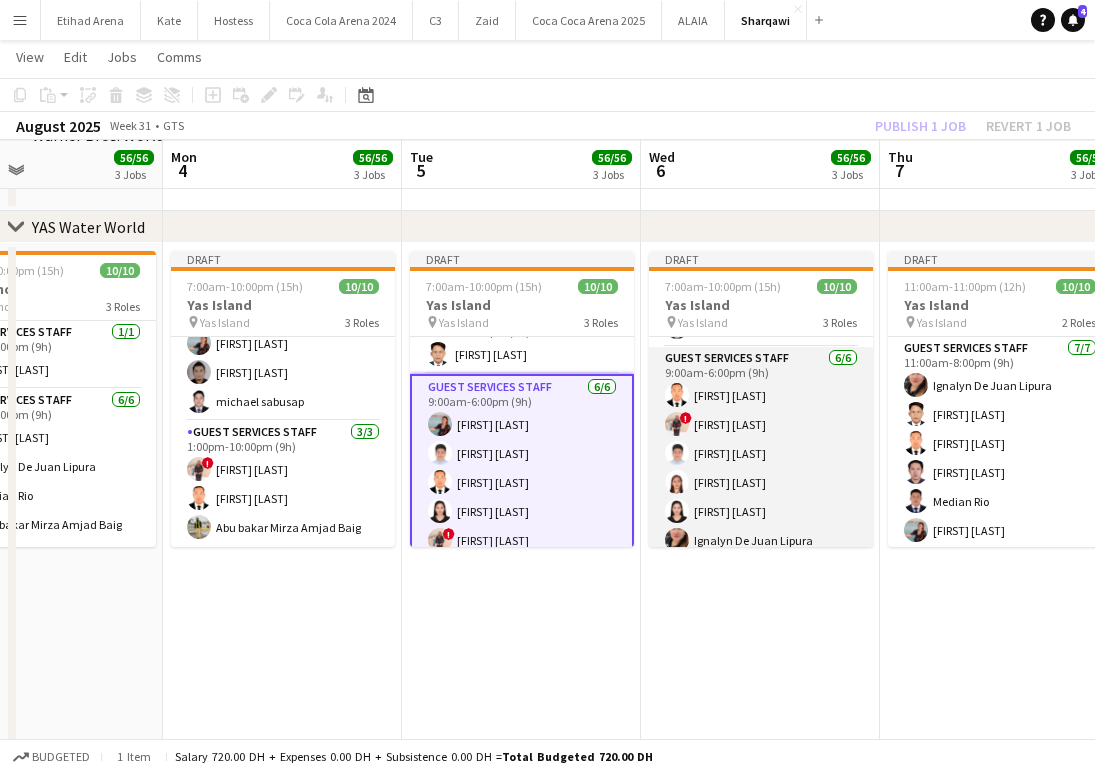 click on "[ROLE]   [COUNT]/[TOTAL]   [TIME]
[FIRST] [LAST] ! [FIRST] [LAST] [FIRST] [LAST] [FIRST] [LAST] [FIRST] [LAST] [FIRST] [LAST]" at bounding box center [761, 453] 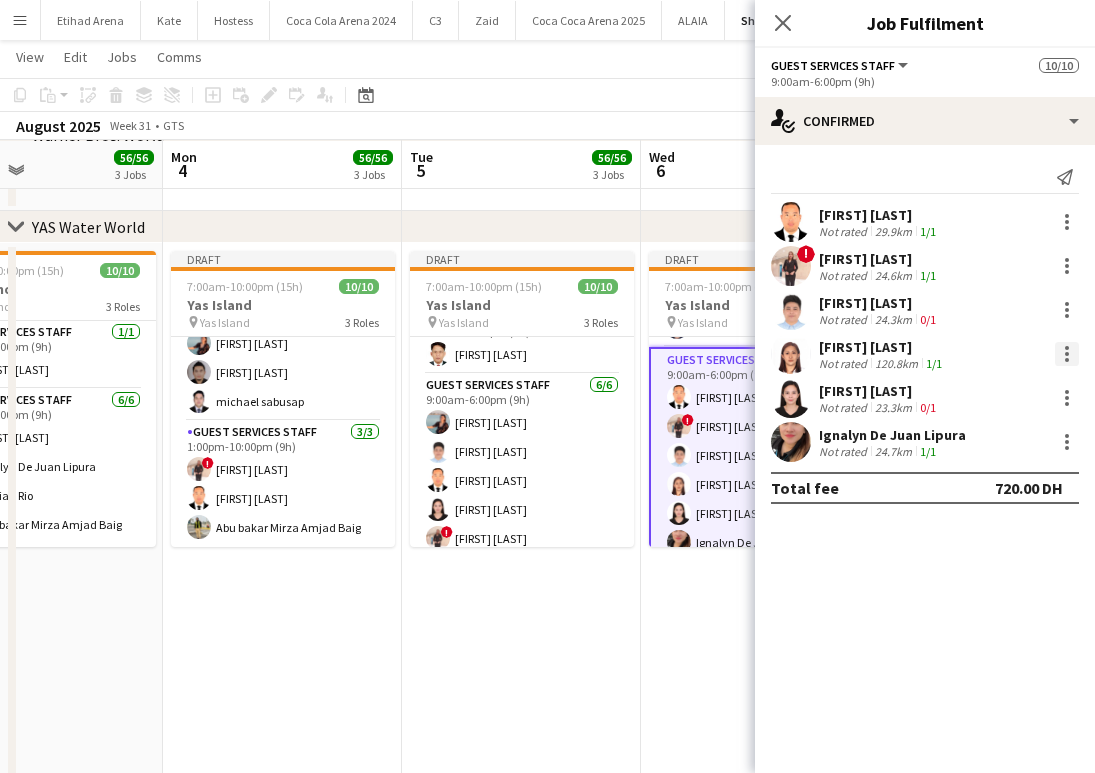 click at bounding box center (1067, 354) 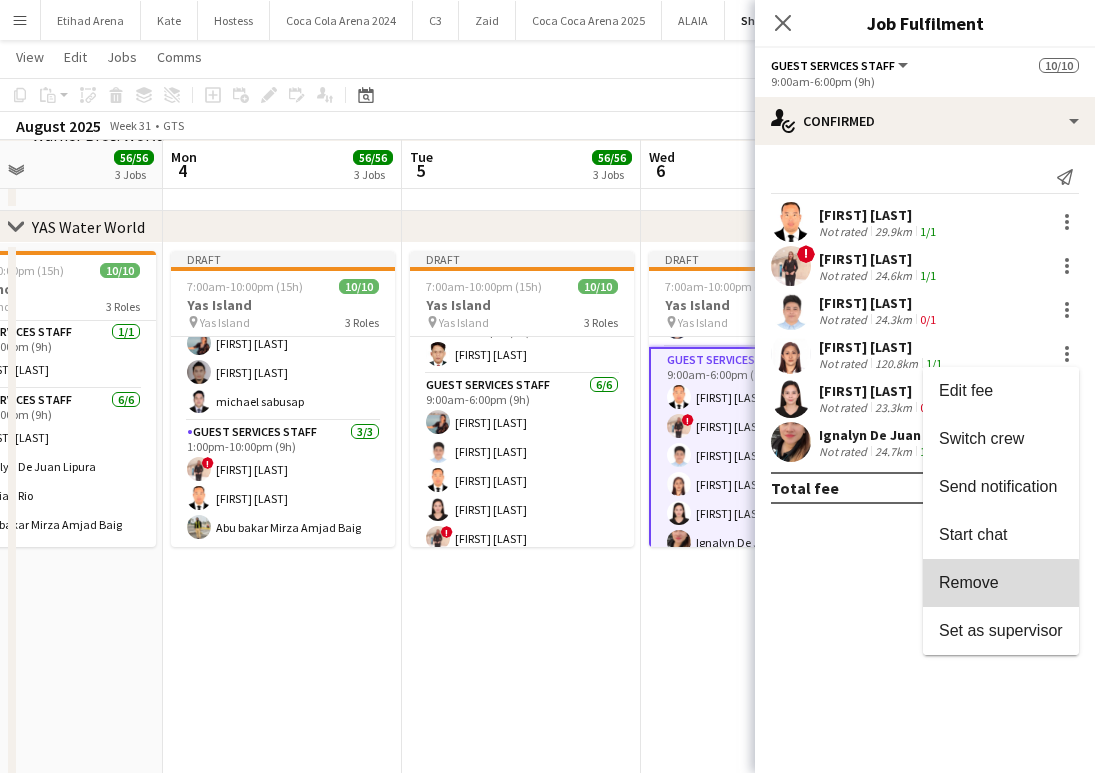 click on "Remove" at bounding box center [969, 582] 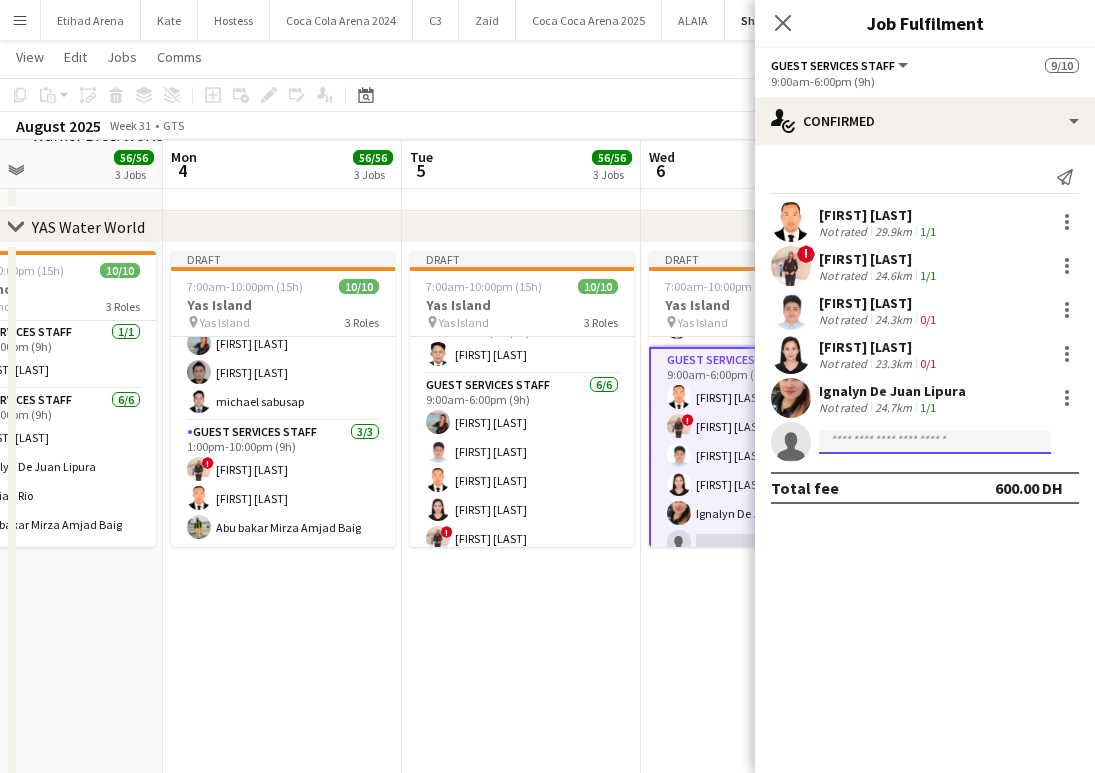 click 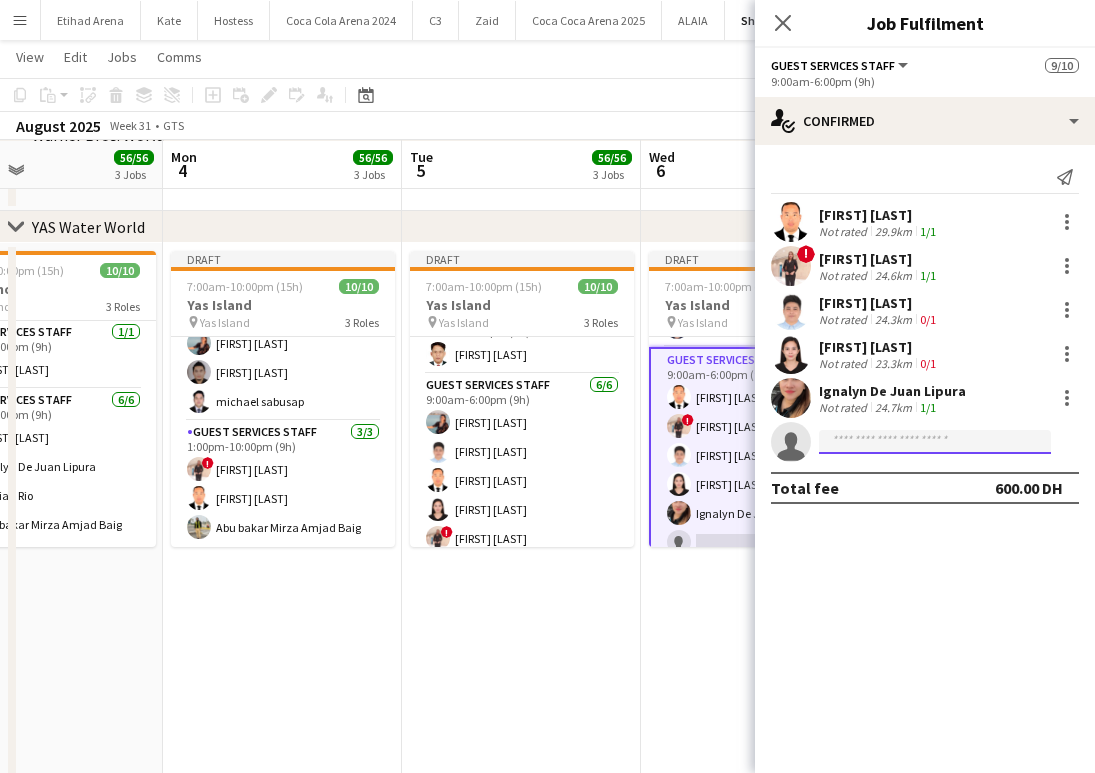 paste on "**********" 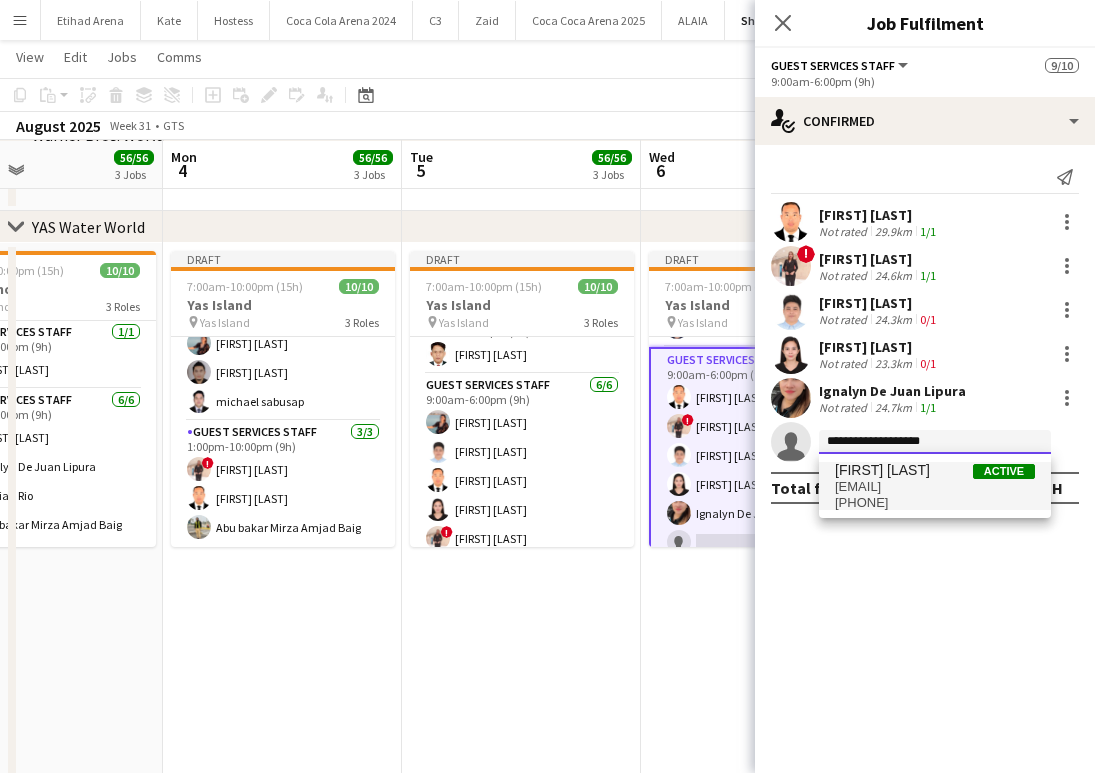 type on "**********" 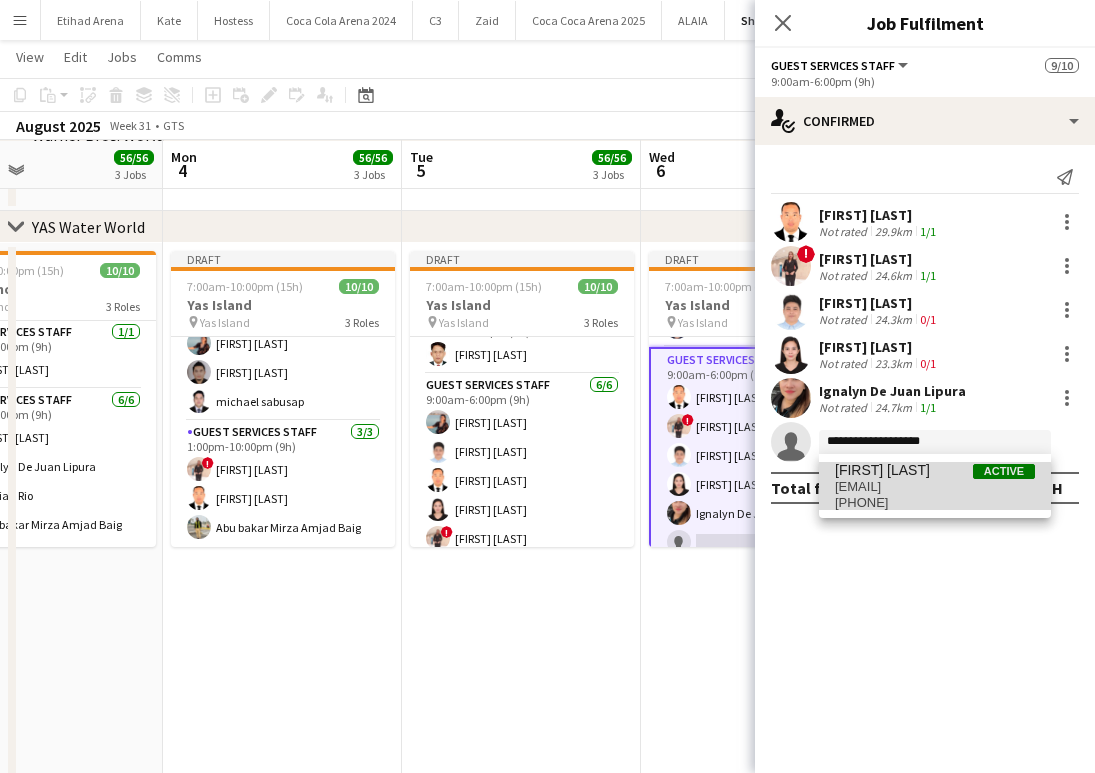 click on "[PHONE]" at bounding box center (935, 503) 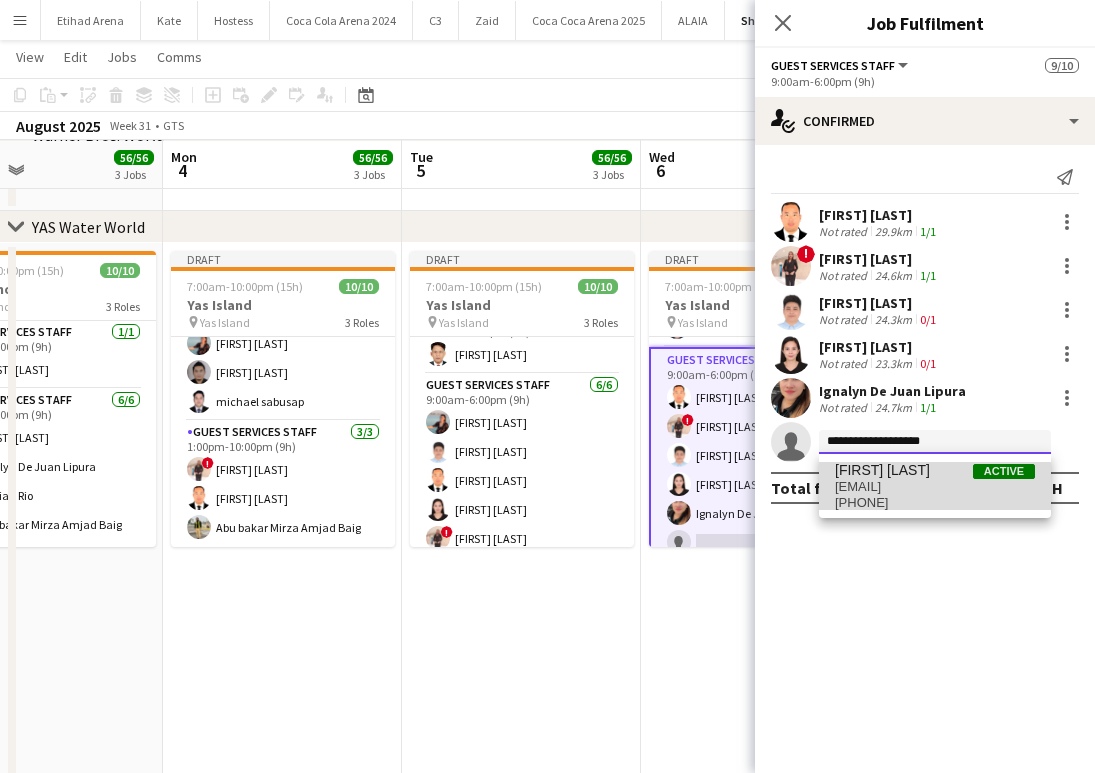 type 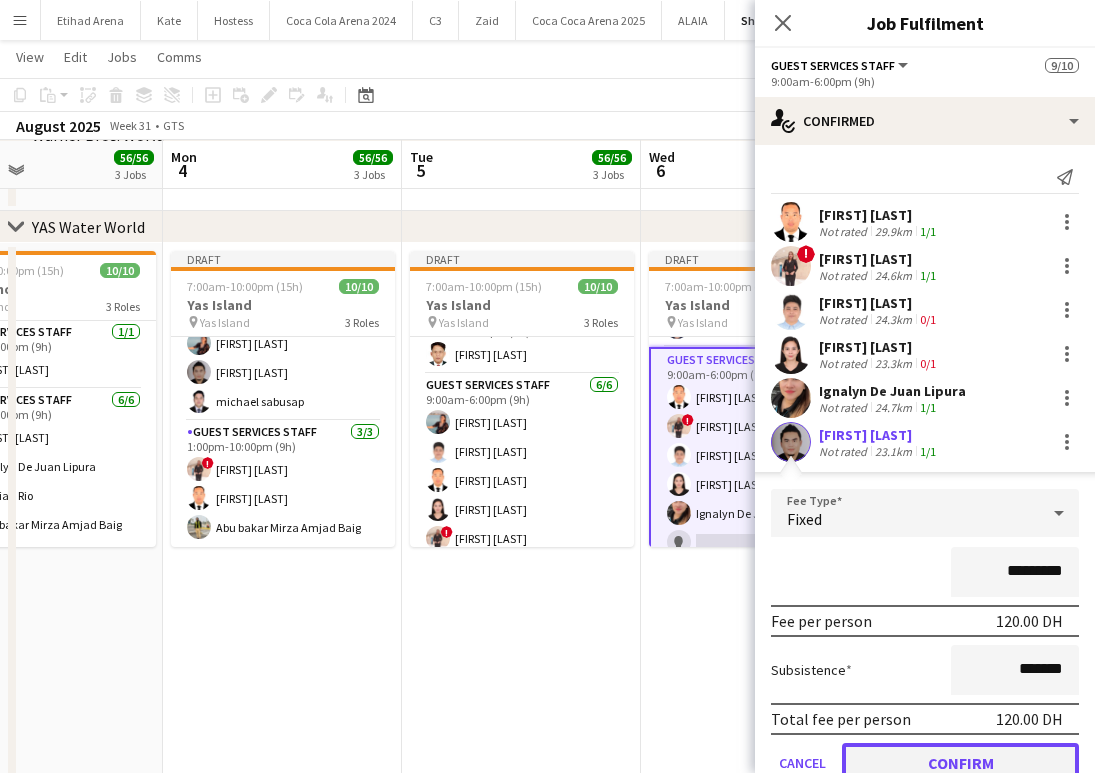 click on "Confirm" at bounding box center [960, 763] 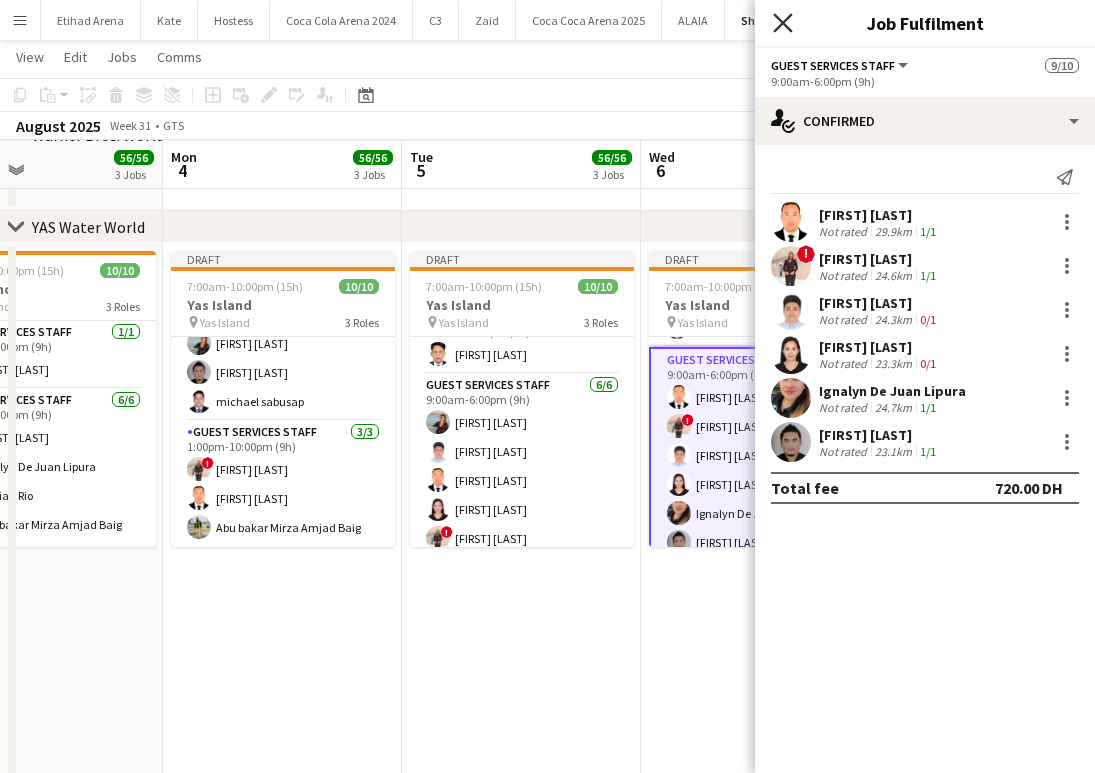 click on "Close pop-in" 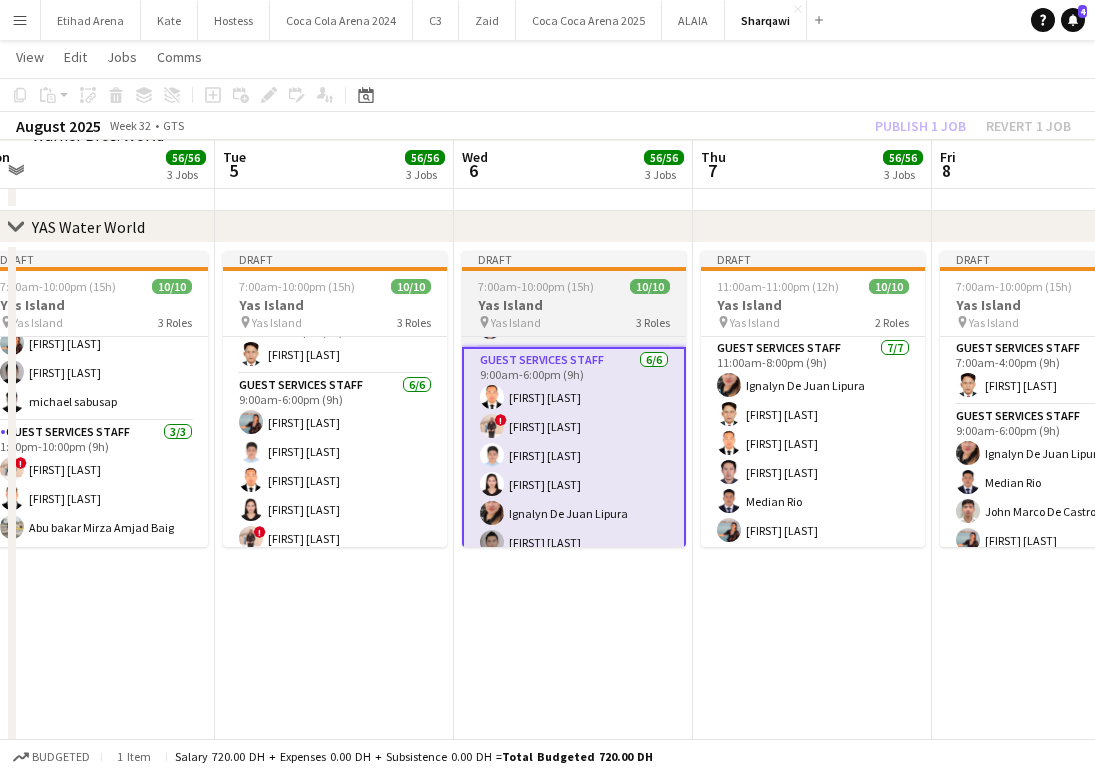 scroll, scrollTop: 0, scrollLeft: 768, axis: horizontal 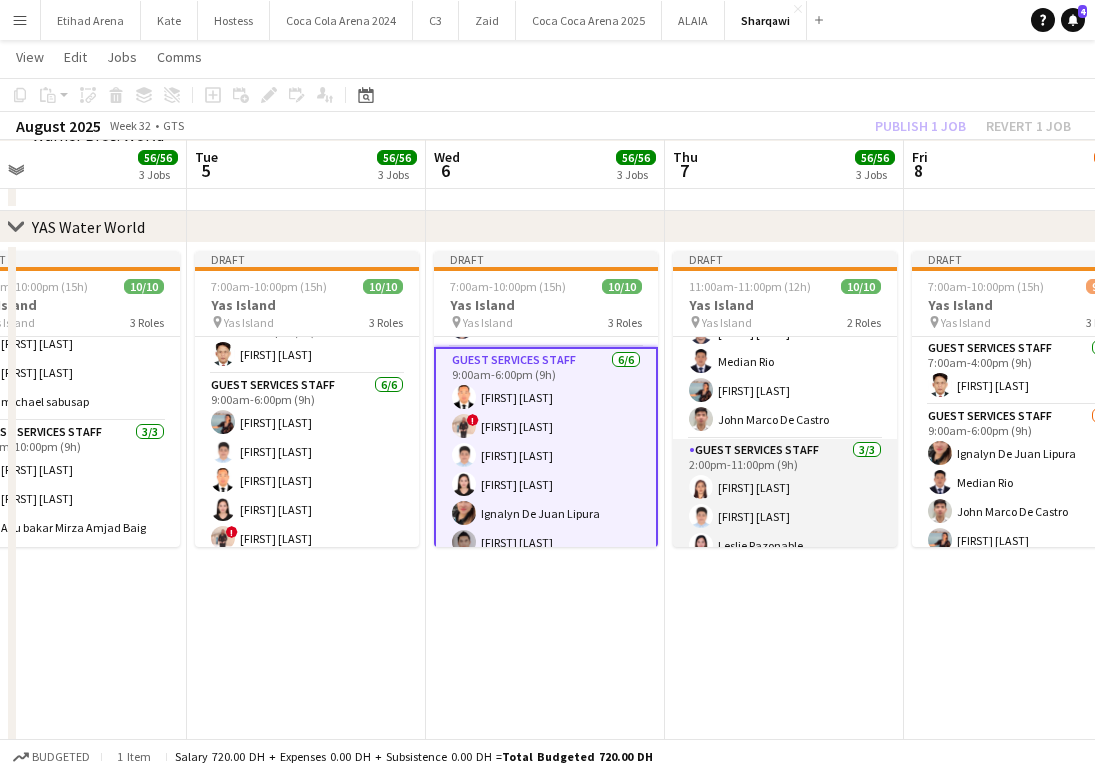 click on "[ROLE]   [COUNT]/[TOTAL]   [TIME]
[FIRST] [LAST] [FIRST] [LAST] [FIRST] [LAST]" at bounding box center (785, 502) 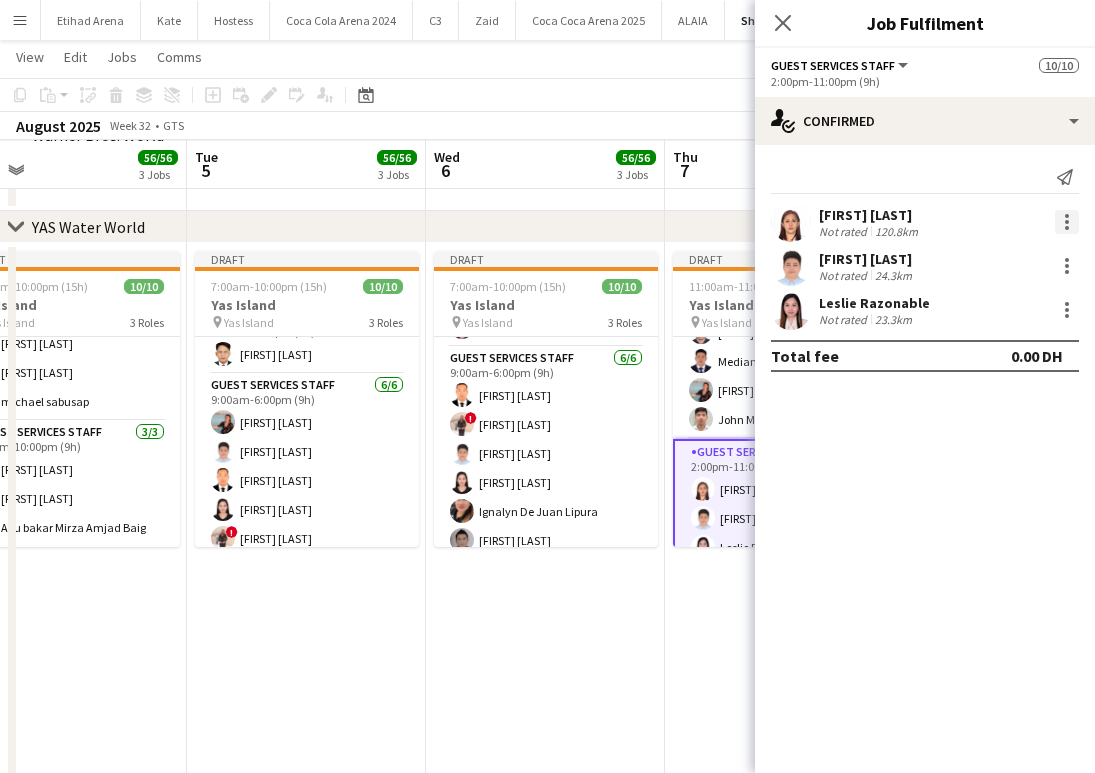 click at bounding box center [1067, 222] 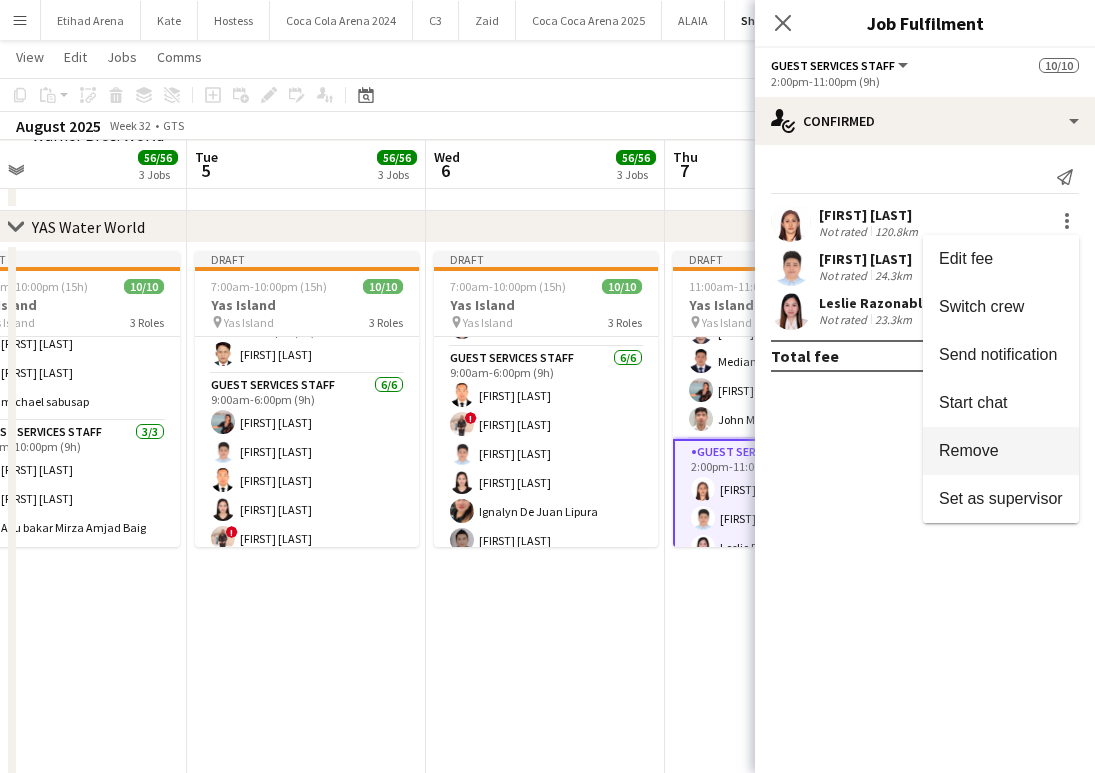 click on "Remove" at bounding box center (1001, 451) 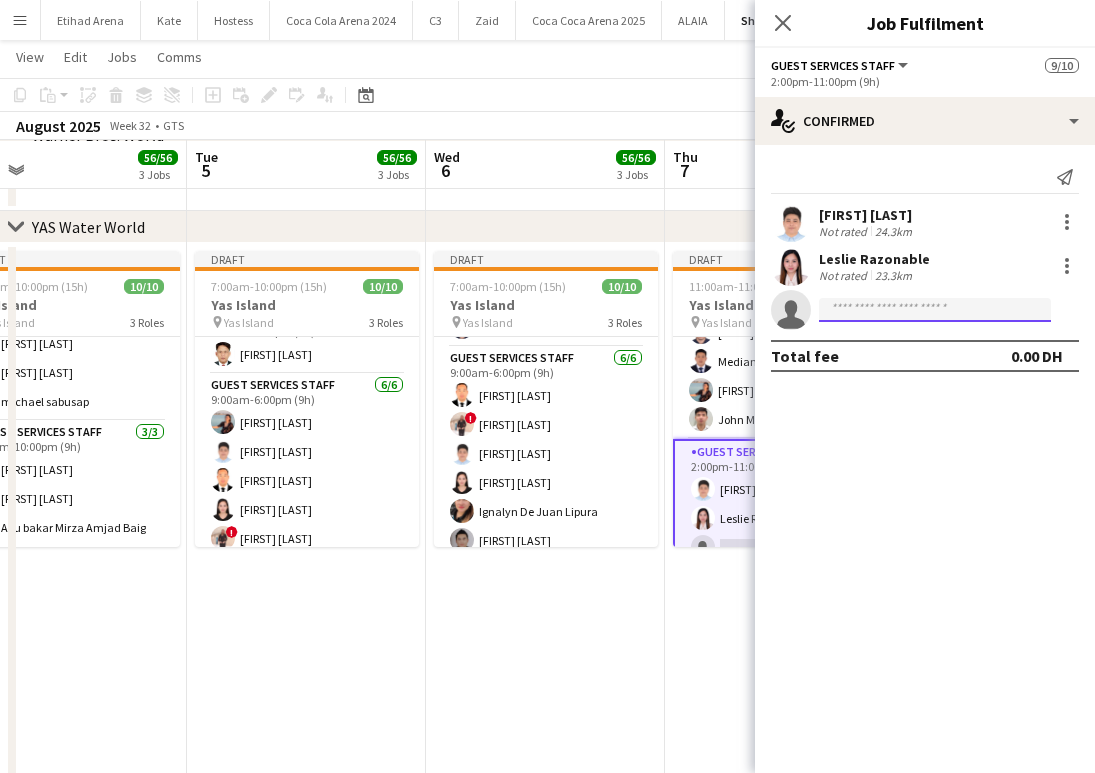 click 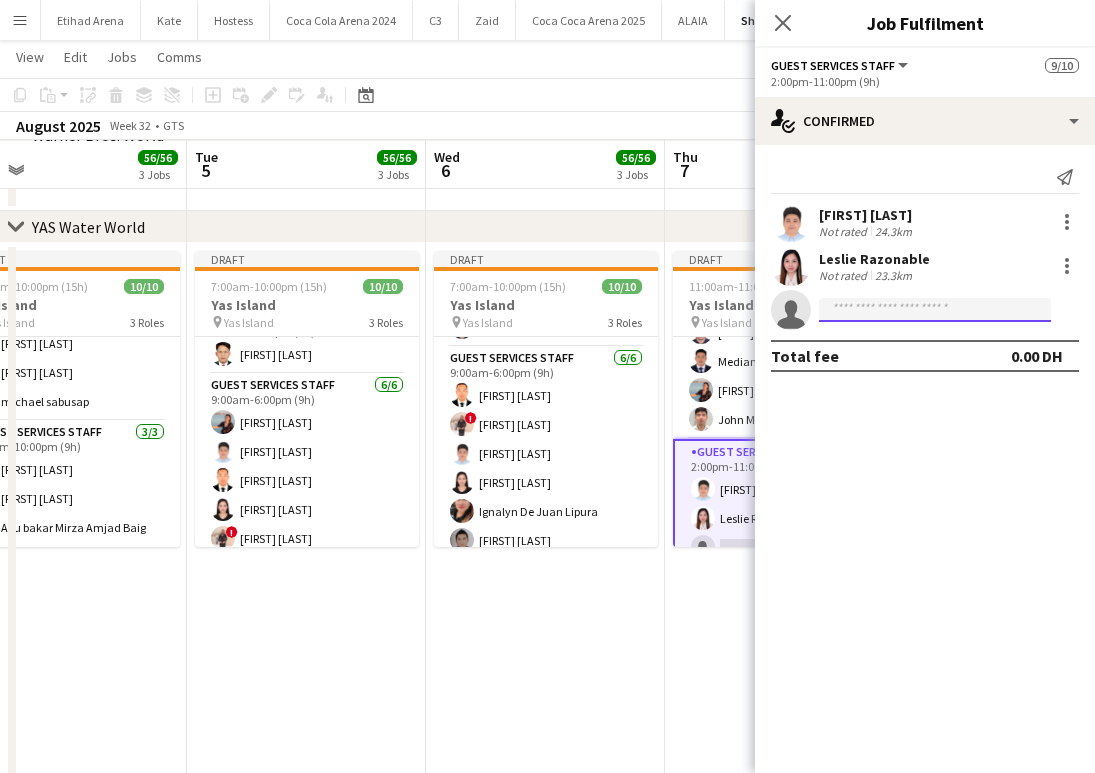 paste on "**********" 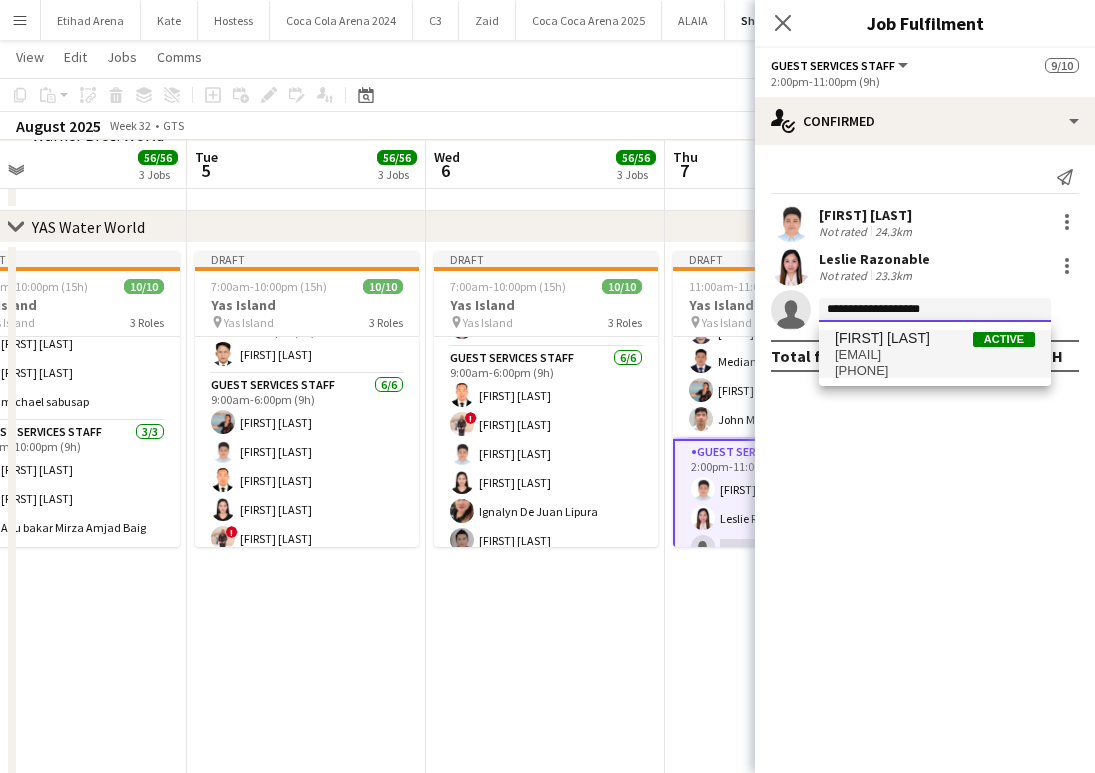 type on "**********" 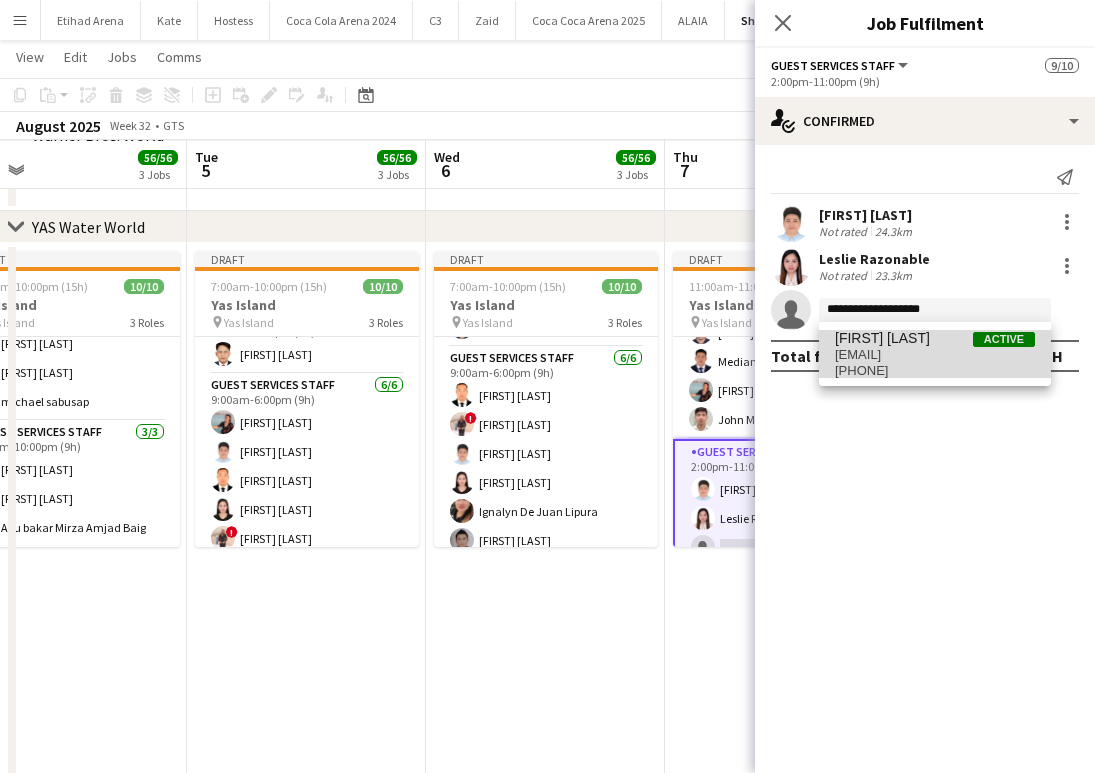 click on "[EMAIL]" at bounding box center [935, 355] 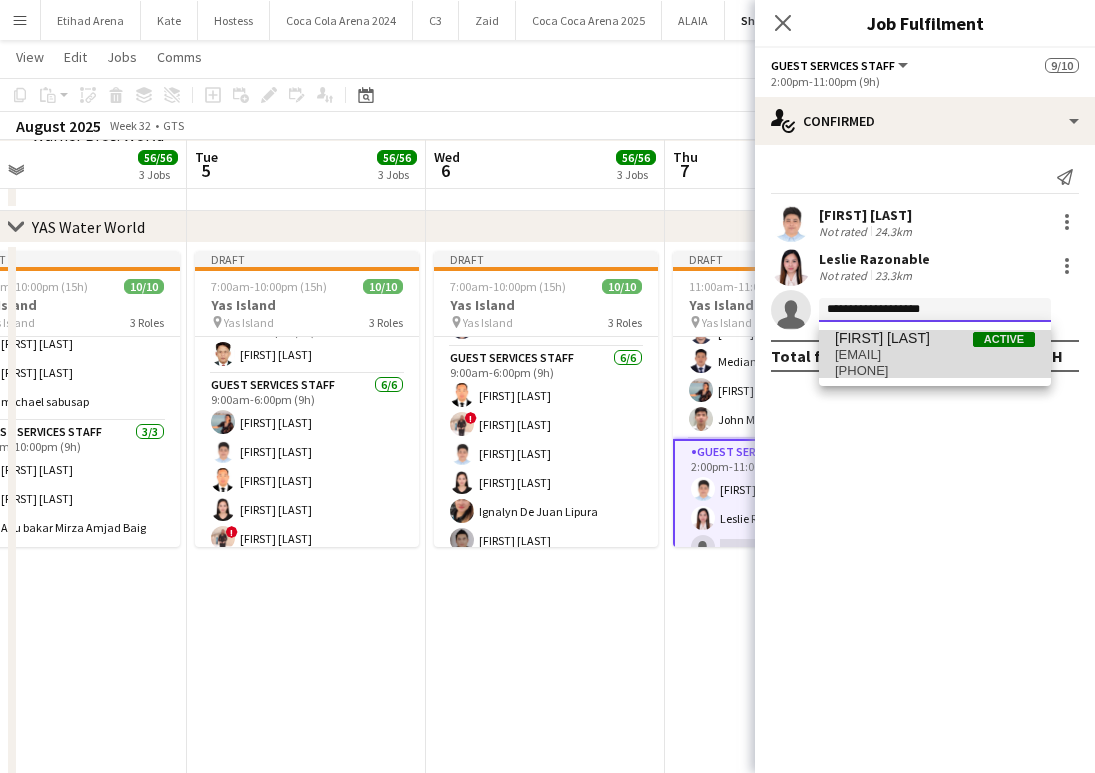 type 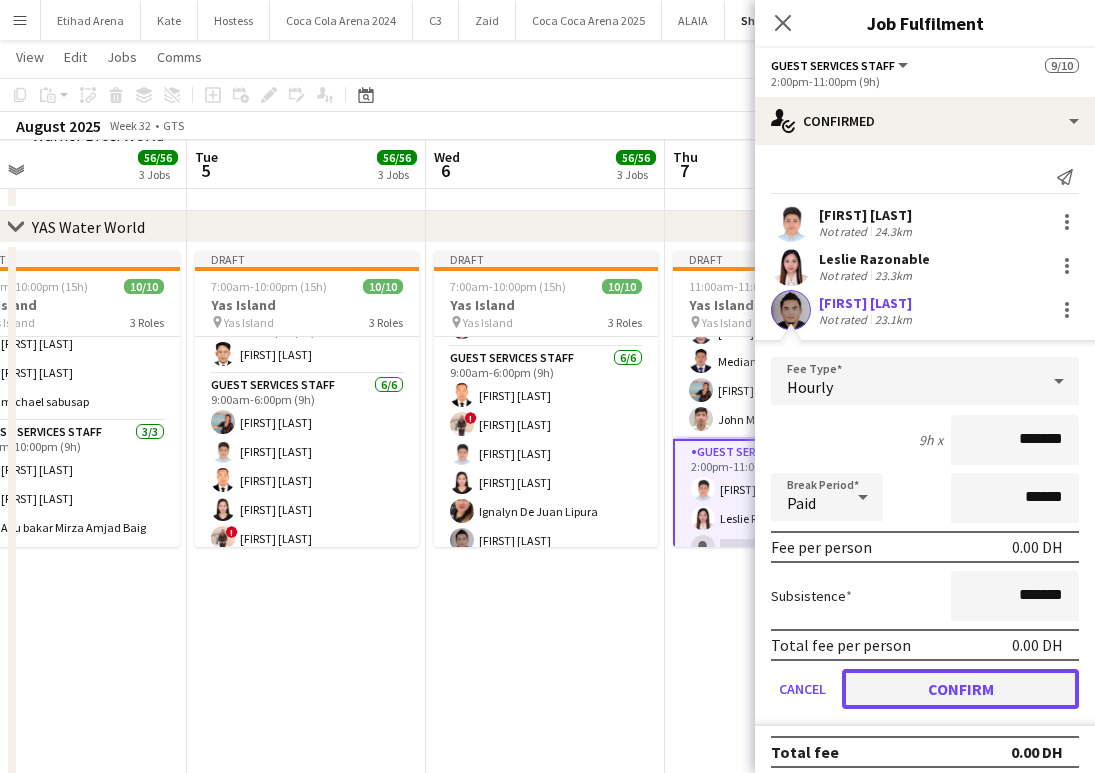 click on "Confirm" at bounding box center (960, 689) 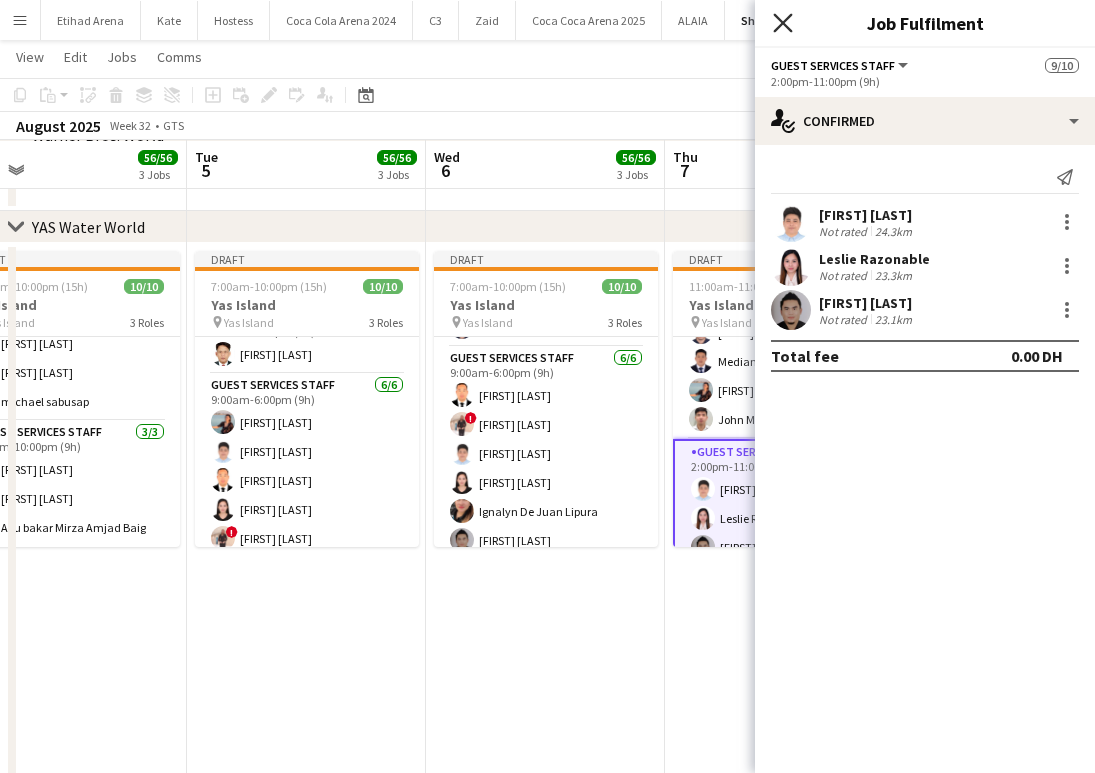 click on "Close pop-in" 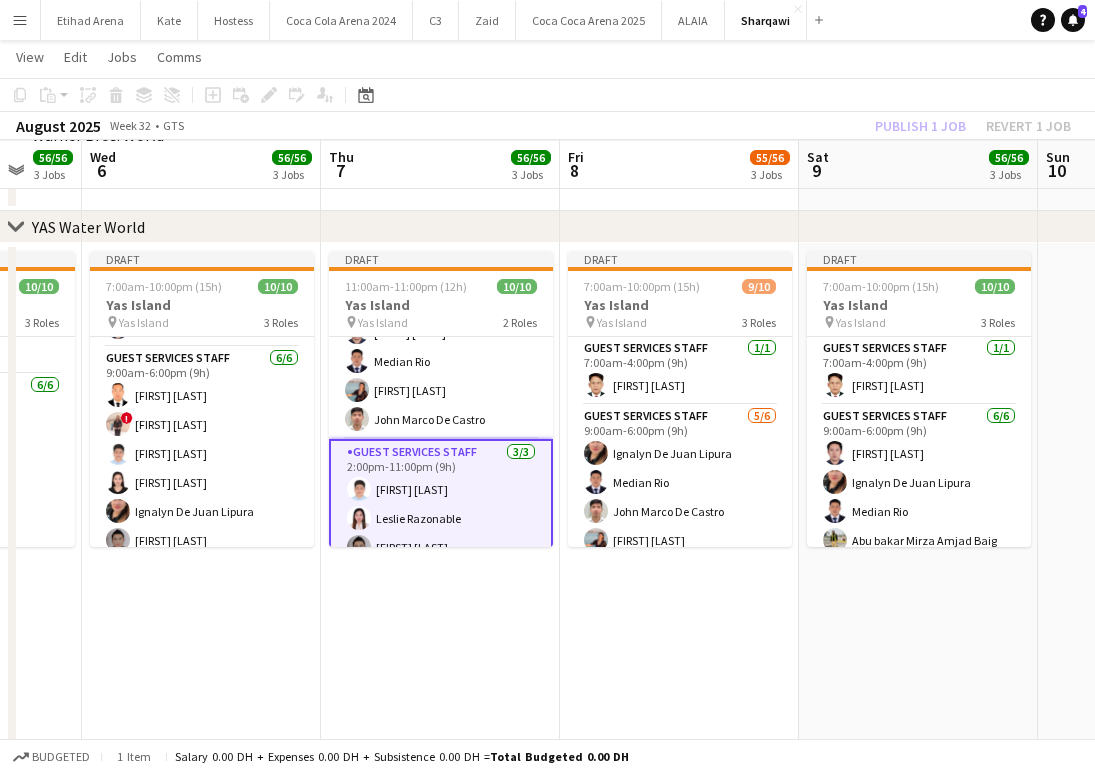 scroll, scrollTop: 0, scrollLeft: 692, axis: horizontal 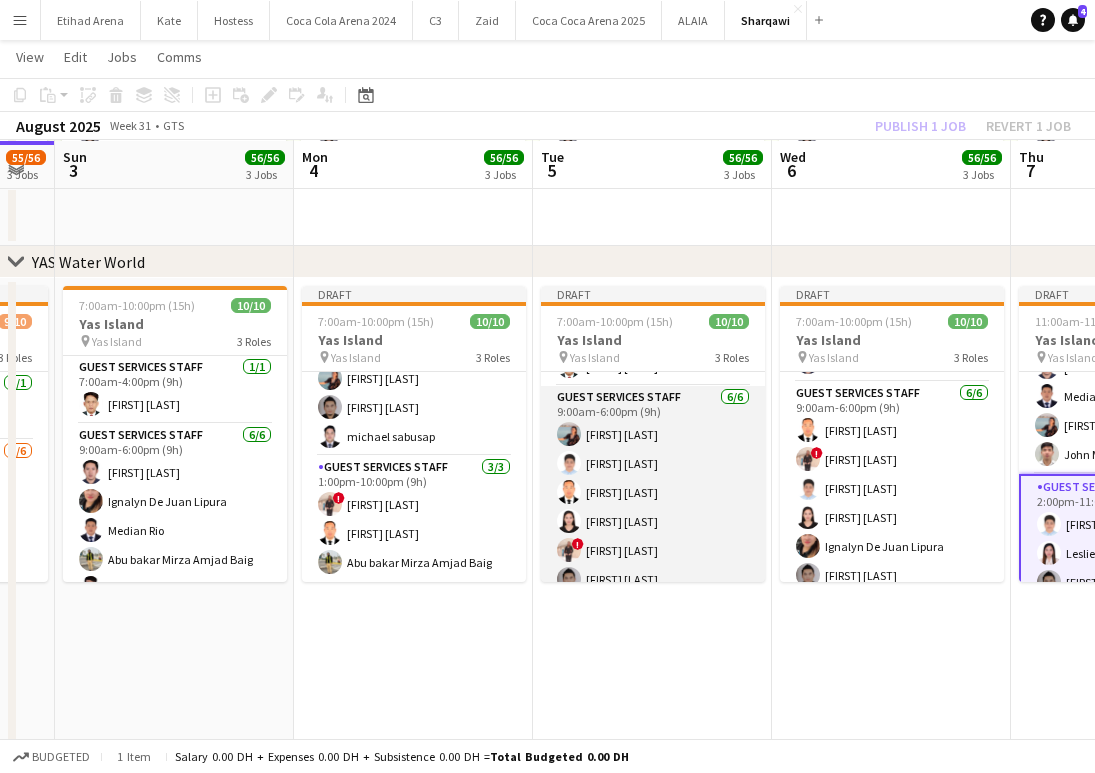 click on "[ROLE]   [COUNT]/[TOTAL]   [TIME]
[FIRST] [LAST] [FIRST] [LAST] [FIRST] [LAST] [FIRST] [LAST] ! [FIRST] [LAST]" at bounding box center (653, 492) 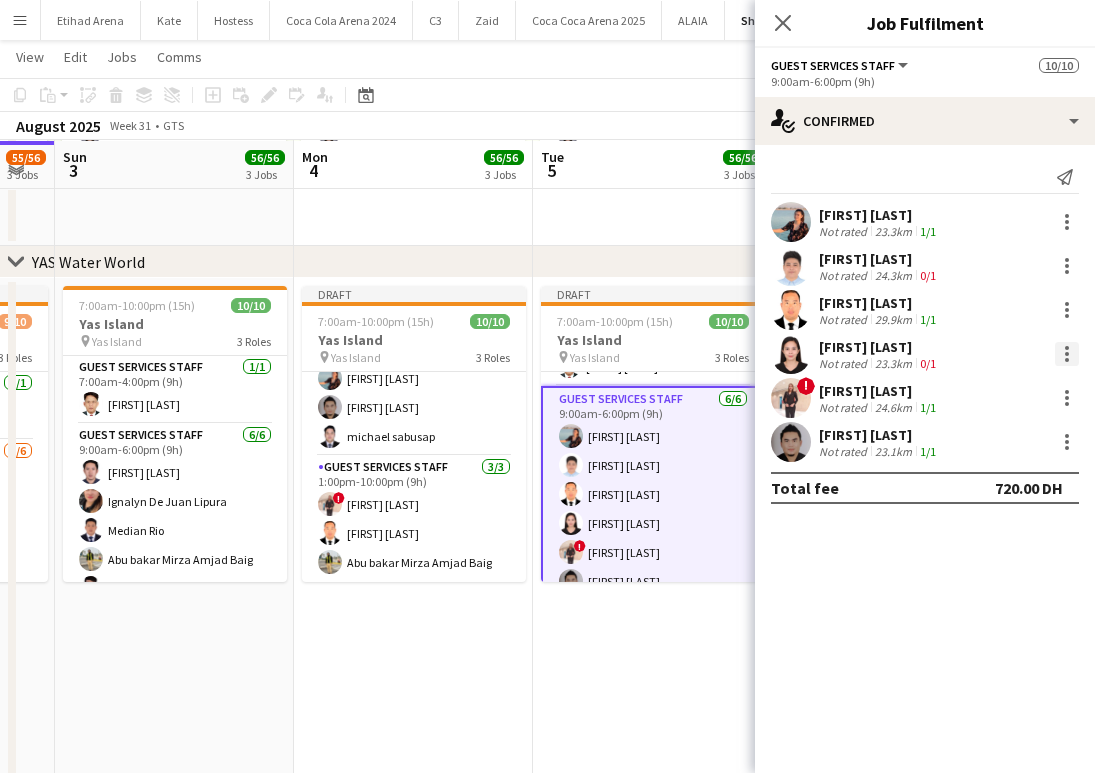 click at bounding box center (1067, 354) 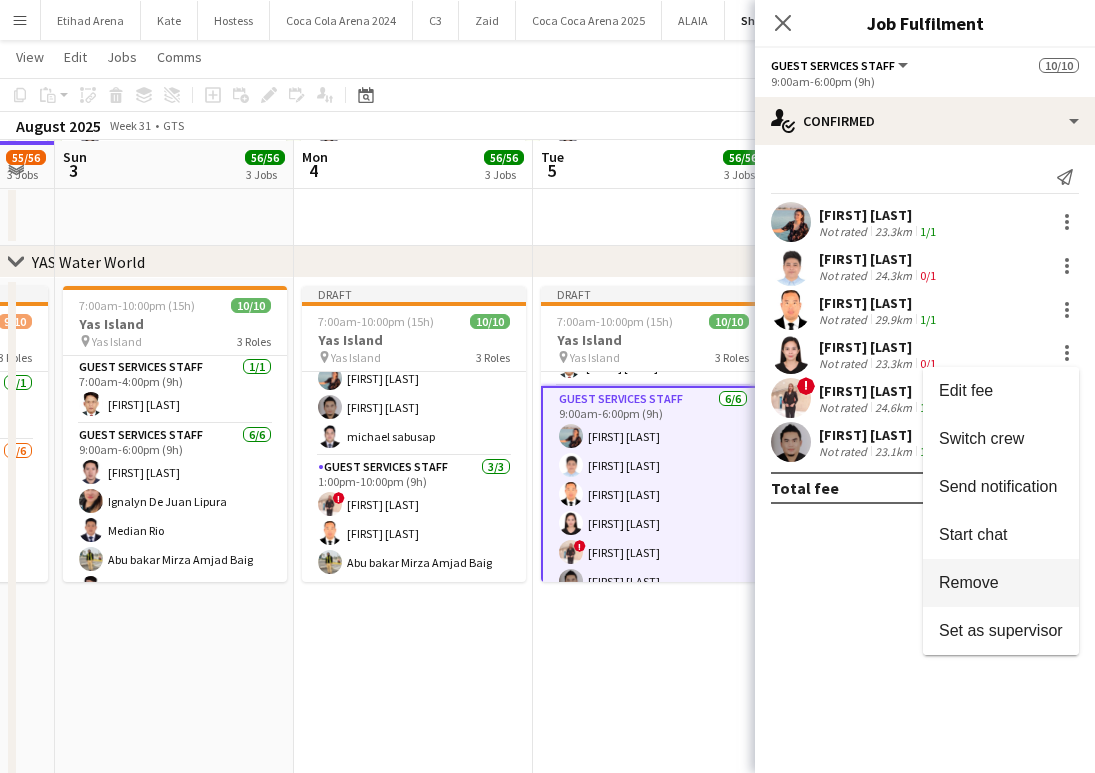 click on "Remove" at bounding box center (1001, 583) 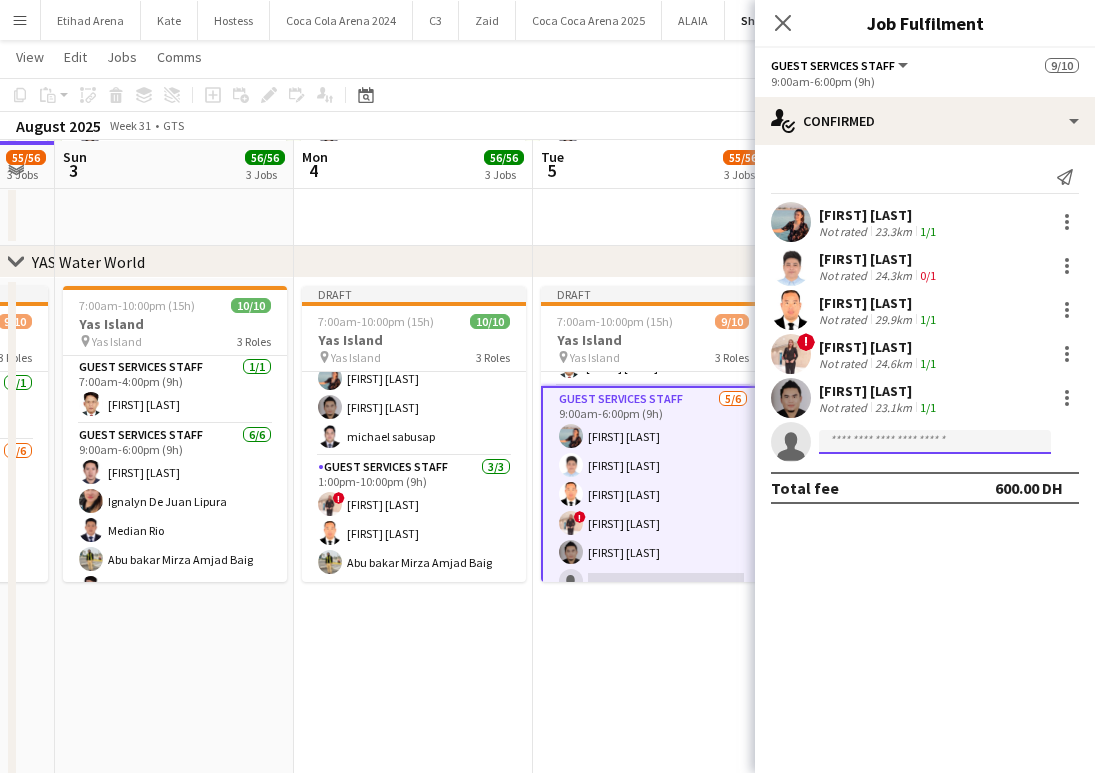 click 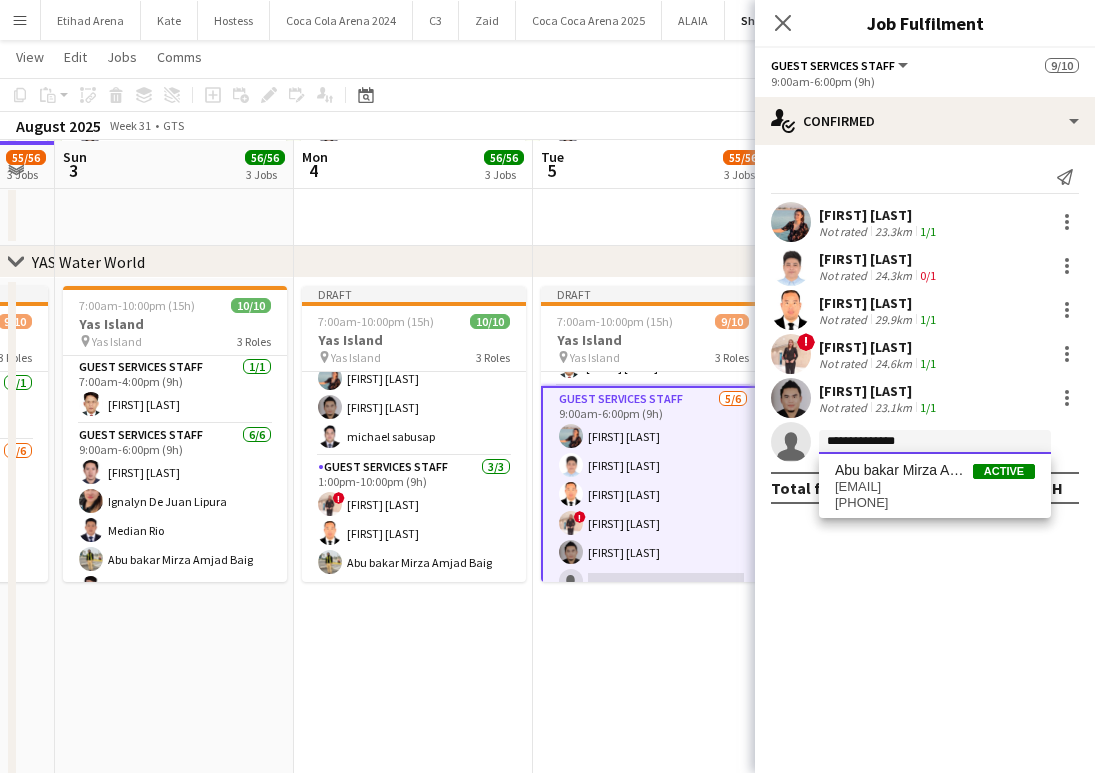 type on "**********" 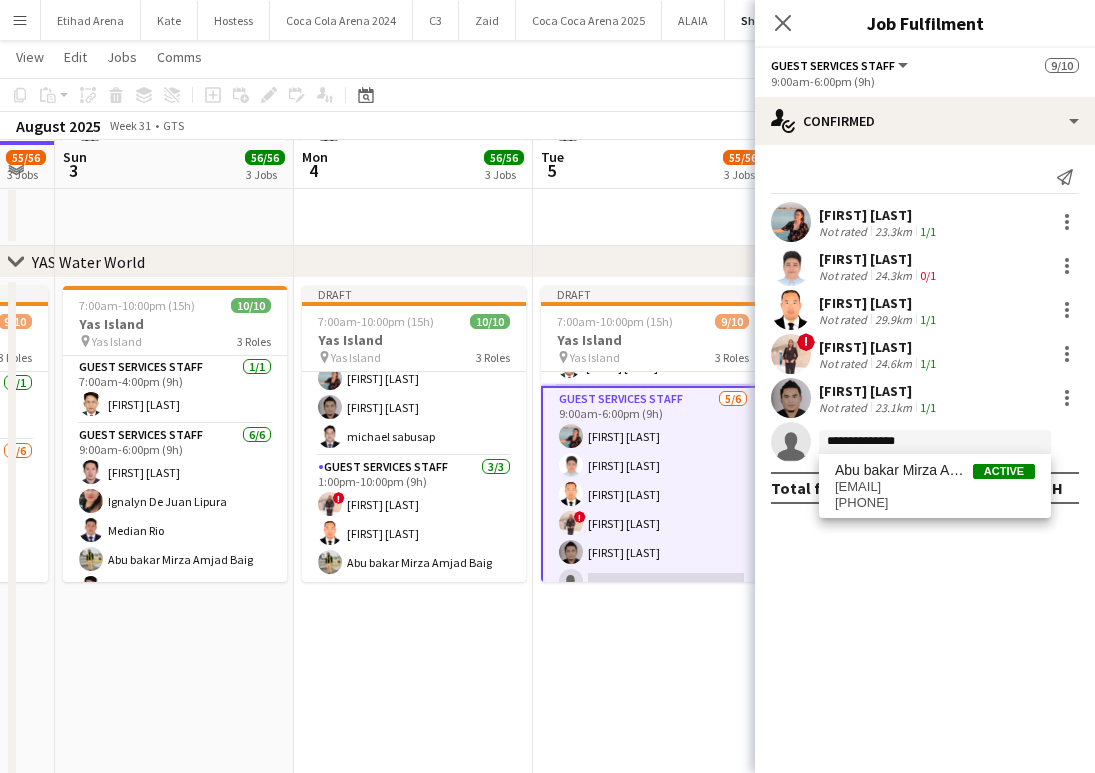 click on "[EMAIL]" at bounding box center [935, 487] 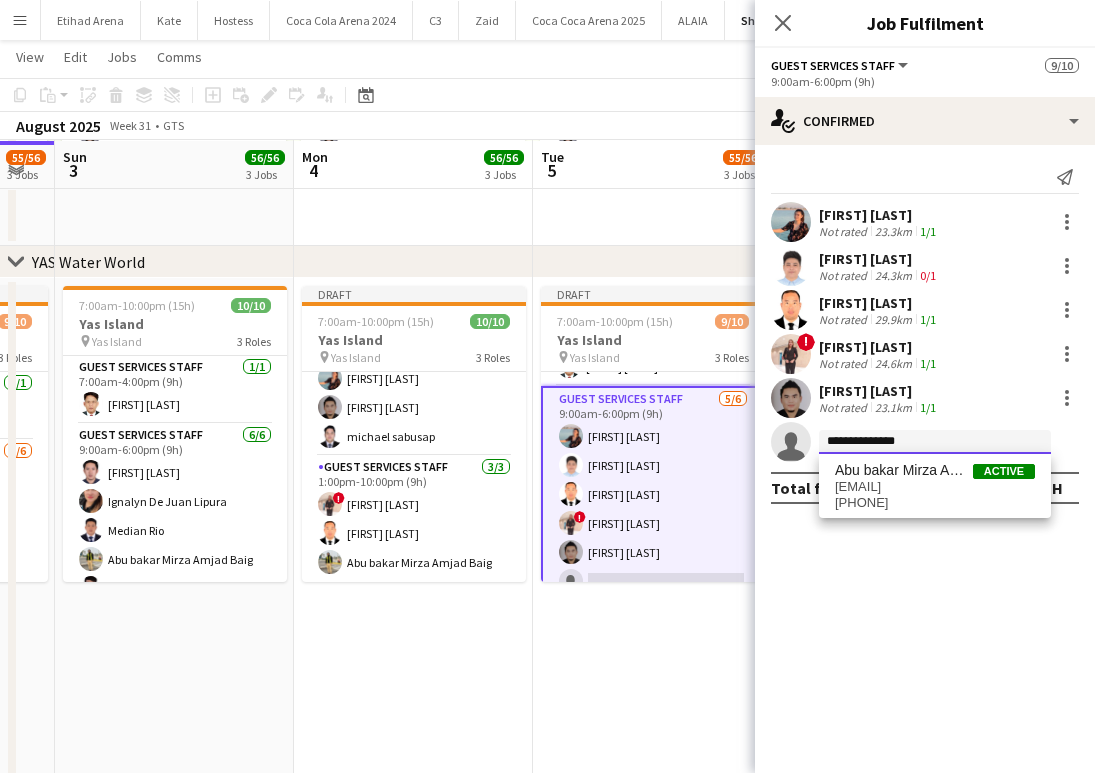 type 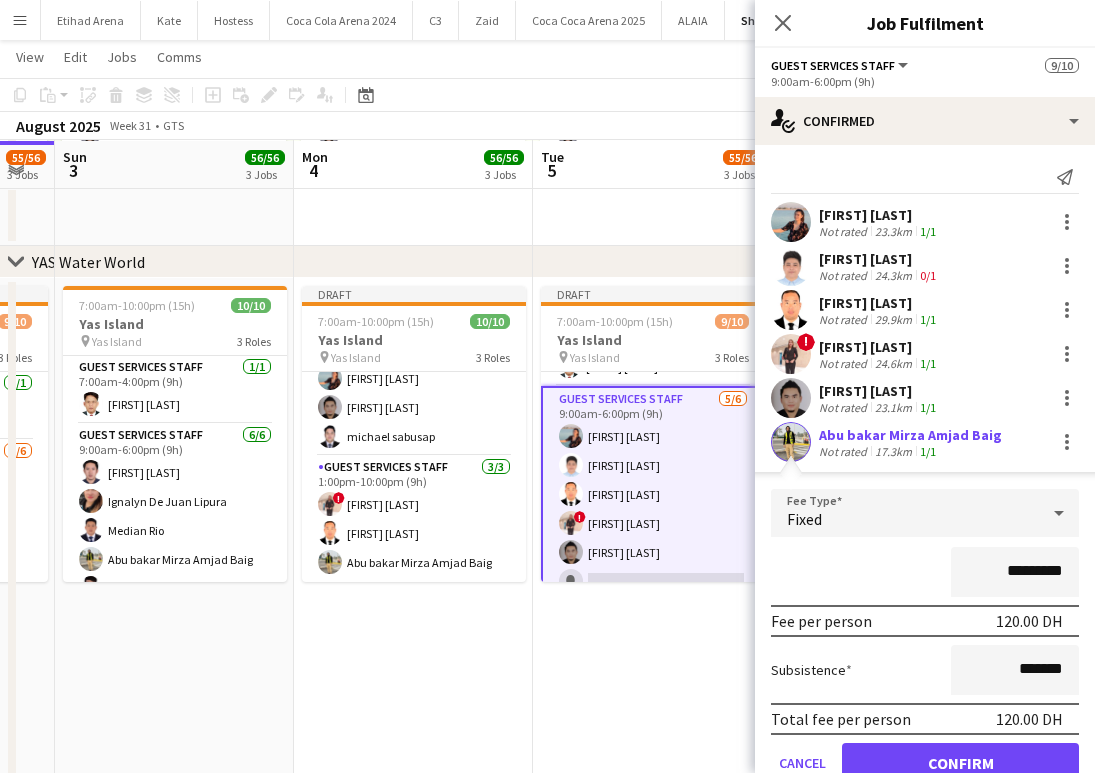 click on "Fee Type  Fixed *********  Fee per person   [PRICE] DH   Subsistence  *******  Total fee per person   [PRICE] DH   Cancel   Confirm" at bounding box center (925, 644) 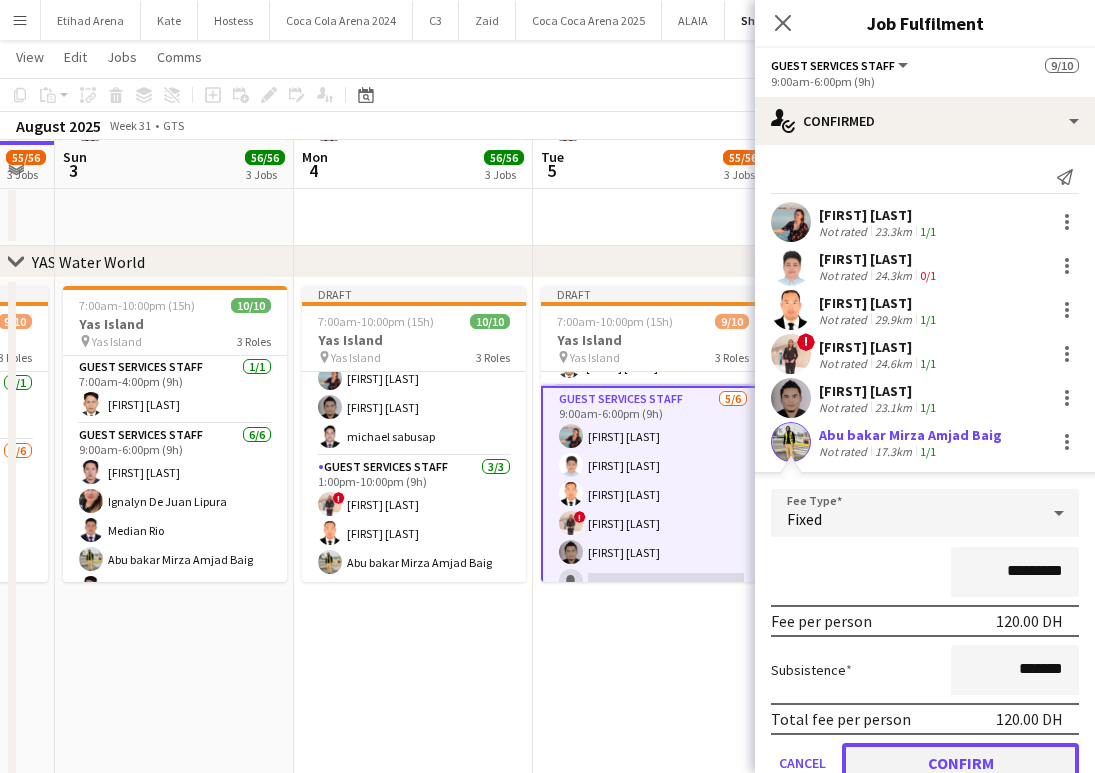 click on "Confirm" at bounding box center (960, 763) 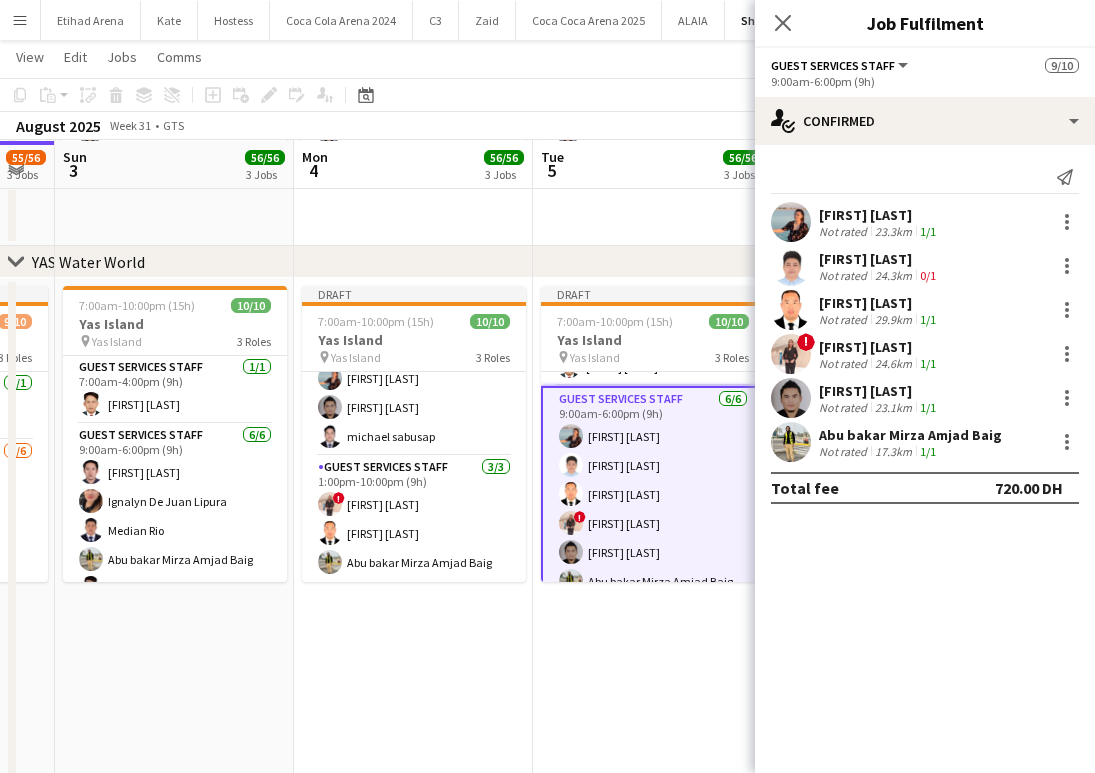 click at bounding box center [791, 442] 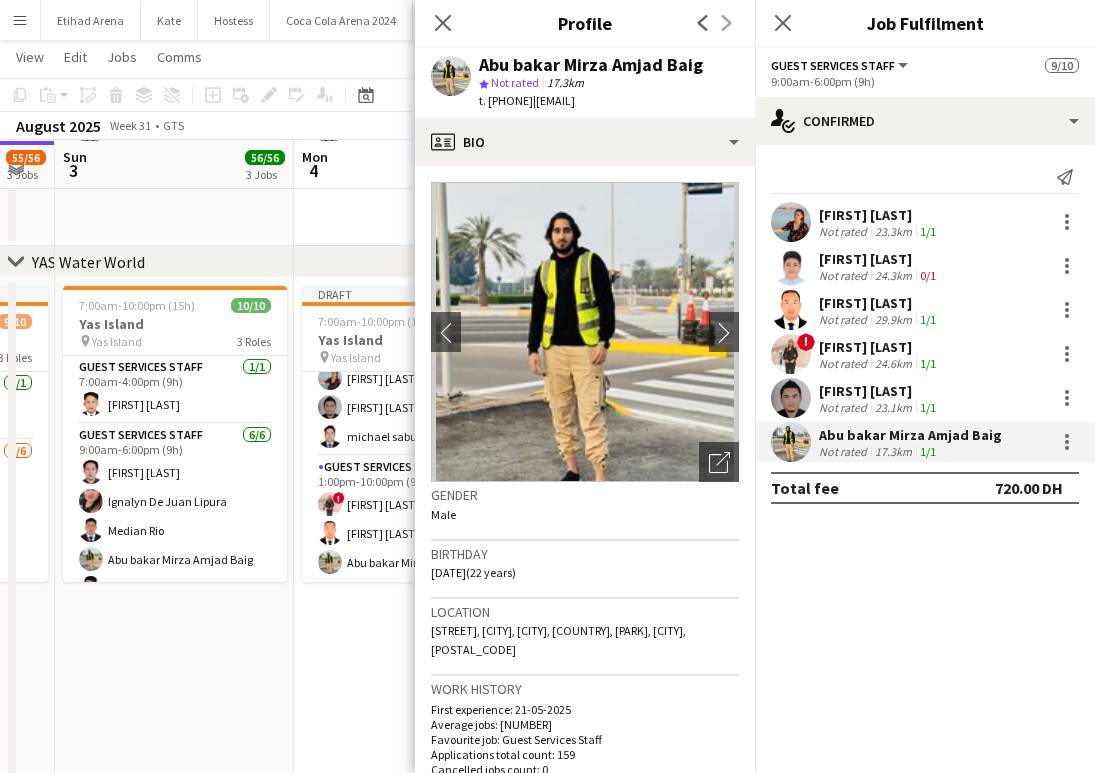 drag, startPoint x: 573, startPoint y: 100, endPoint x: 707, endPoint y: 100, distance: 134 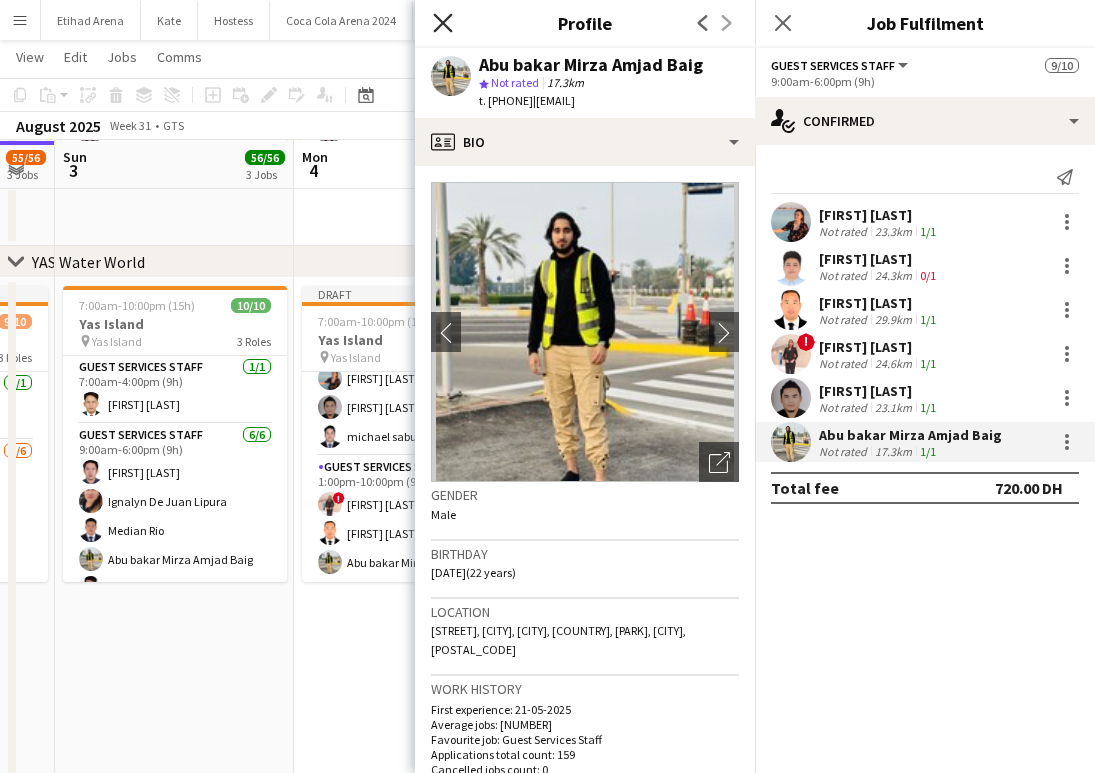 click 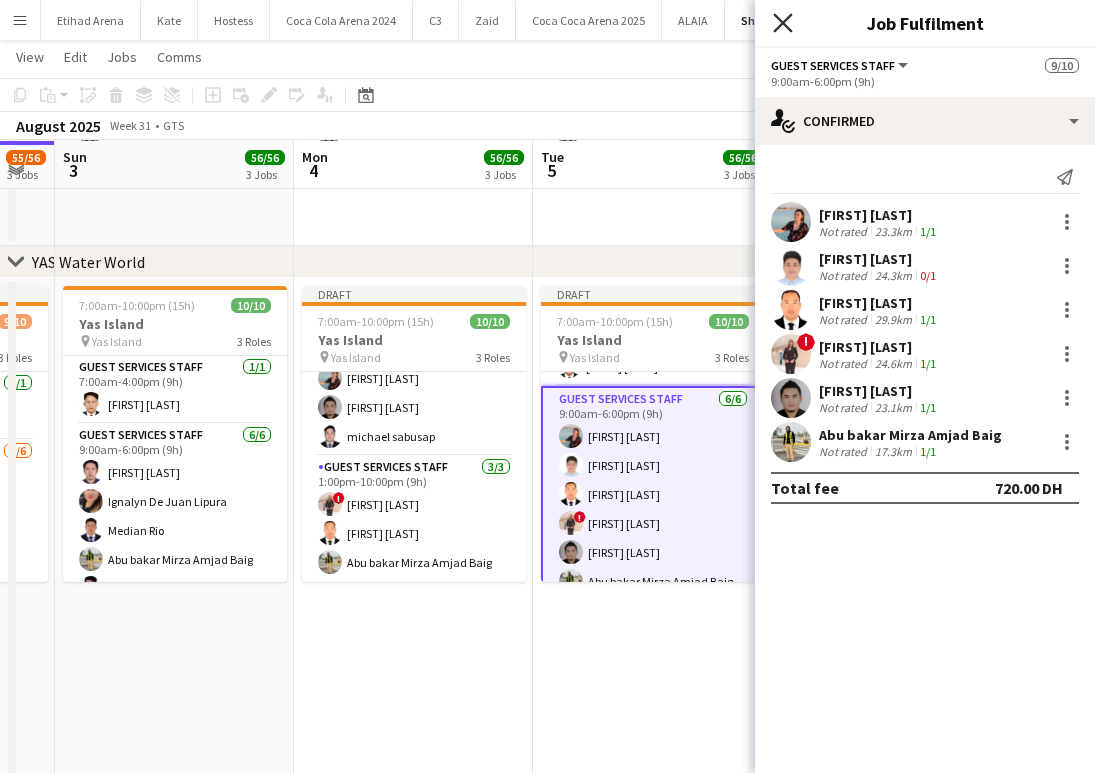 click on "Close pop-in" 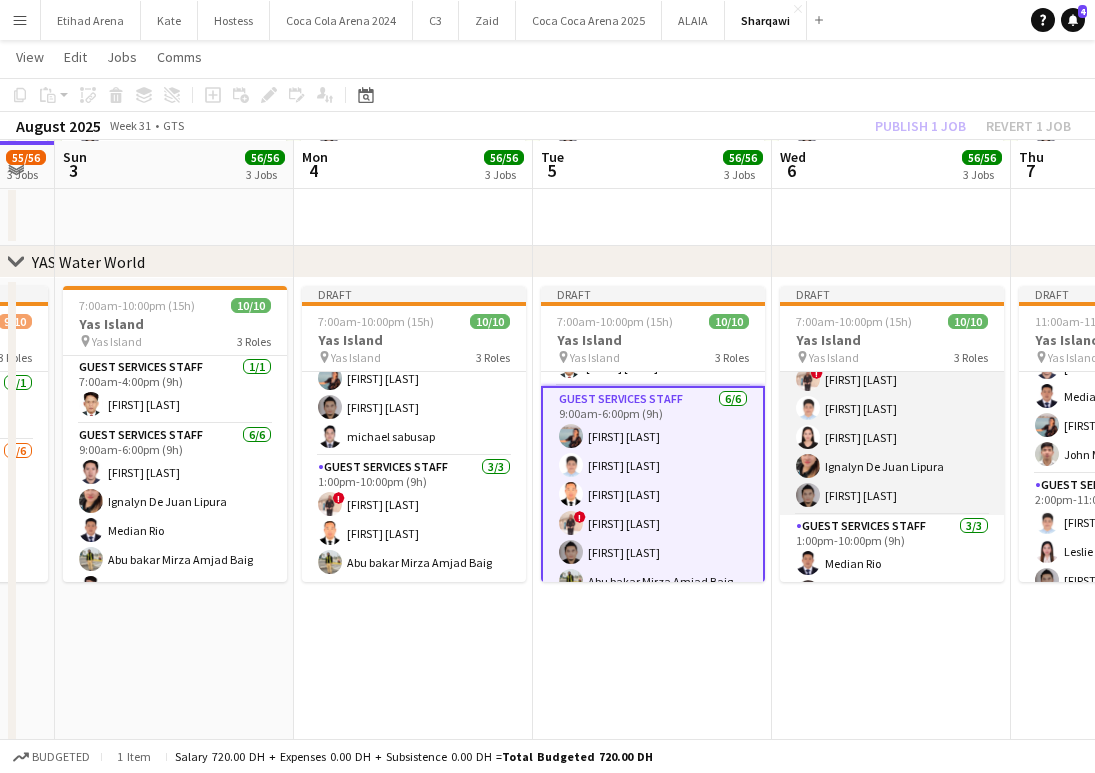 scroll, scrollTop: 197, scrollLeft: 0, axis: vertical 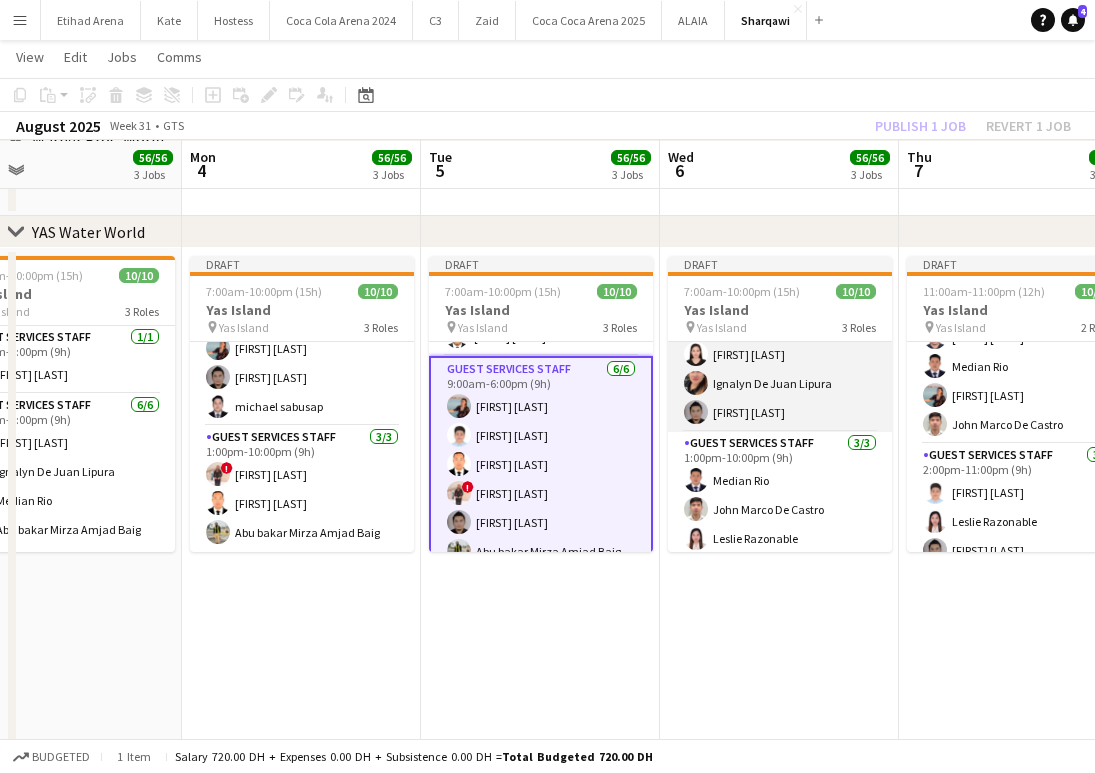 click on "Guest Services Staff   6/6   9:00am-6:00pm (9h)
Bonifacio Jr Buan ! Larnie Duran Jenika Earl De guzman Gay marie Superales Ignalyn De Juan Lipura SELWYN ACILO" at bounding box center [780, 325] 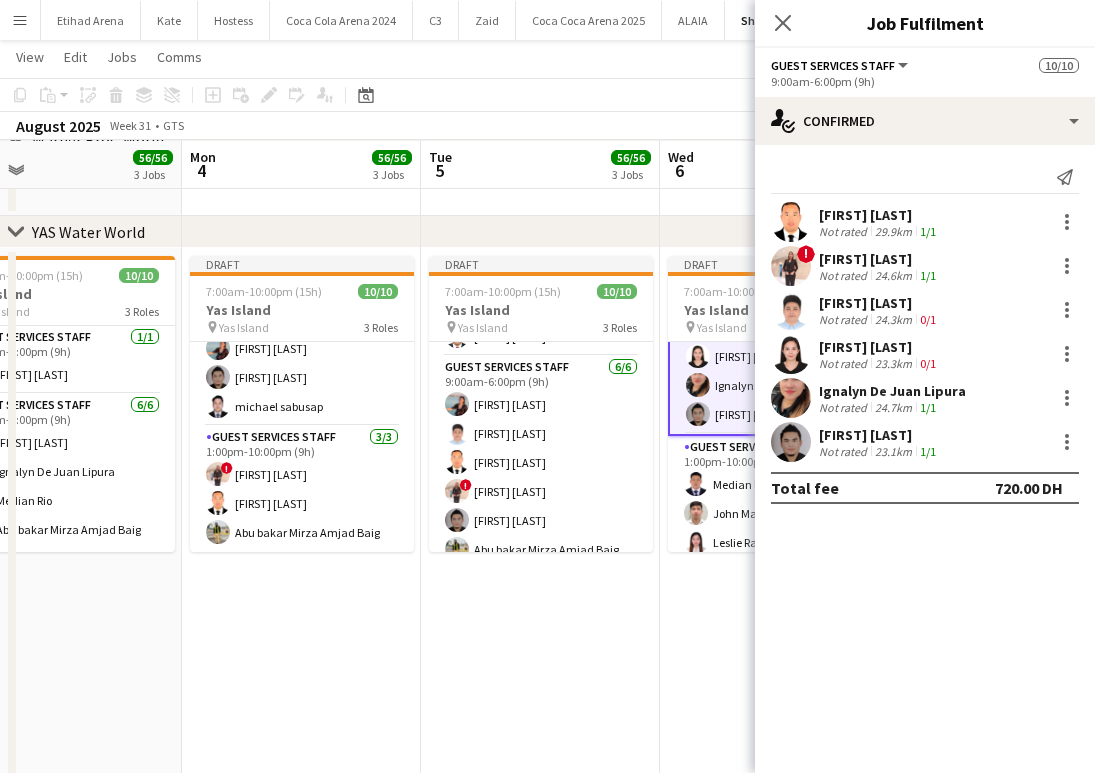 scroll, scrollTop: 193, scrollLeft: 0, axis: vertical 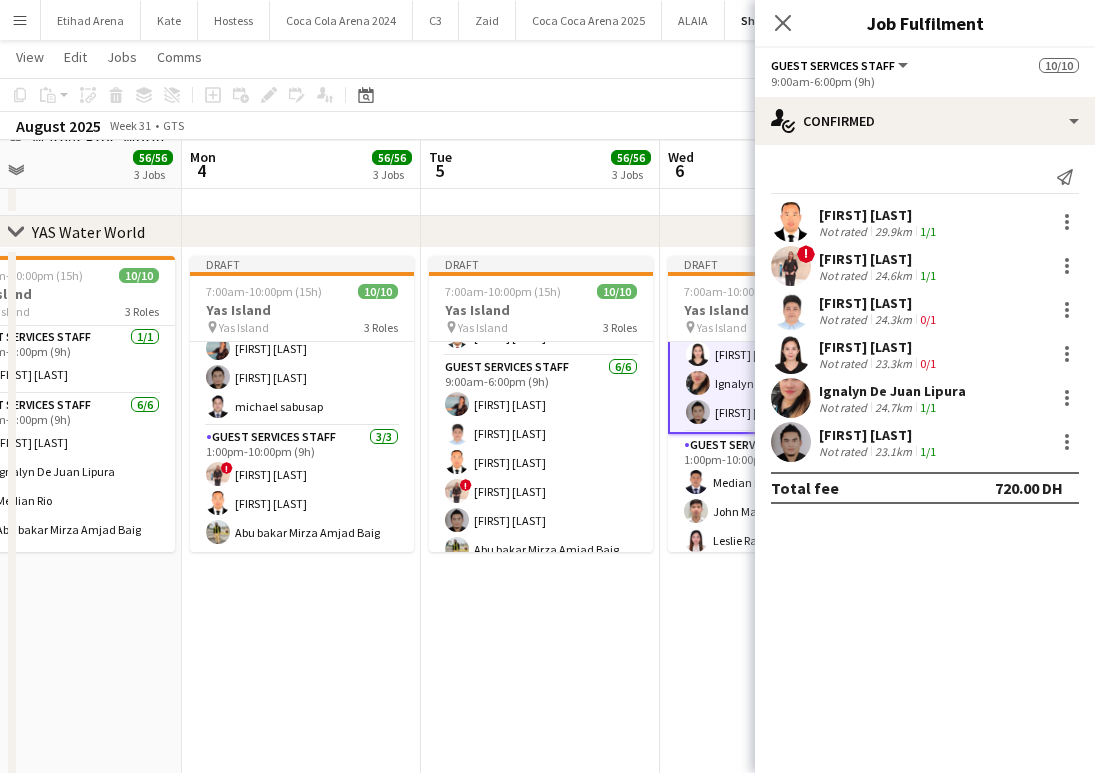 click at bounding box center (791, 354) 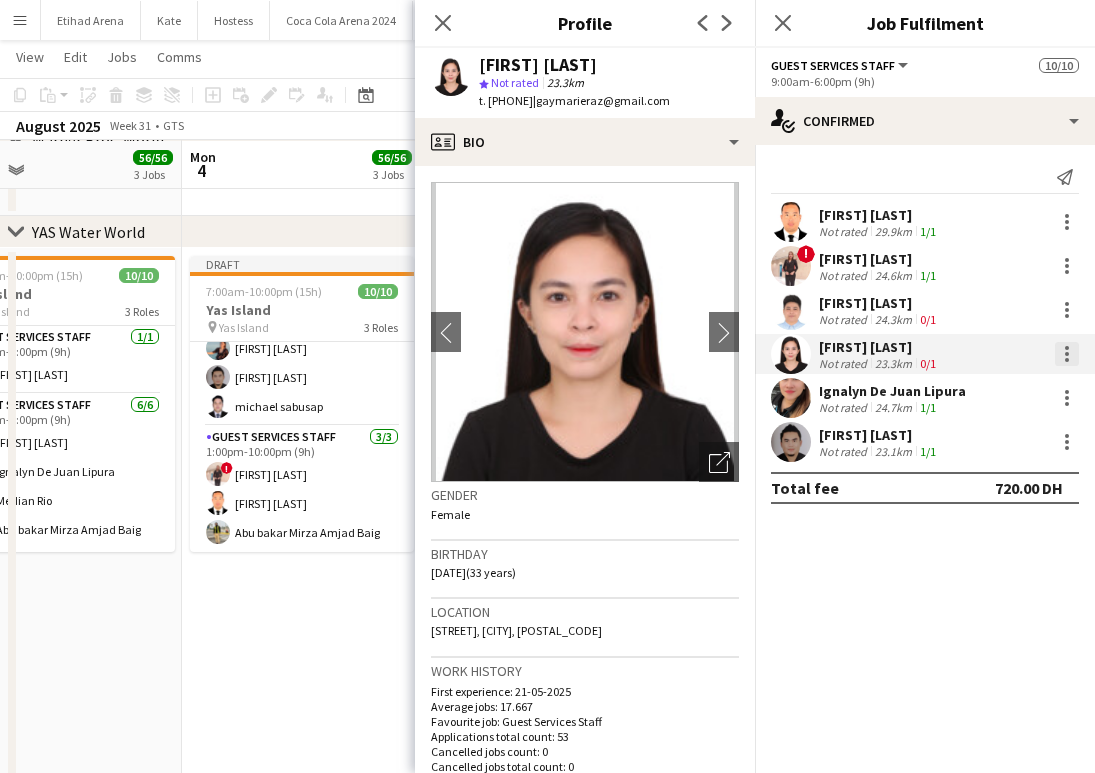click at bounding box center [1067, 354] 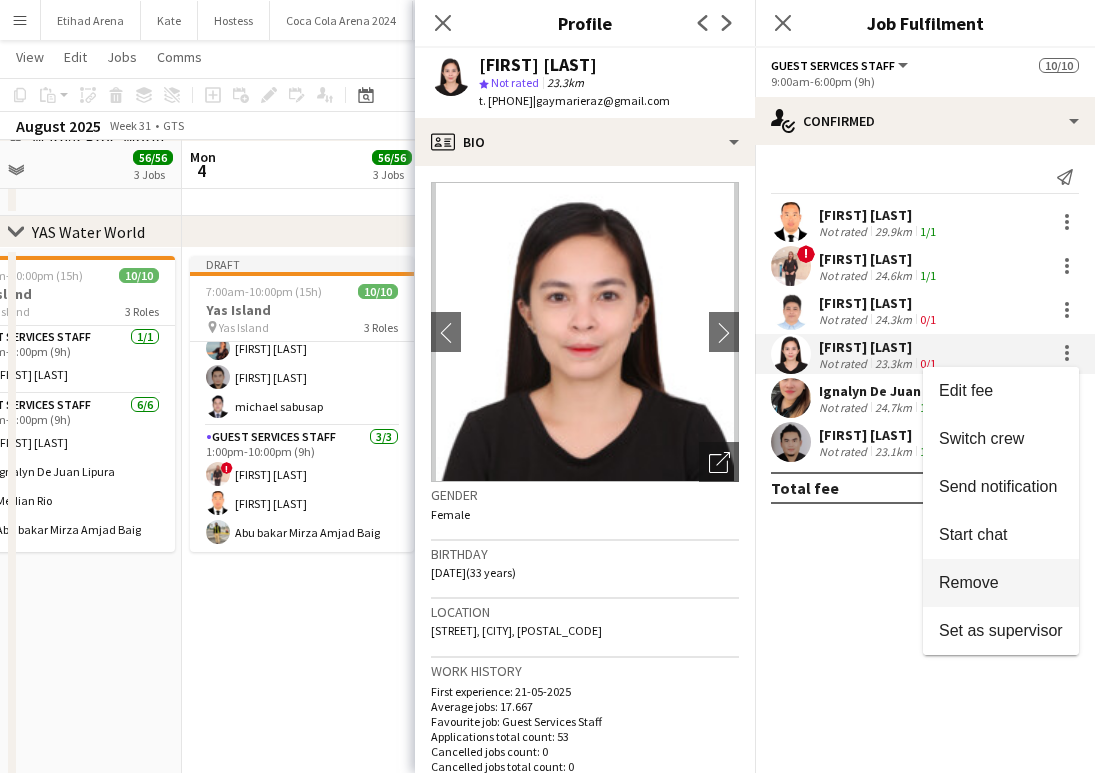 click on "Remove" at bounding box center (969, 582) 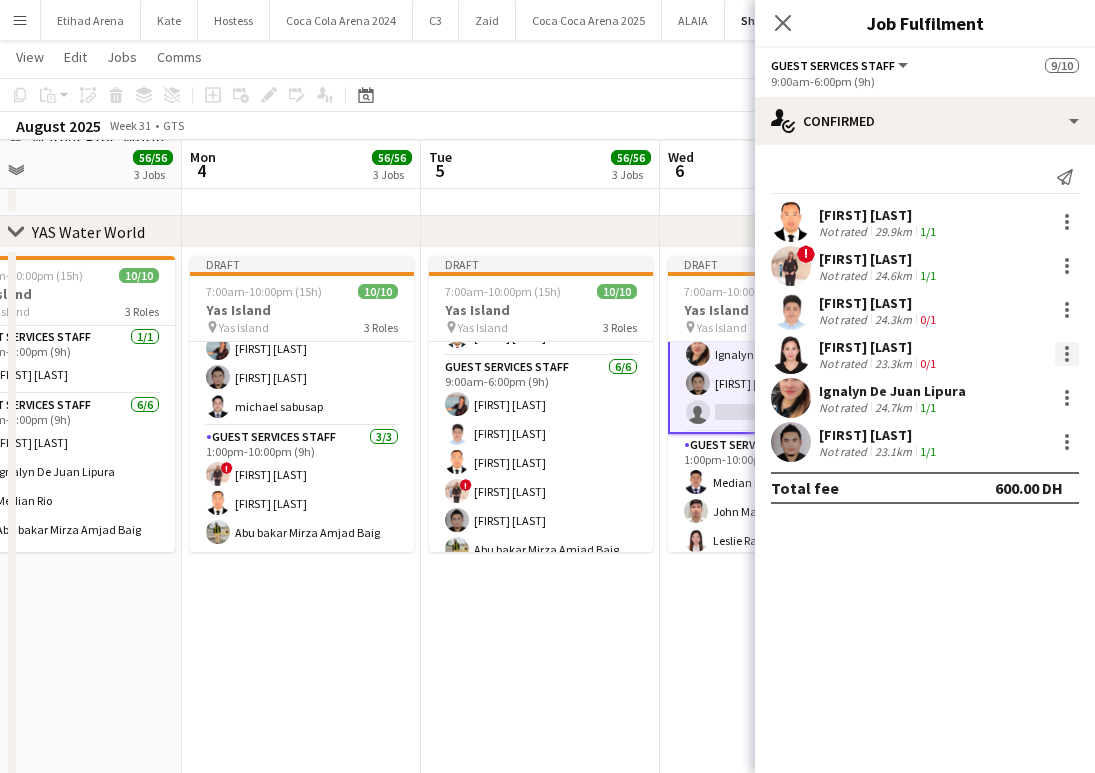 click at bounding box center [1067, 354] 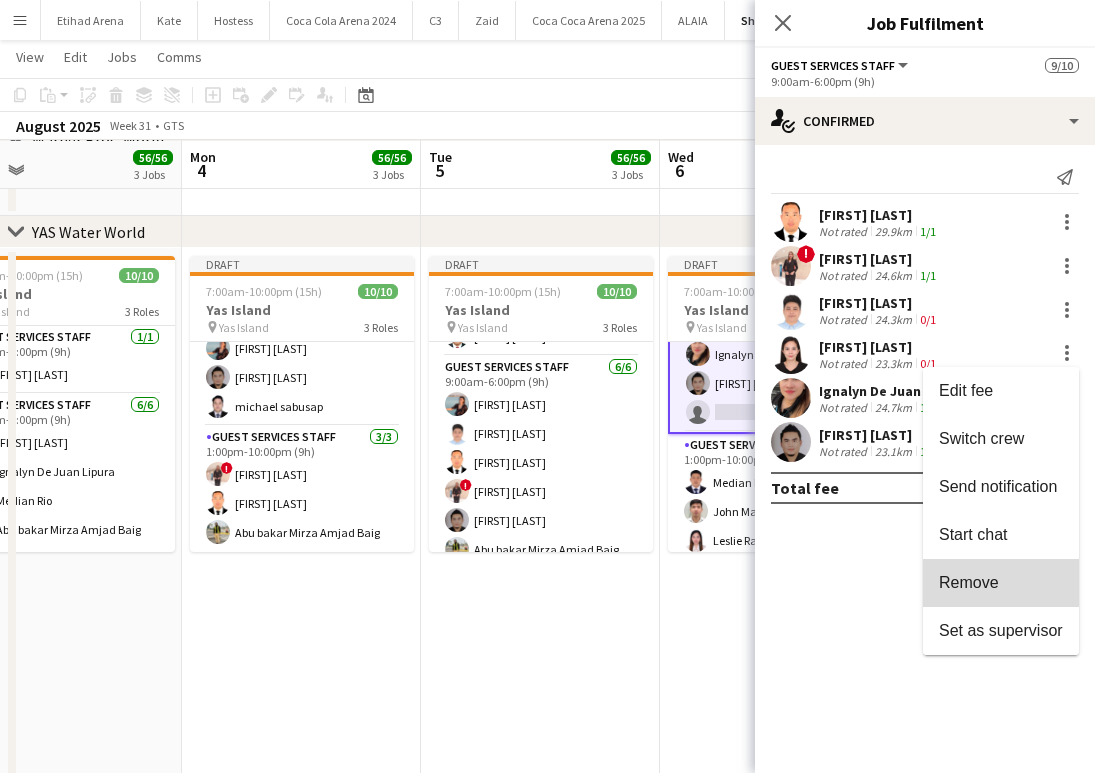 click on "Remove" at bounding box center (969, 582) 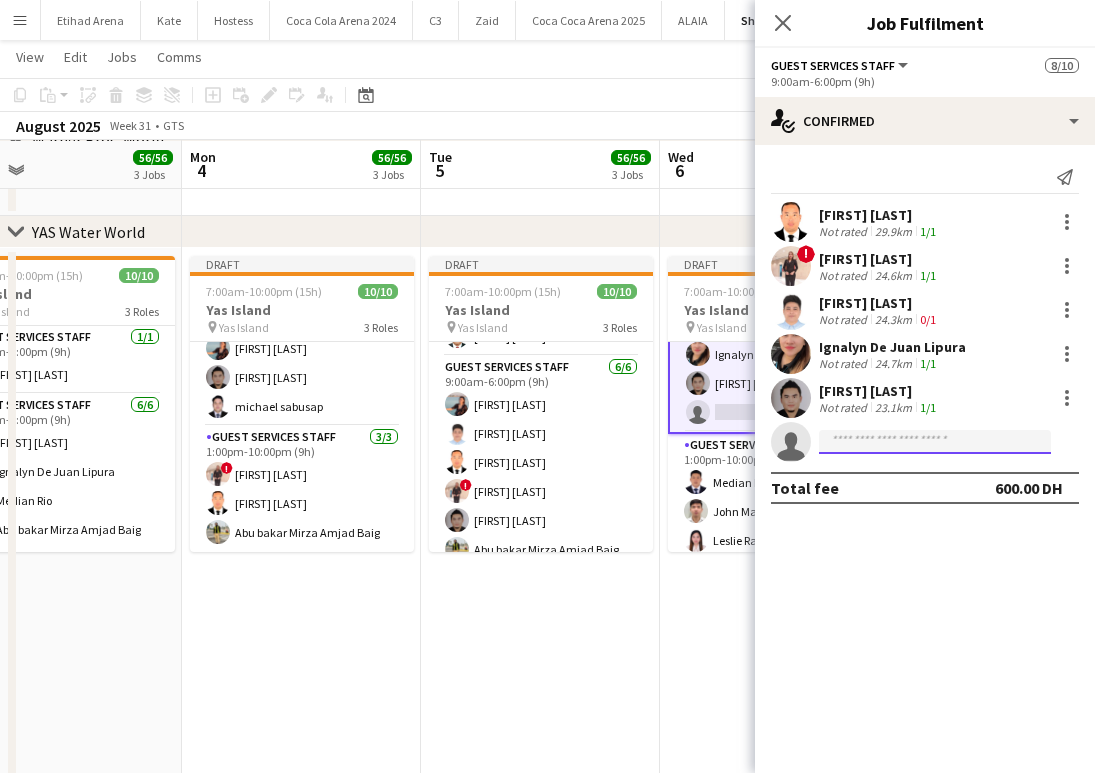 click 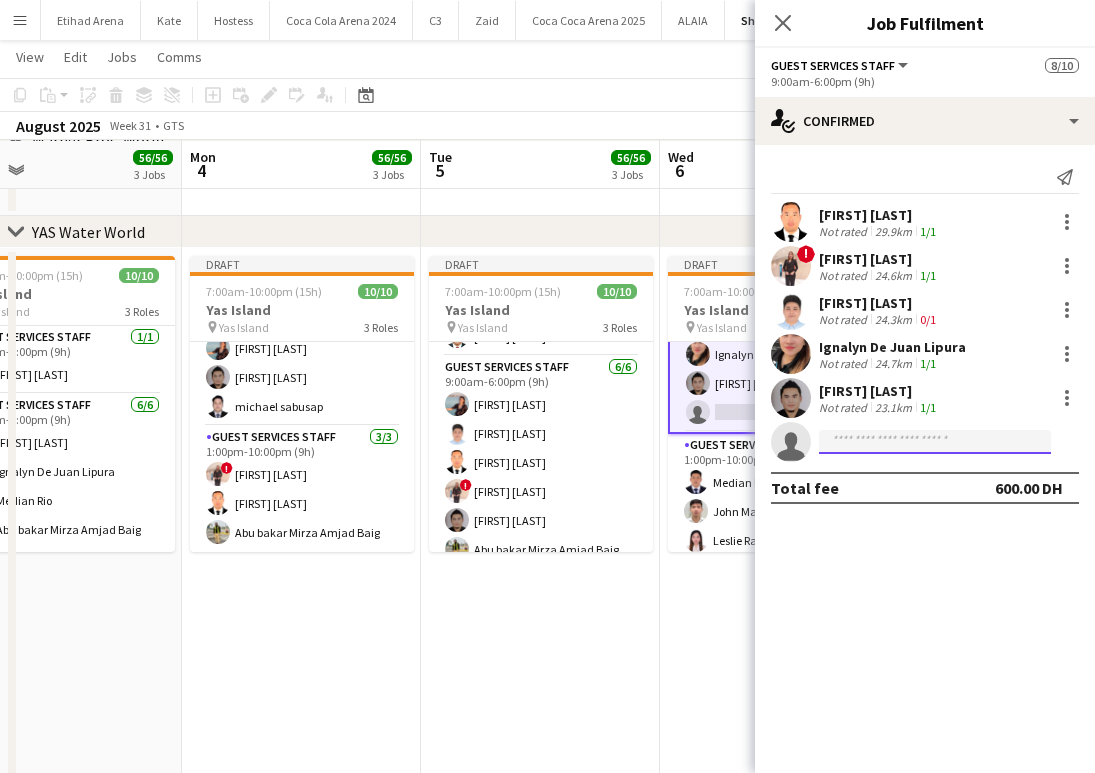paste on "**********" 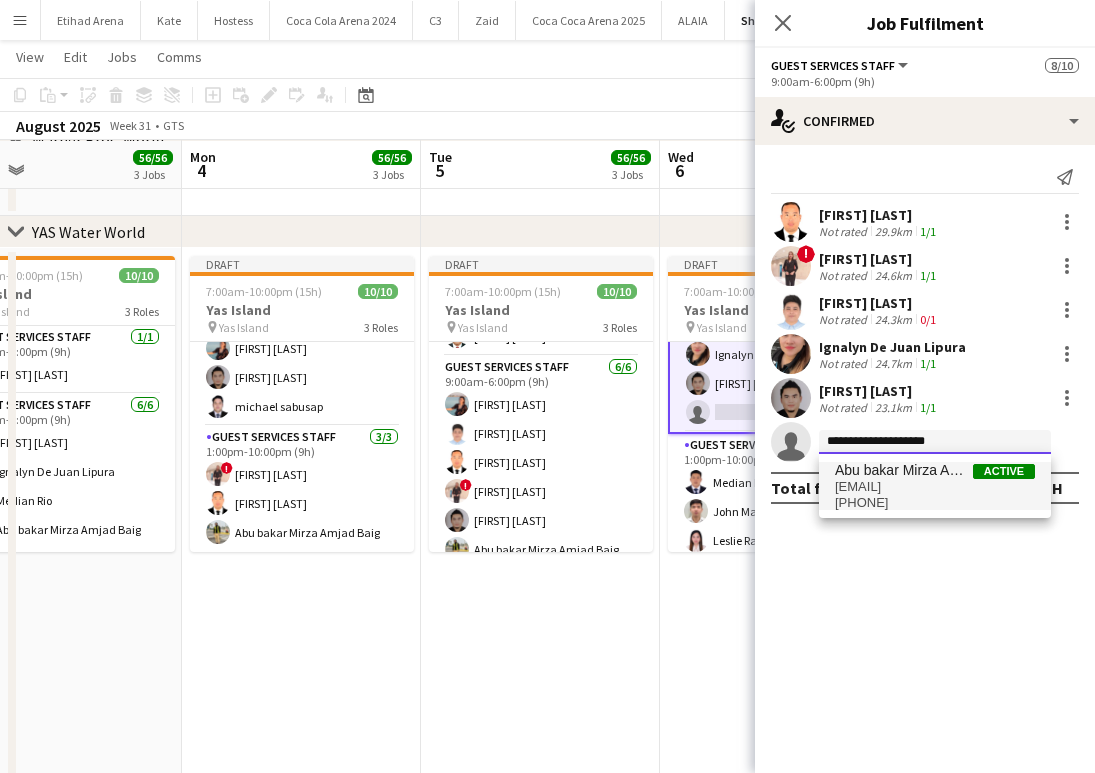 type on "**********" 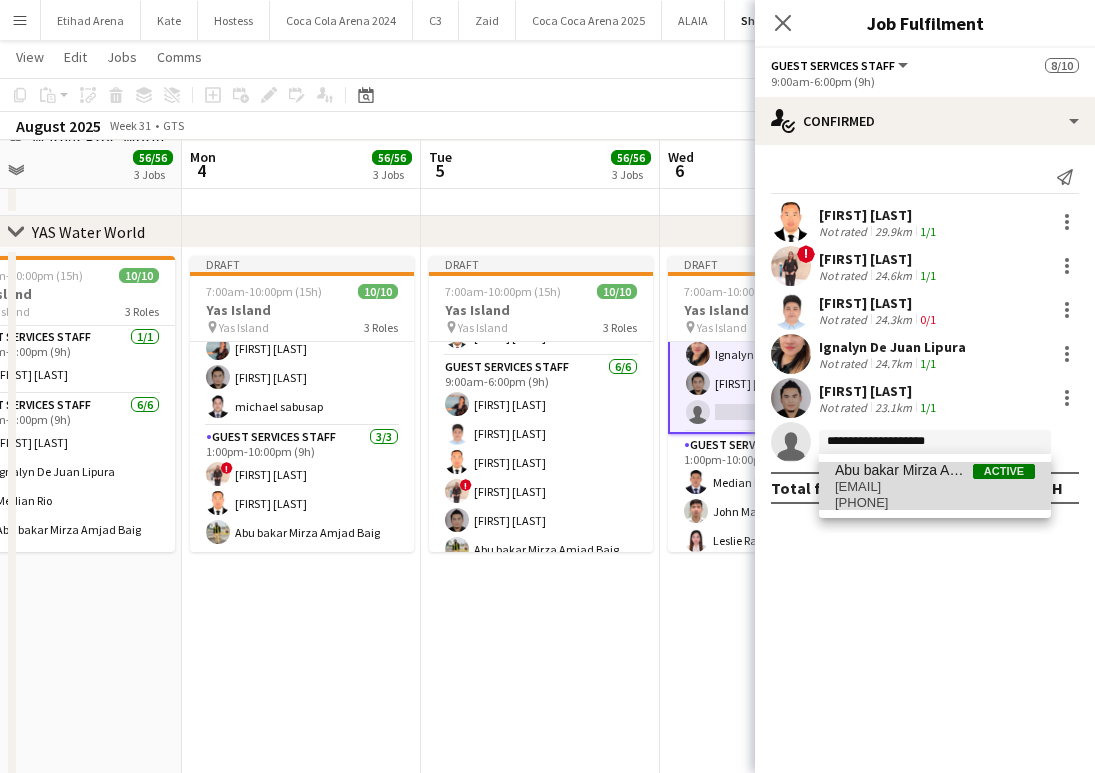 click on "[EMAIL]" at bounding box center (935, 487) 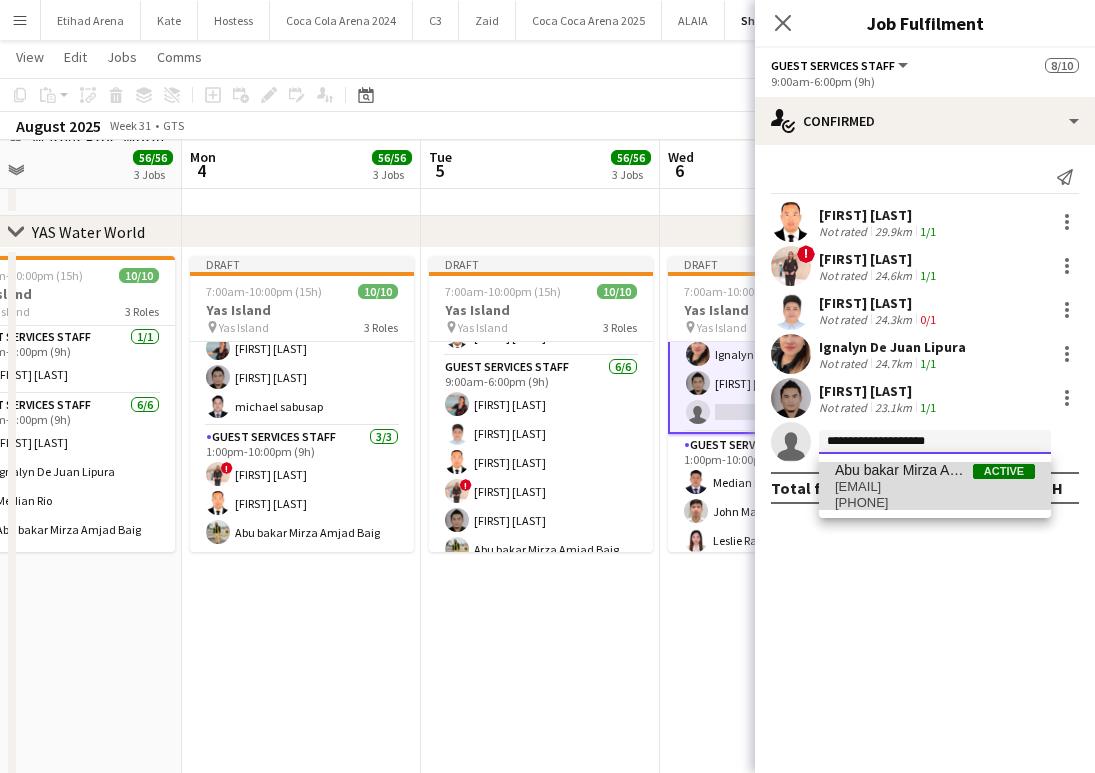 type 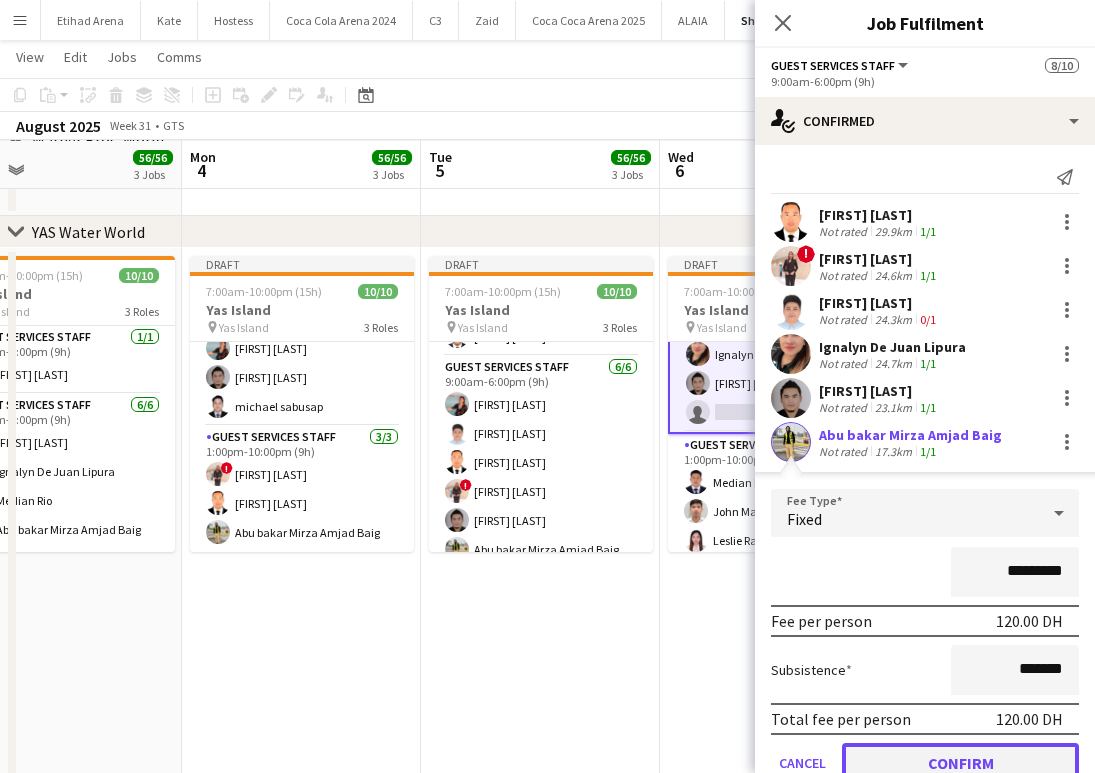 click on "Confirm" at bounding box center [960, 763] 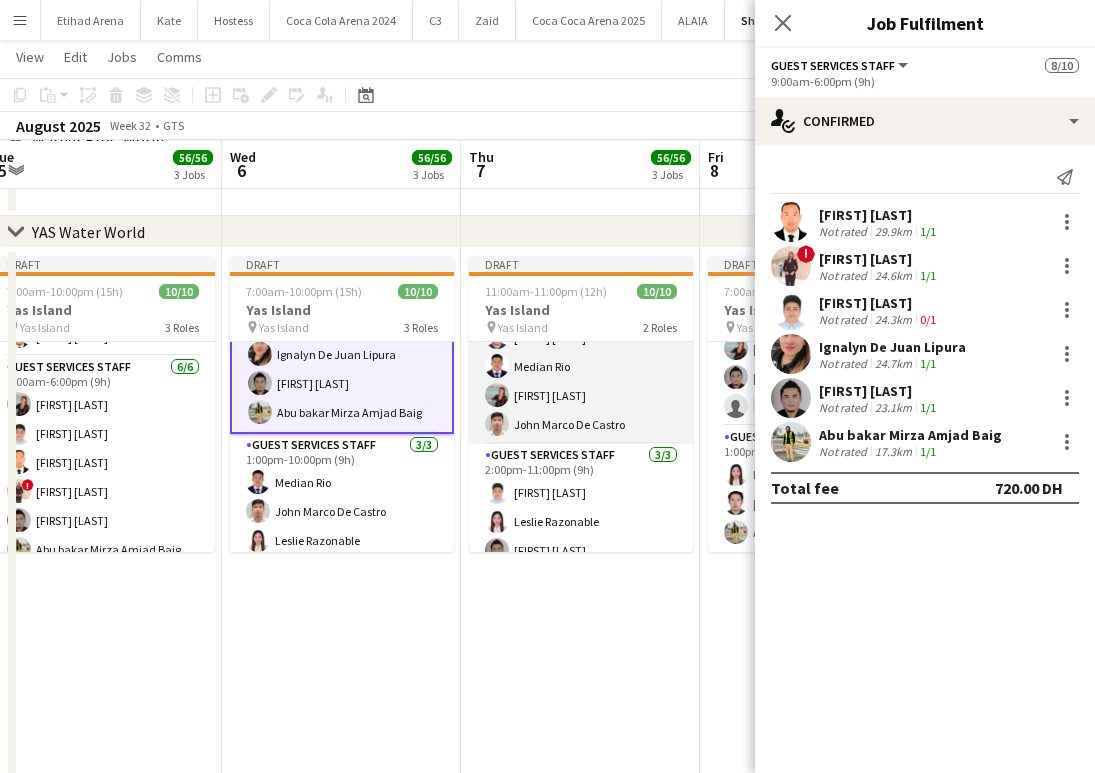 scroll, scrollTop: 0, scrollLeft: 773, axis: horizontal 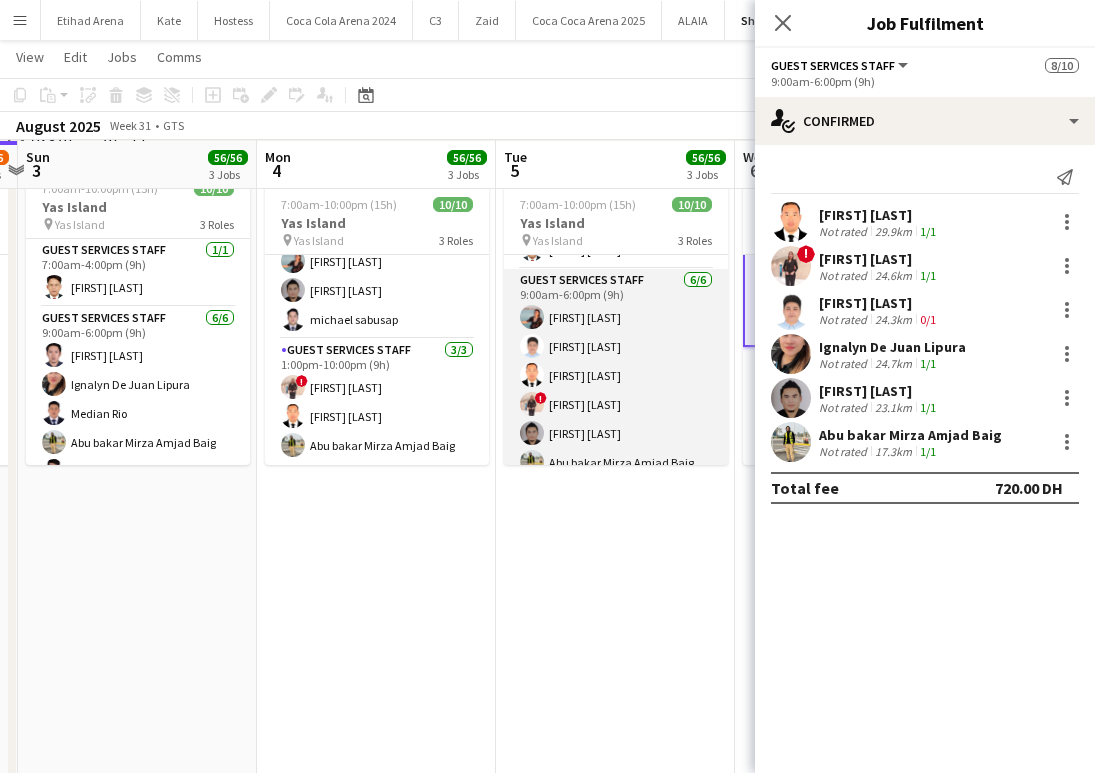 click on "[ROLE]   [COUNT]/[TOTAL]   [TIME]
[FIRST] [LAST] [FIRST] [LAST] [FIRST] [LAST] ! [FIRST] [LAST] [FIRST] [LAST] [FIRST] [LAST] [FIRST] [LAST]" at bounding box center (616, 375) 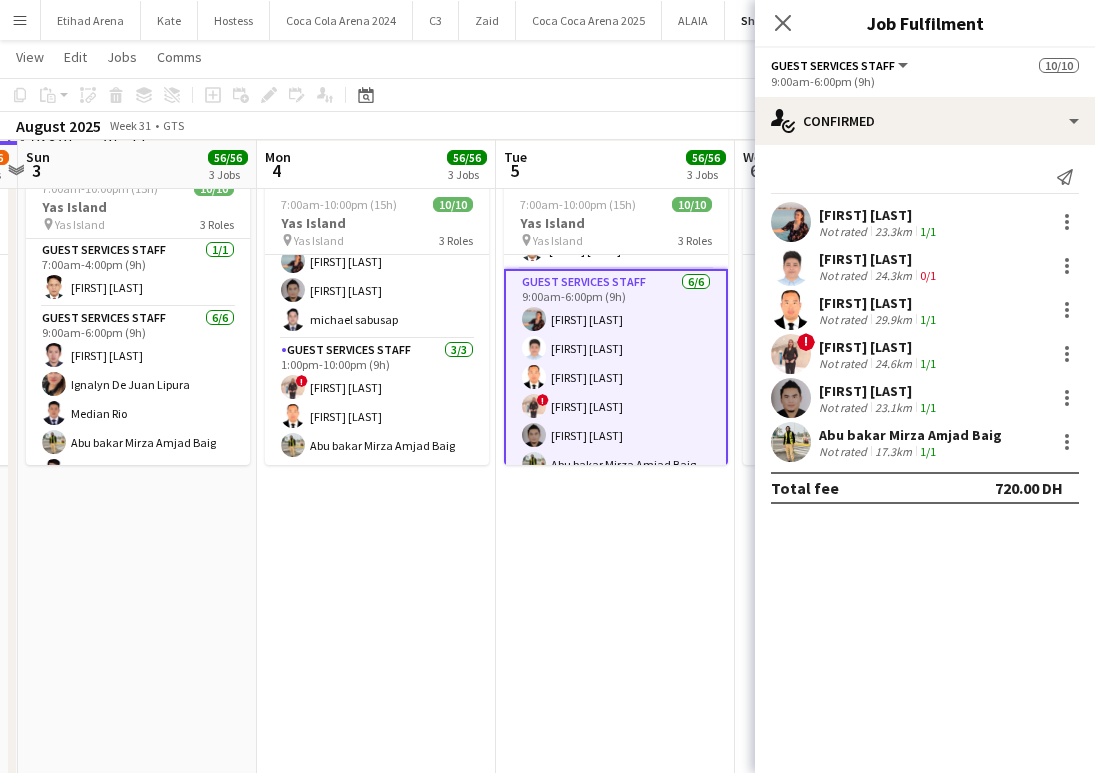 scroll, scrollTop: 191, scrollLeft: 0, axis: vertical 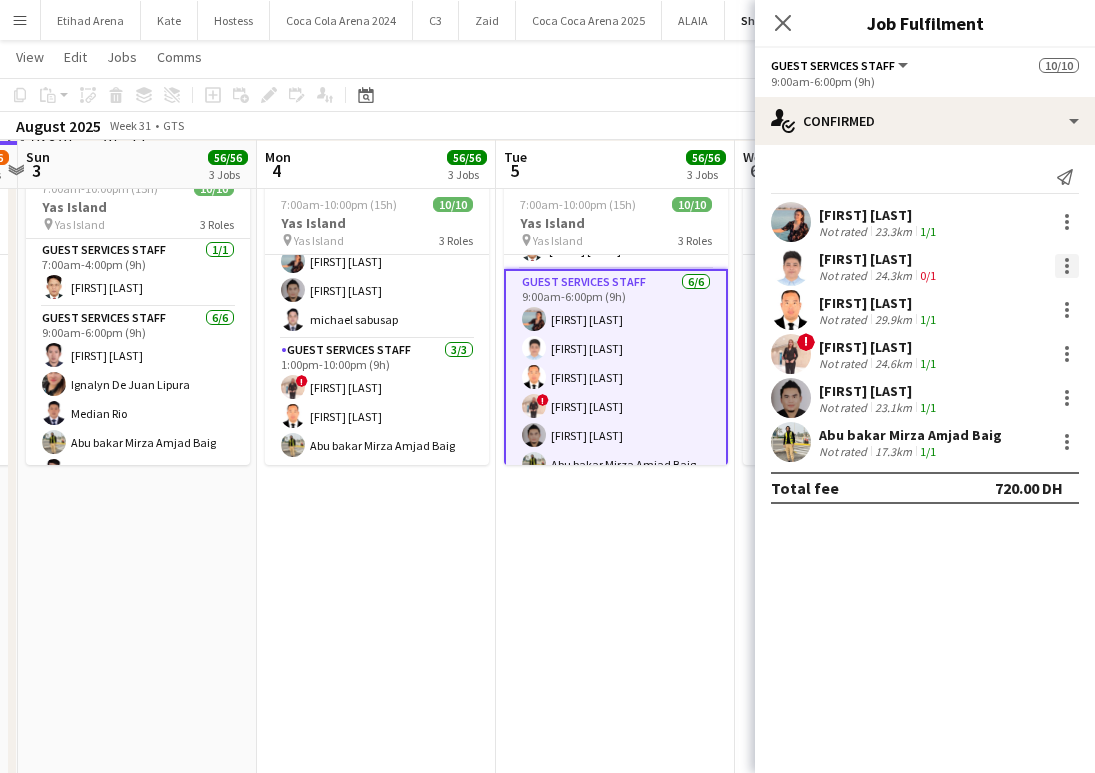 click at bounding box center [1067, 266] 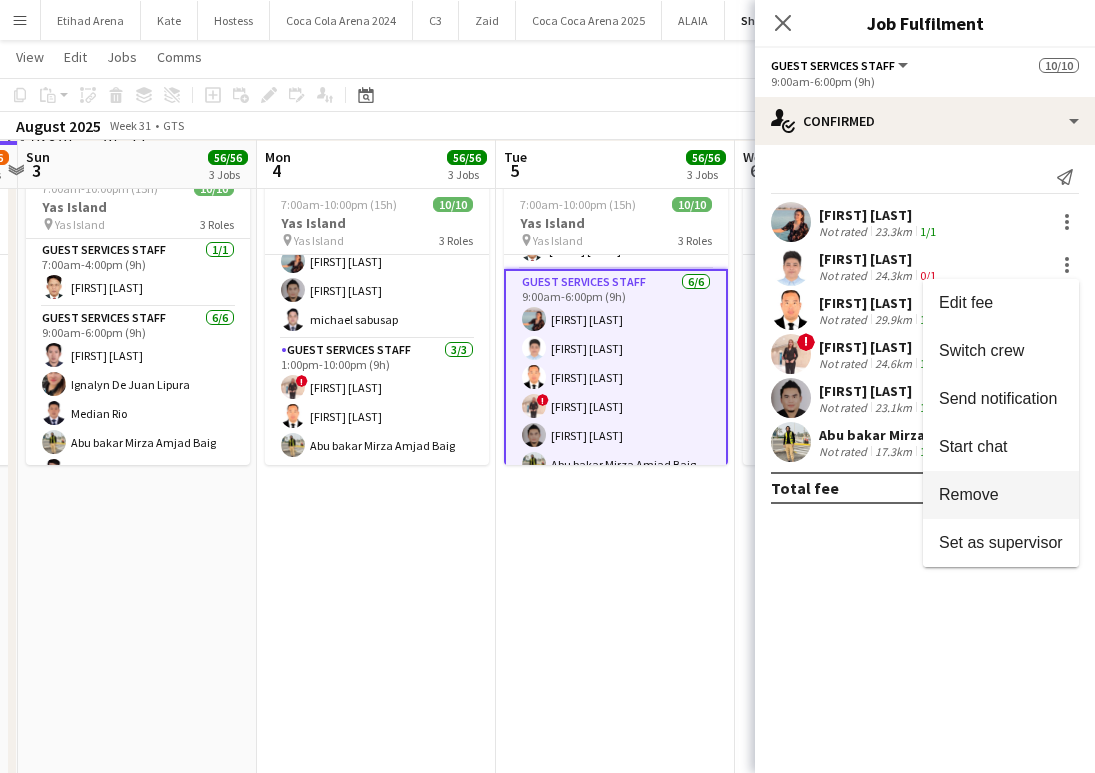 click on "Remove" at bounding box center (969, 494) 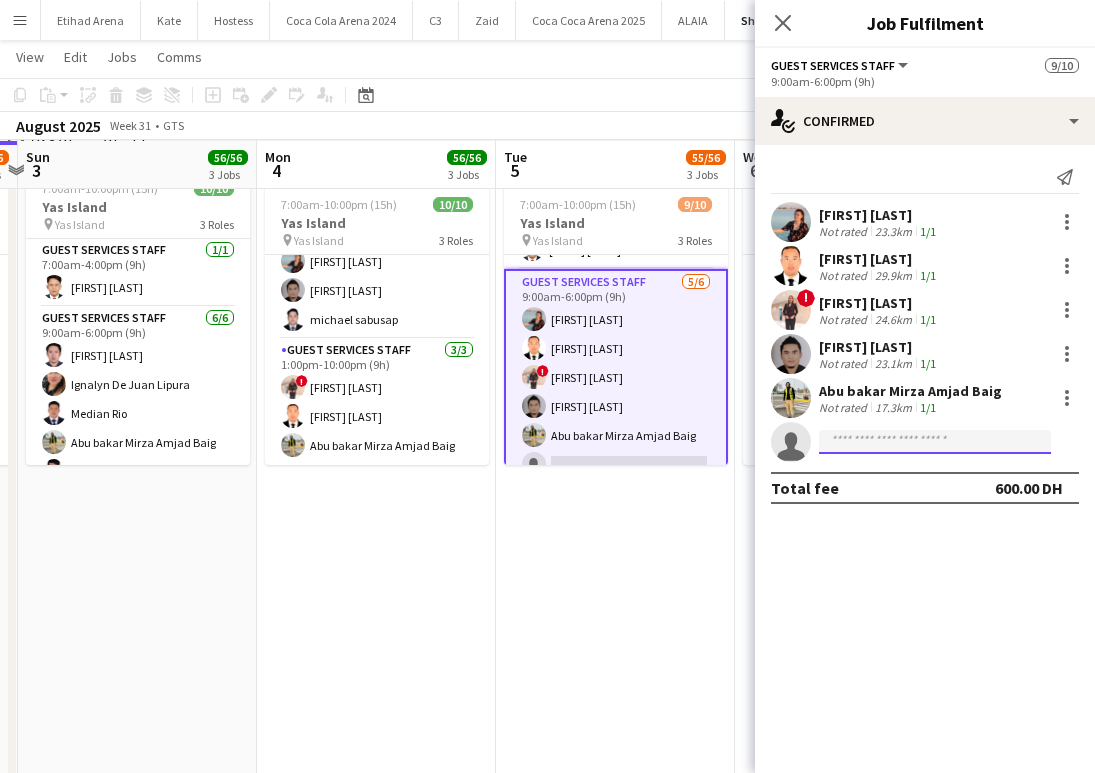 click 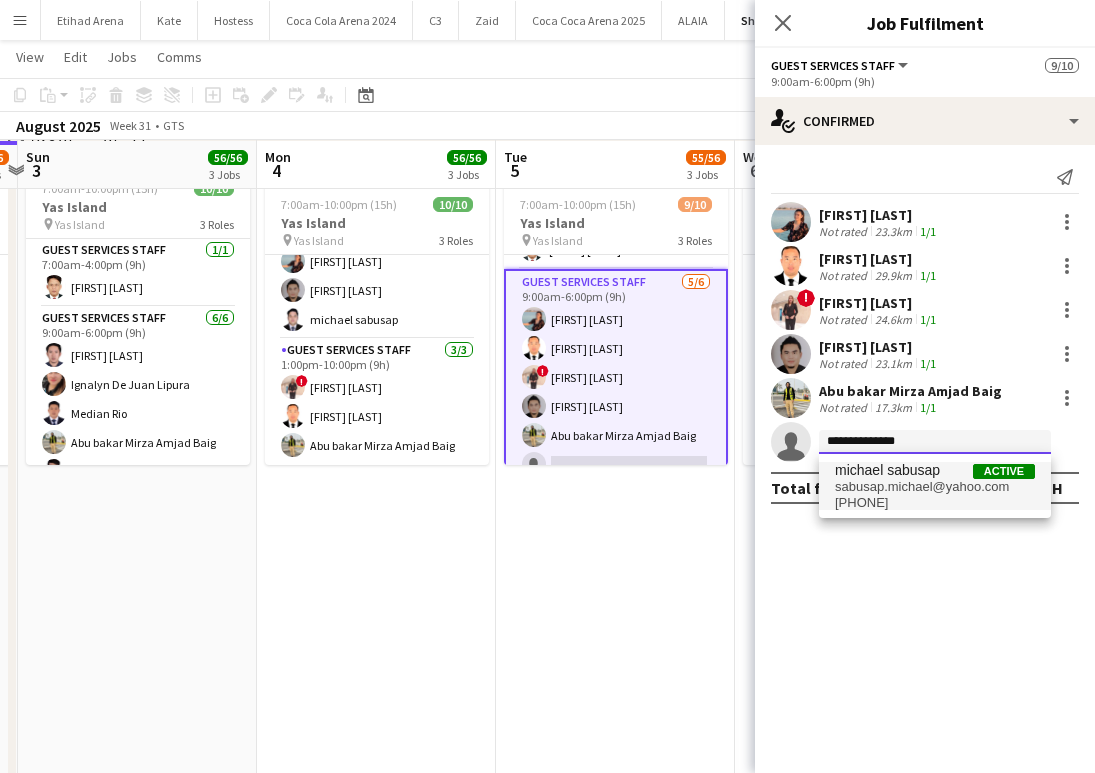 type on "**********" 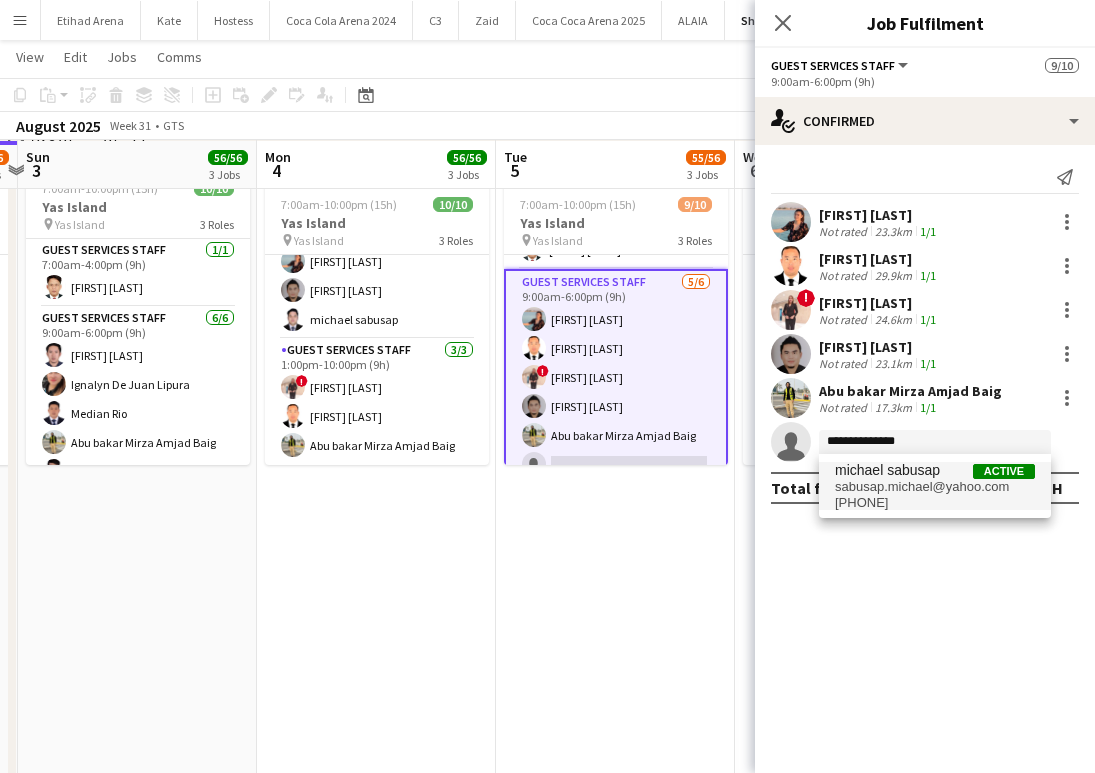 click on "sabusap.michael@yahoo.com" at bounding box center [935, 487] 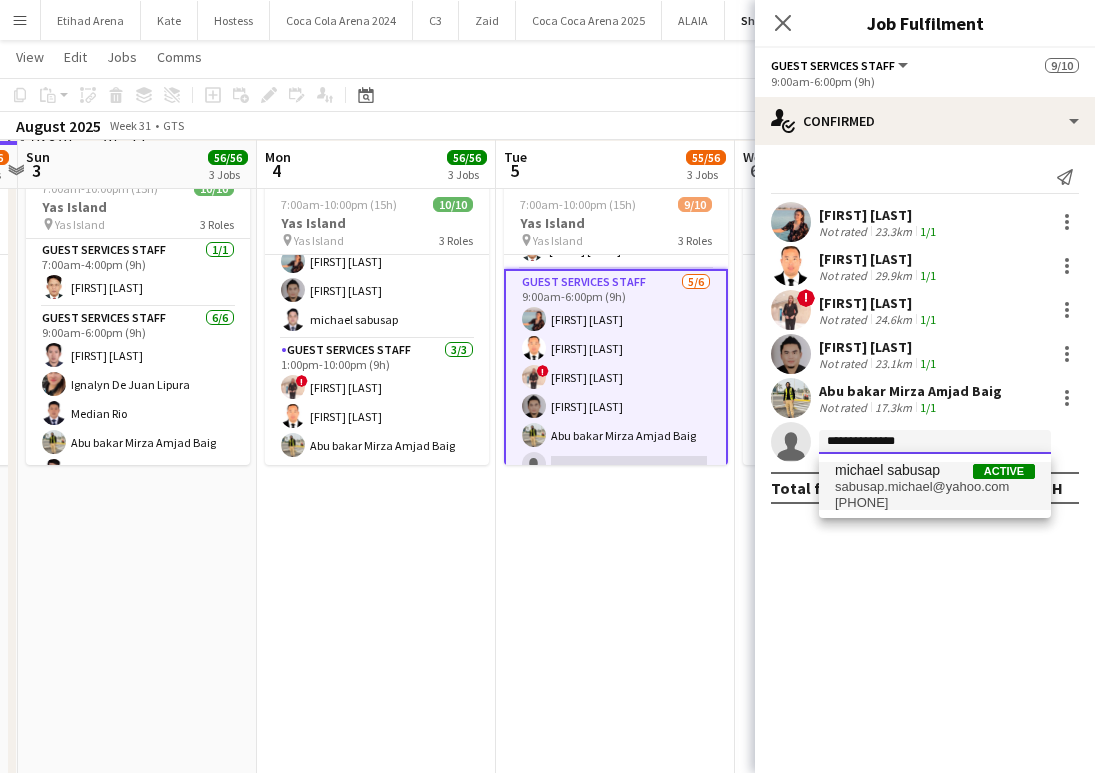 type 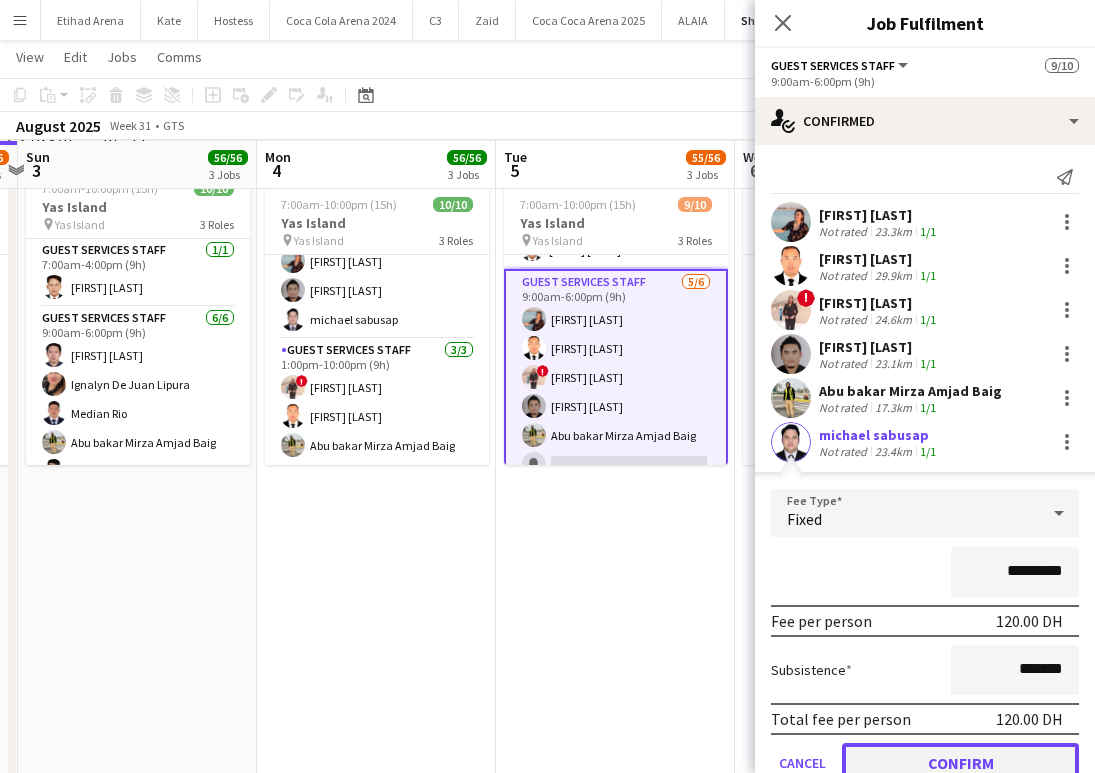 click on "Confirm" at bounding box center (960, 763) 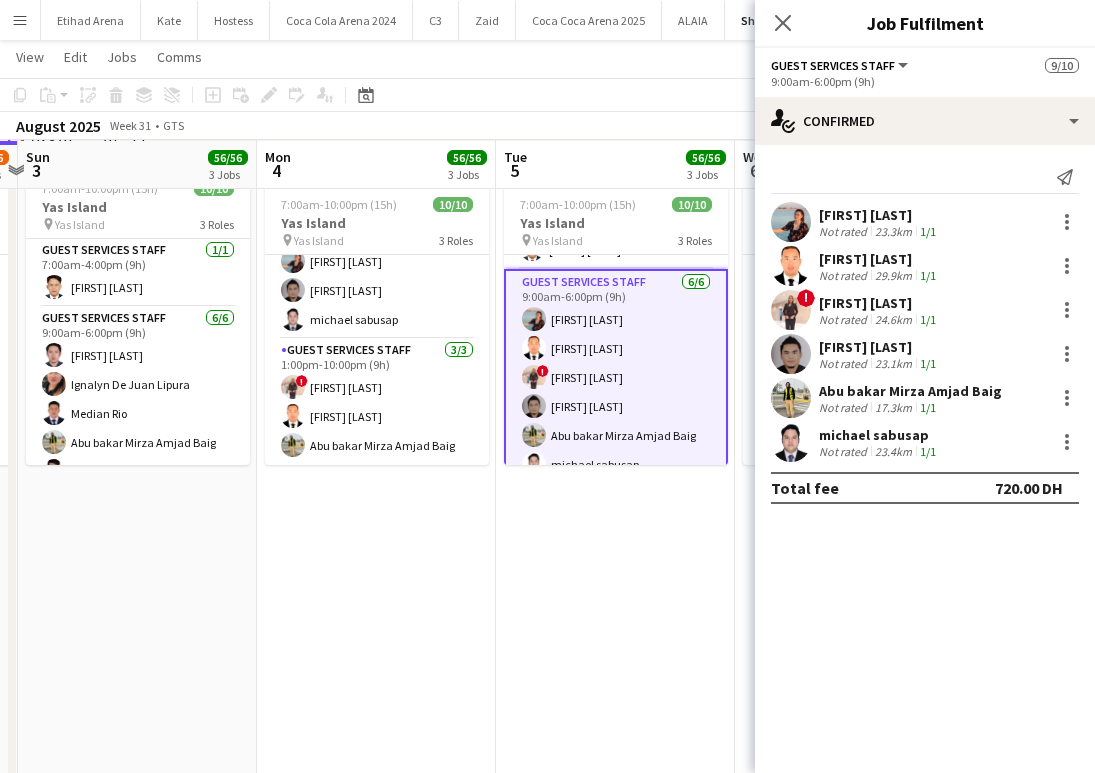 click at bounding box center (791, 442) 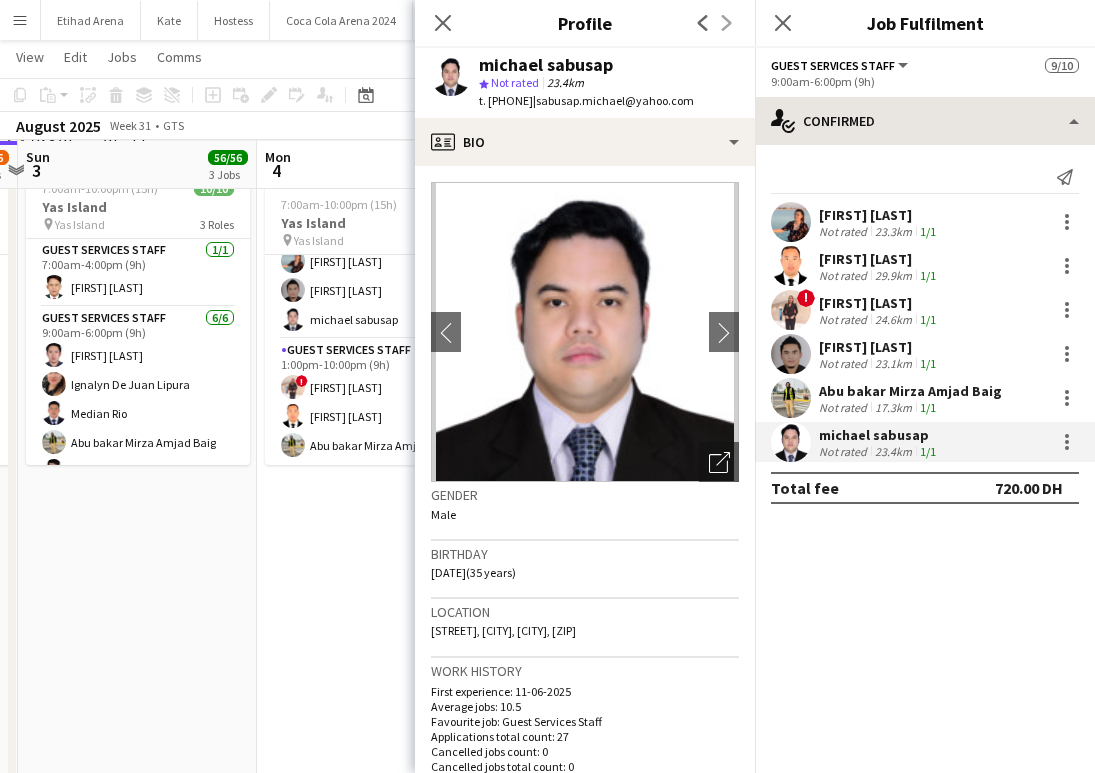 drag, startPoint x: 573, startPoint y: 103, endPoint x: 763, endPoint y: 103, distance: 190 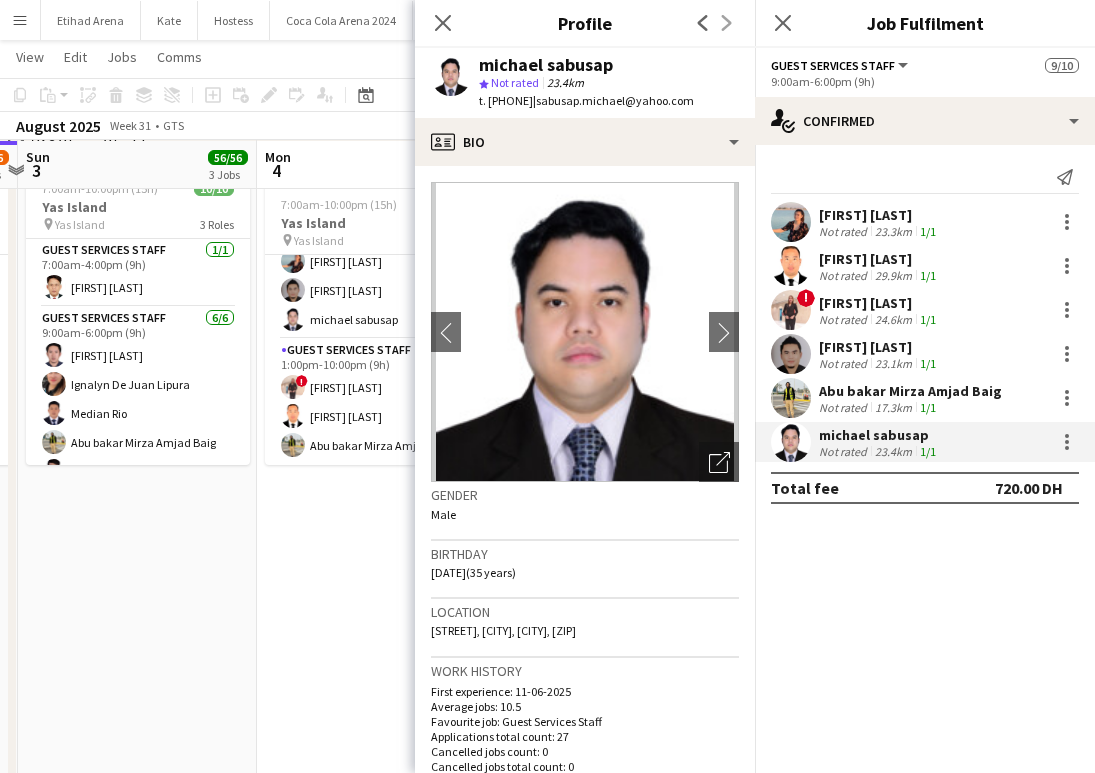 click on "|   sabusap.michael@yahoo.com" 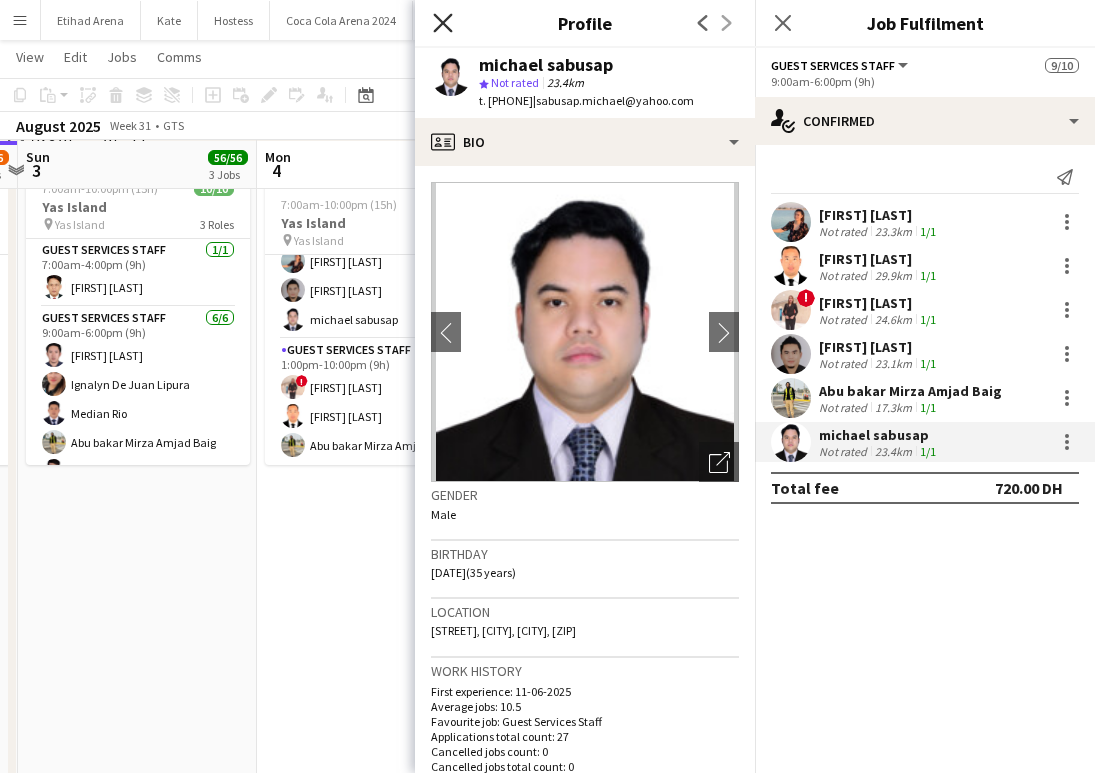 click on "Close pop-in" 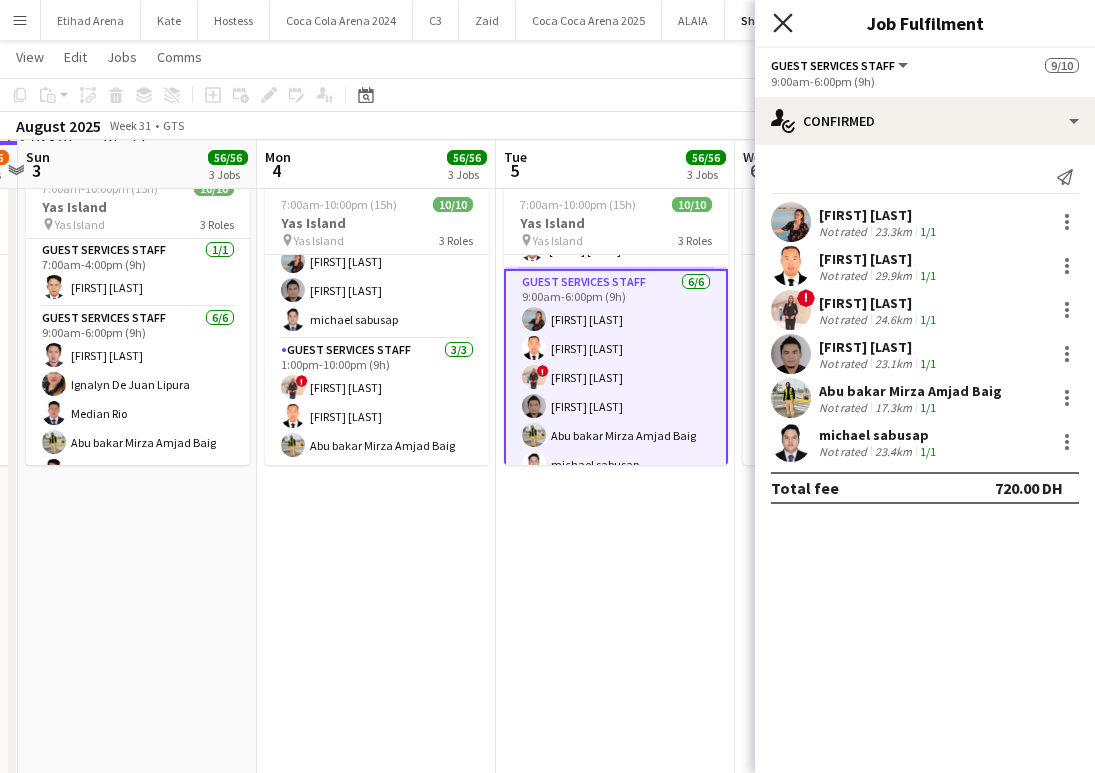 click 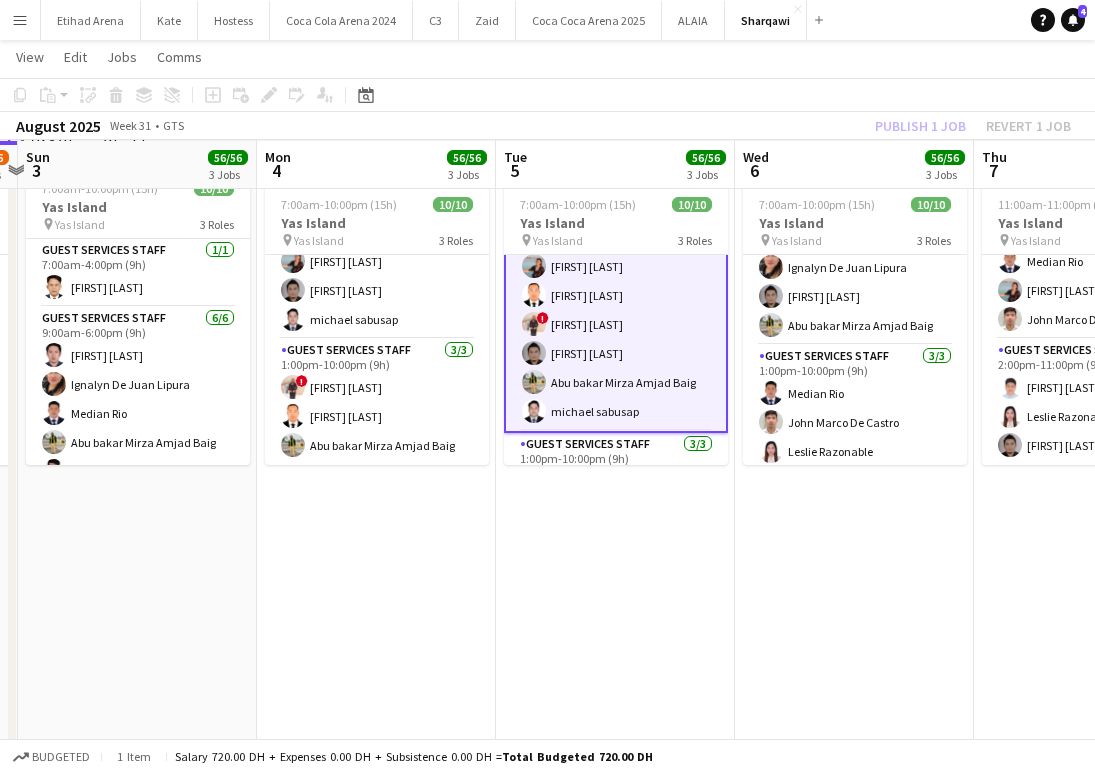 scroll, scrollTop: 110, scrollLeft: 0, axis: vertical 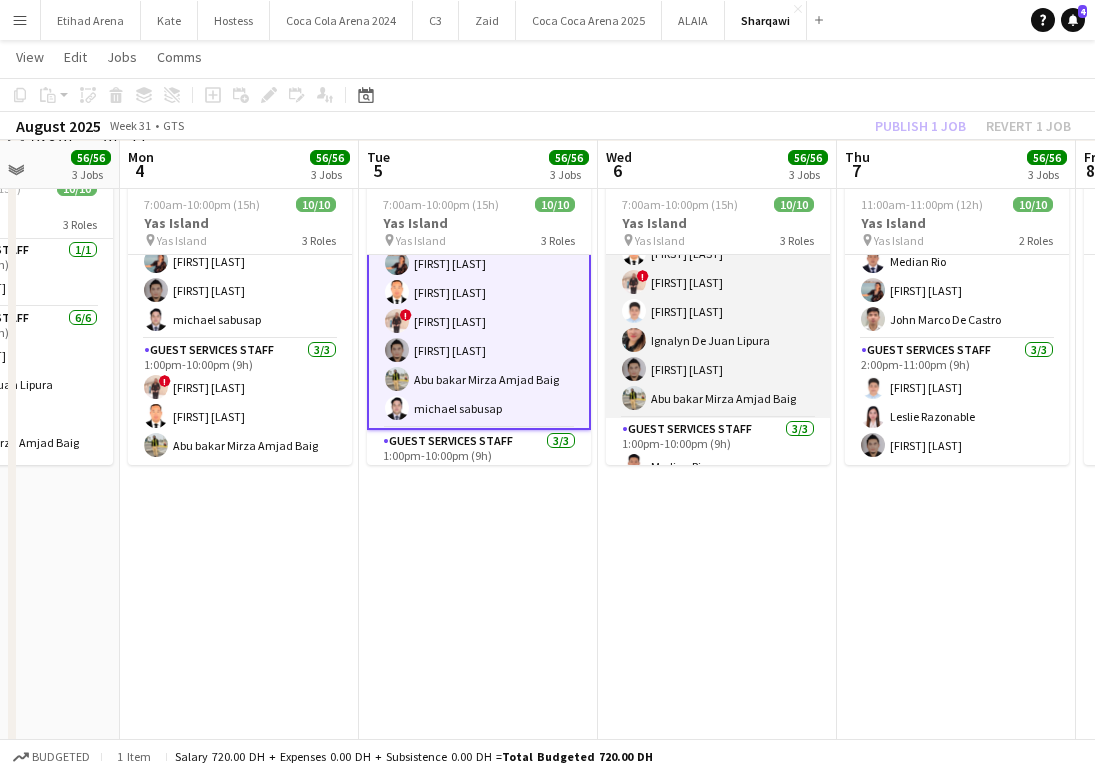 click on "[ROLE]   [COUNT]/[TOTAL]   [TIME]
[FIRST] [LAST] ! [FIRST] [LAST] [FIRST] [LAST] [FIRST] [LAST] [FIRST] [LAST] [FIRST] [LAST]" at bounding box center [718, 311] 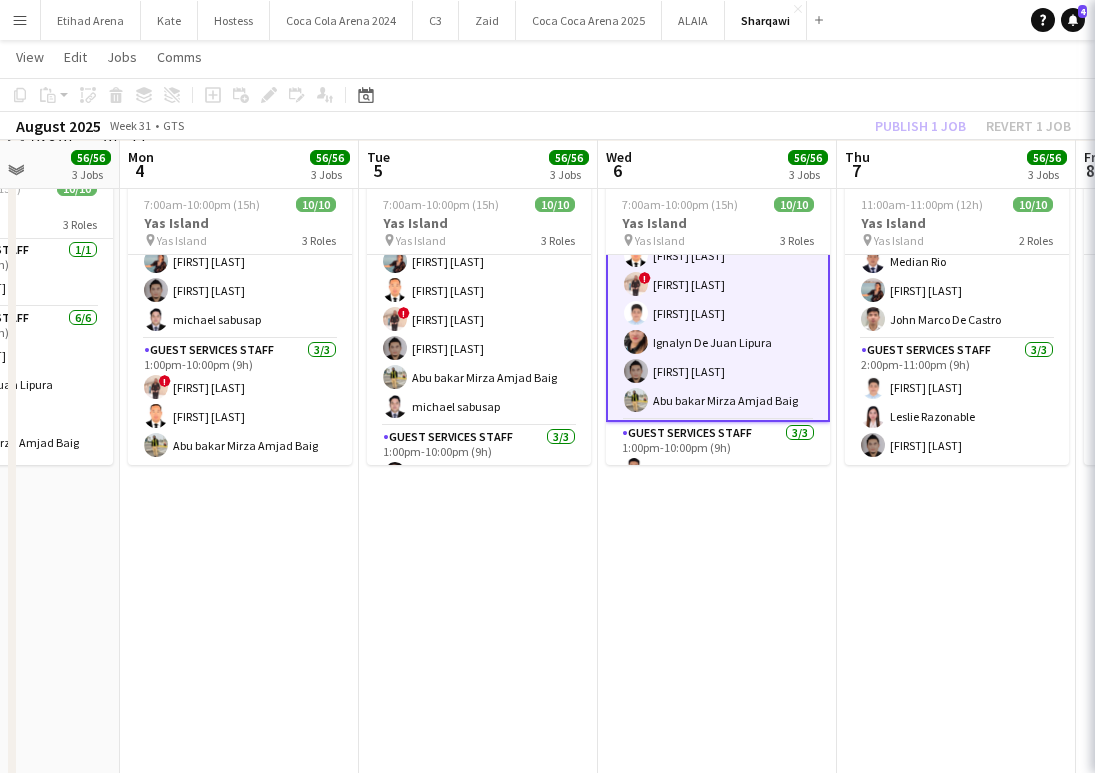 scroll, scrollTop: 108, scrollLeft: 0, axis: vertical 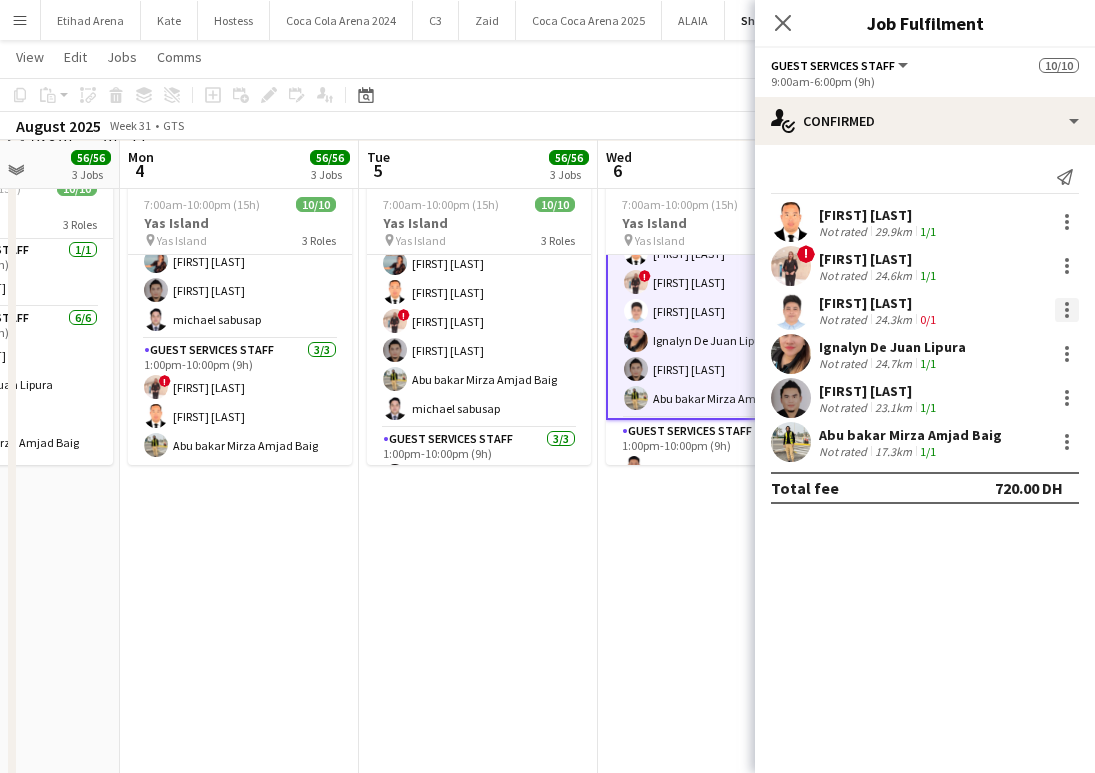 click at bounding box center [1067, 310] 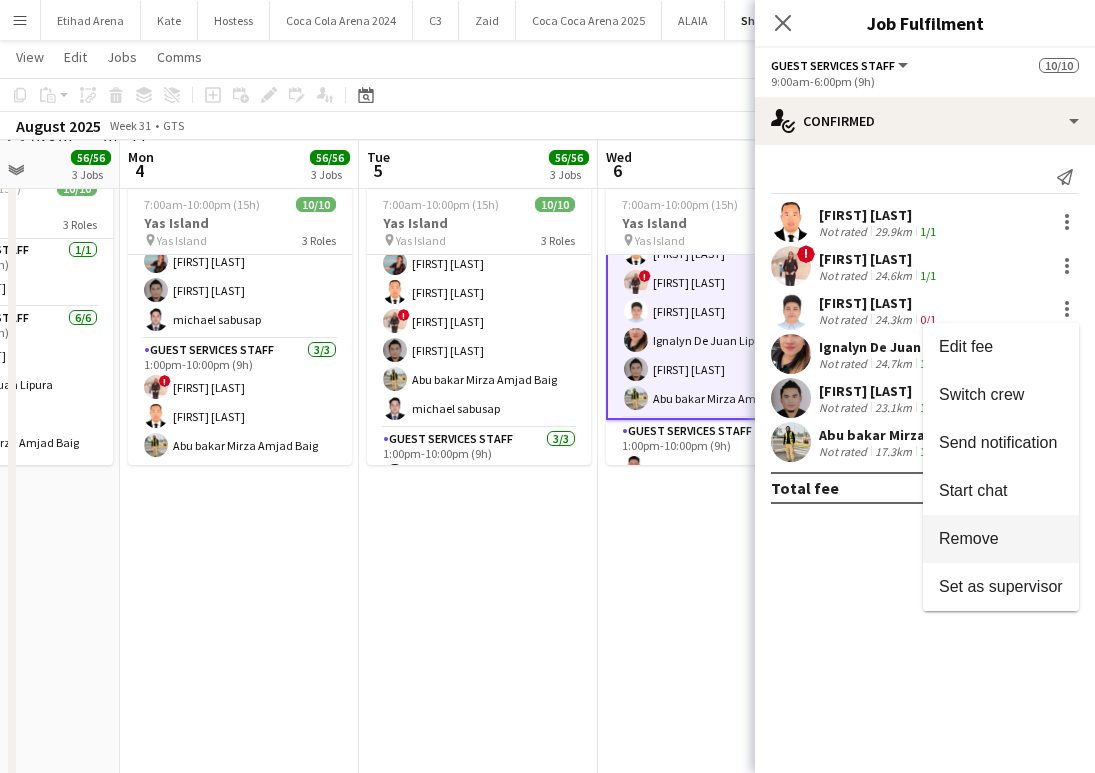 click on "Remove" at bounding box center [969, 538] 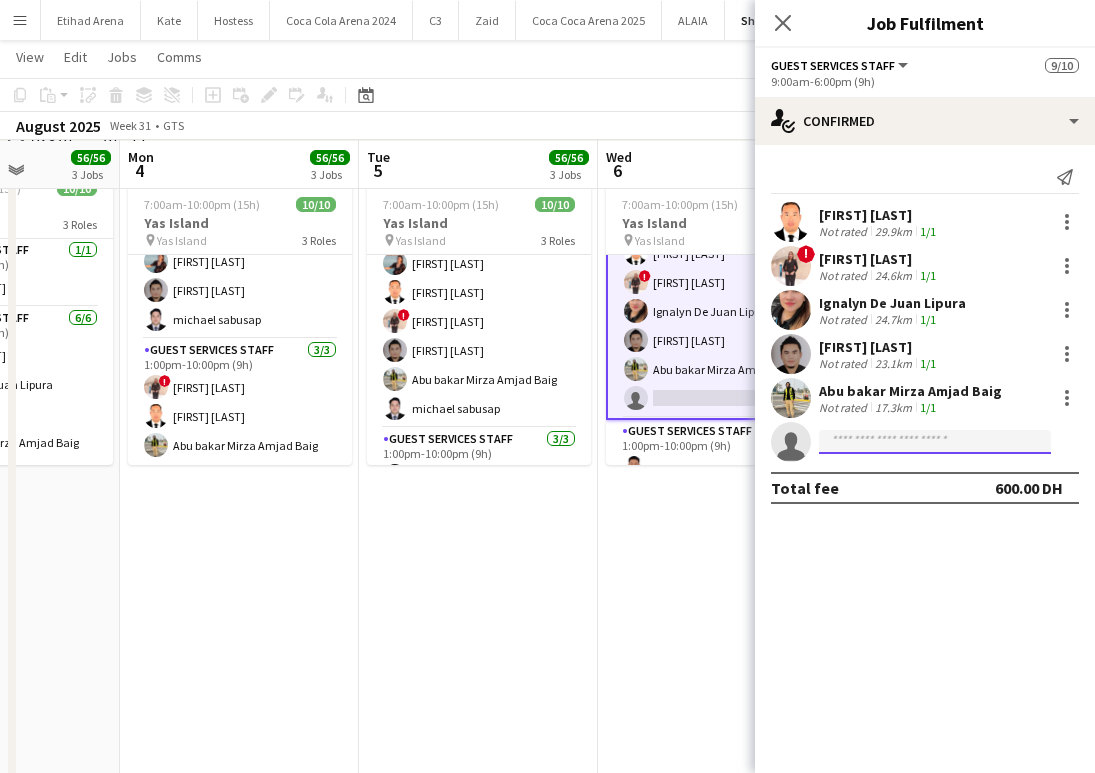 click 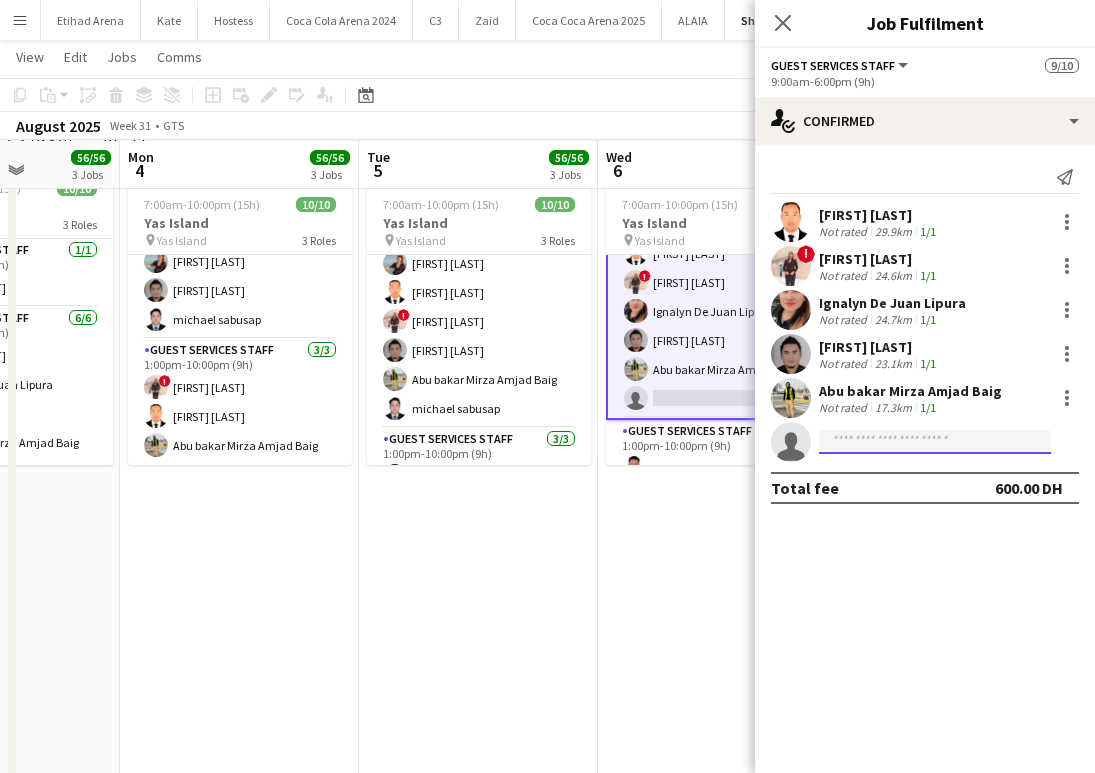 paste on "**********" 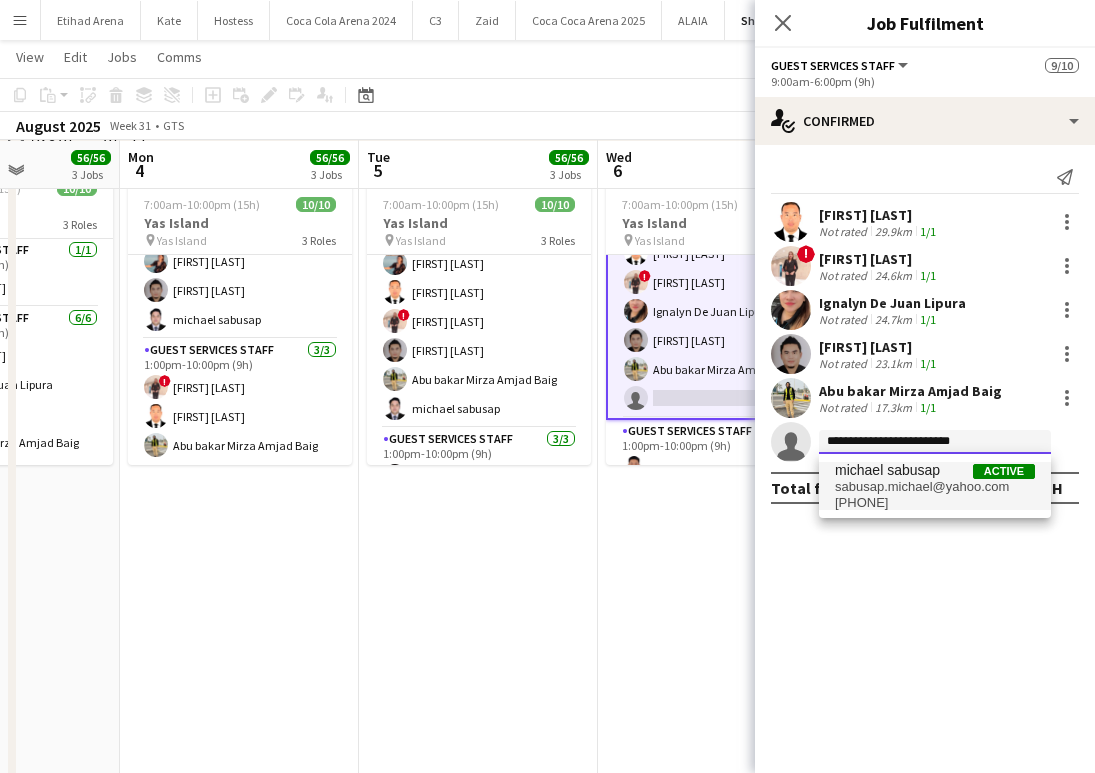 type on "**********" 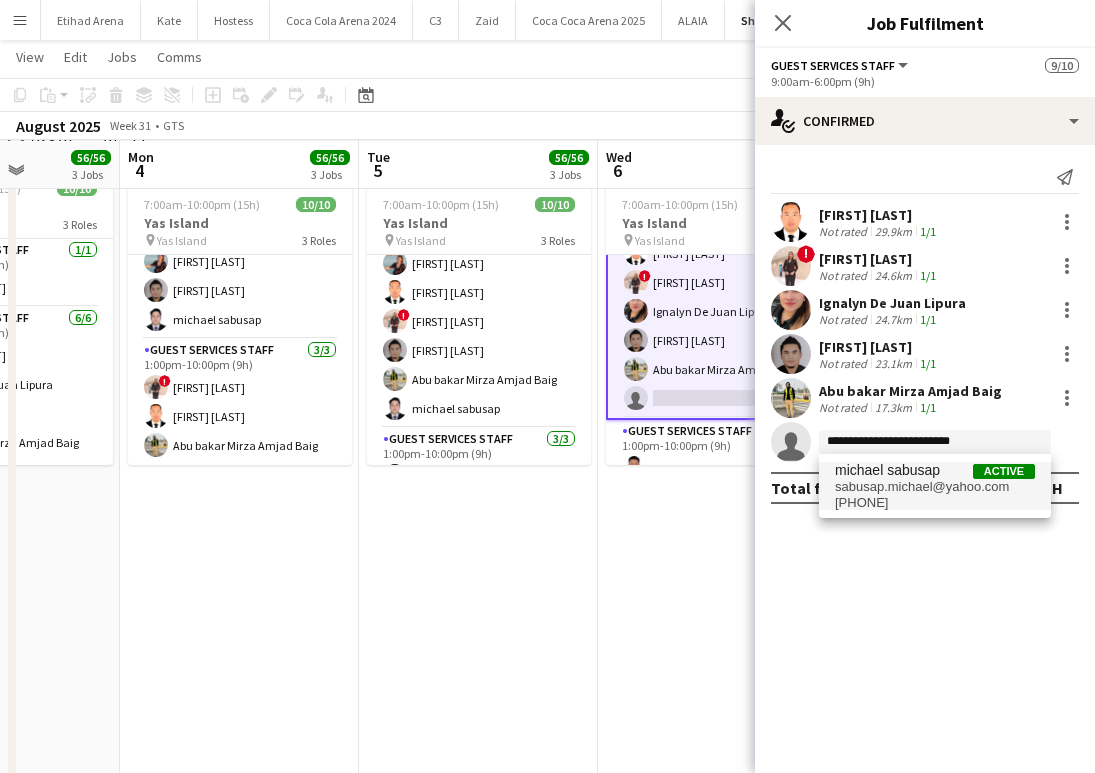 click on "[PHONE]" at bounding box center [935, 503] 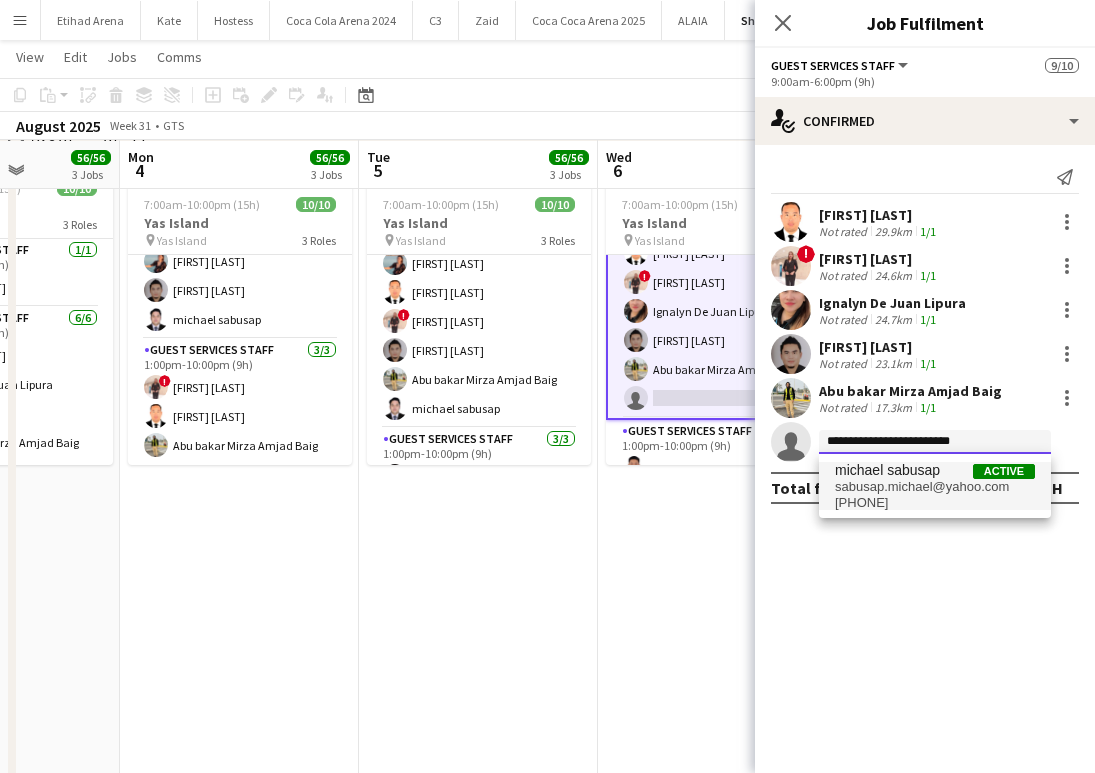 type 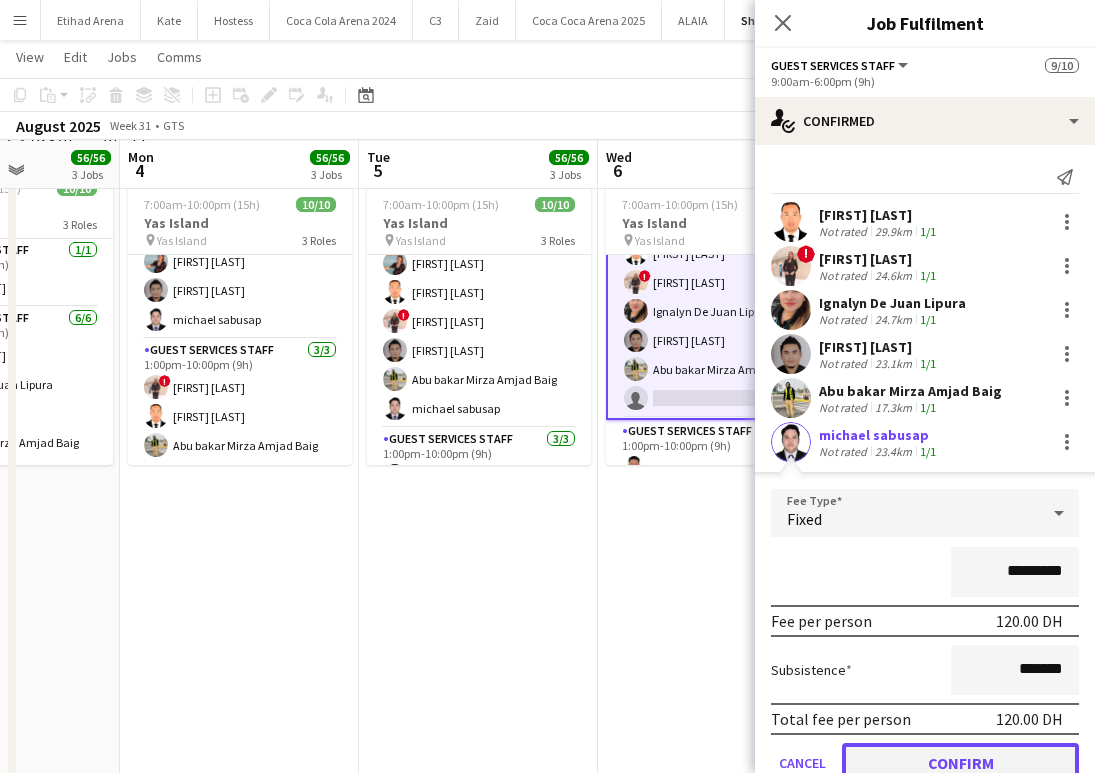 click on "Confirm" at bounding box center [960, 763] 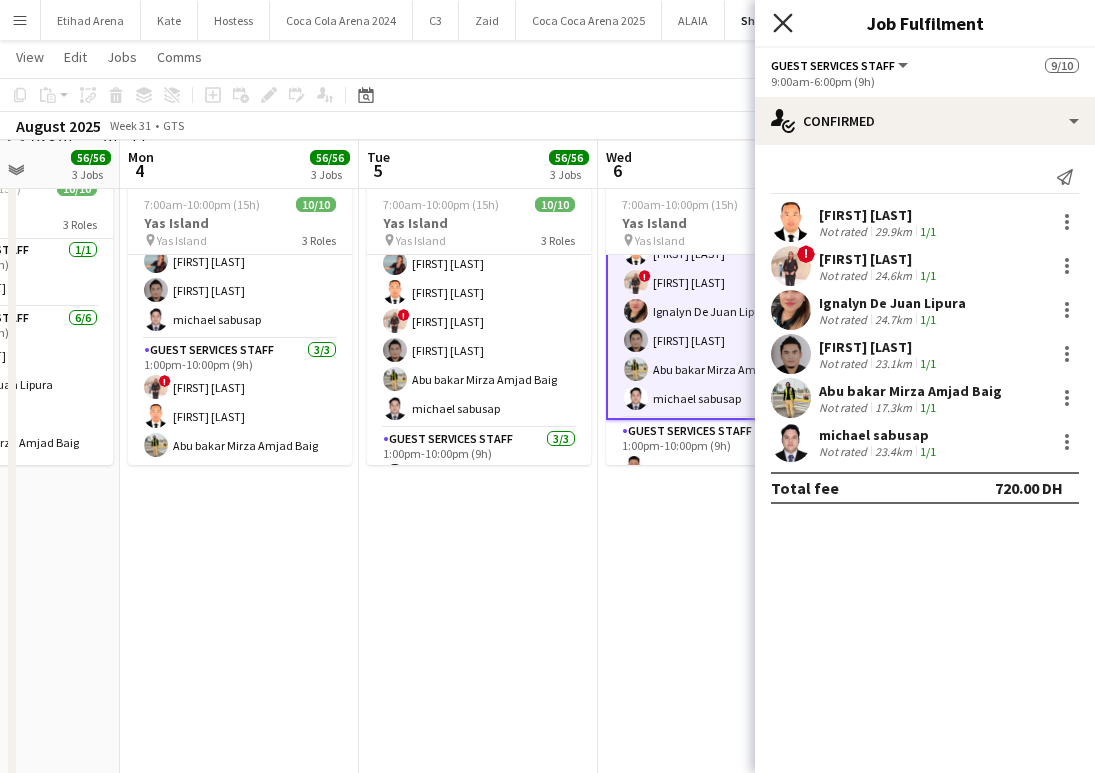 click on "Close pop-in" 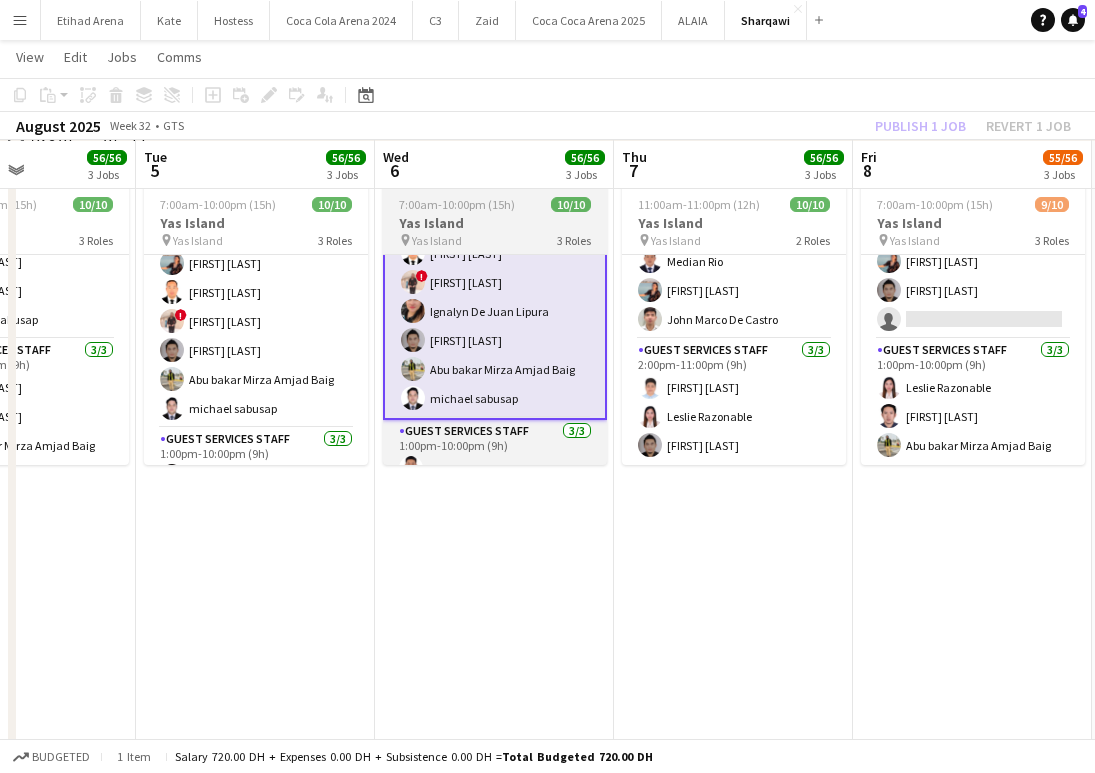 scroll, scrollTop: 0, scrollLeft: 665, axis: horizontal 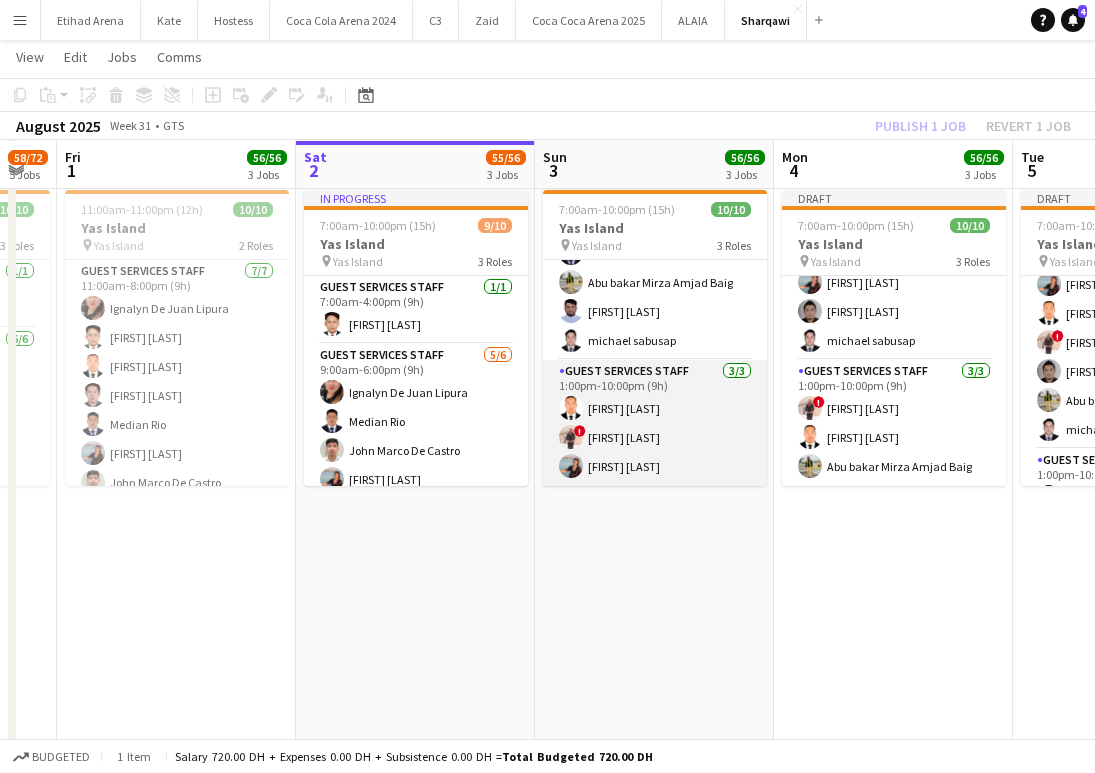 click on "Guest Services Staff   3/3   1:00pm-10:00pm (9h)
Bonifacio Jr Buan ! Larnie Duran Camille Decastro" at bounding box center (655, 423) 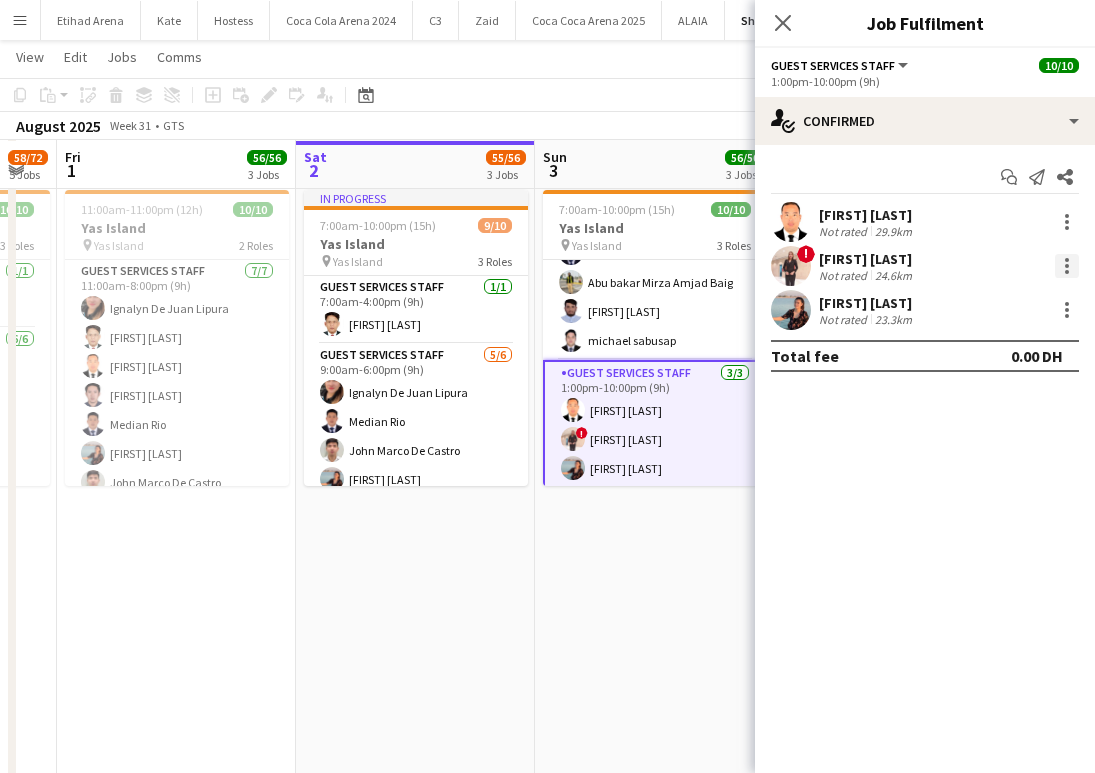 click at bounding box center [1067, 266] 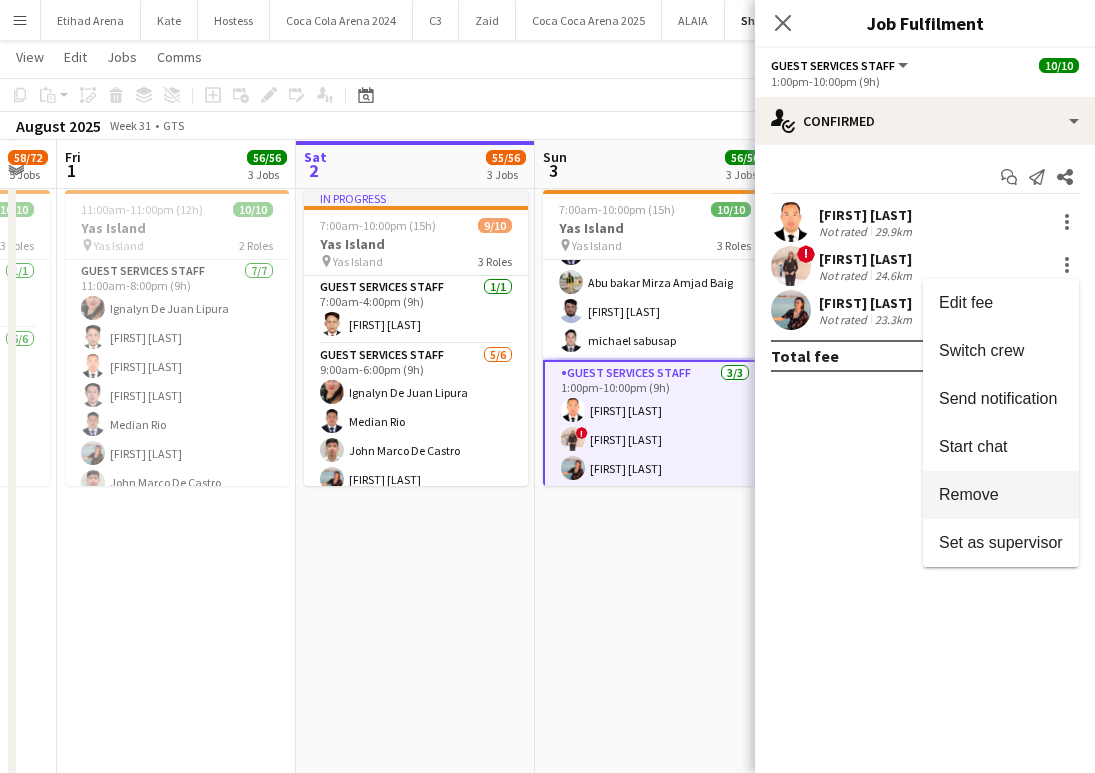 click on "Remove" at bounding box center (969, 494) 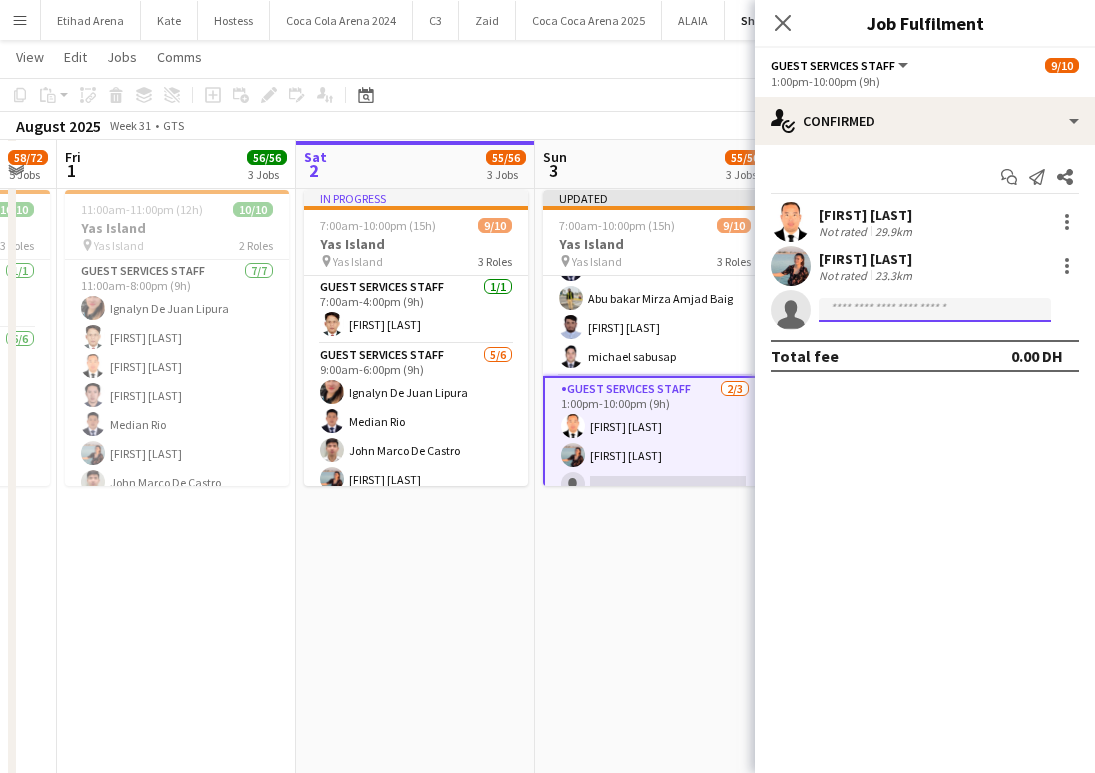 click 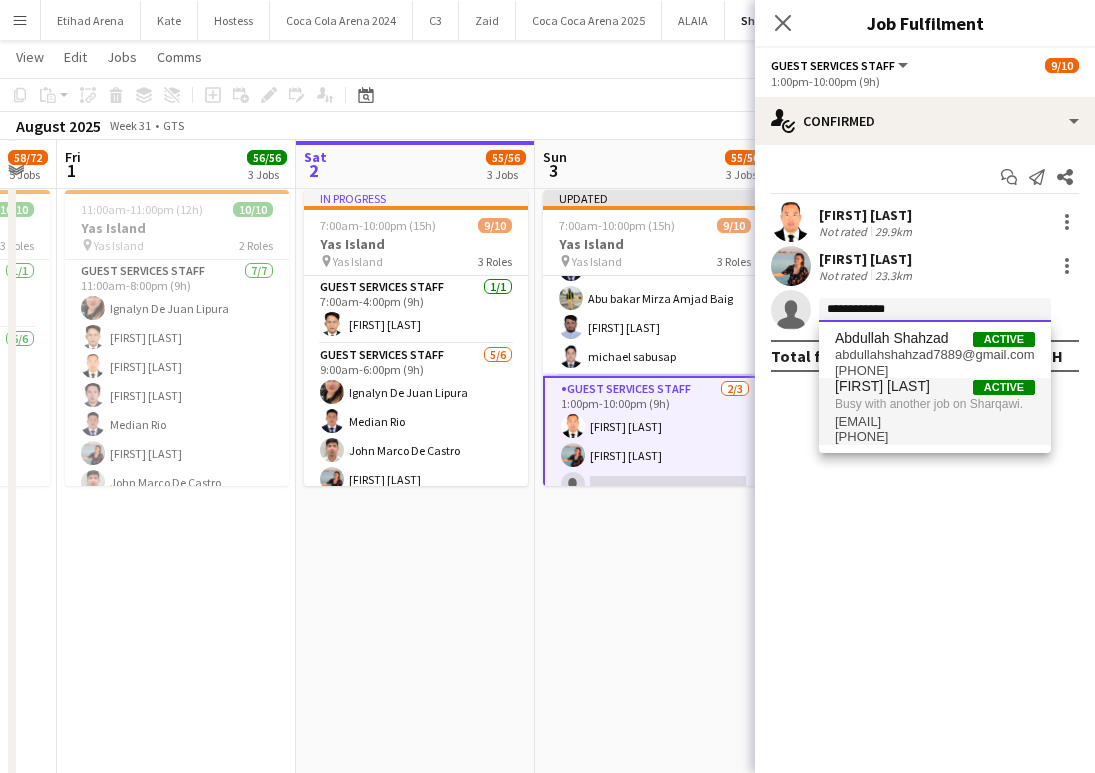 type on "**********" 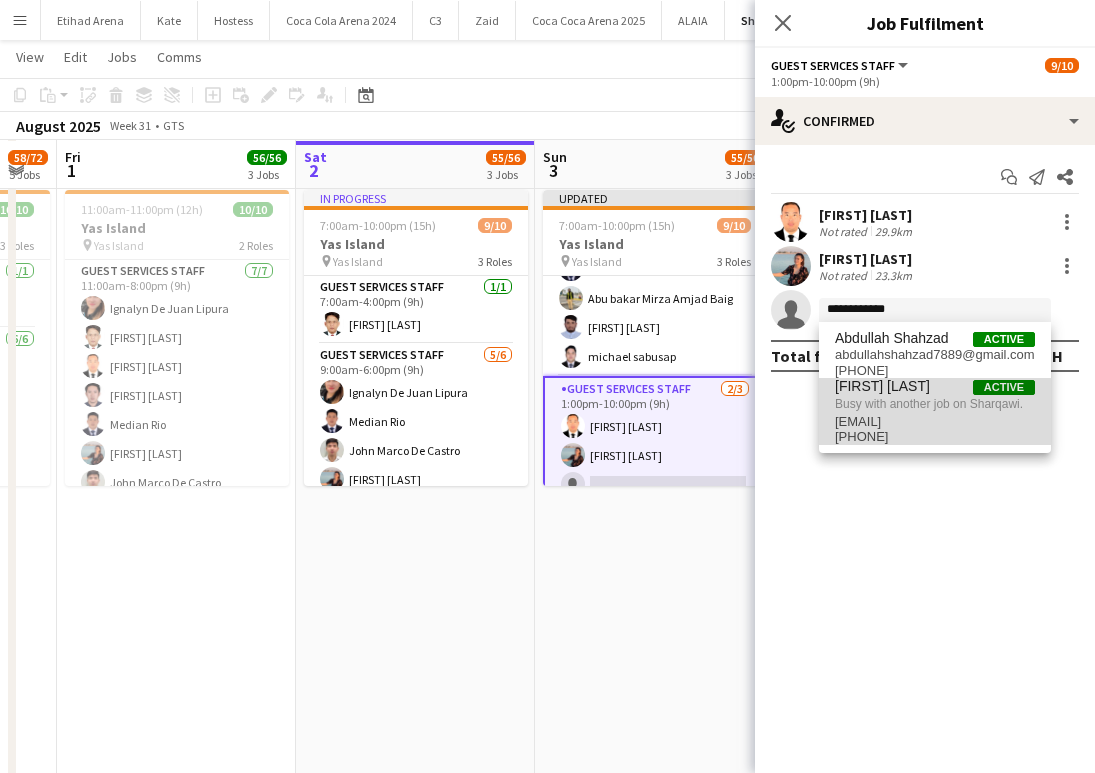 click on "[EMAIL]" at bounding box center (935, 422) 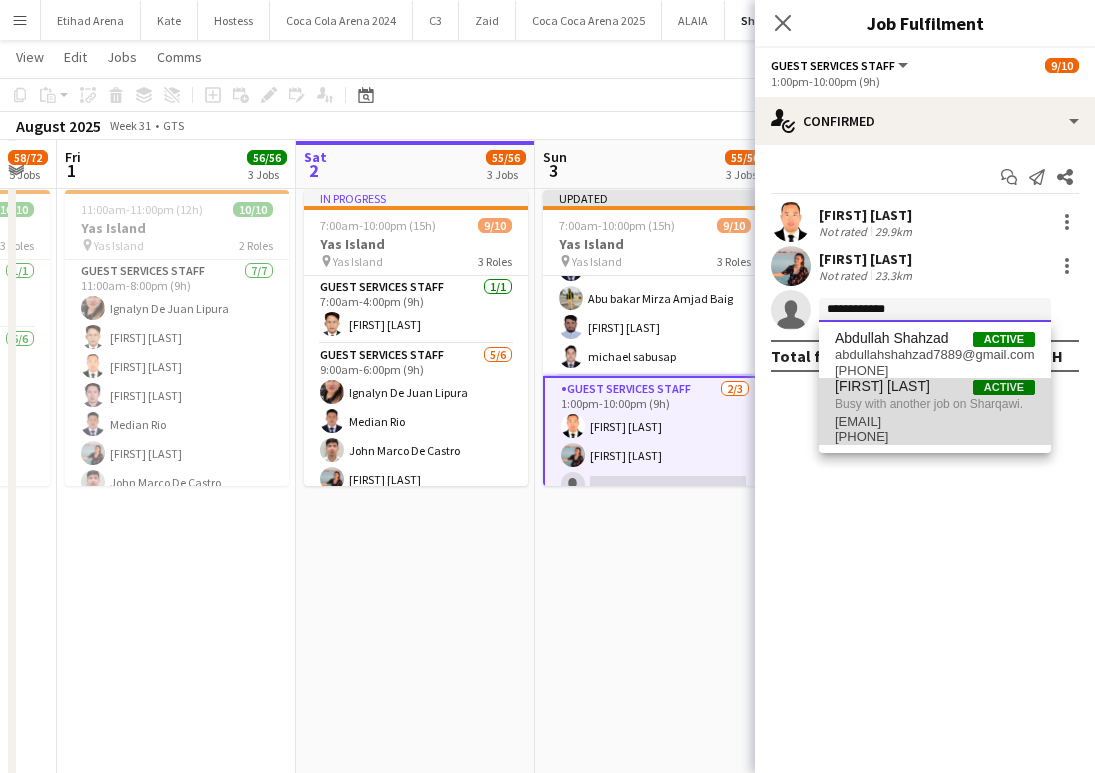 type 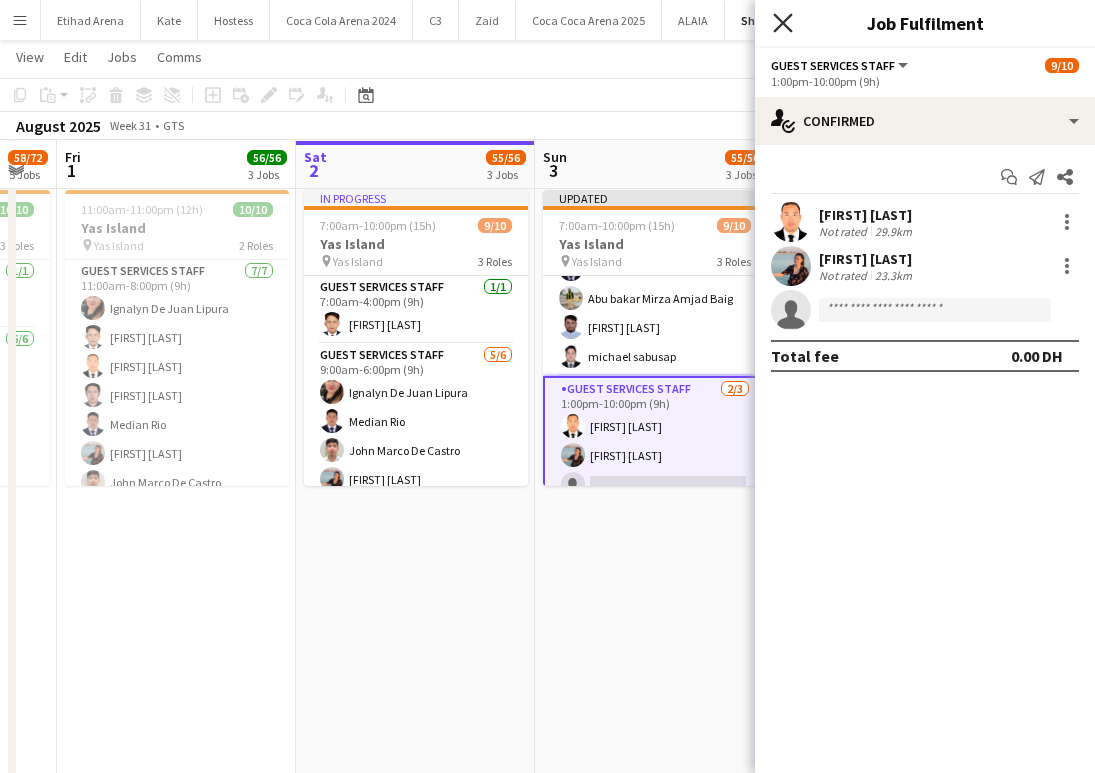 click 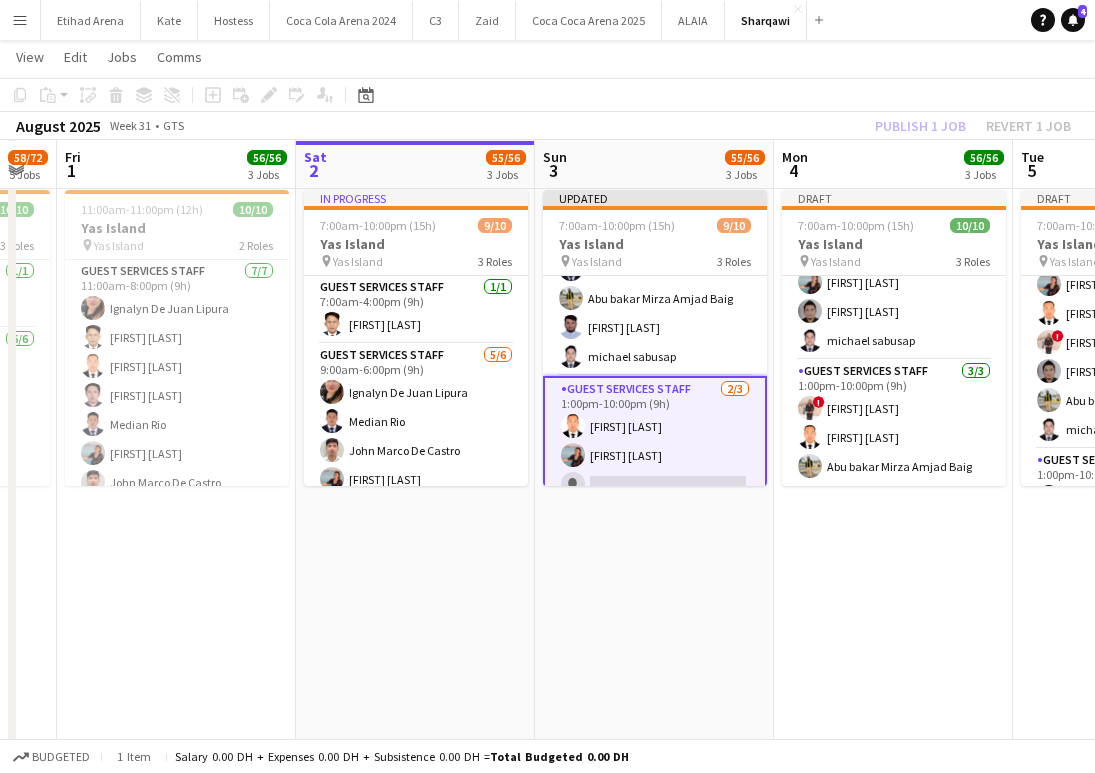 click on "Publish 1 job   Revert 1 job" 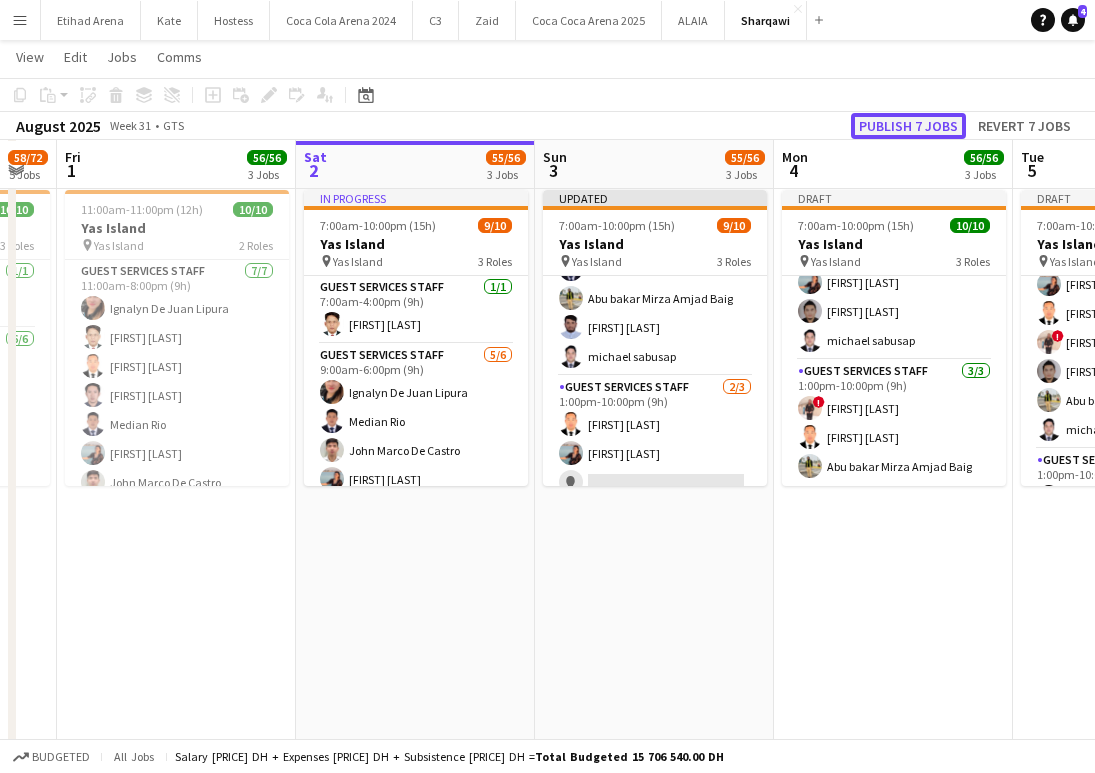click on "Publish 7 jobs" 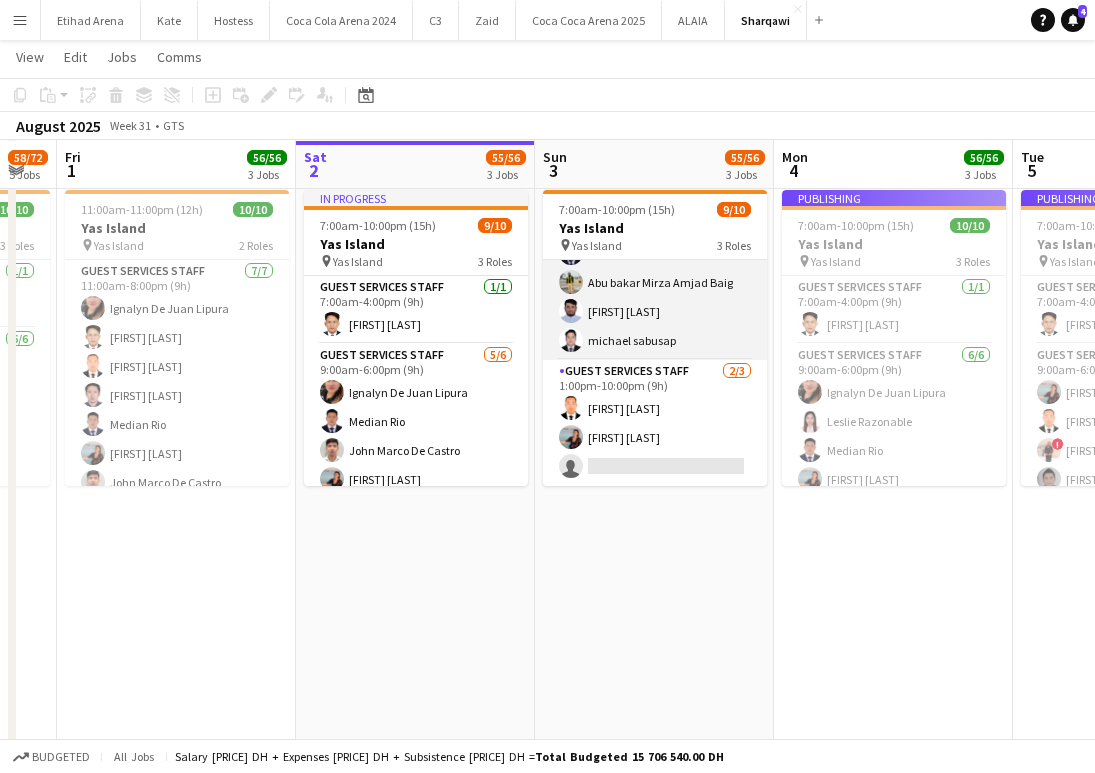 click on "Guest Services Staff   6/6   9:00am-6:00pm (9h)
[FIRST] [LAST] [FIRST] [LAST] [FIRST] [LAST] [FIRST] [LAST] [FIRST] [LAST] [FIRST] [LAST] [FIRST] [LAST]" at bounding box center (655, 253) 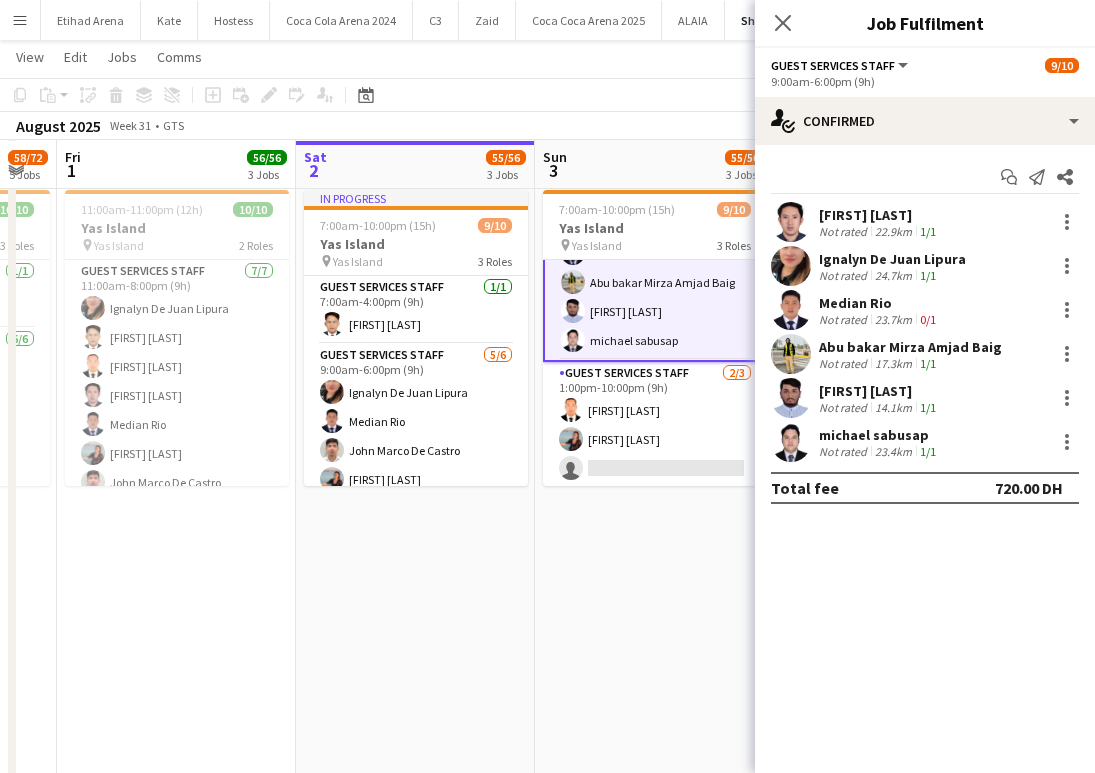 click at bounding box center [791, 398] 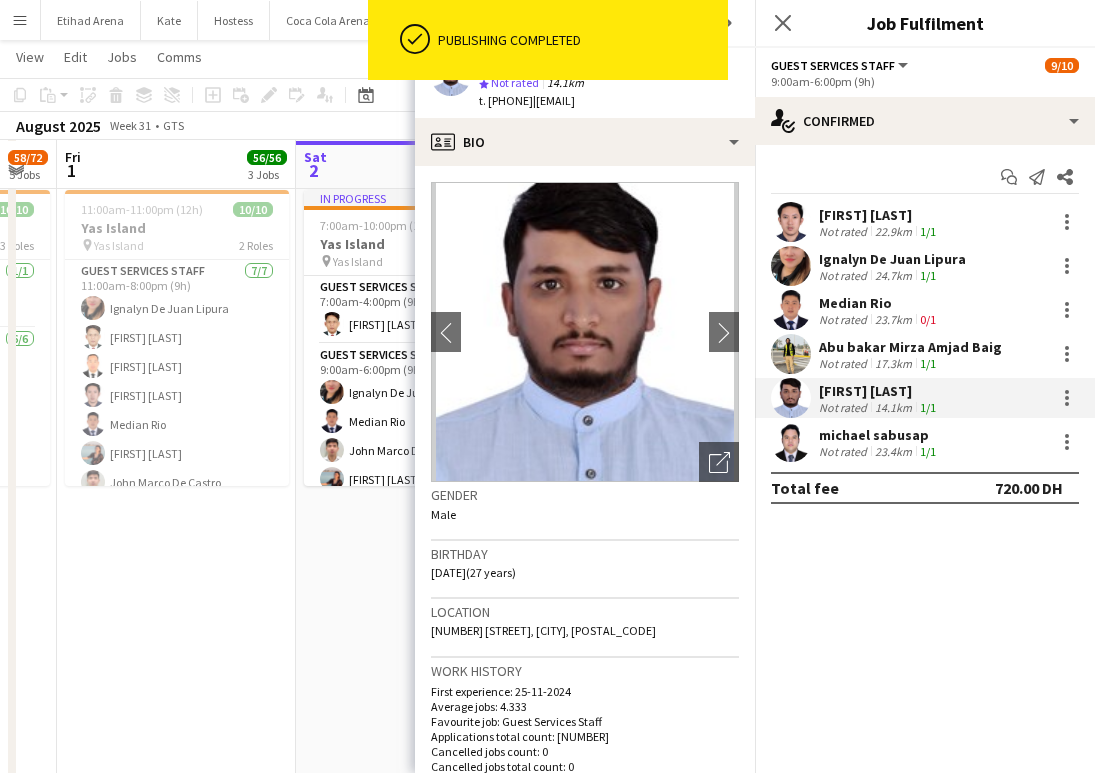 drag, startPoint x: 572, startPoint y: 103, endPoint x: 717, endPoint y: 104, distance: 145.00345 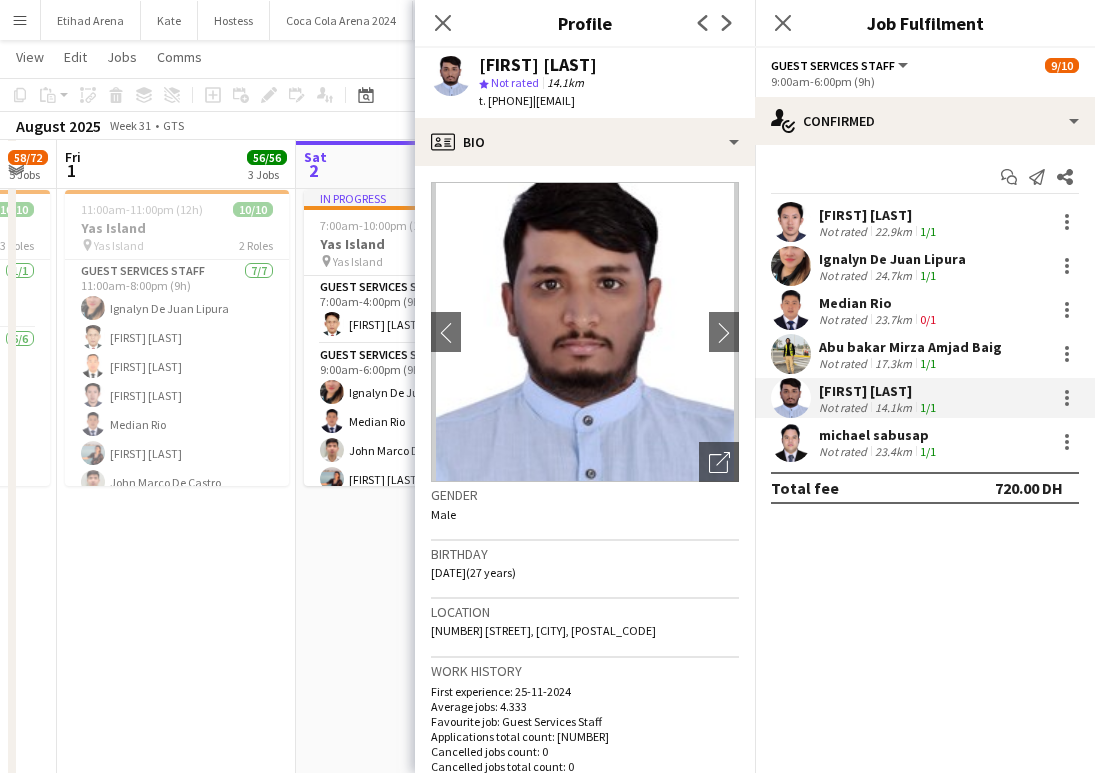 drag, startPoint x: 574, startPoint y: 104, endPoint x: 719, endPoint y: 99, distance: 145.08618 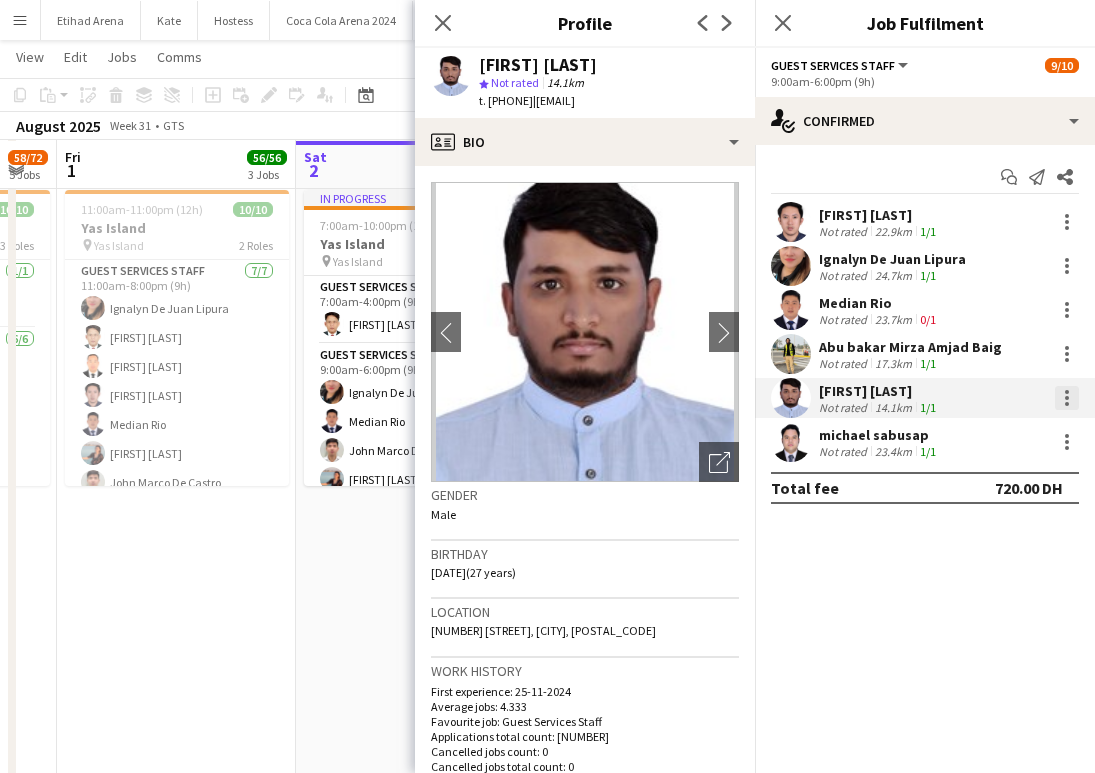 click at bounding box center (1067, 398) 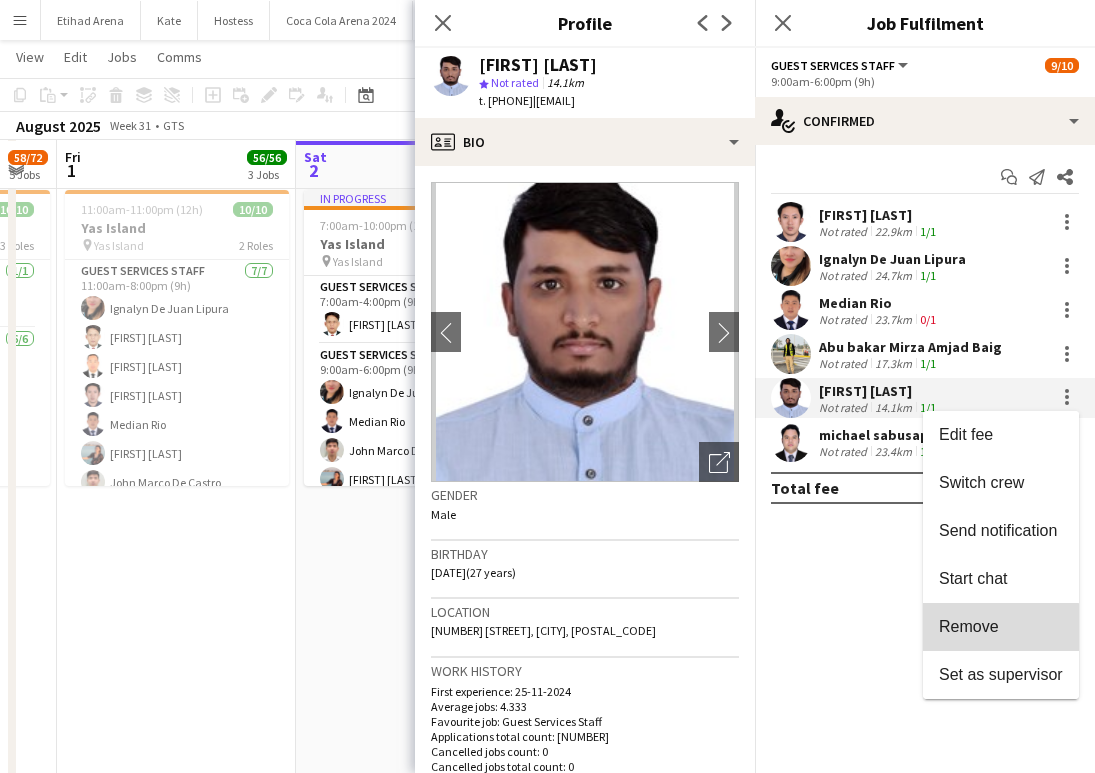 click on "Remove" at bounding box center [969, 626] 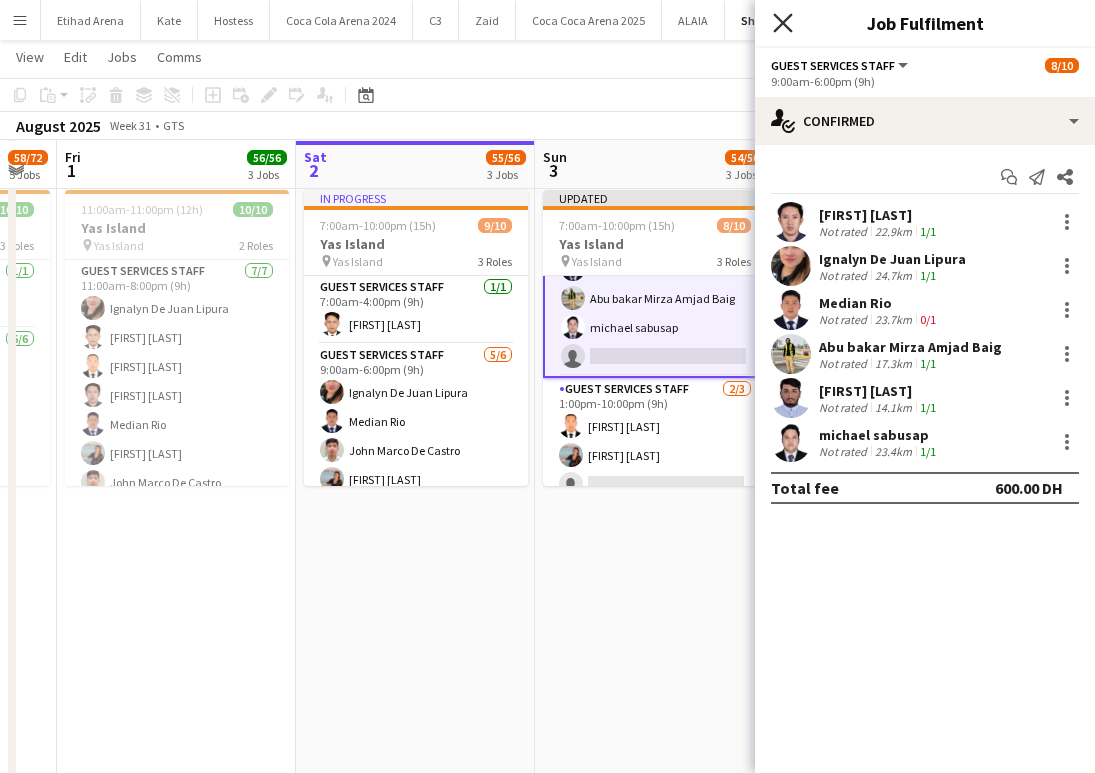 click 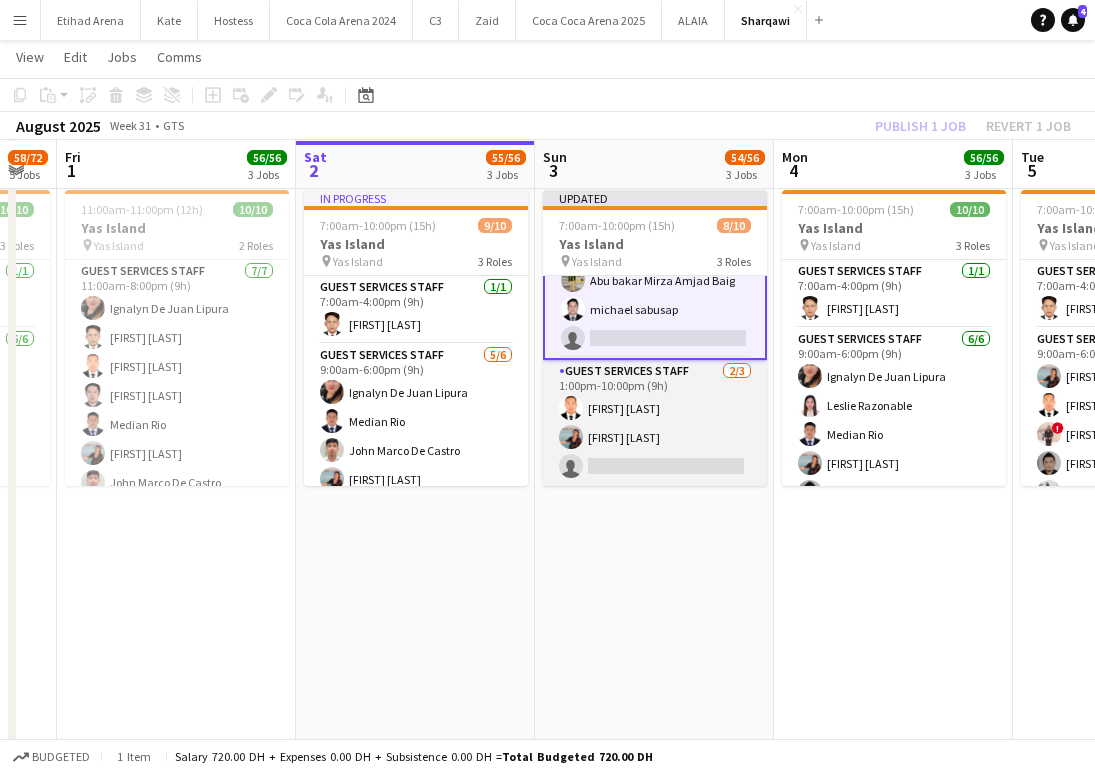 click on "Guest Services Staff   2/3   1:00pm-10:00pm (9h)
Bonifacio Jr Buan Camille Decastro
single-neutral-actions" at bounding box center (655, 423) 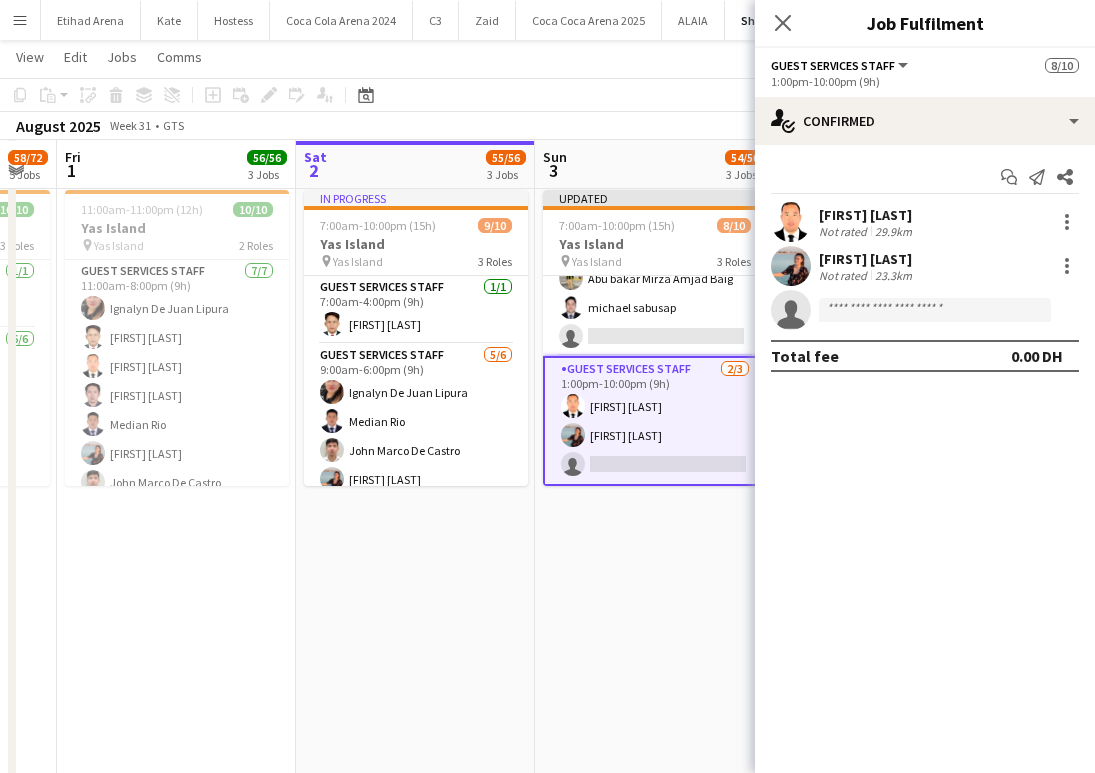 scroll, scrollTop: 199, scrollLeft: 0, axis: vertical 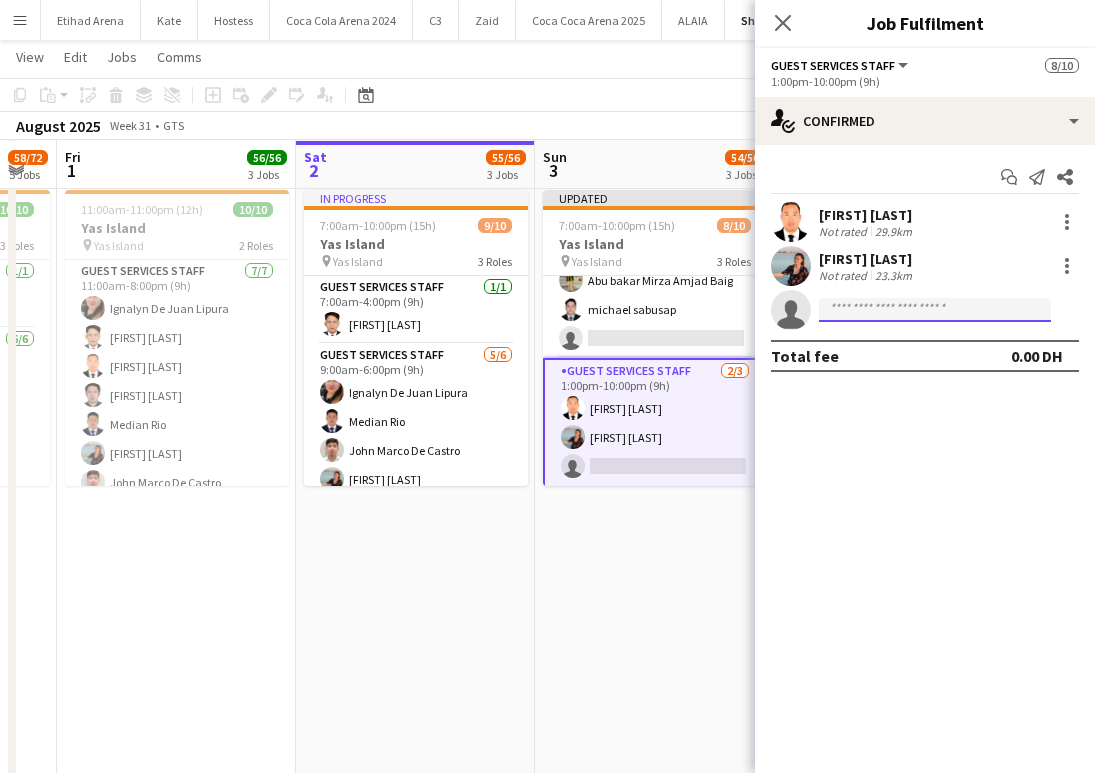 click 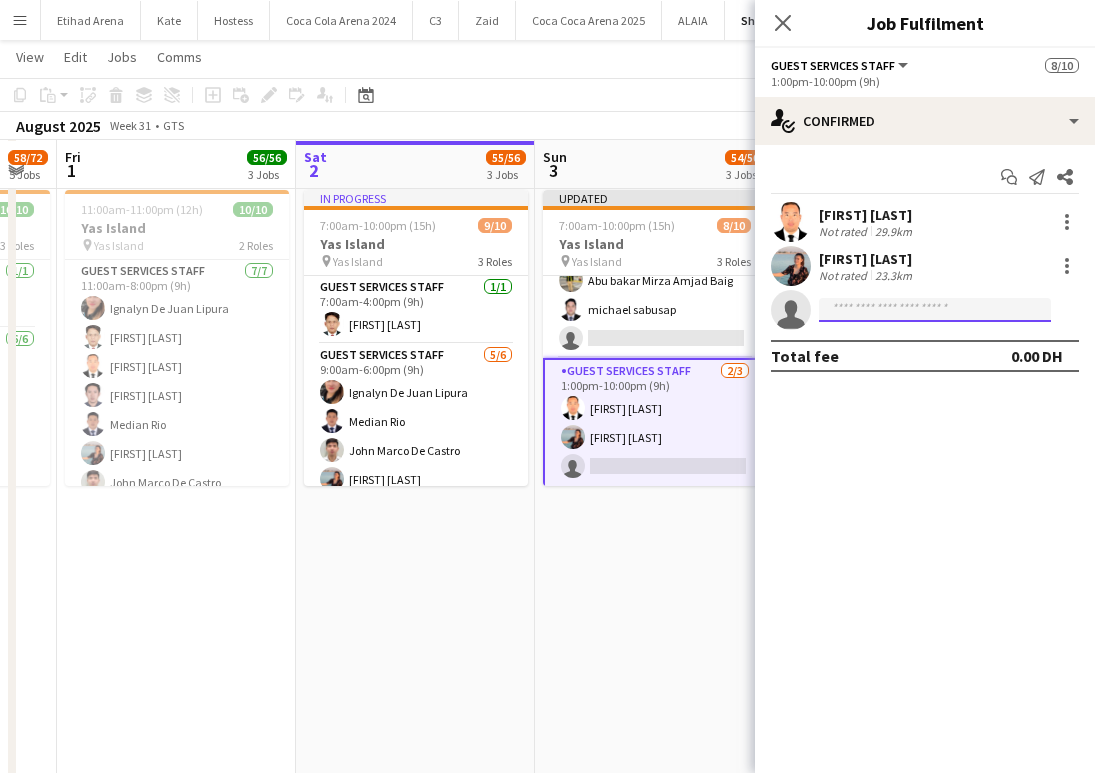 paste on "**********" 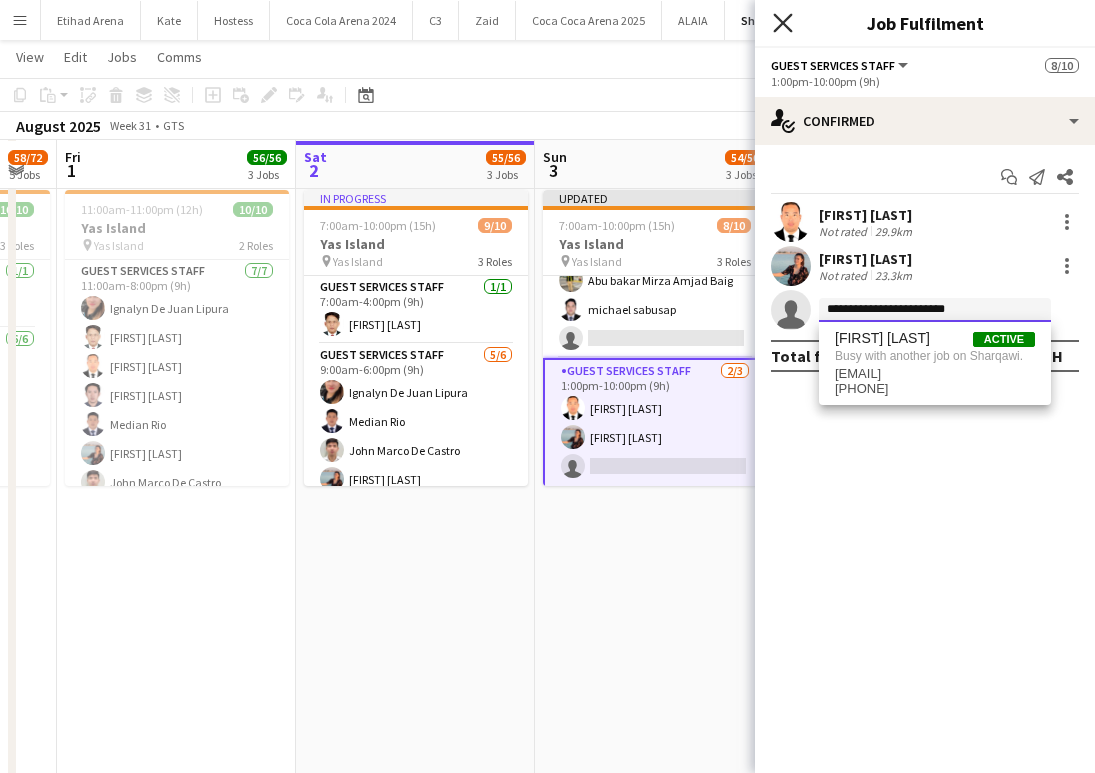 type on "**********" 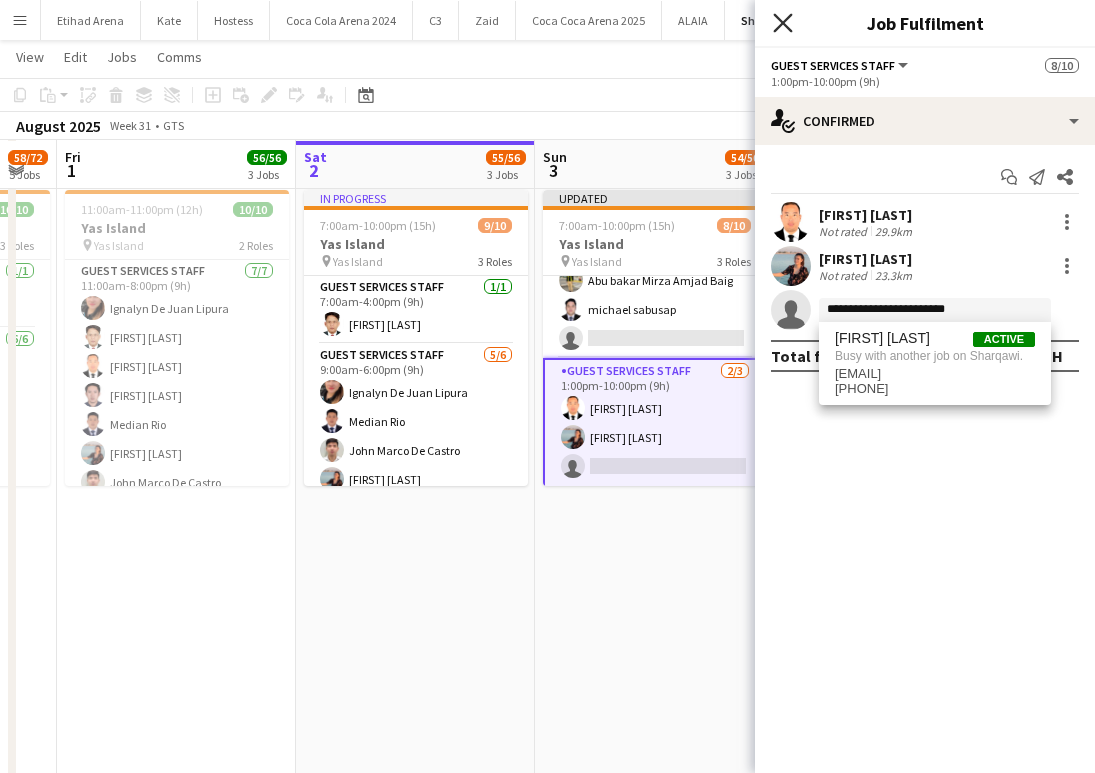 click on "Close pop-in" 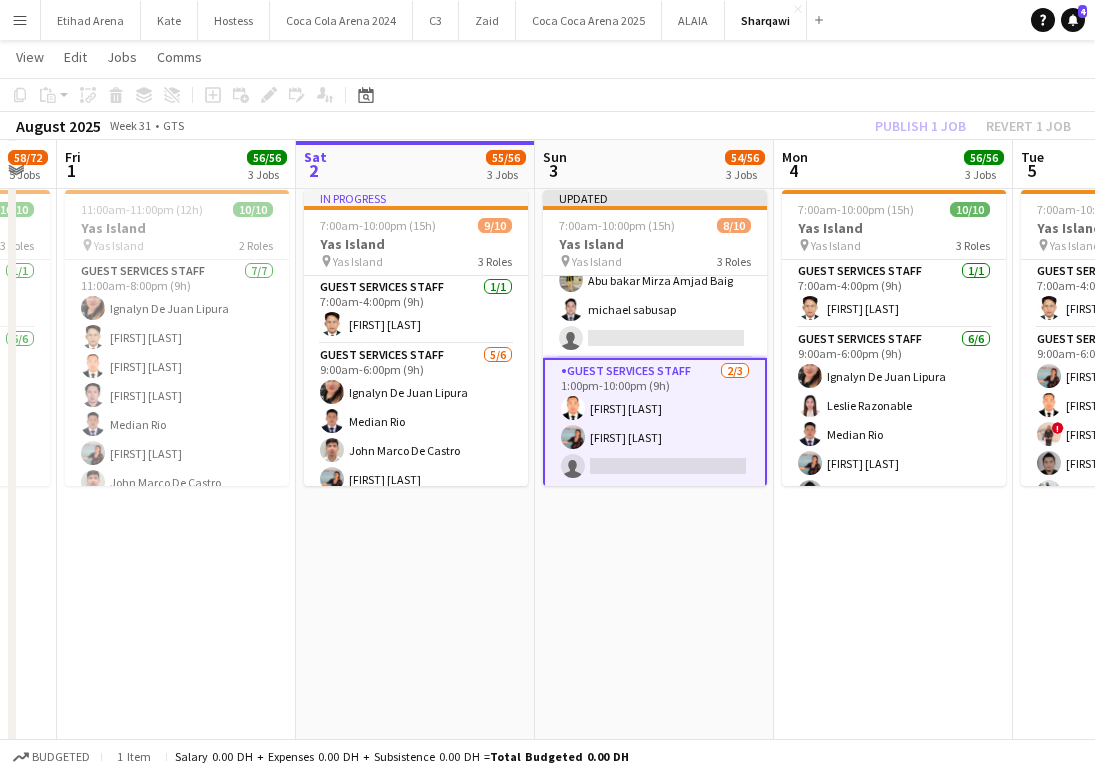 click on "Publish 1 job   Revert 1 job" 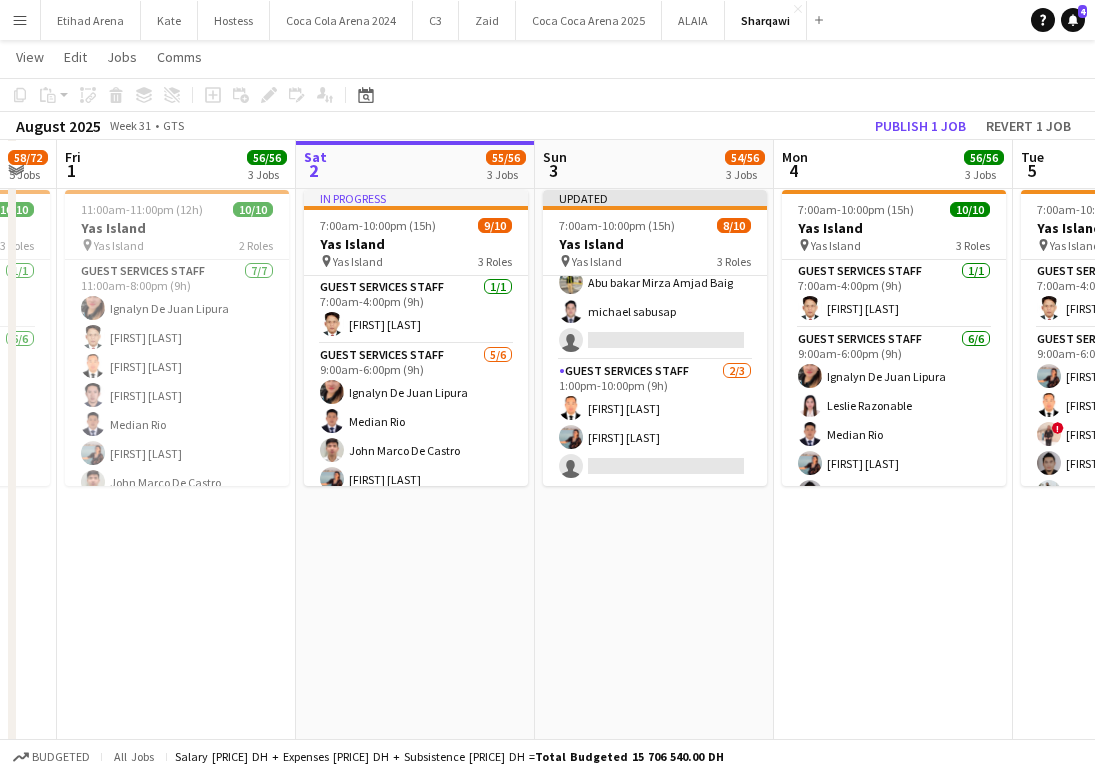 scroll, scrollTop: 197, scrollLeft: 0, axis: vertical 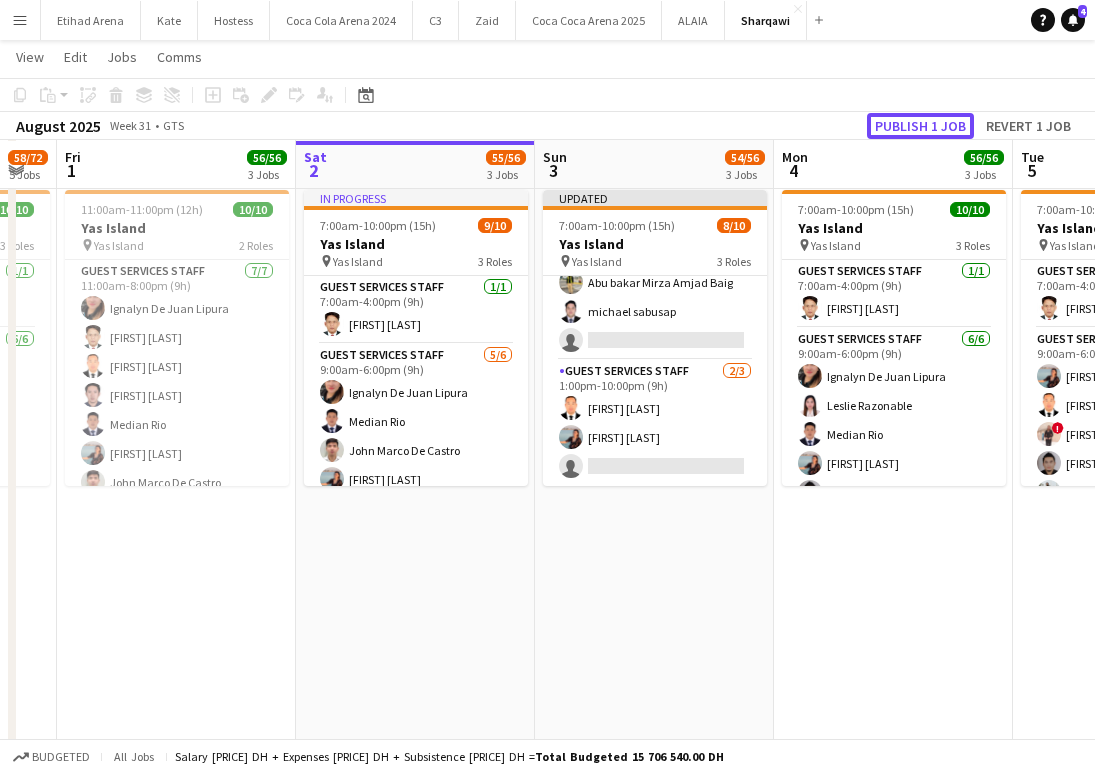 click on "Publish 1 job" 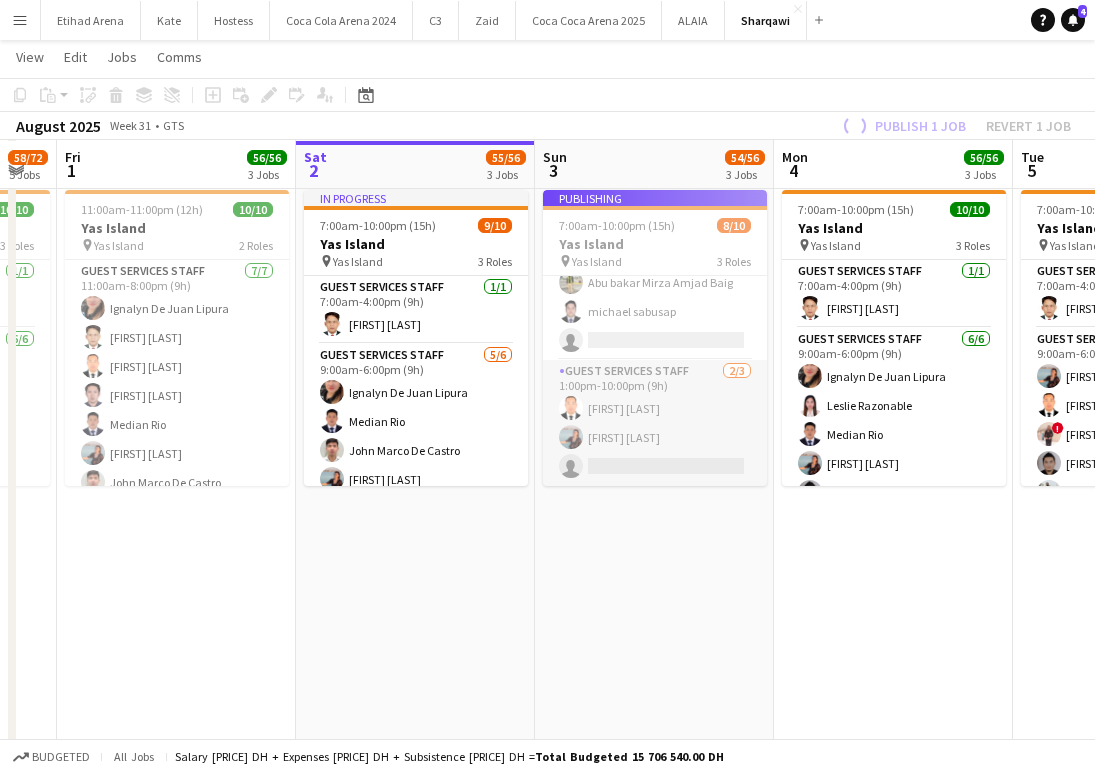 scroll, scrollTop: 181, scrollLeft: 0, axis: vertical 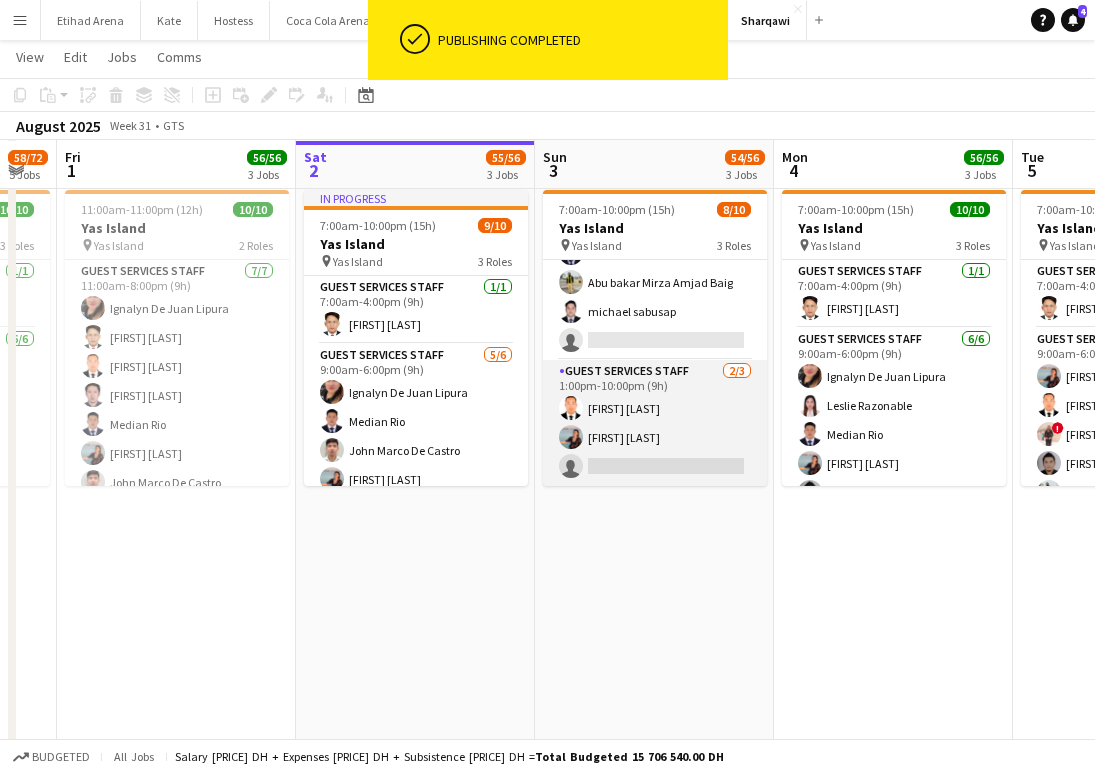 click on "Guest Services Staff   2/3   1:00pm-10:00pm (9h)
Bonifacio Jr Buan Camille Decastro
single-neutral-actions" at bounding box center [655, 423] 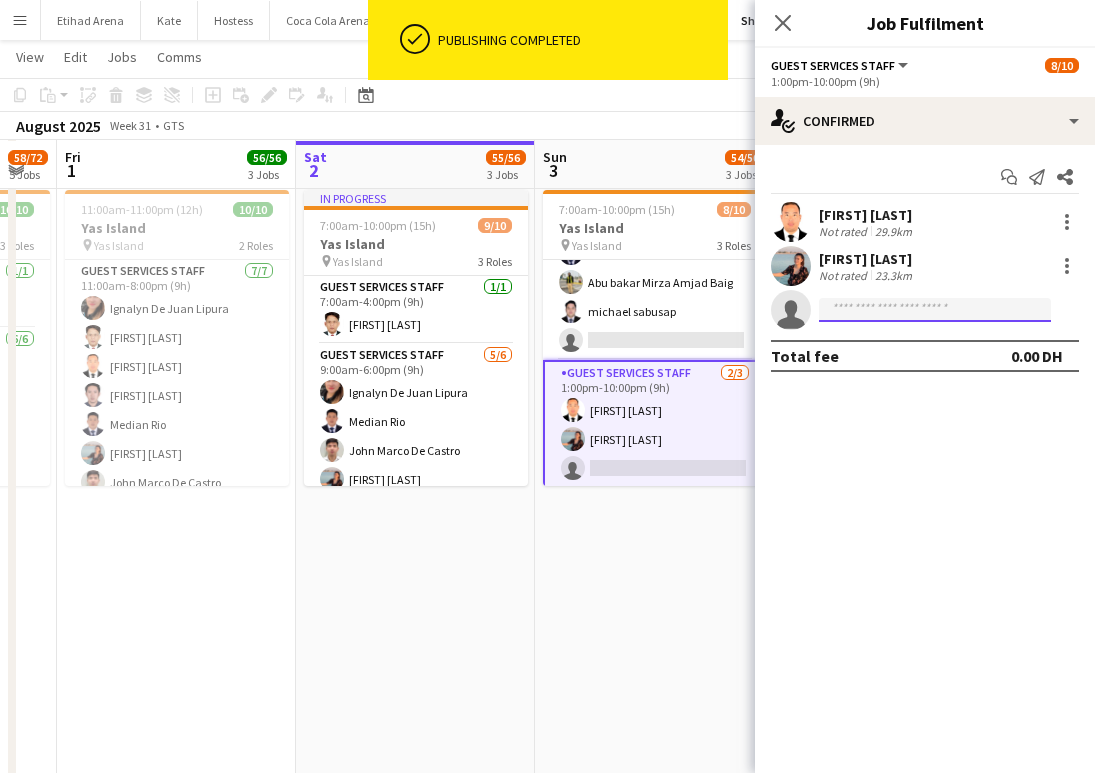 click 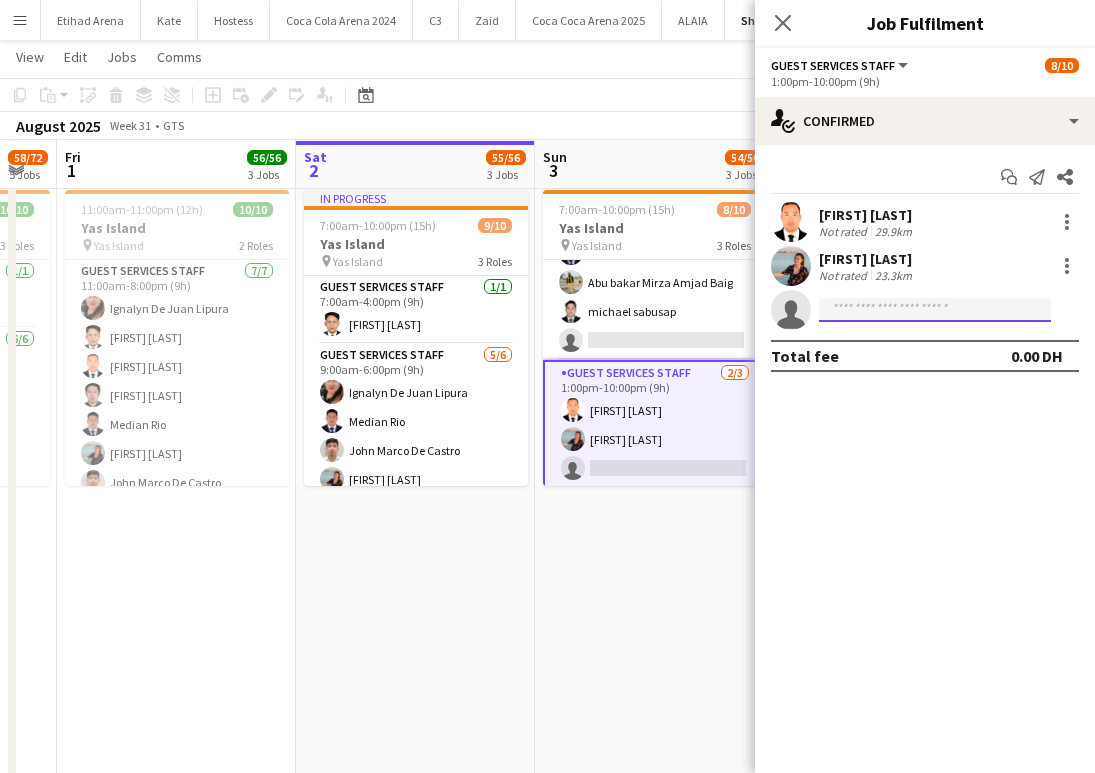 paste on "**********" 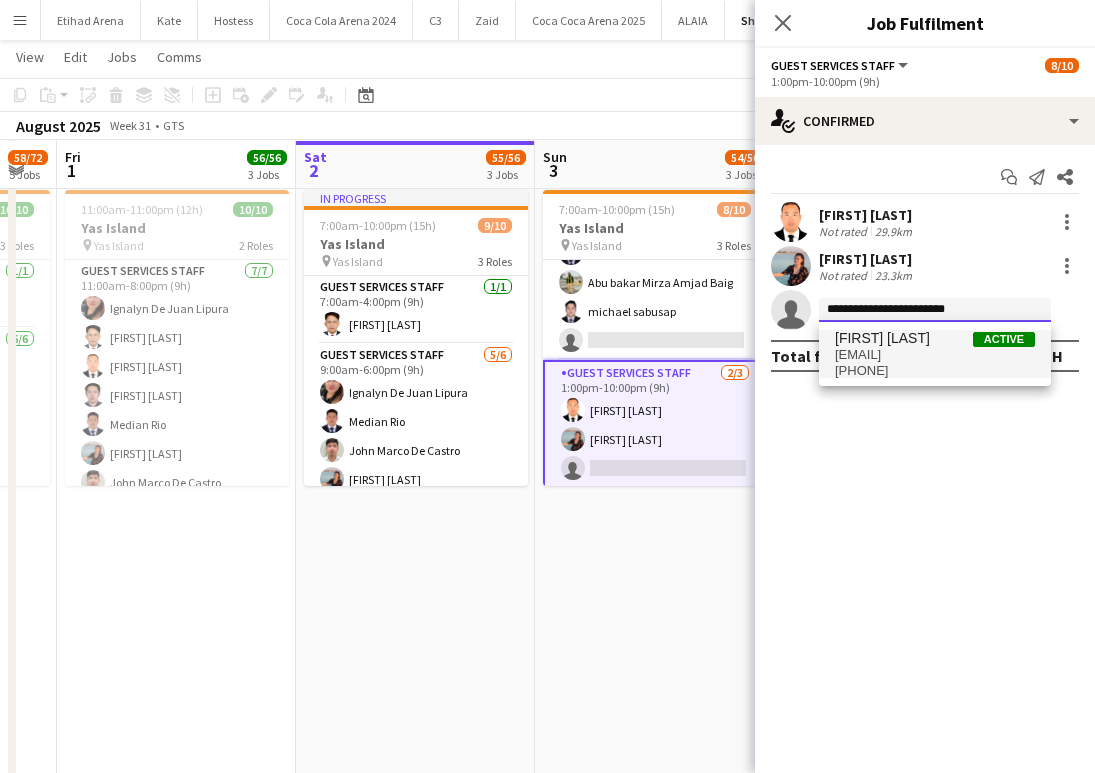 type on "**********" 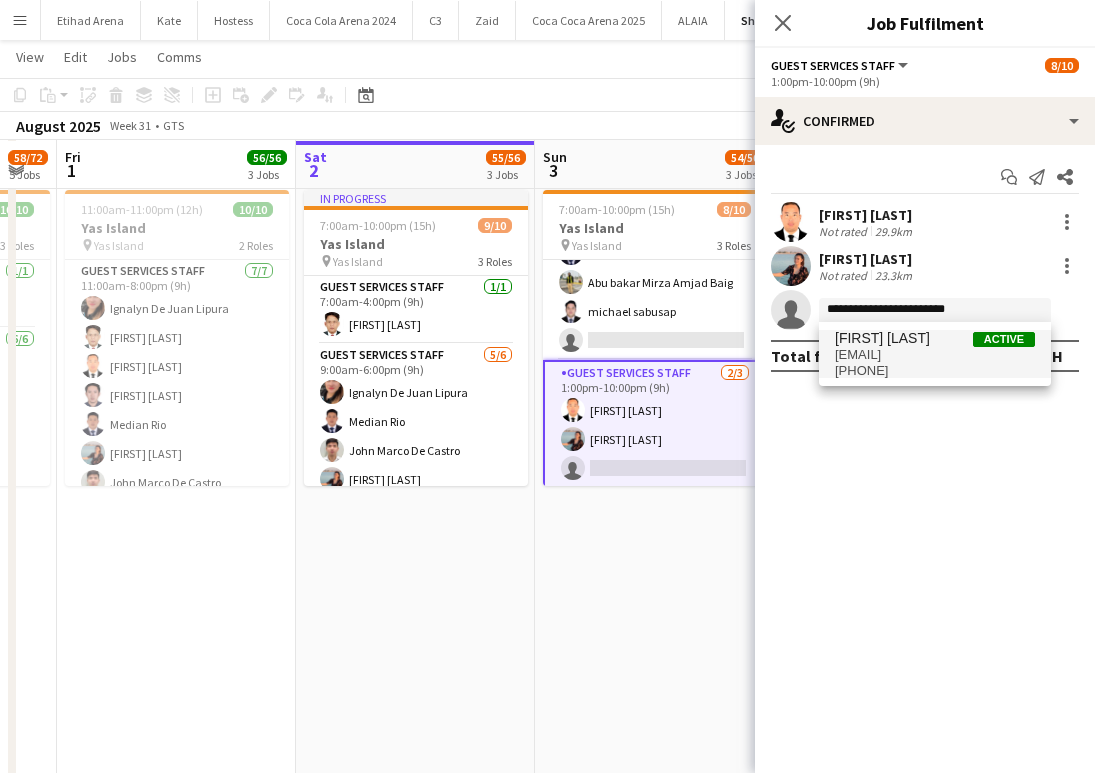 click on "[EMAIL]" at bounding box center [935, 355] 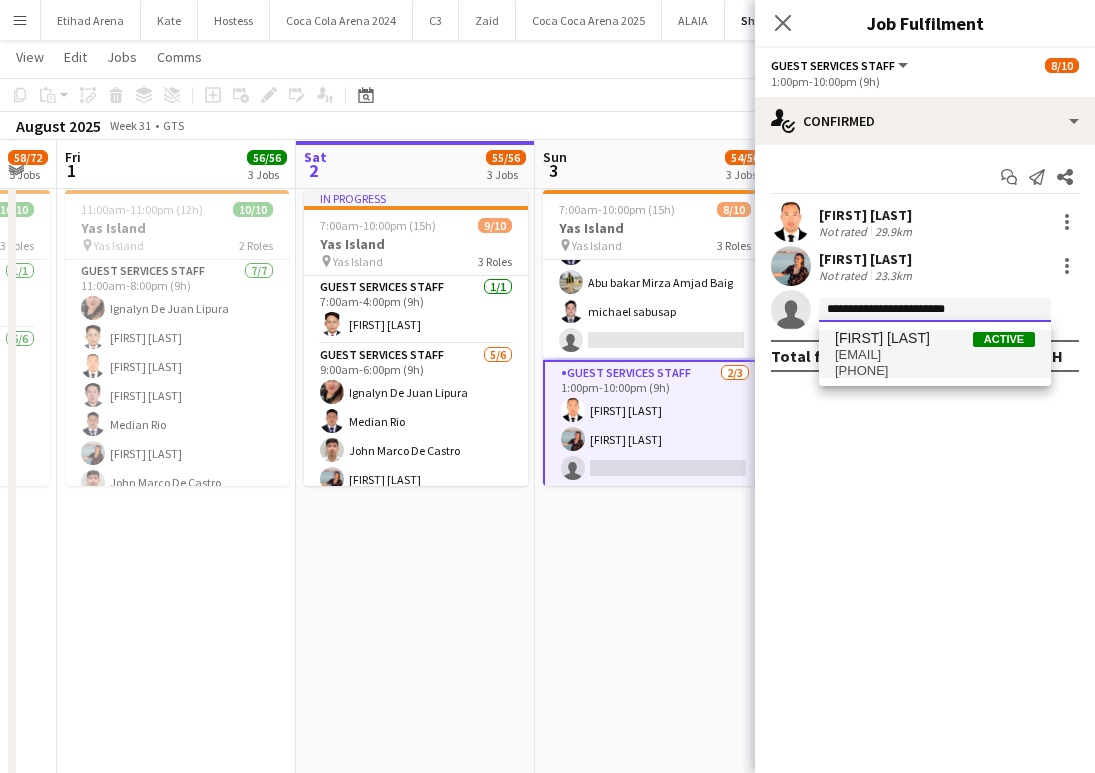 type 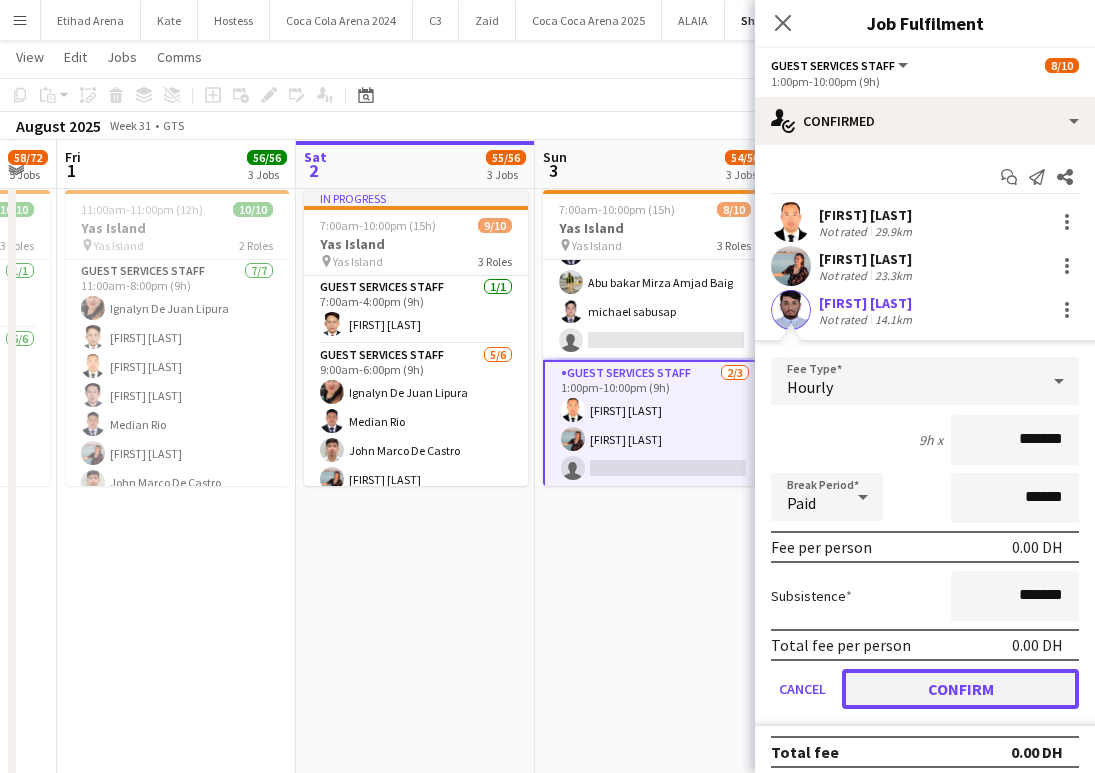 click on "Confirm" at bounding box center (960, 689) 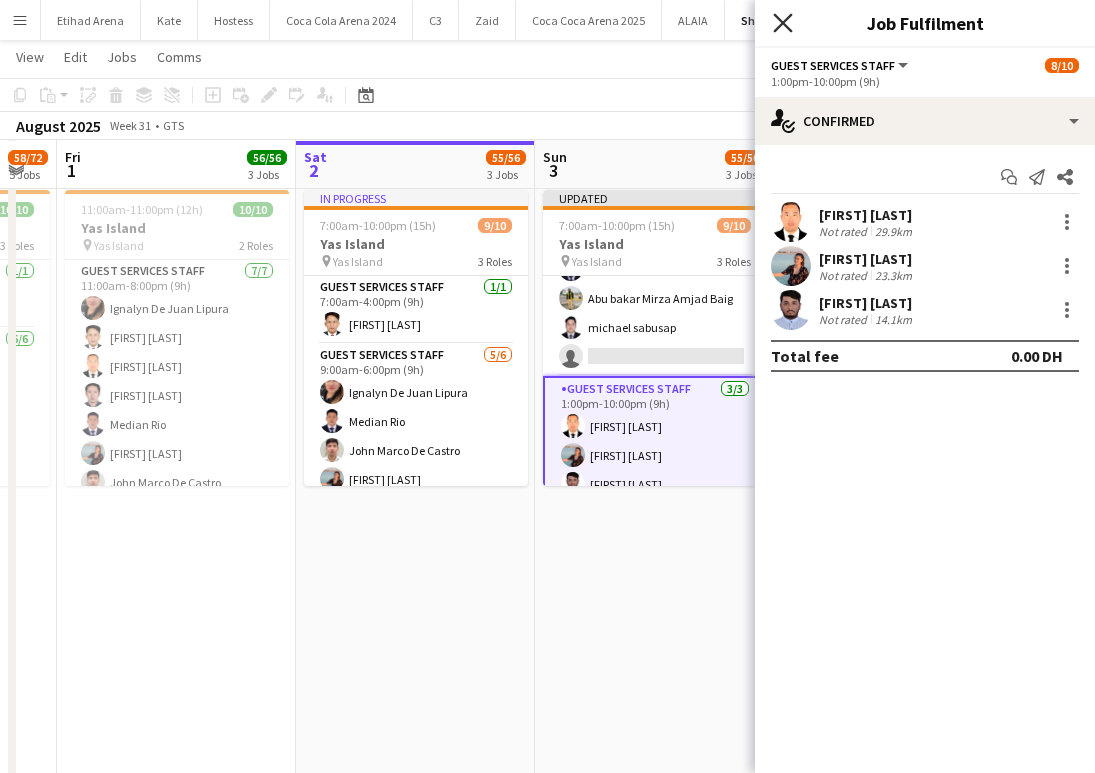 click on "Close pop-in" 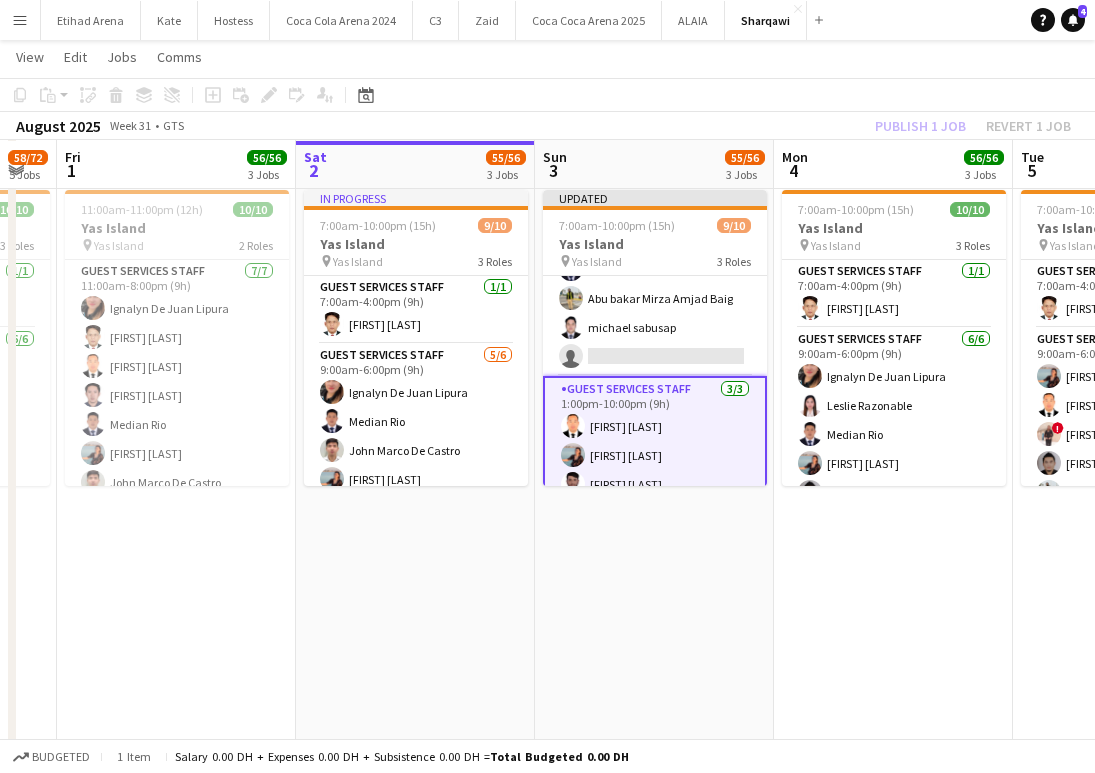 click on "Publish 1 job   Revert 1 job" 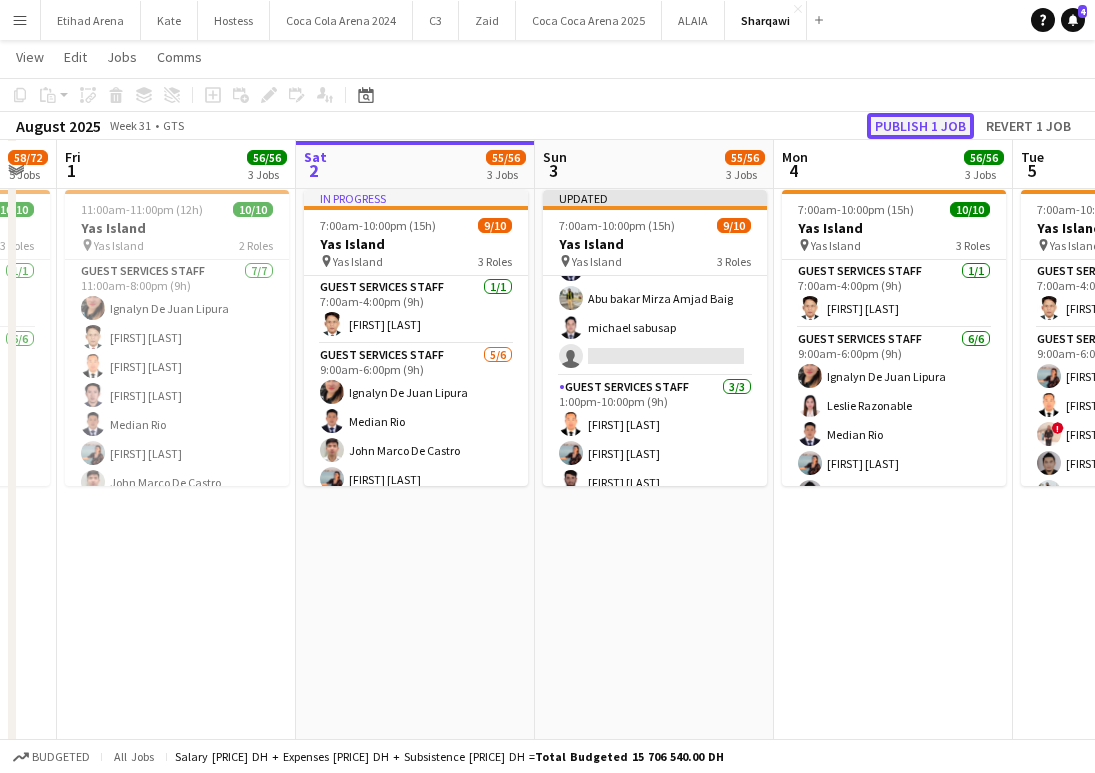 click on "Publish 1 job" 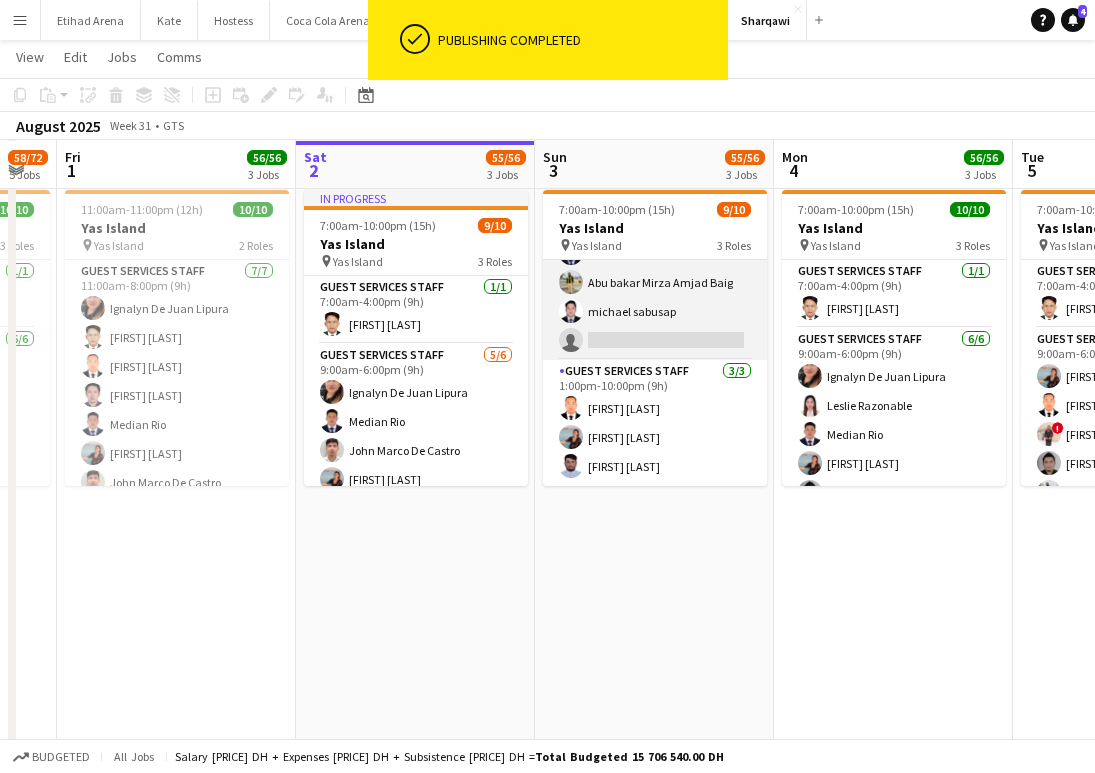 click on "[ROLE]   [COUNT]/[TOTAL]   [TIME]
[FIRST] [LAST] [FIRST] [LAST] [FIRST] [LAST] [FIRST] [LAST] [FIRST] [LAST]
single-neutral-actions" at bounding box center (655, 253) 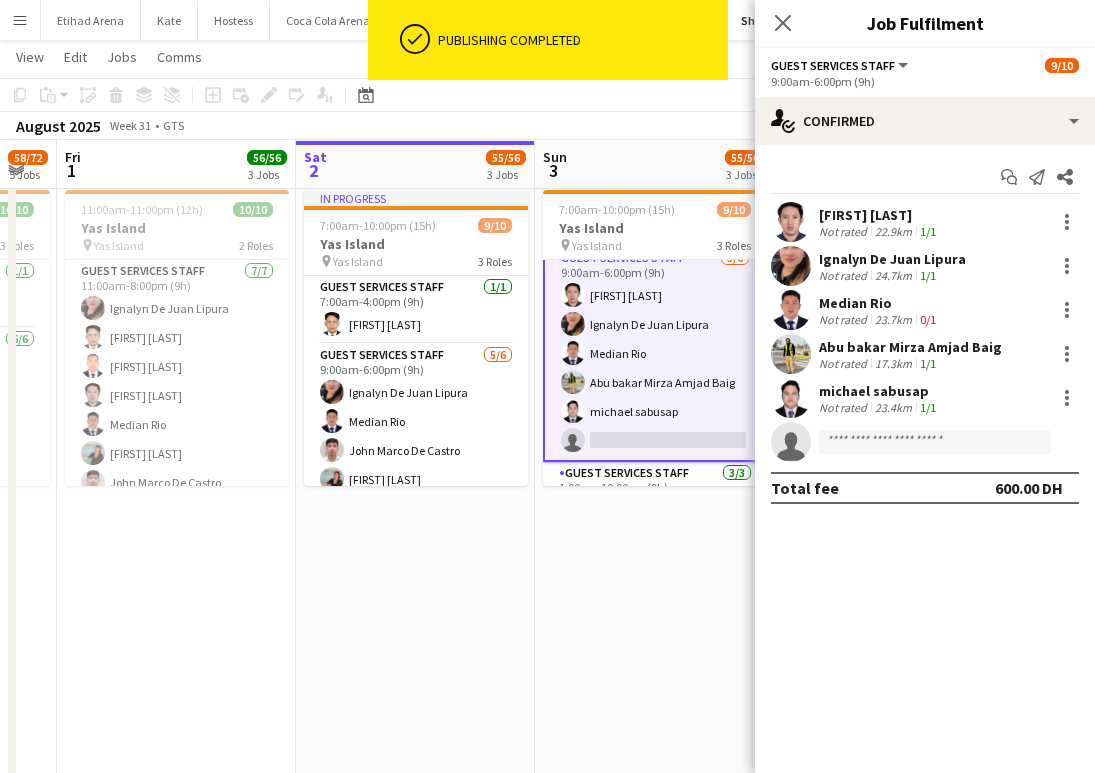 scroll, scrollTop: 84, scrollLeft: 0, axis: vertical 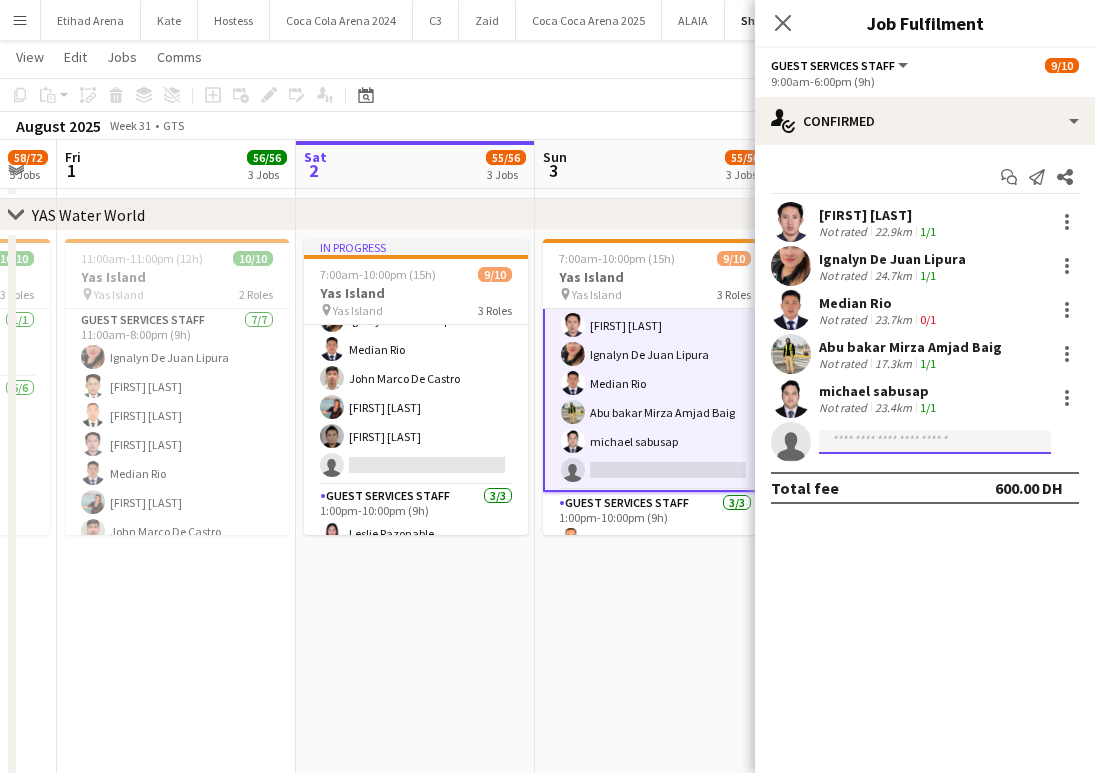 click 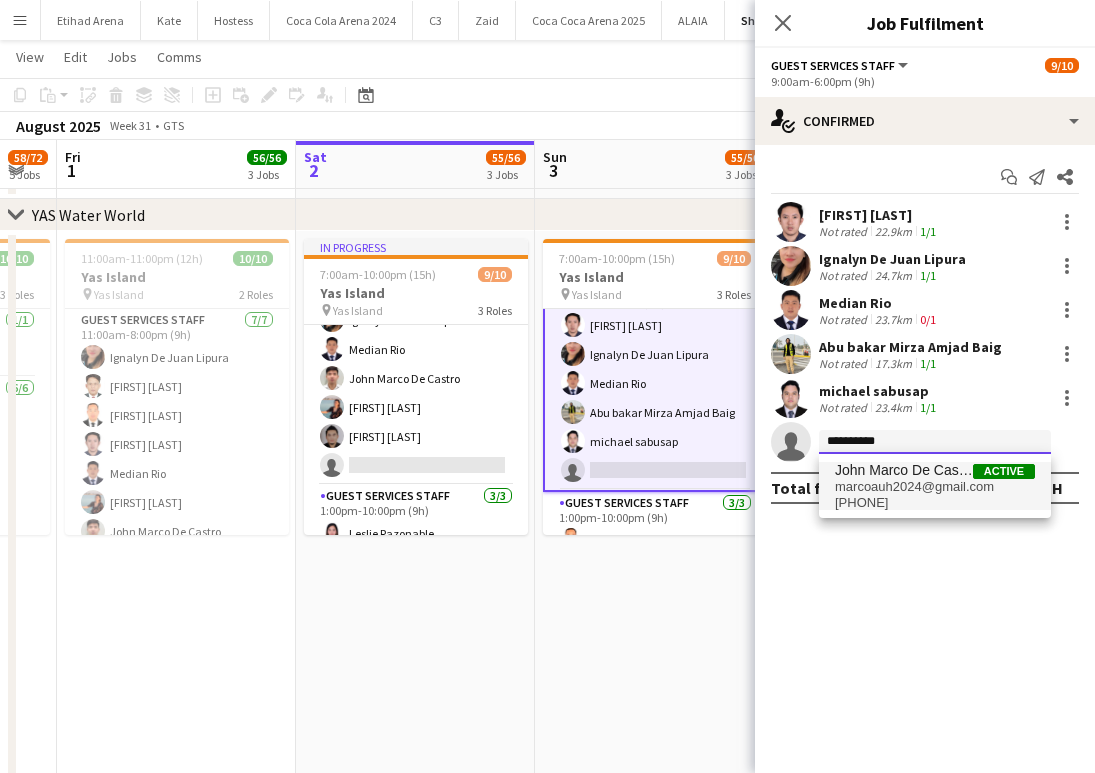 type on "**********" 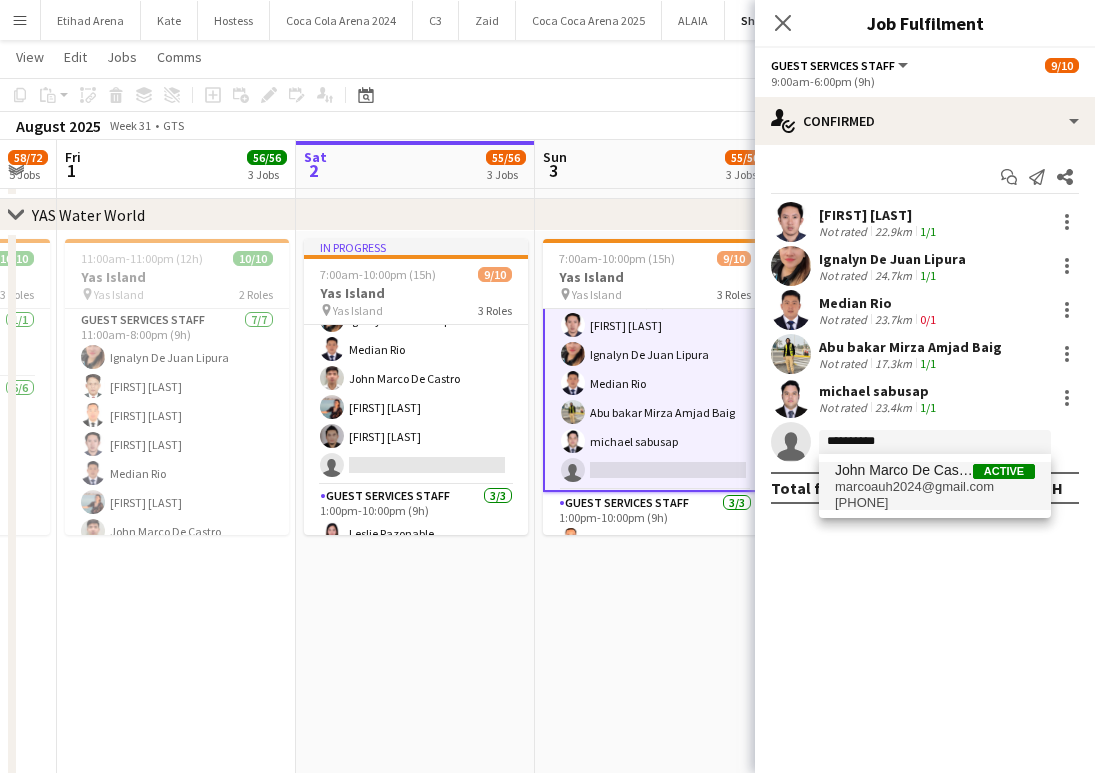 click on "John Marco De Castro" at bounding box center [904, 470] 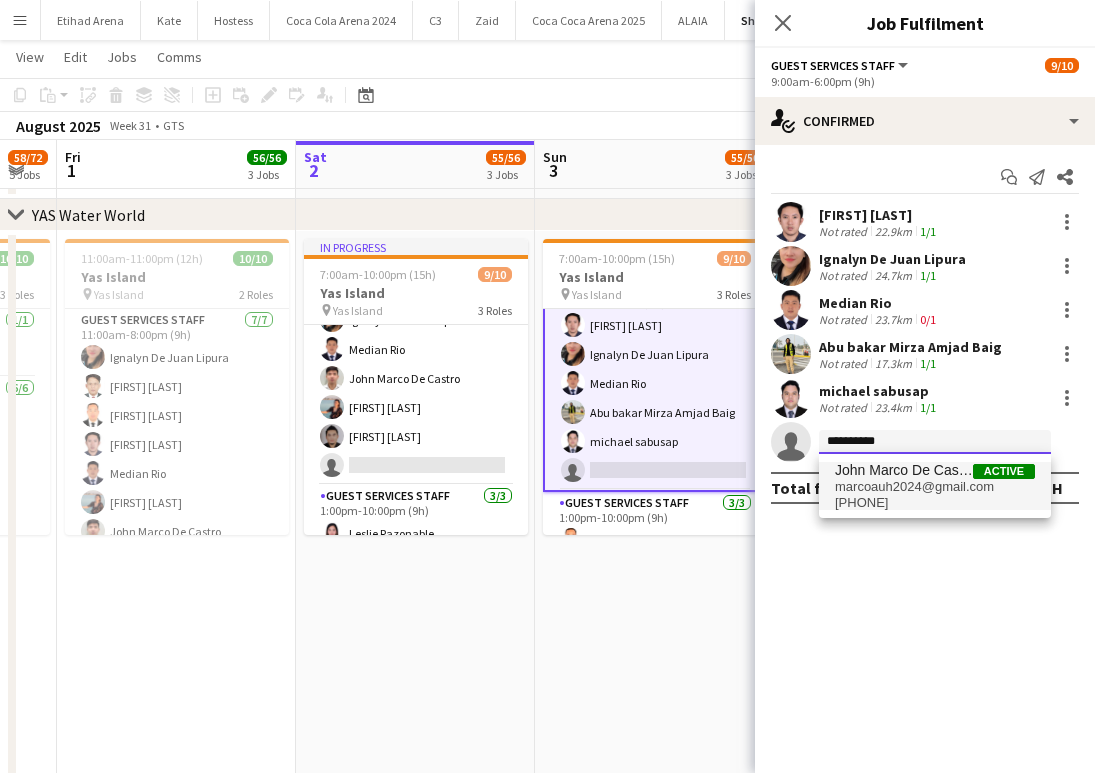 type 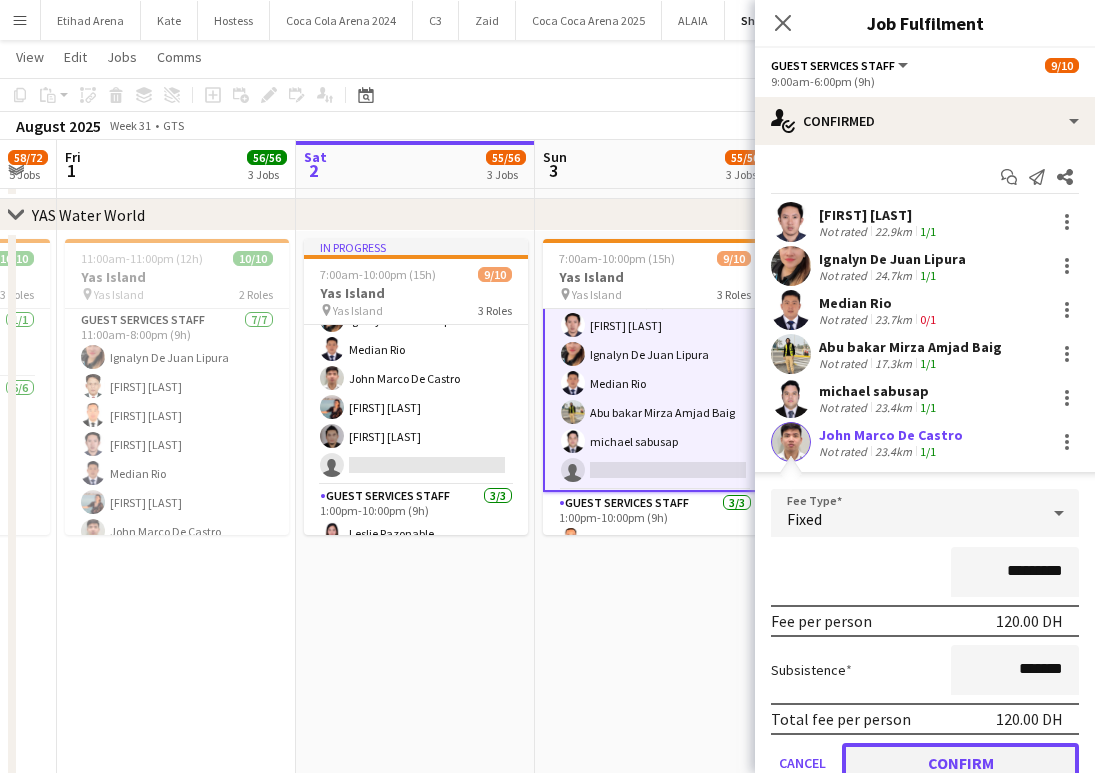 click on "Confirm" at bounding box center (960, 763) 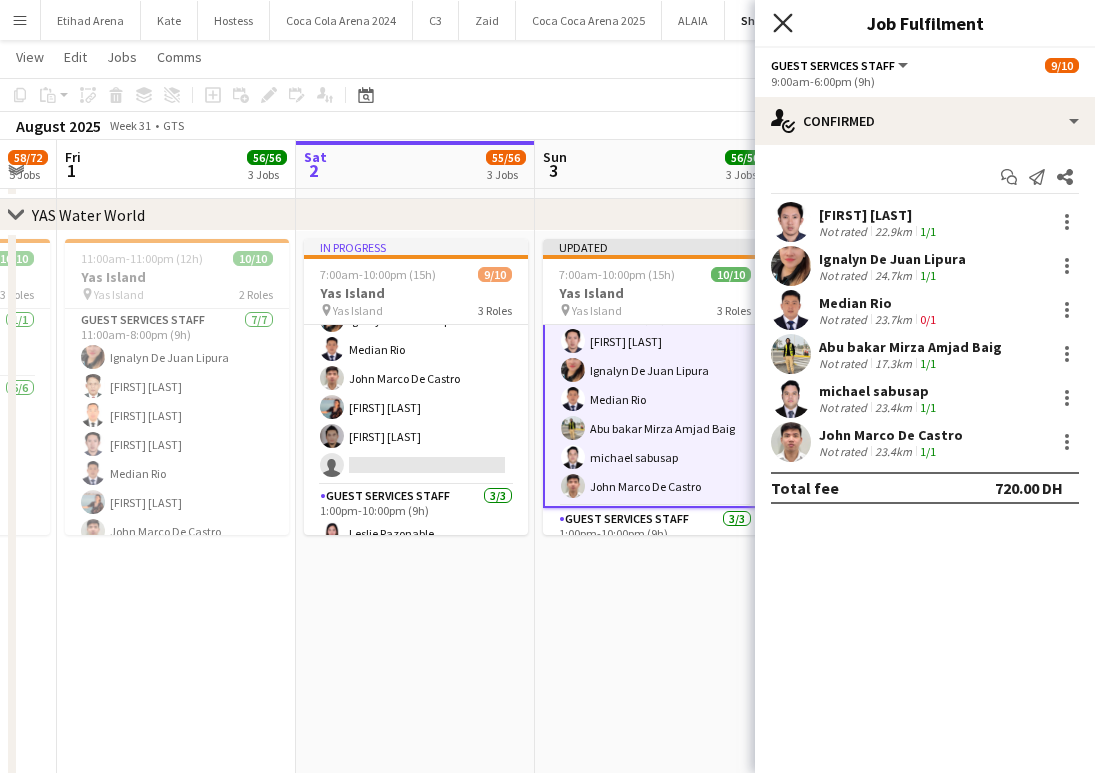 click on "Close pop-in" 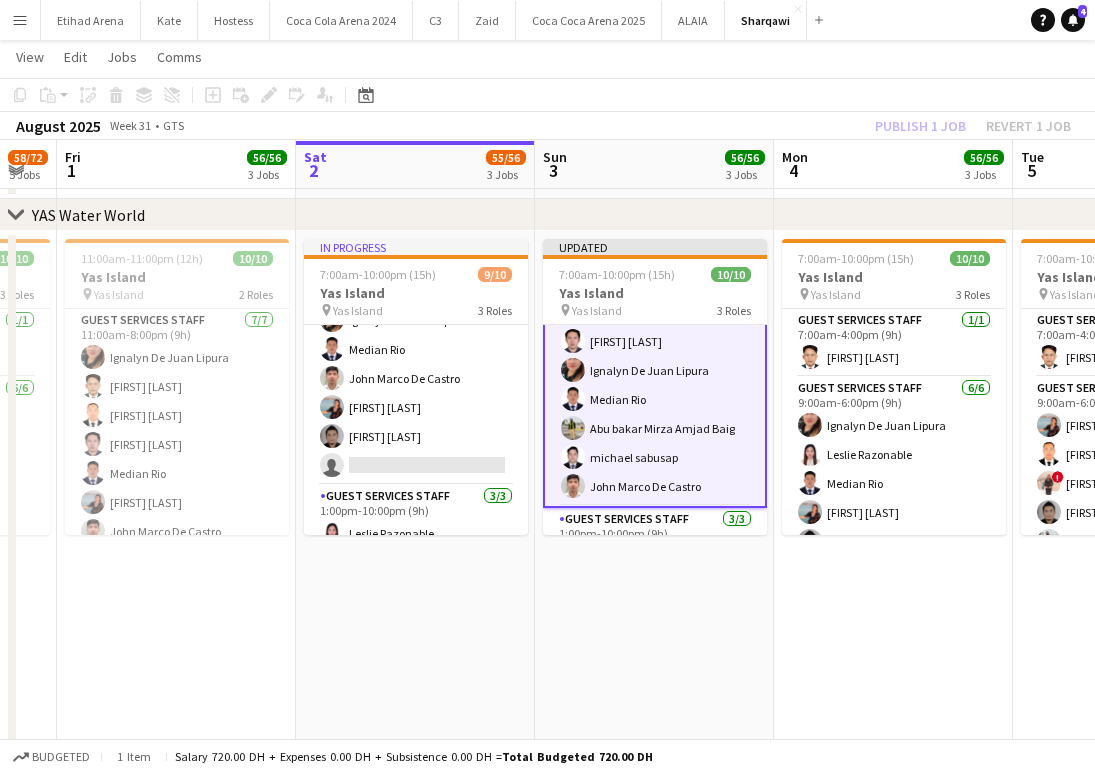 click on "Publish 1 job   Revert 1 job" 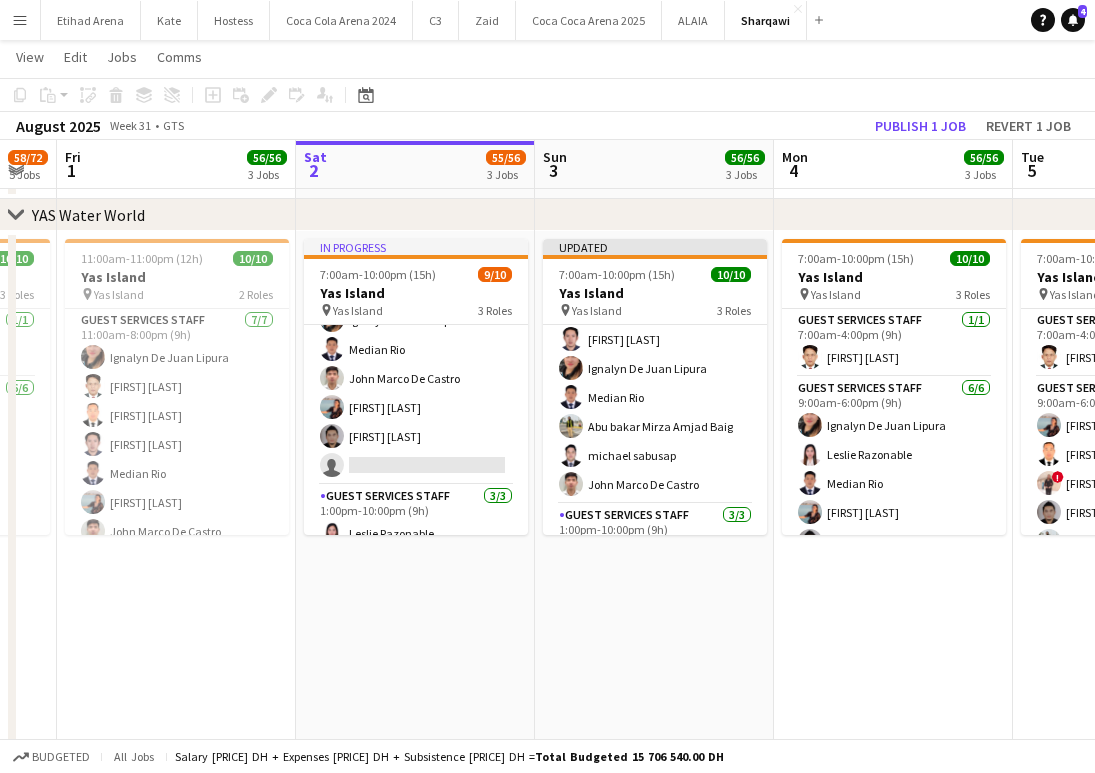 scroll, scrollTop: 100, scrollLeft: 0, axis: vertical 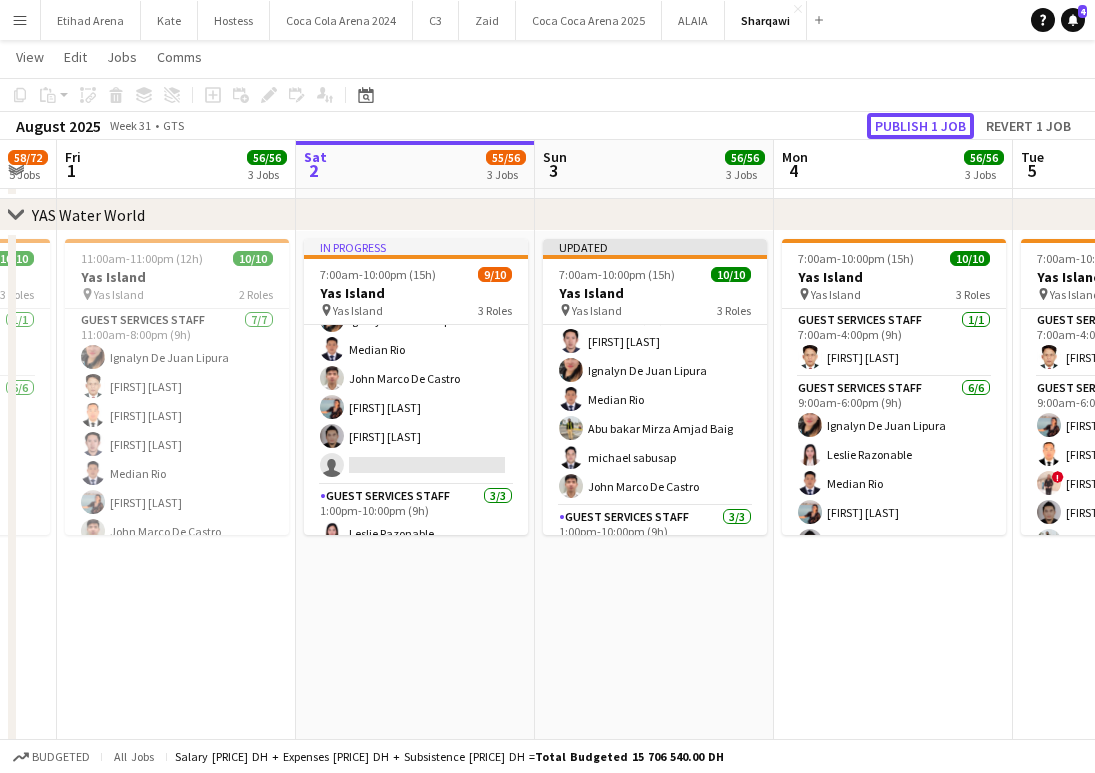 click on "Publish 1 job" 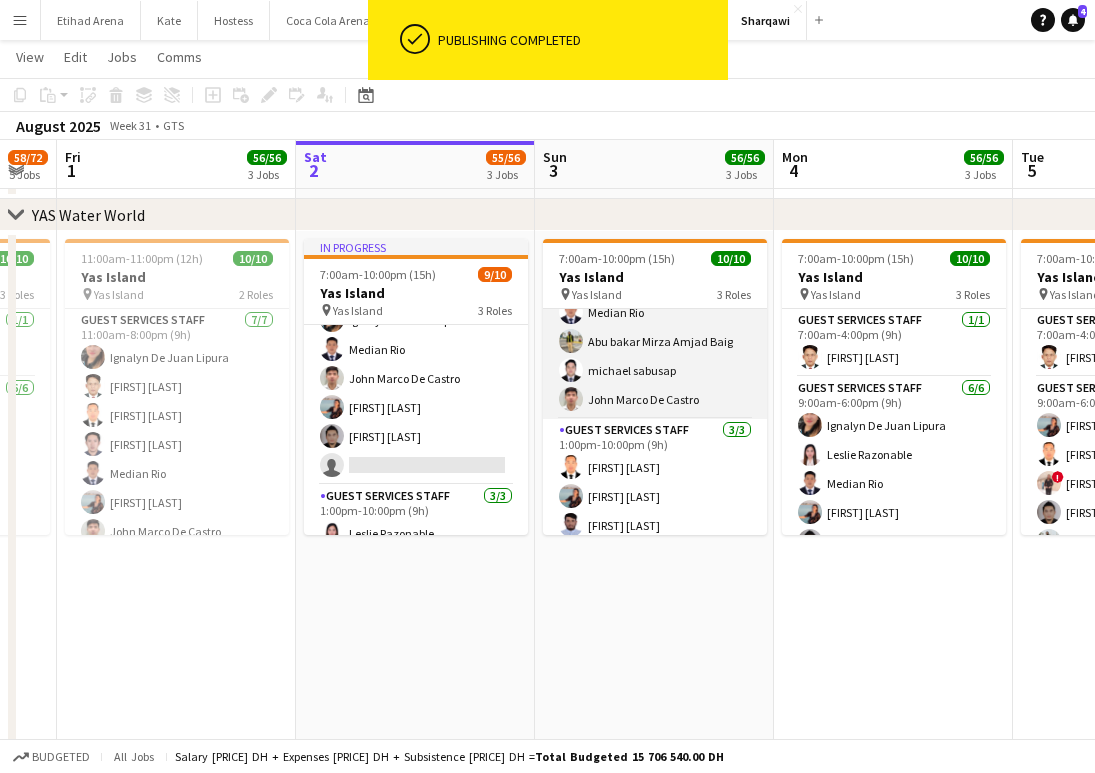 scroll, scrollTop: 181, scrollLeft: 0, axis: vertical 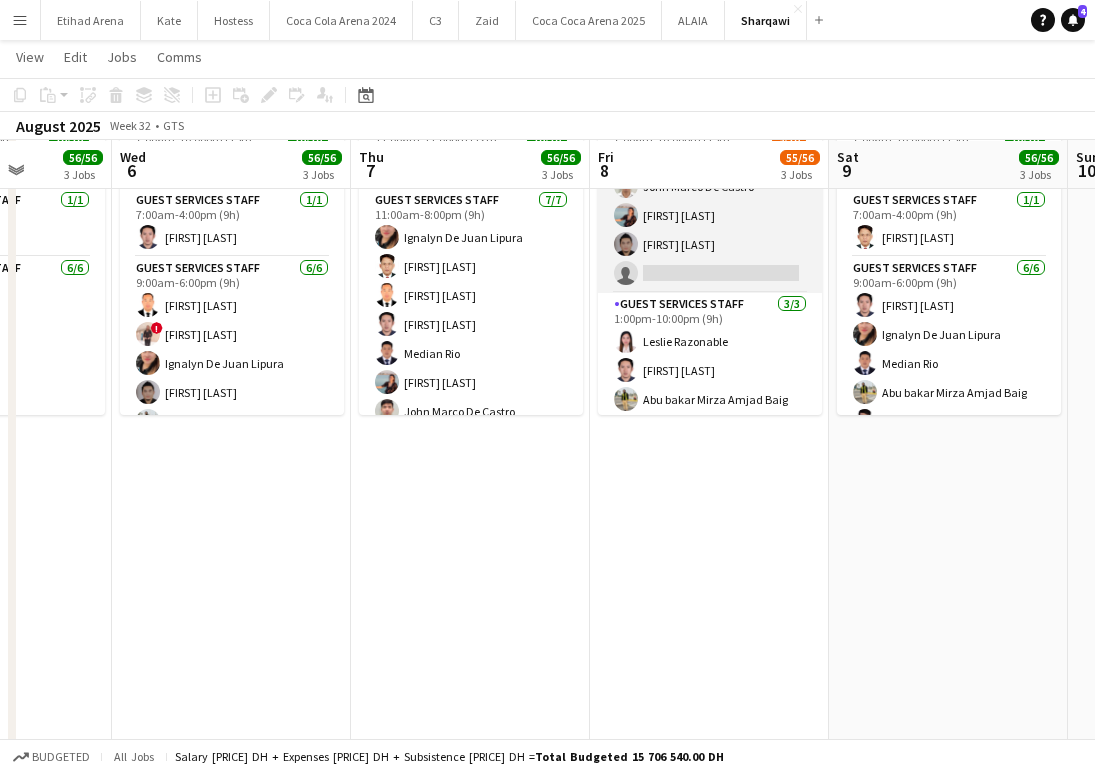 click on "Guest Services Staff   5/6   9:00am-6:00pm (9h)
[FIRST] [LAST] [FIRST] [LAST] [FIRST] [LAST] [FIRST] [LAST] [FIRST] [LAST]
single-neutral-actions" at bounding box center (710, 186) 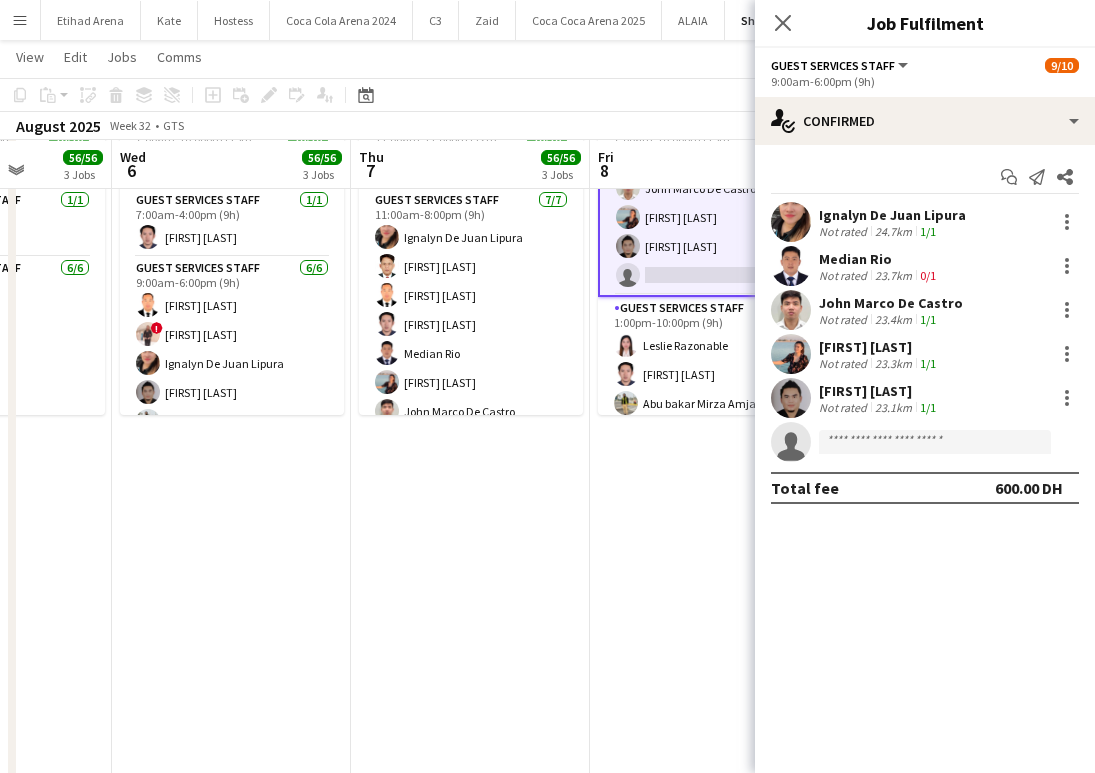 scroll, scrollTop: 179, scrollLeft: 0, axis: vertical 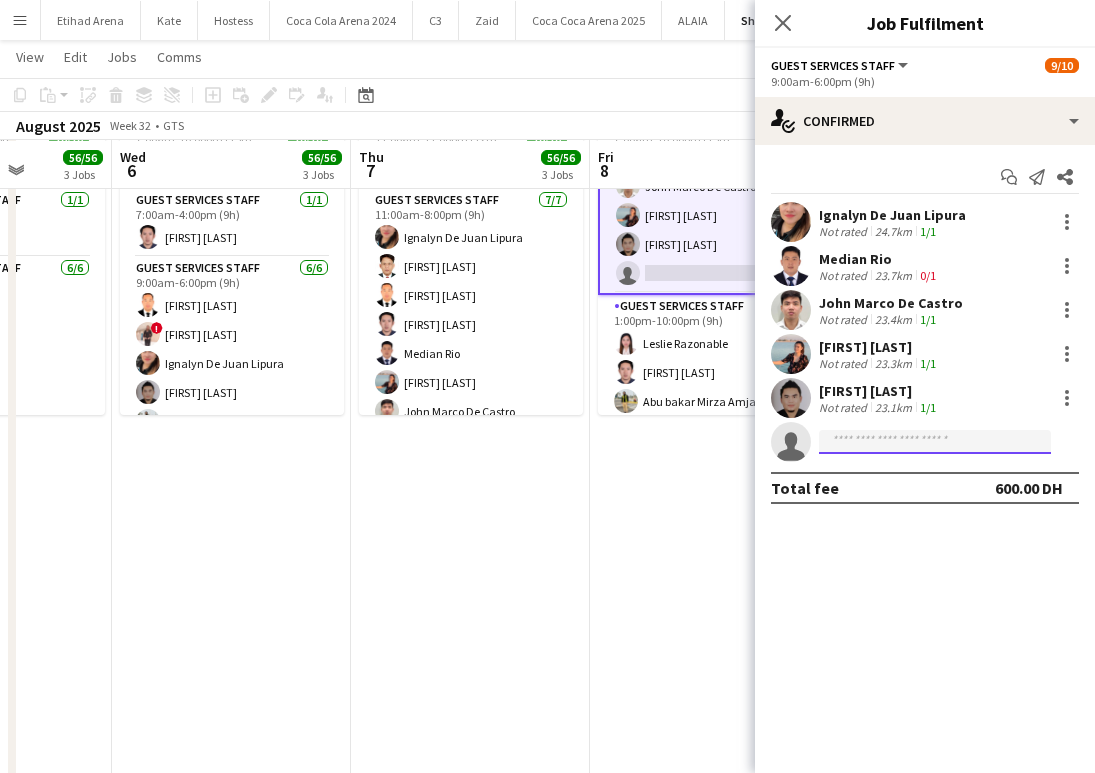 click 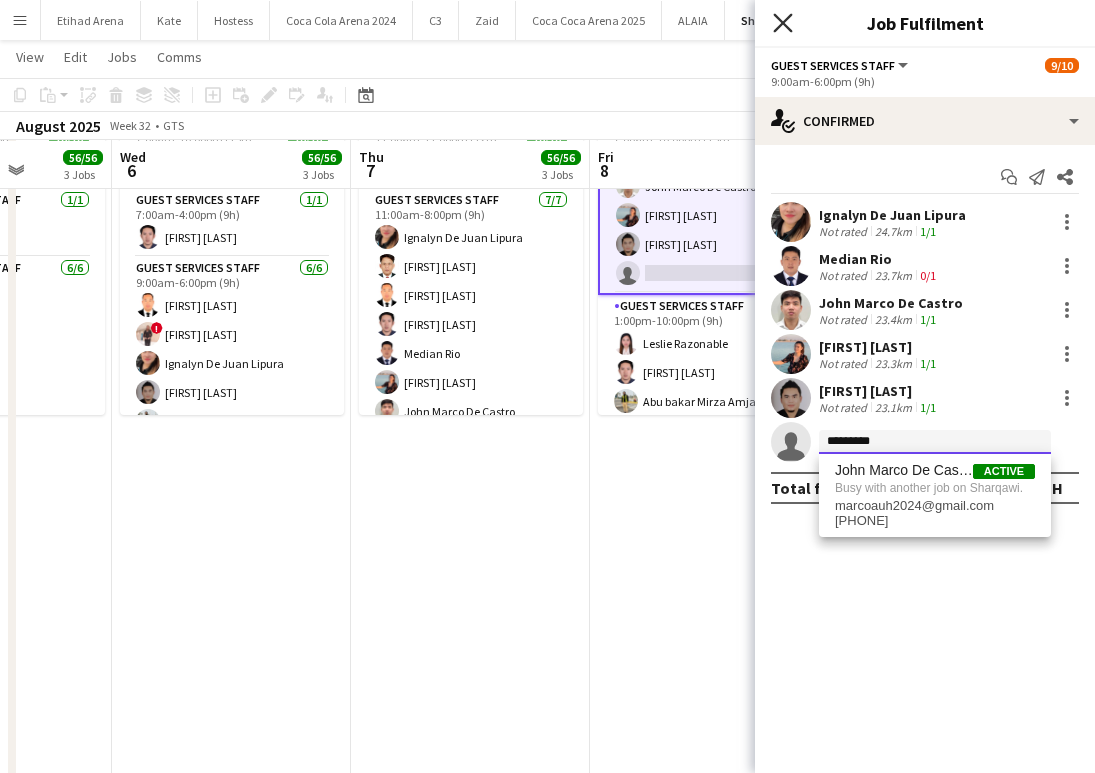 type on "*********" 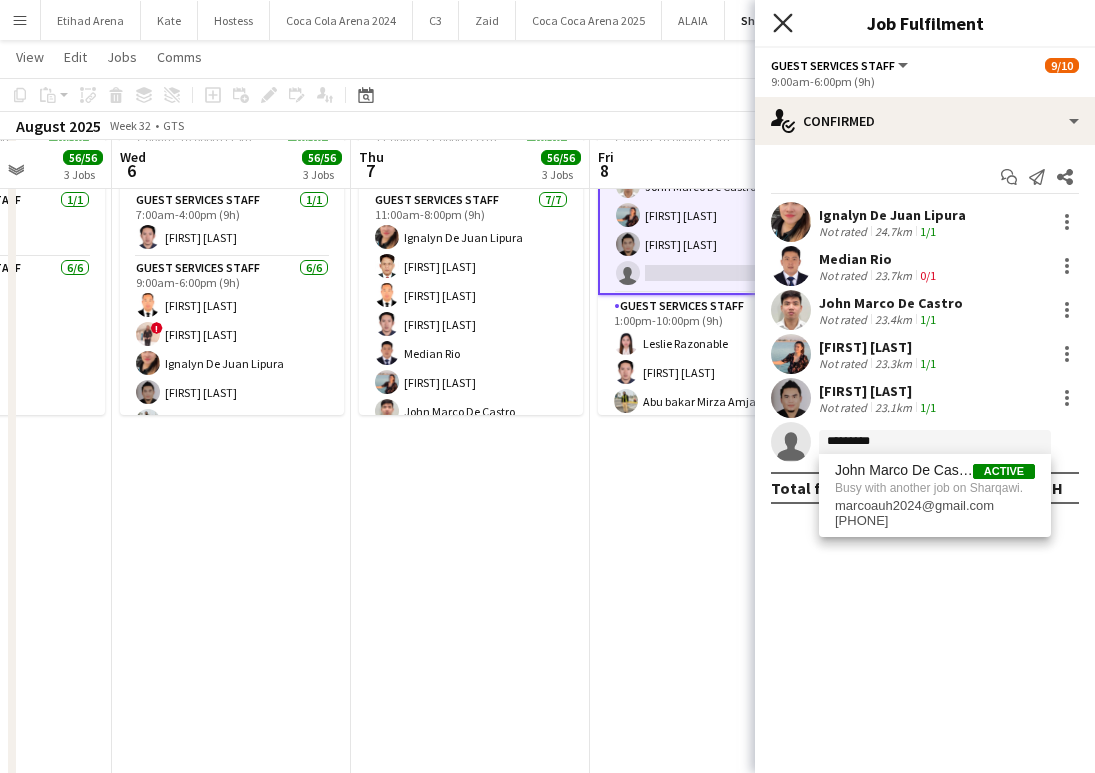 click 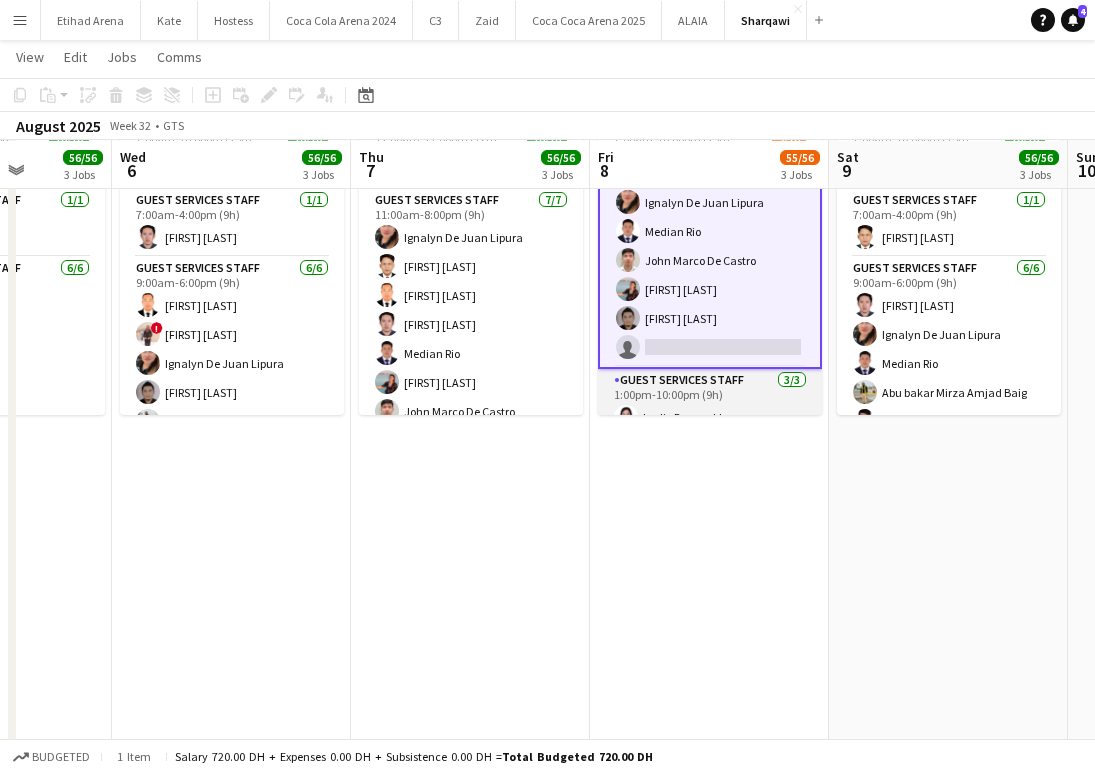 scroll, scrollTop: 118, scrollLeft: 0, axis: vertical 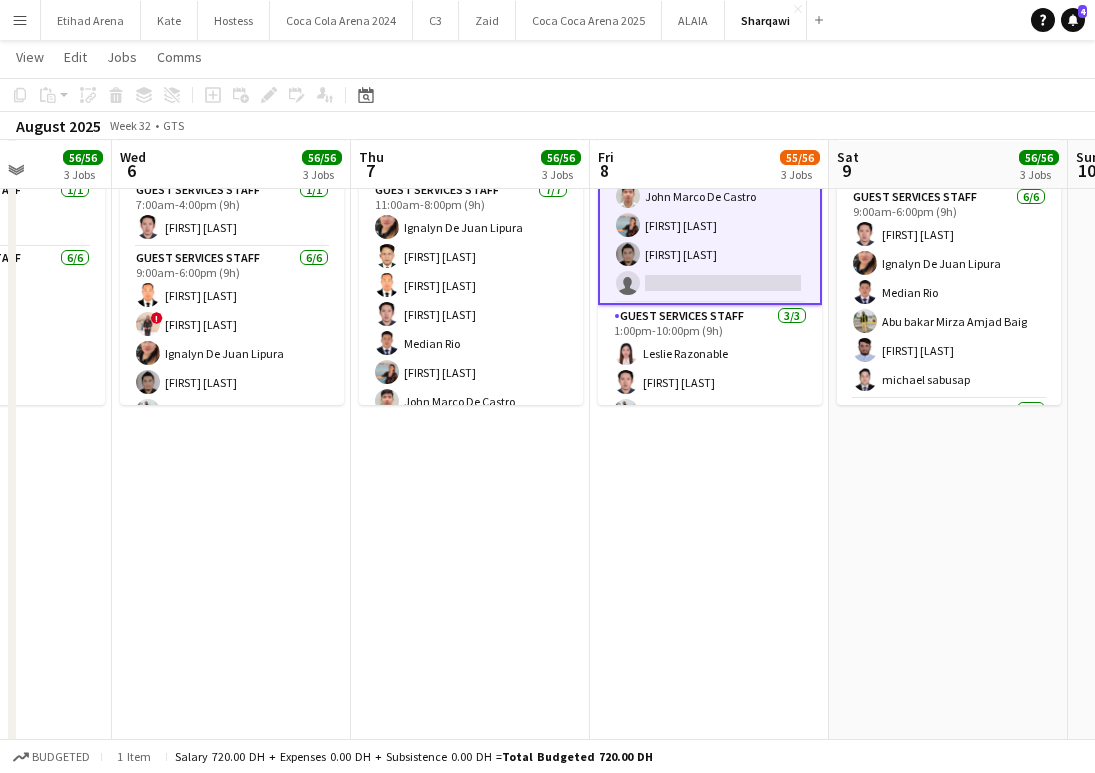 click on "Guest Services Staff   5/6   9:00am-6:00pm (9h)
[FIRST] [LAST] [FIRST] [LAST] [FIRST] [LAST] [FIRST] [LAST] [FIRST] [LAST]
single-neutral-actions" at bounding box center [710, 196] 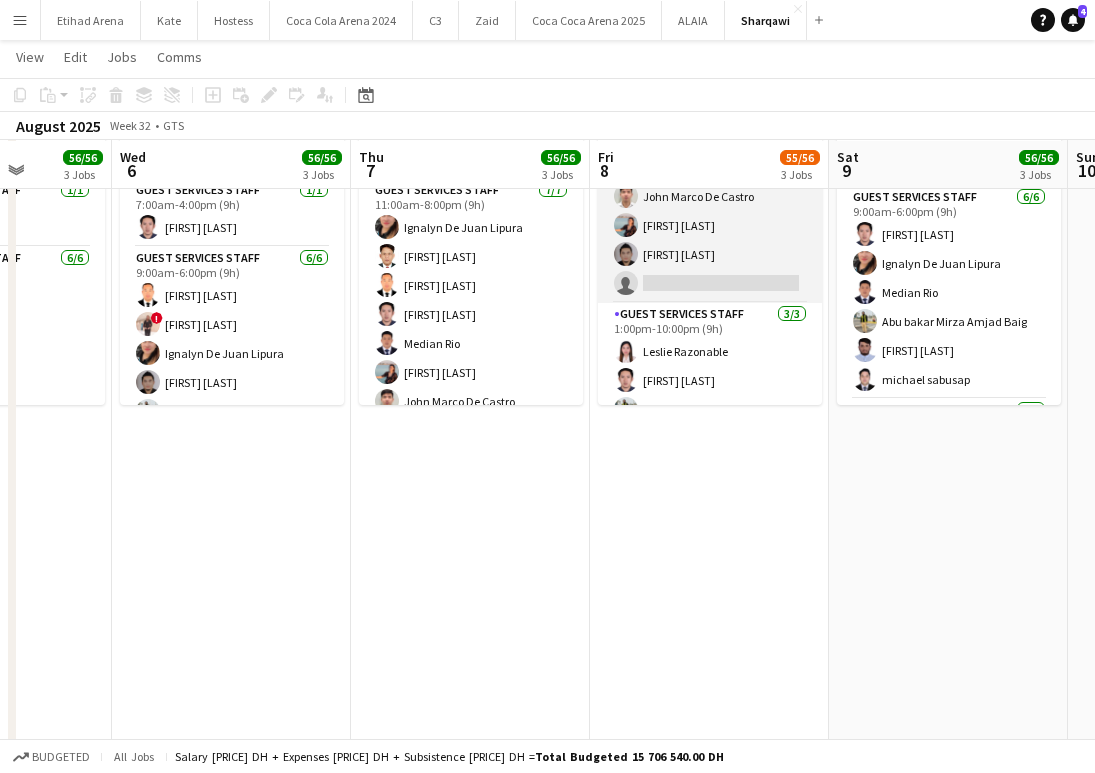 click on "Guest Services Staff   5/6   9:00am-6:00pm (9h)
[FIRST] [LAST] [FIRST] [LAST] [FIRST] [LAST] [FIRST] [LAST] [FIRST] [LAST]
single-neutral-actions" at bounding box center (710, 196) 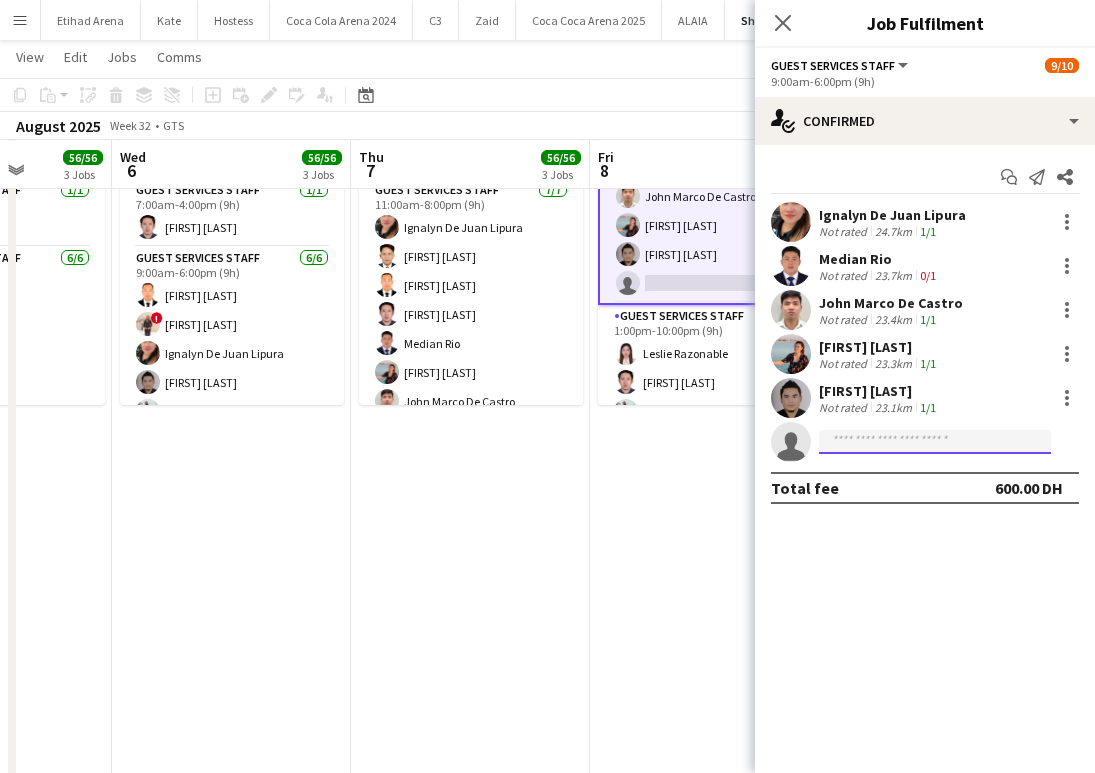 click 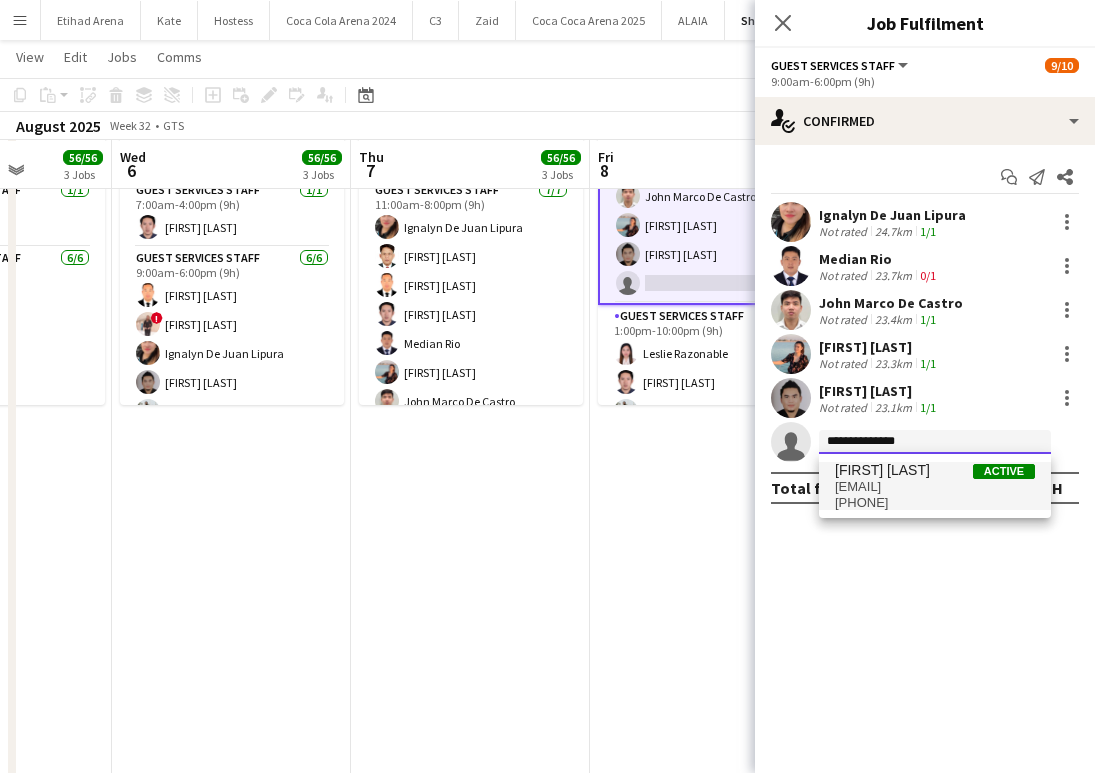 type on "**********" 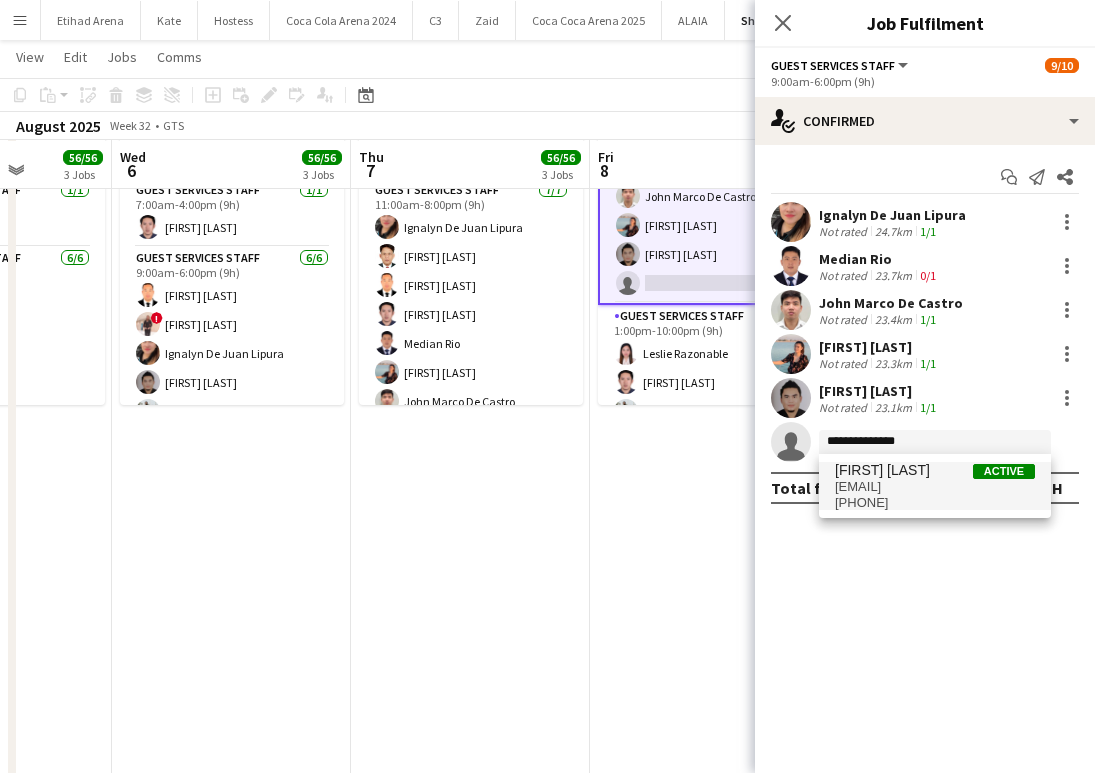 click on "[EMAIL]" at bounding box center [935, 487] 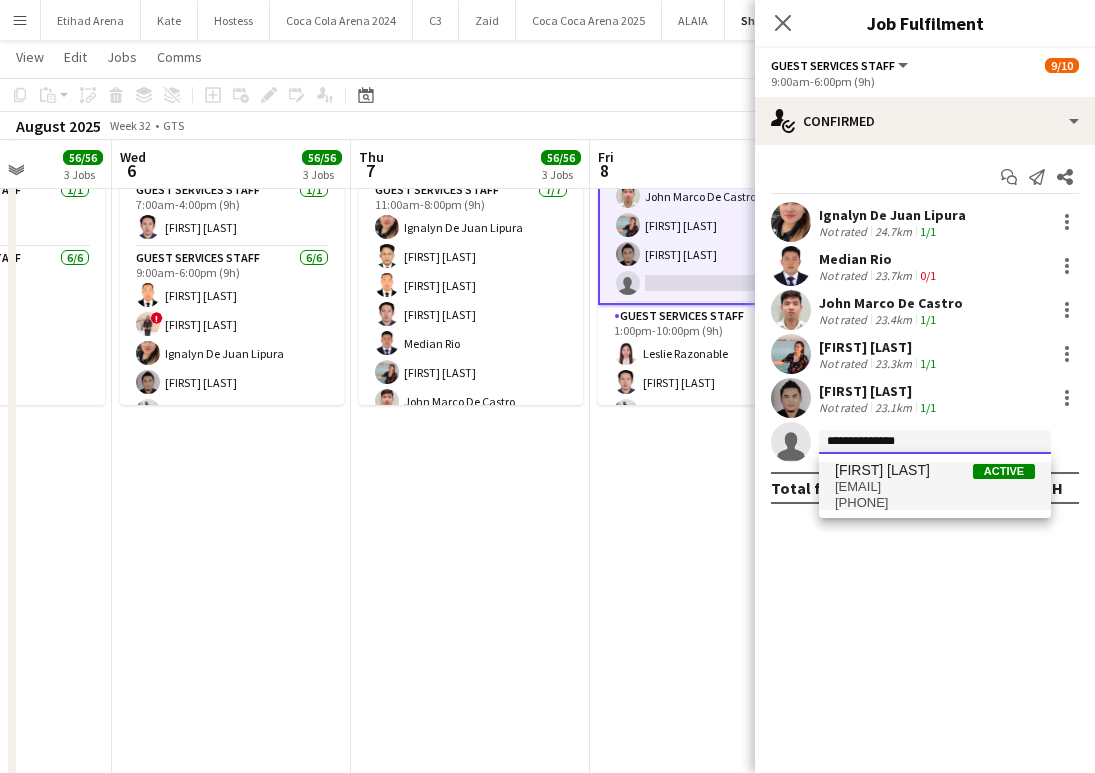 type 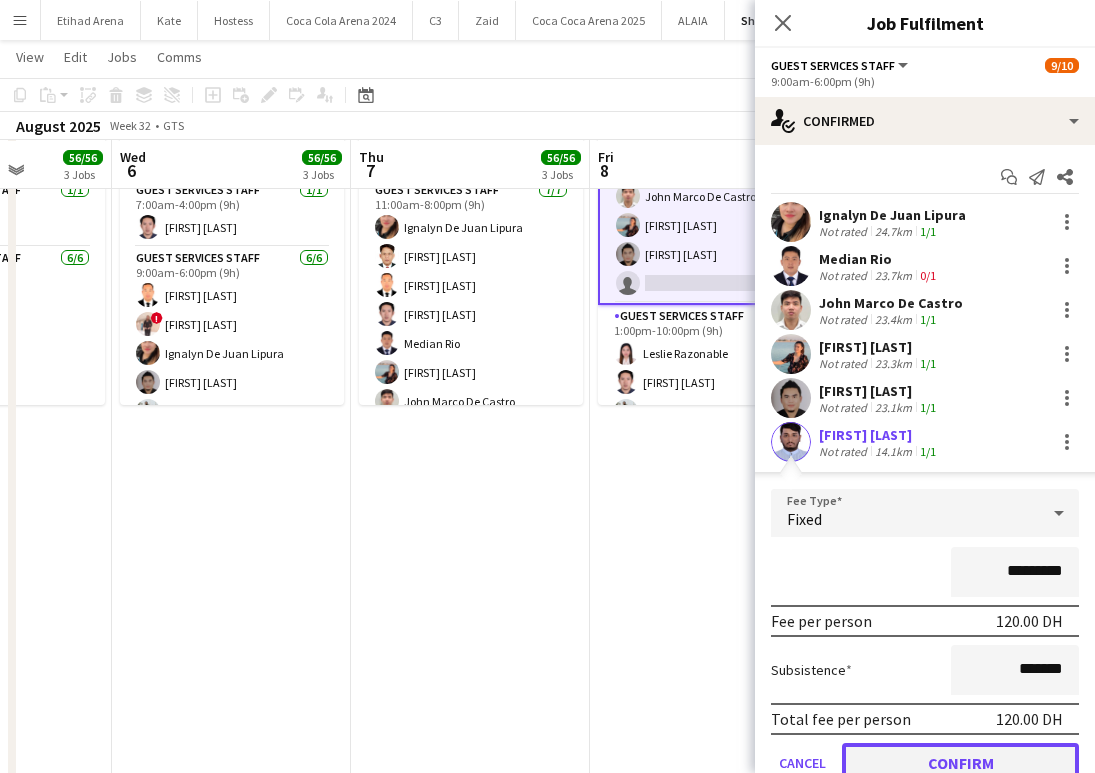 click on "Confirm" at bounding box center [960, 763] 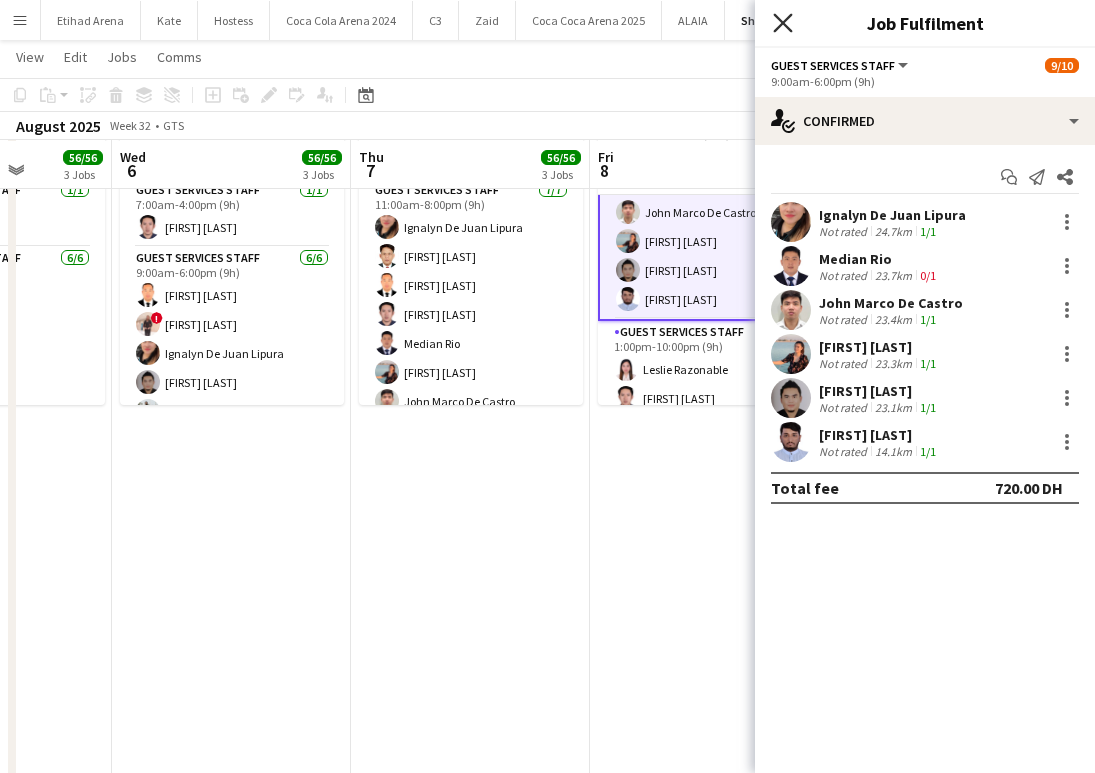 click on "Close pop-in" 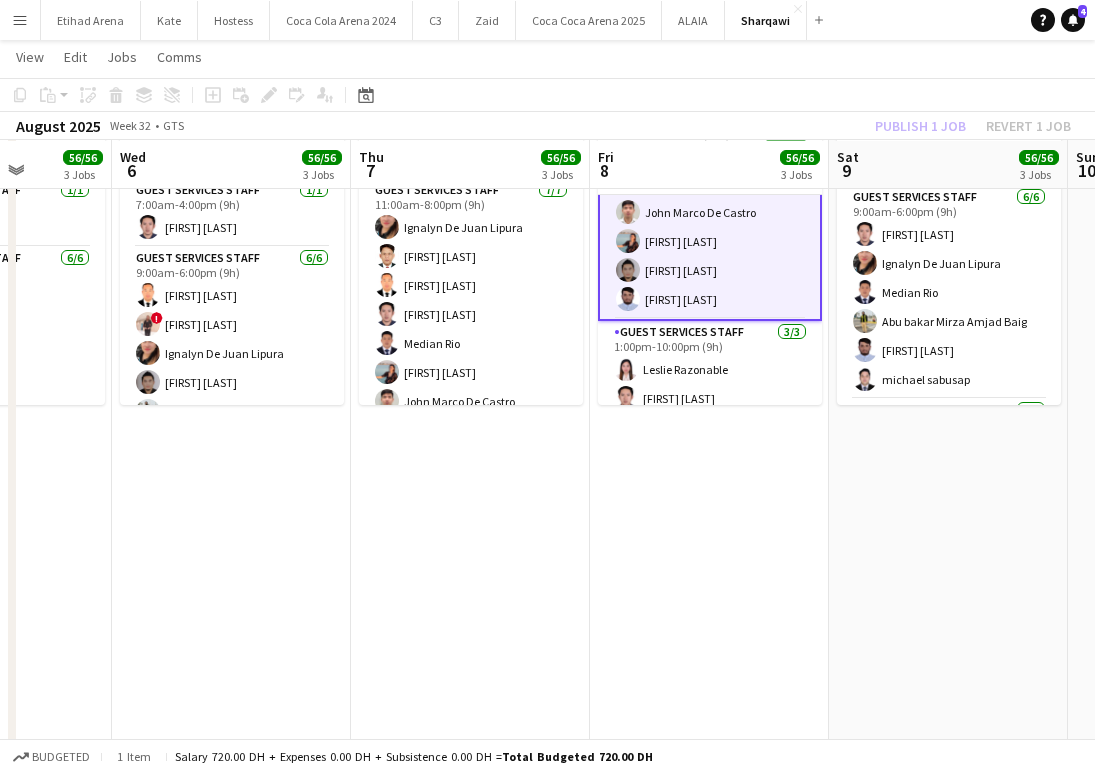 click on "Publish 1 job   Revert 1 job" 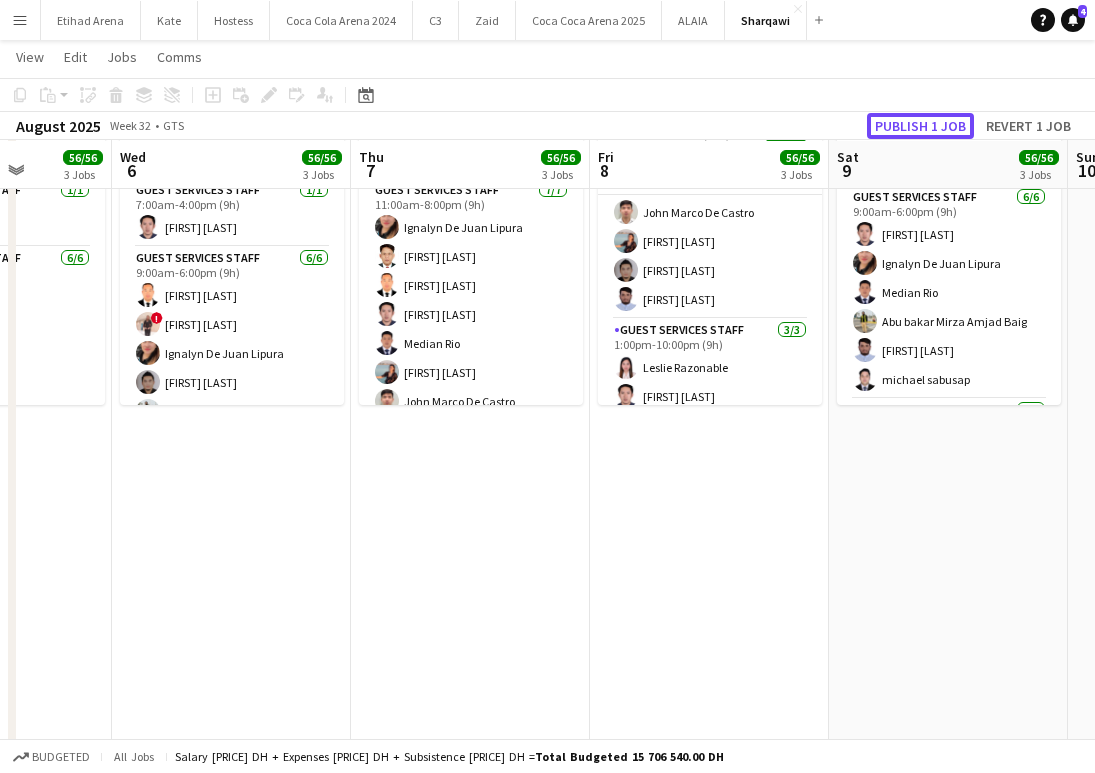 click on "Publish 1 job" 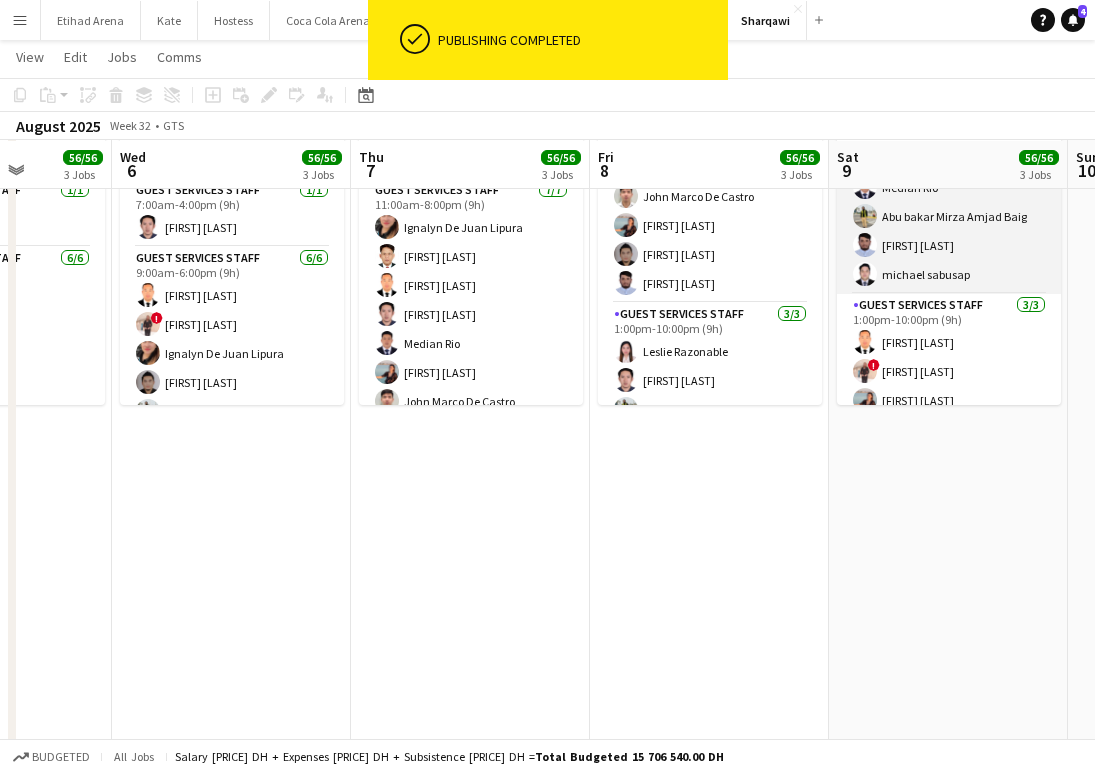 scroll, scrollTop: 181, scrollLeft: 0, axis: vertical 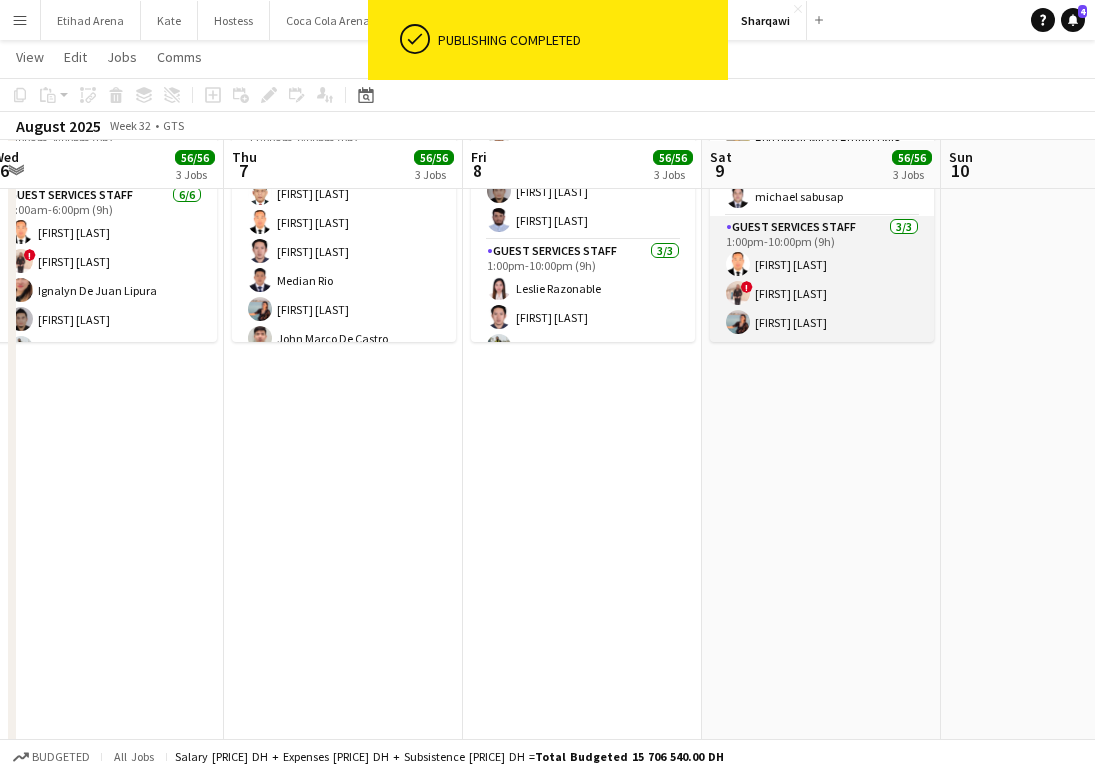 click on "Guest Services Staff   3/3   1:00pm-10:00pm (9h)
Bonifacio Jr Buan ! Larnie Duran Camille Decastro" at bounding box center (822, 279) 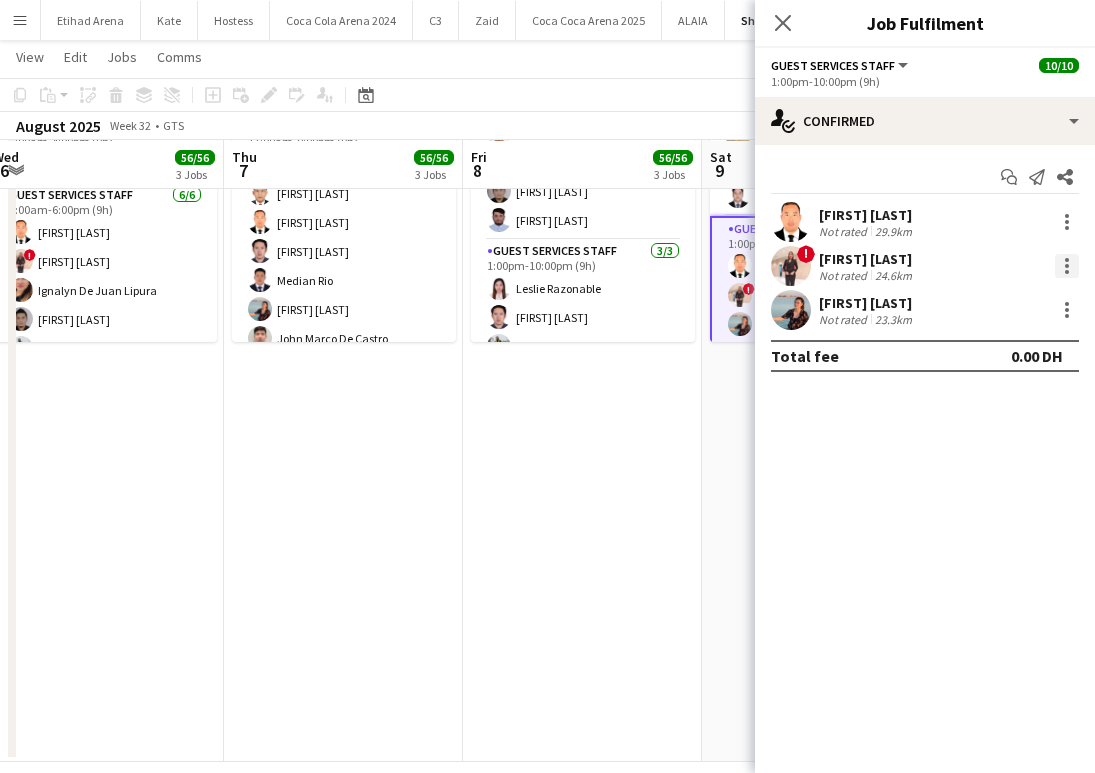 click at bounding box center [1067, 266] 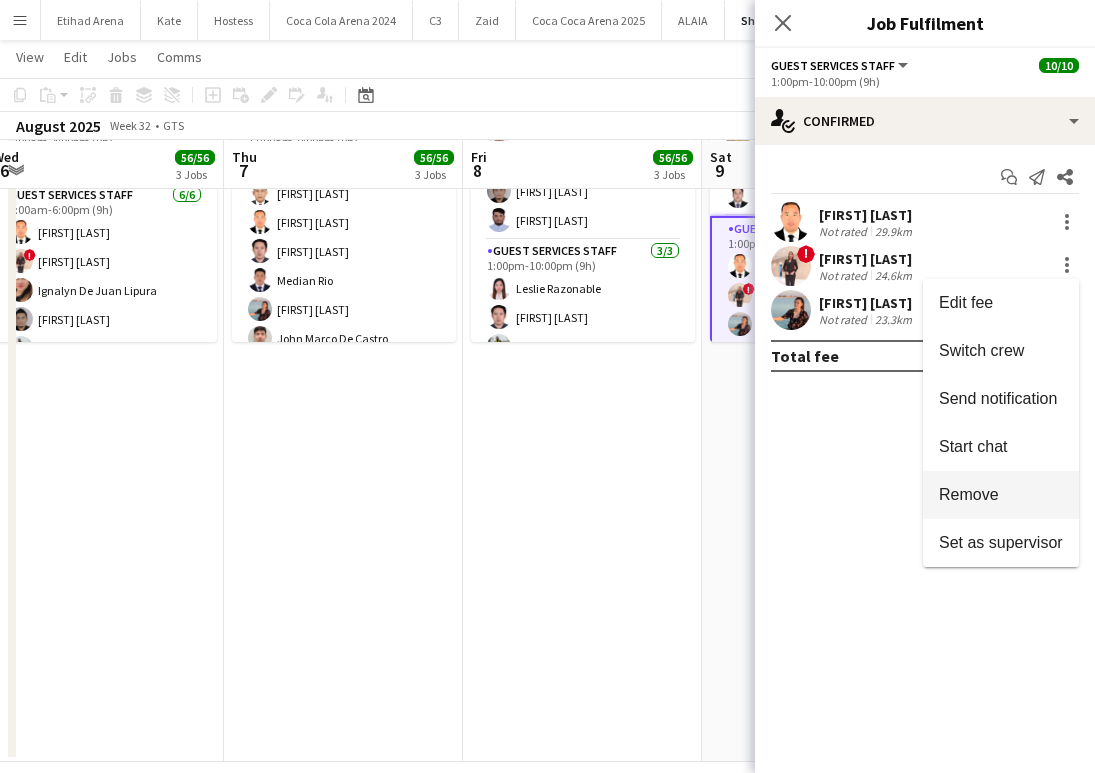 click on "Remove" at bounding box center [969, 494] 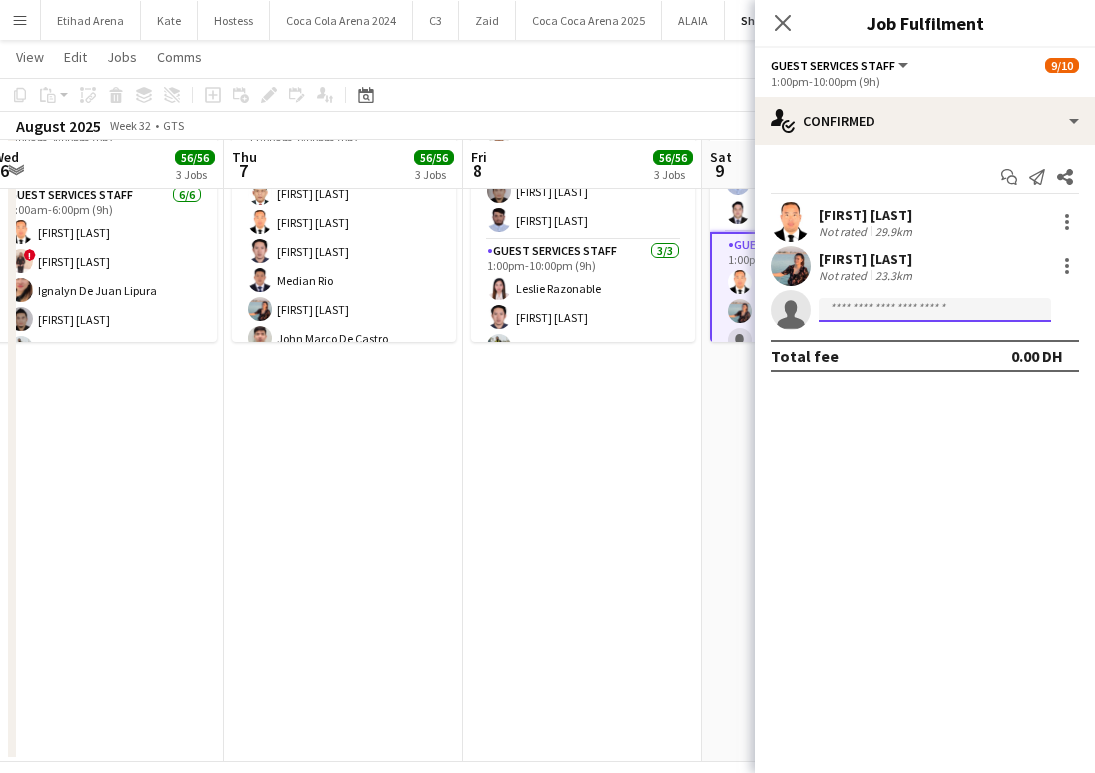 click 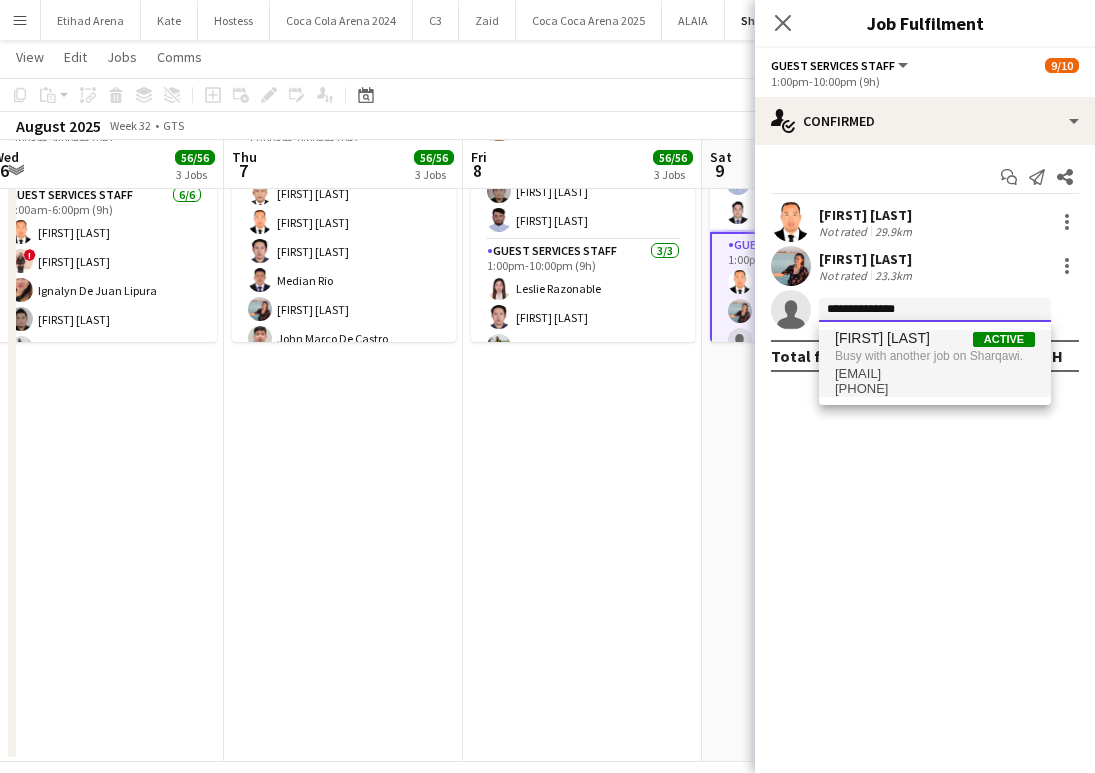 type on "**********" 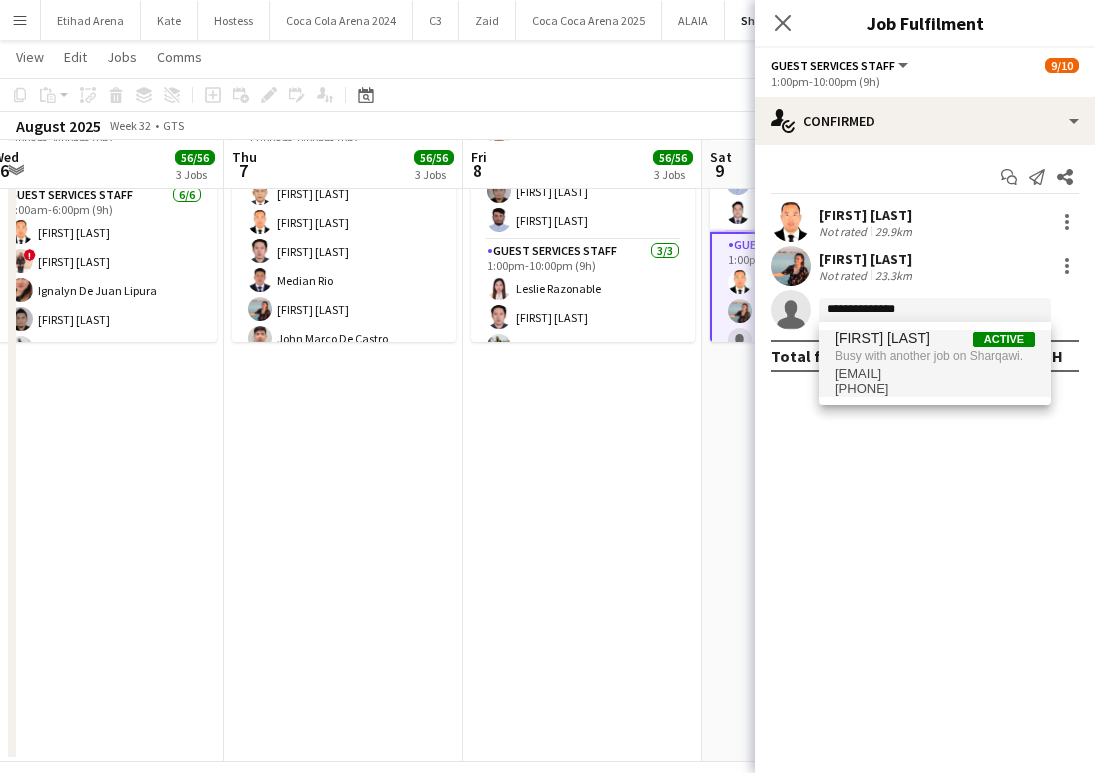 click on "Busy with another job on Sharqawi." at bounding box center [935, 356] 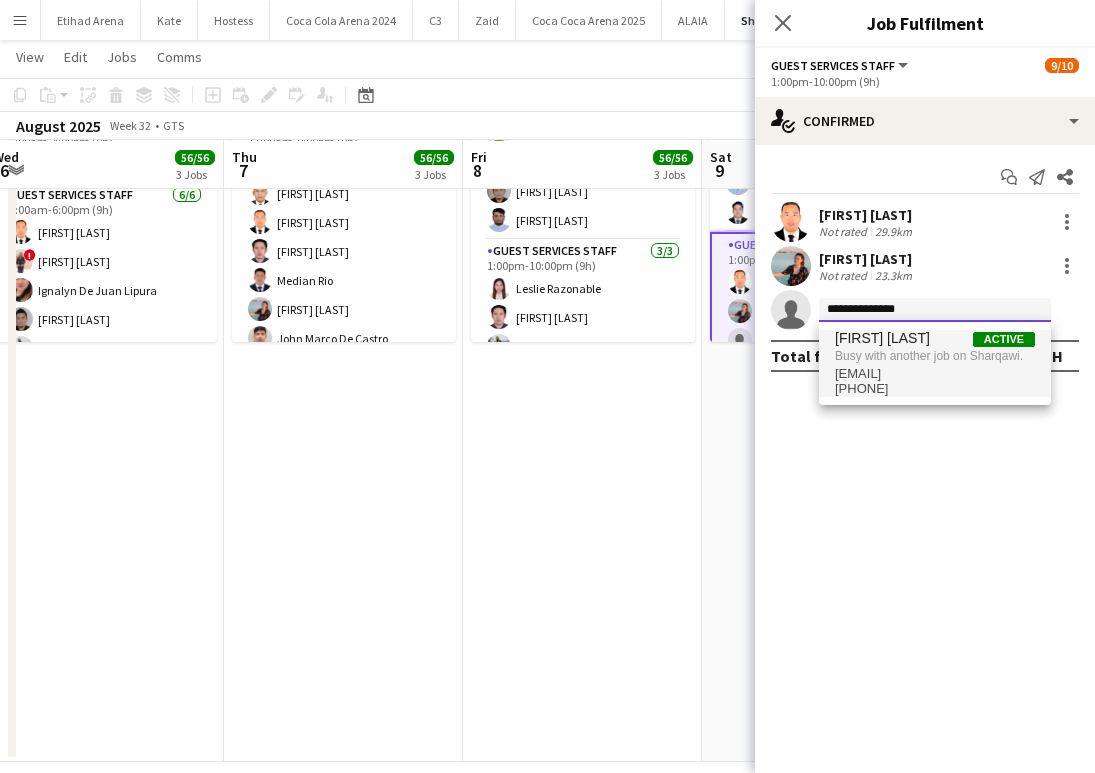 type 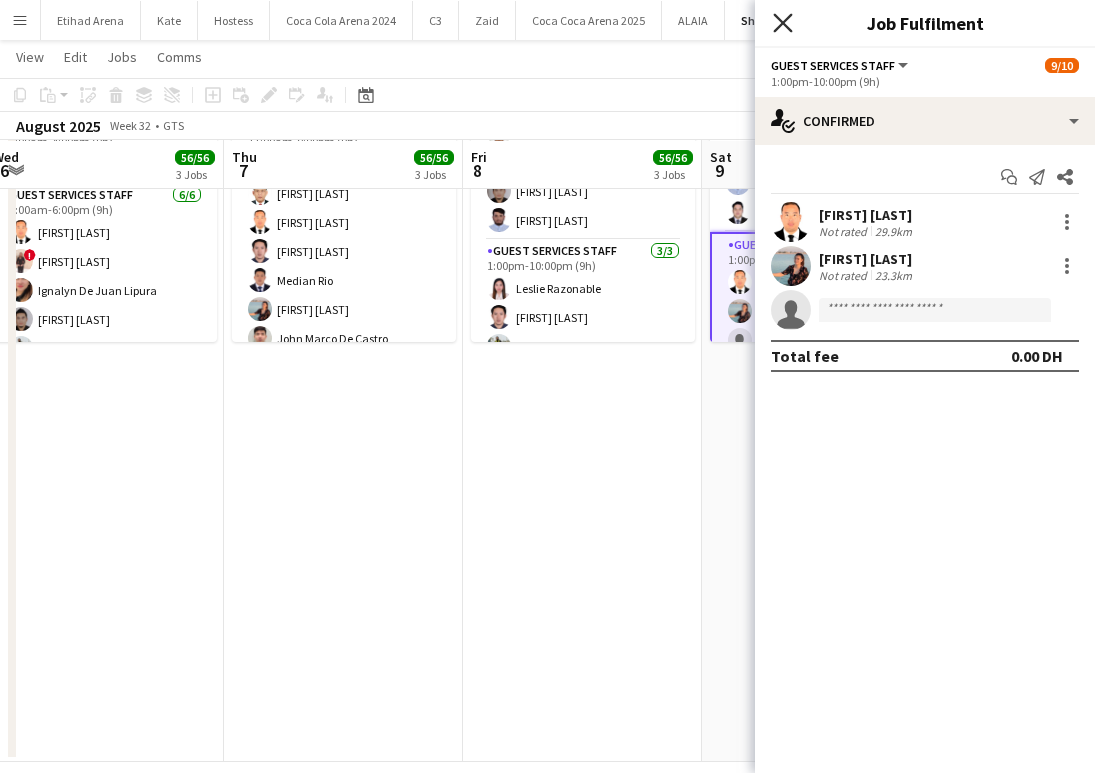 click 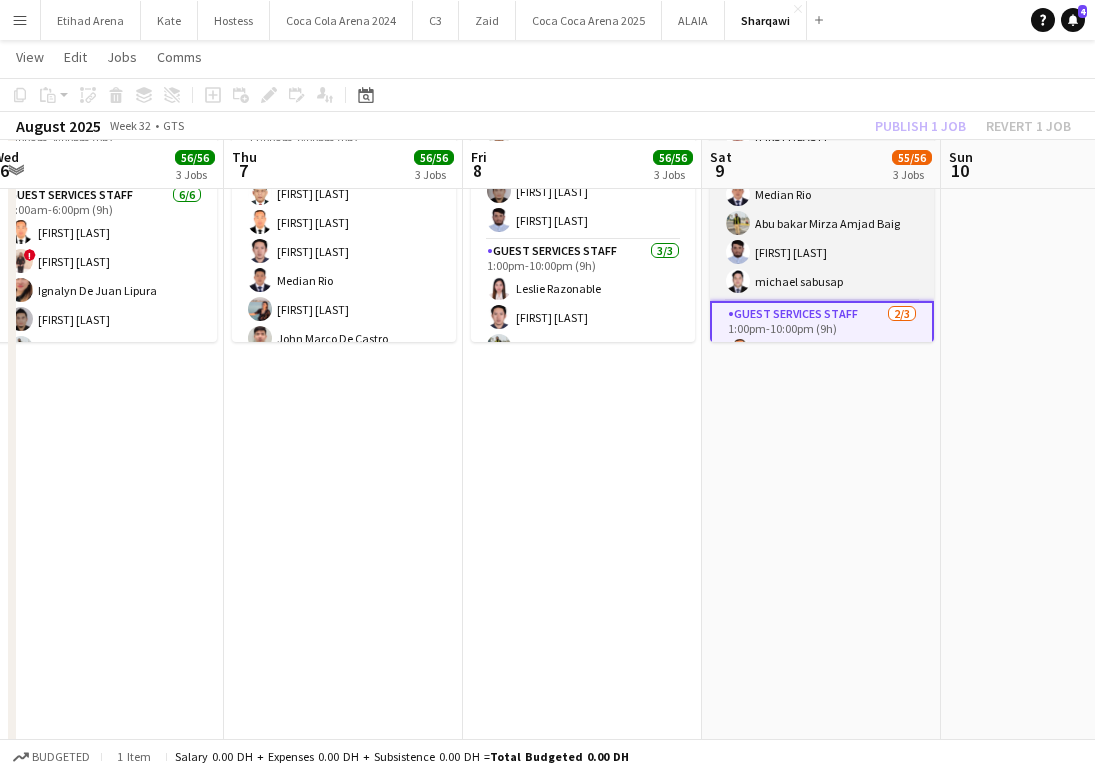 click on "Guest Services Staff   6/6   9:00am-6:00pm (9h)
[FIRST] [LAST] [FIRST] [LAST] [FIRST] [LAST] [FIRST] [LAST] [FIRST] [LAST] [FIRST] [LAST] [FIRST] [LAST]" at bounding box center [822, 194] 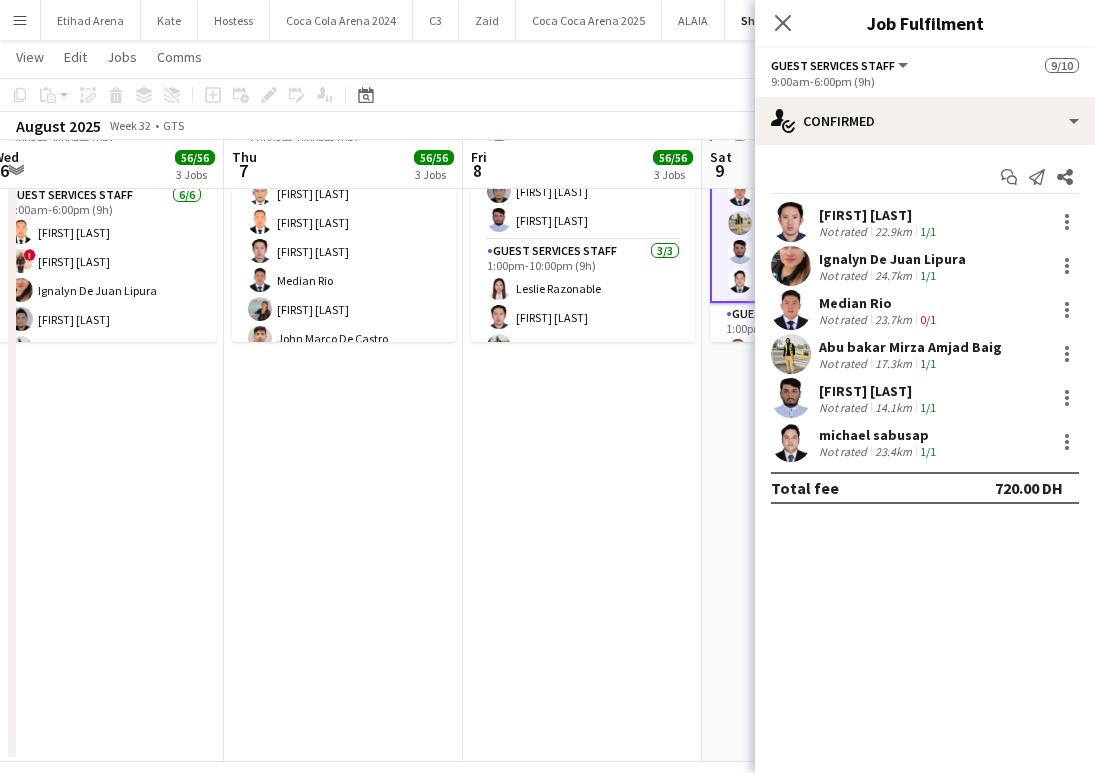 click at bounding box center [791, 398] 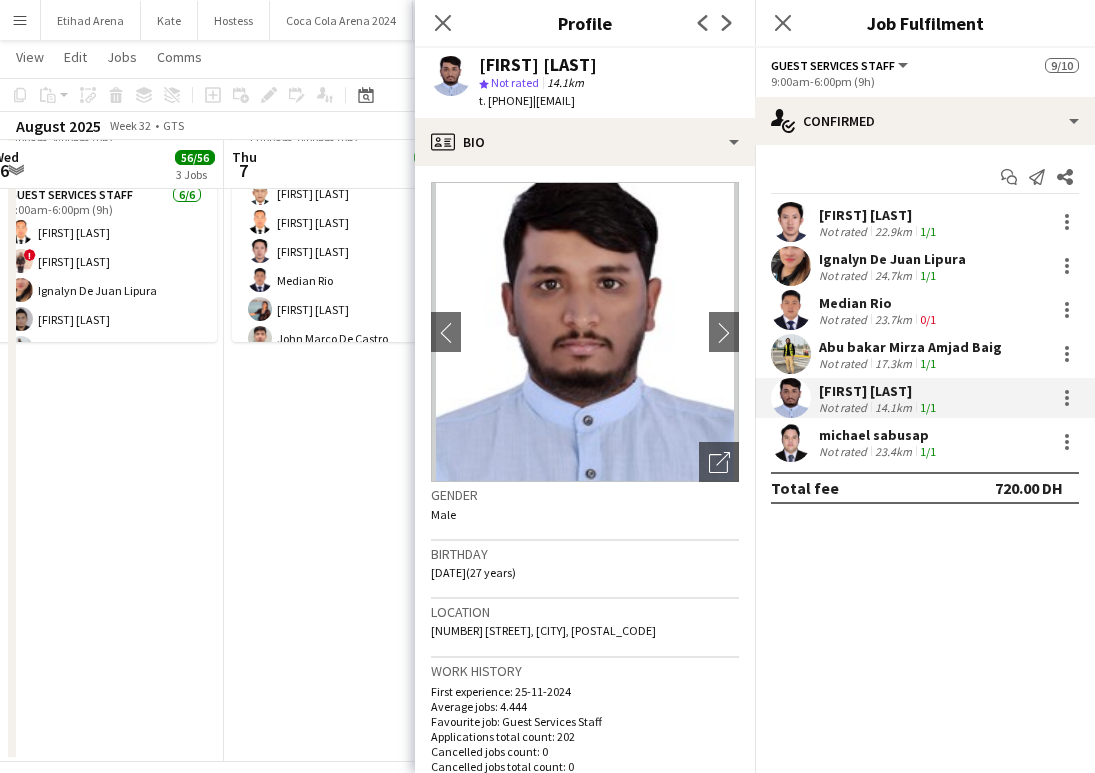 drag, startPoint x: 575, startPoint y: 106, endPoint x: 727, endPoint y: 99, distance: 152.1611 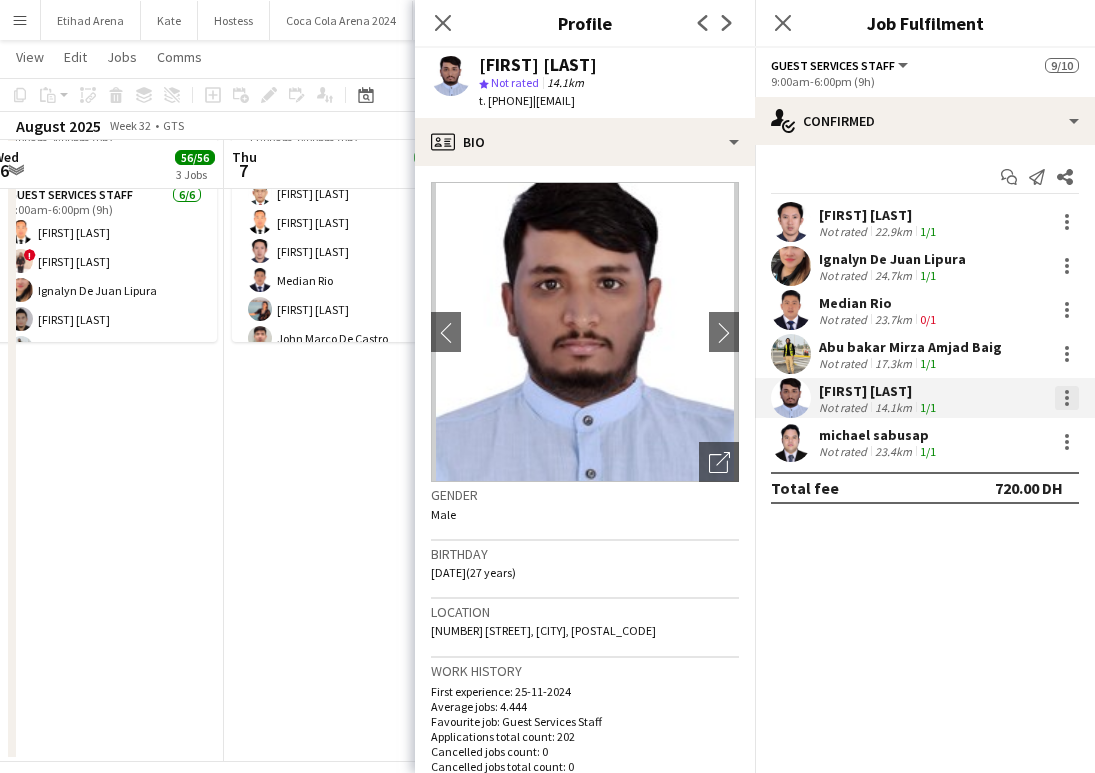 click at bounding box center [1067, 398] 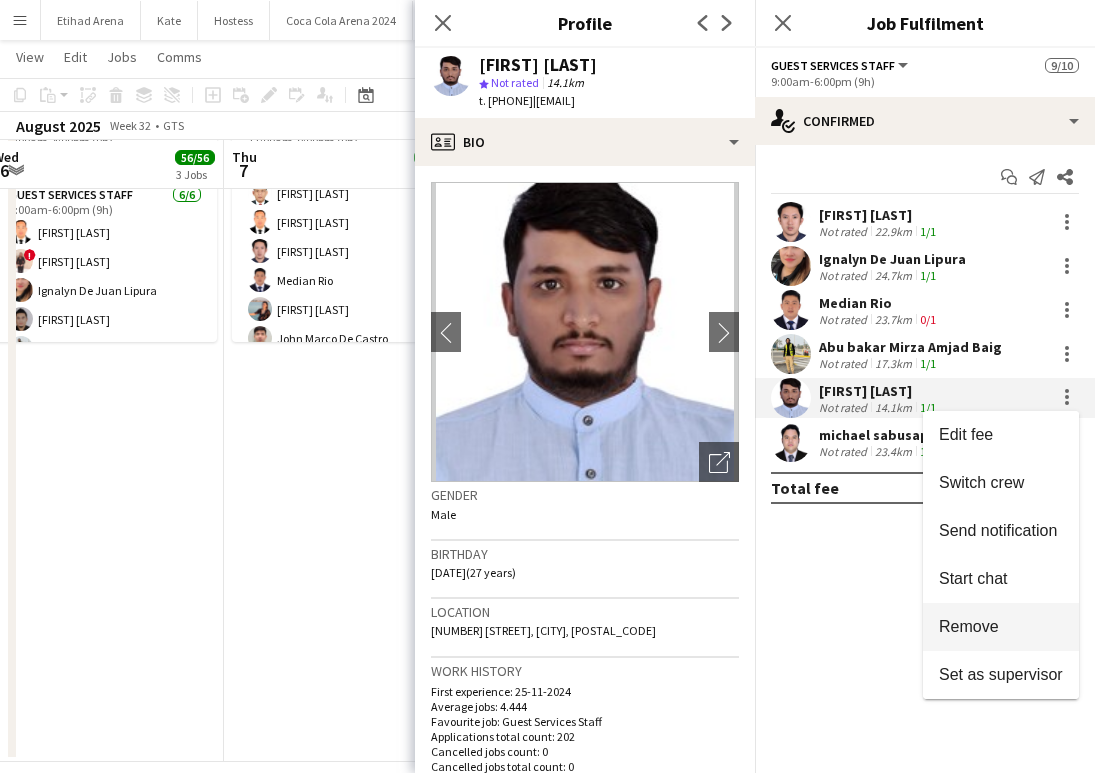 click on "Remove" at bounding box center [1001, 627] 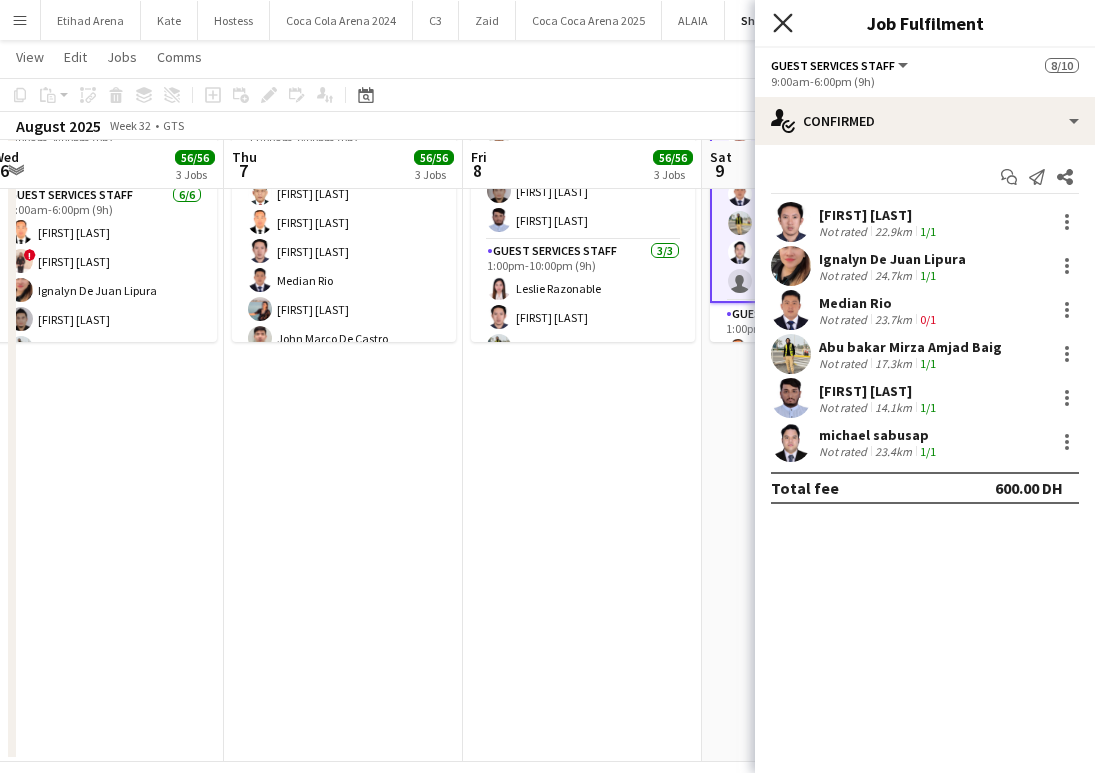 click on "Close pop-in" 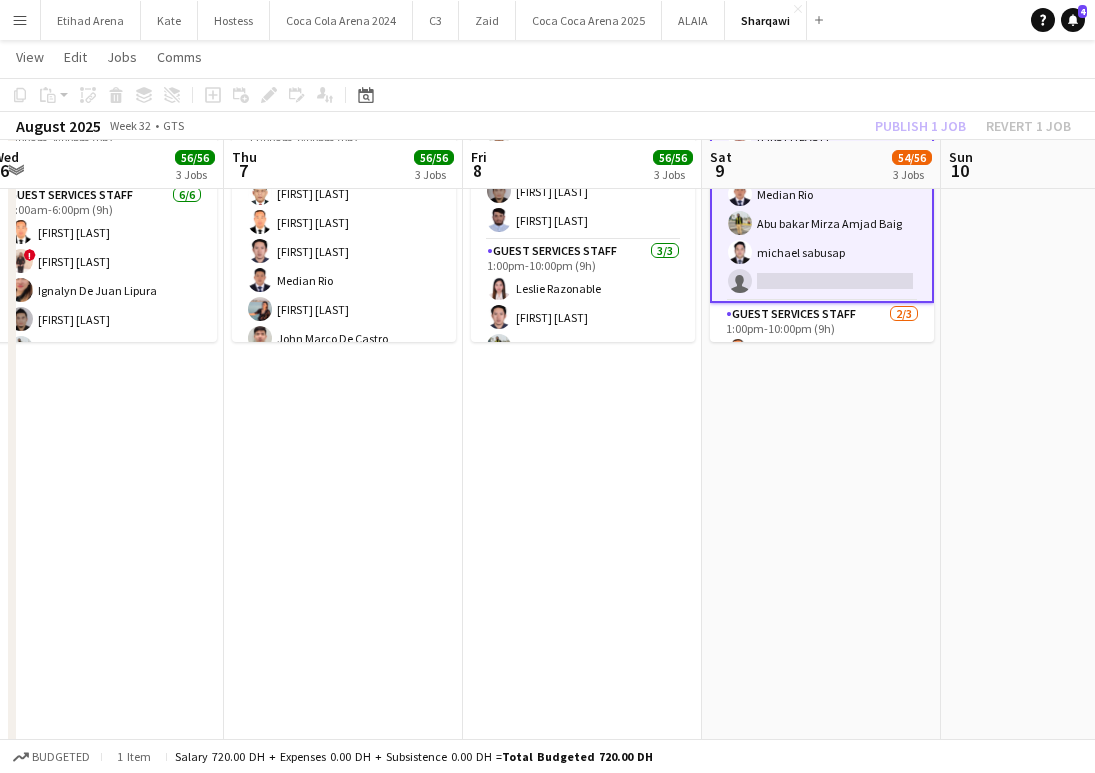scroll, scrollTop: 123, scrollLeft: 0, axis: vertical 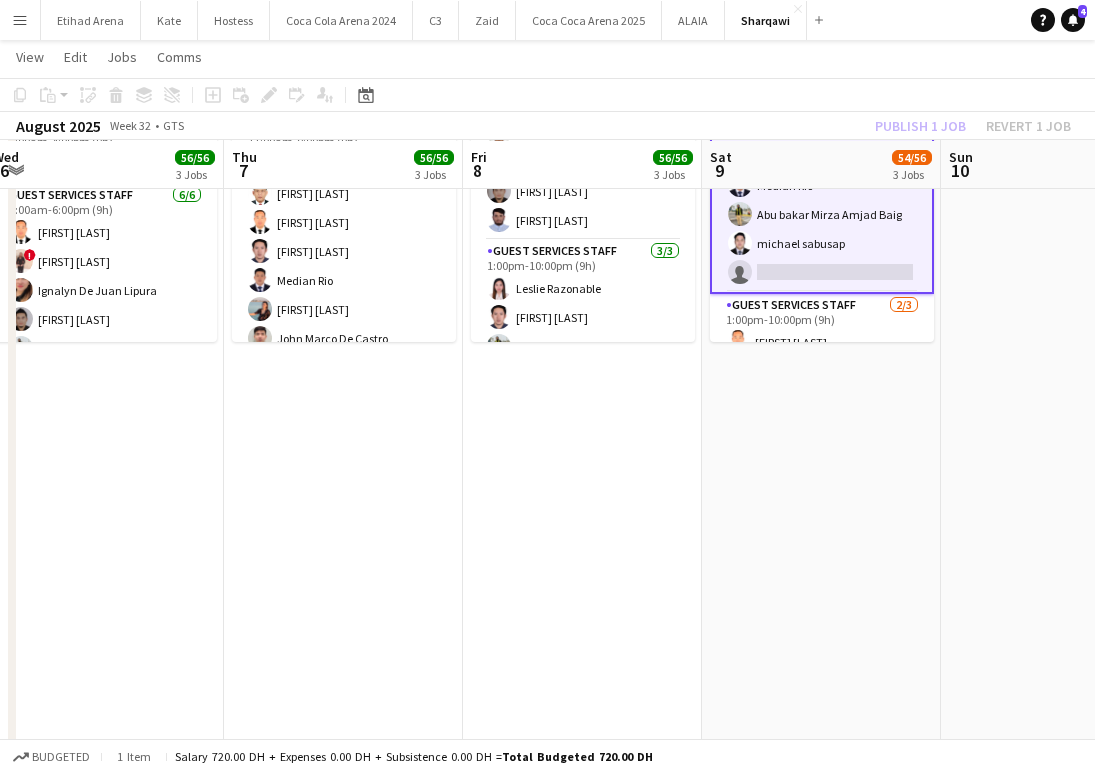click on "Publish 1 job   Revert 1 job" 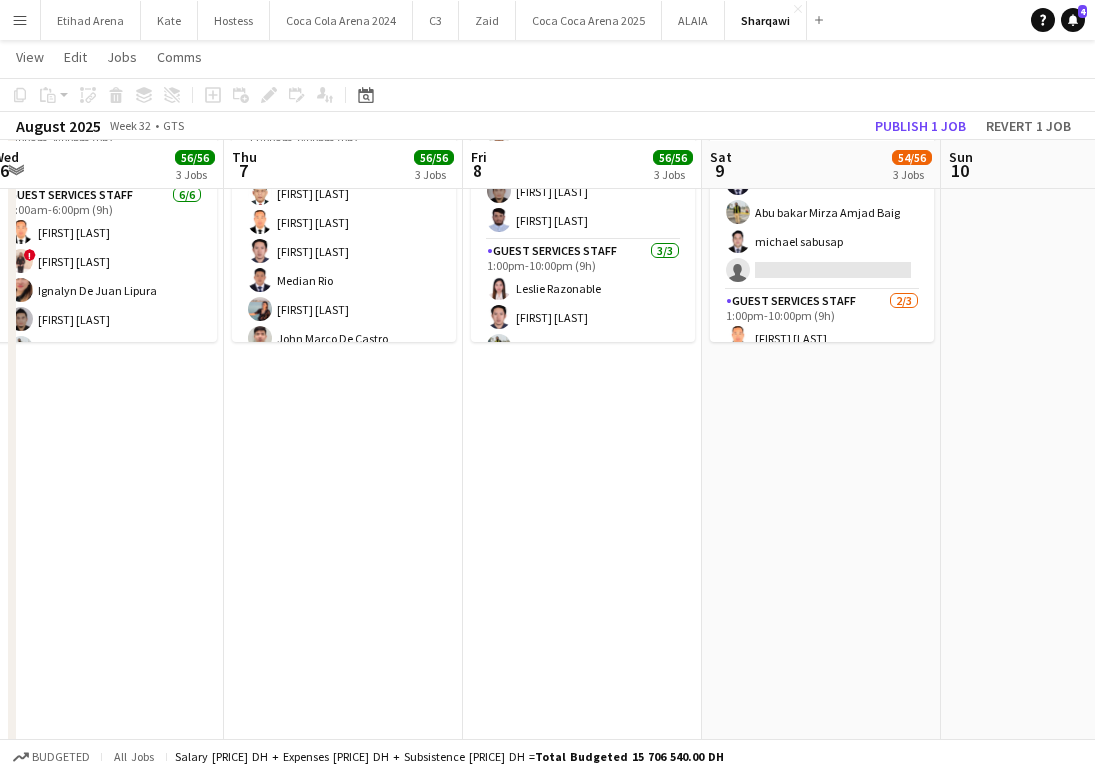 scroll, scrollTop: 121, scrollLeft: 0, axis: vertical 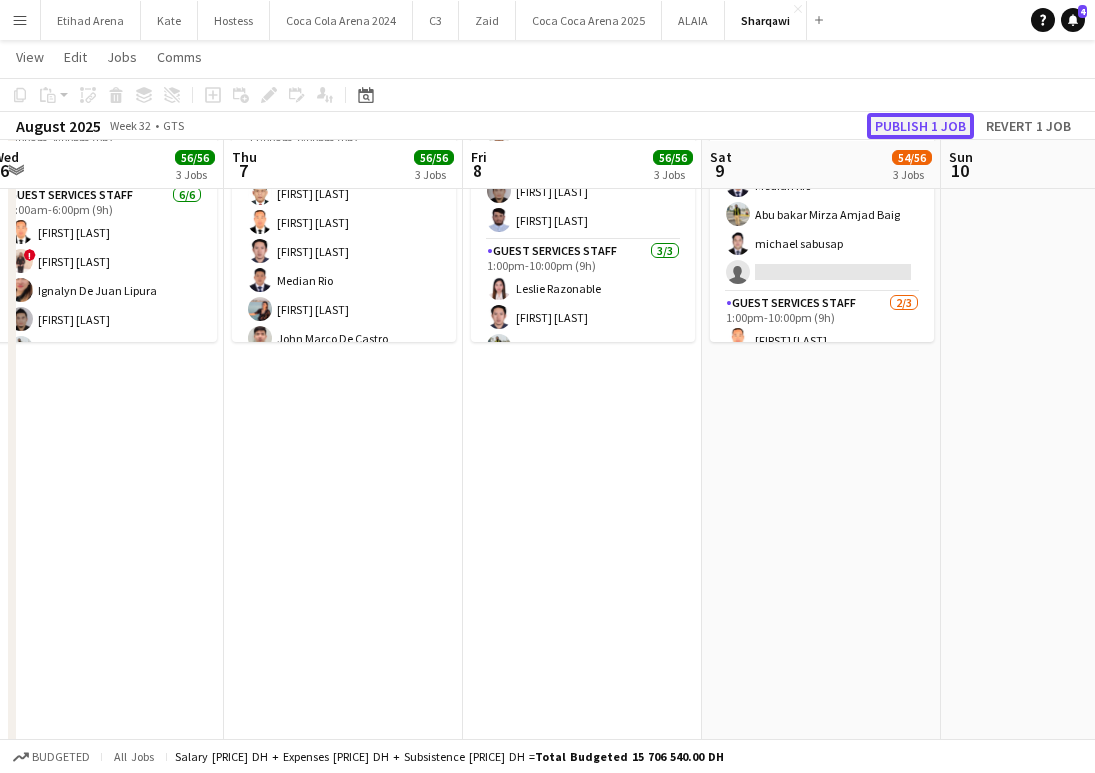 click on "Publish 1 job" 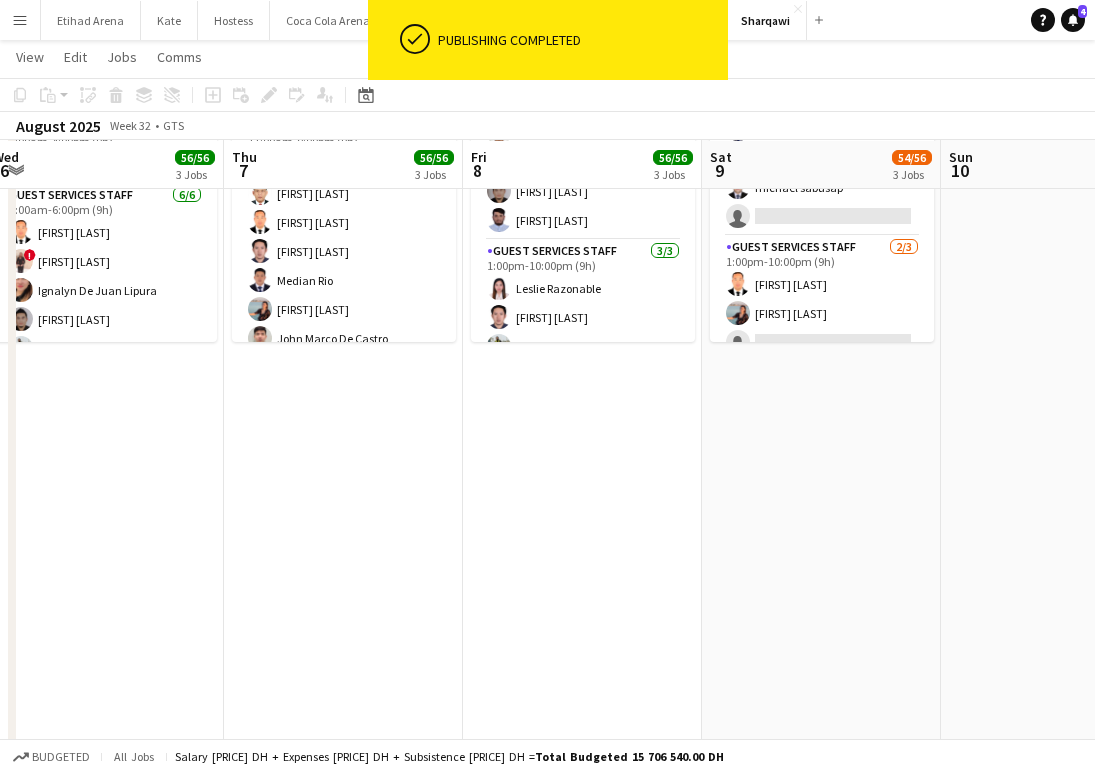 scroll, scrollTop: 181, scrollLeft: 0, axis: vertical 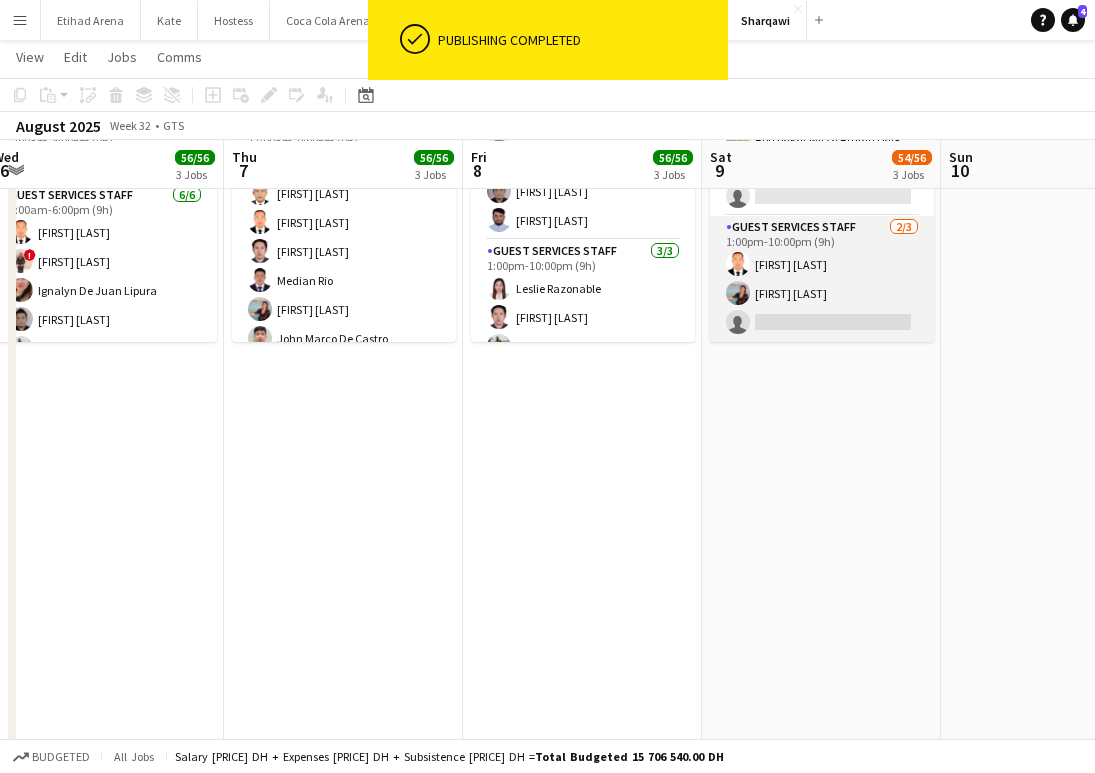 click on "Guest Services Staff   2/3   1:00pm-10:00pm (9h)
Bonifacio Jr Buan Camille Decastro
single-neutral-actions" at bounding box center [822, 279] 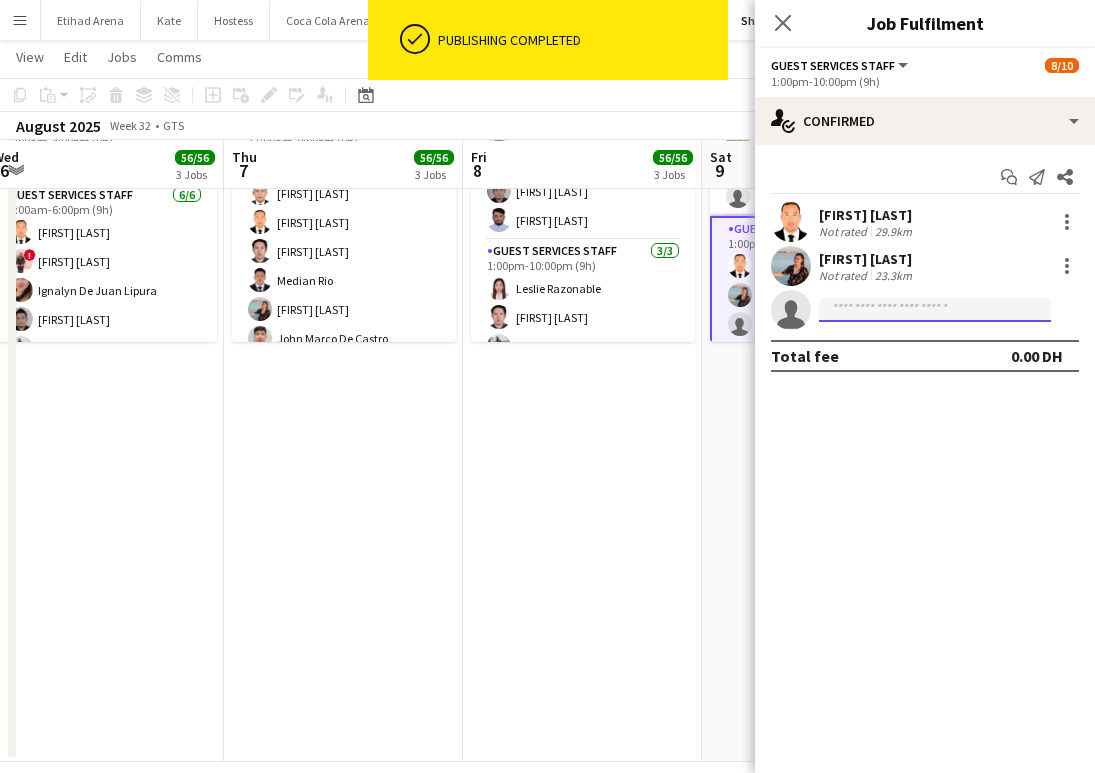 click 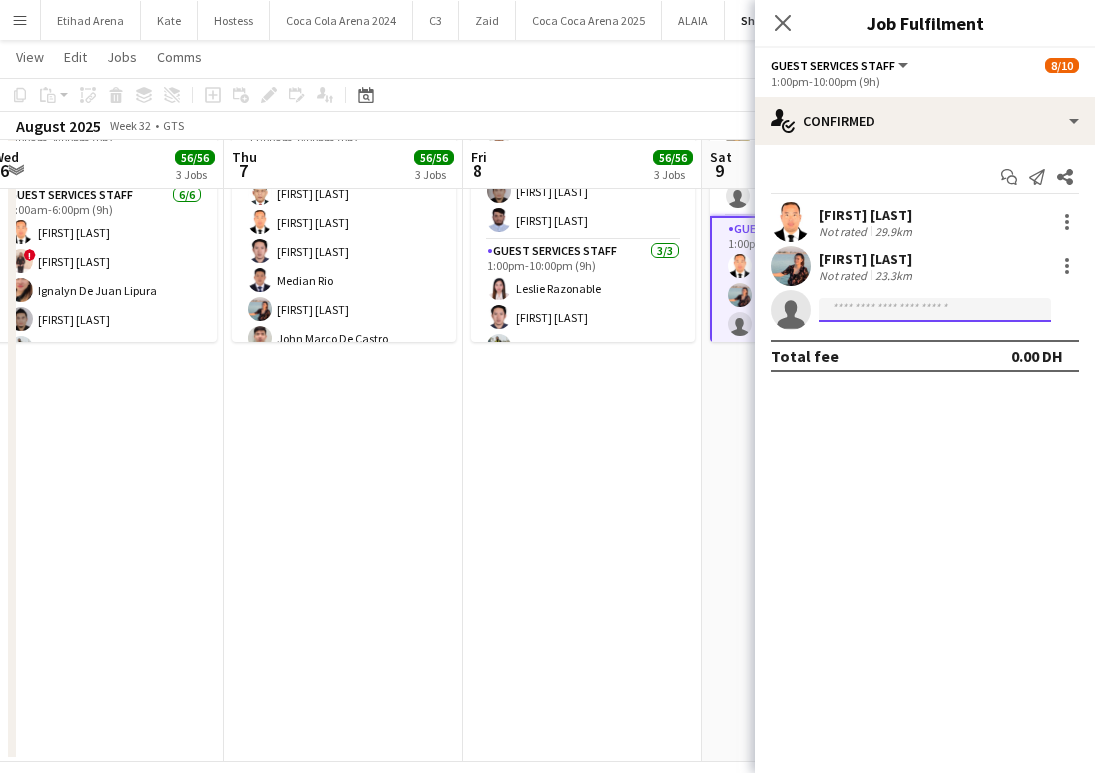 paste on "**********" 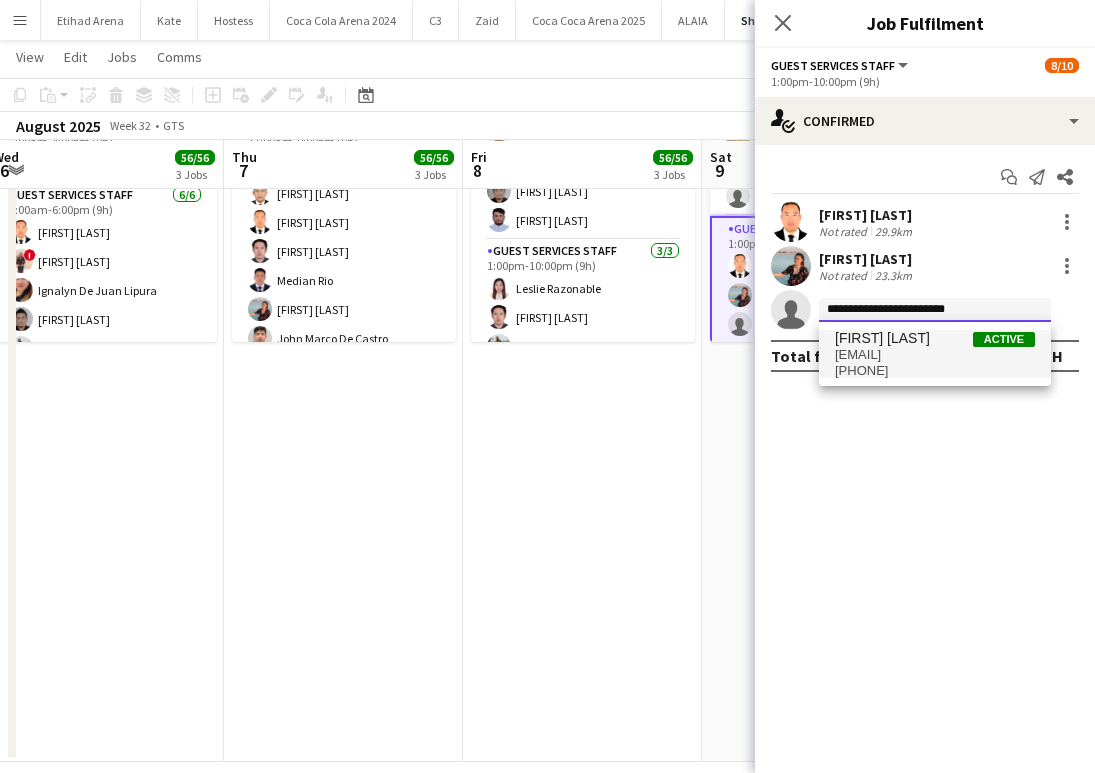 type on "**********" 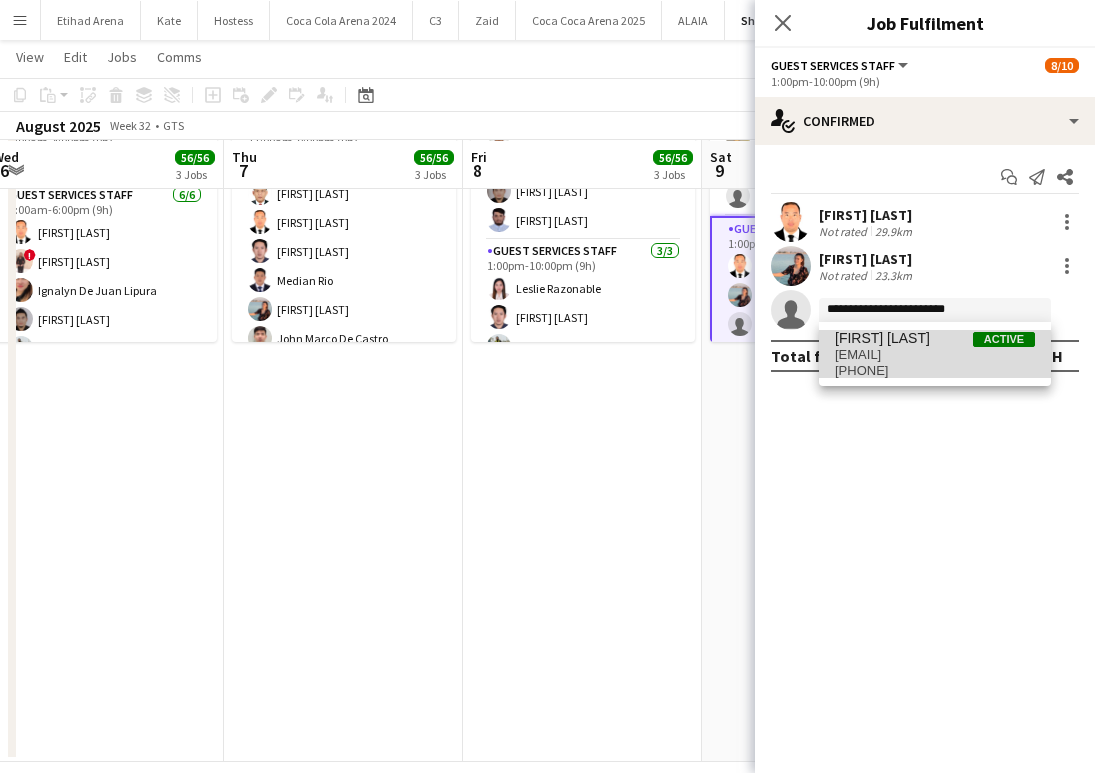 click on "[EMAIL]" at bounding box center [935, 355] 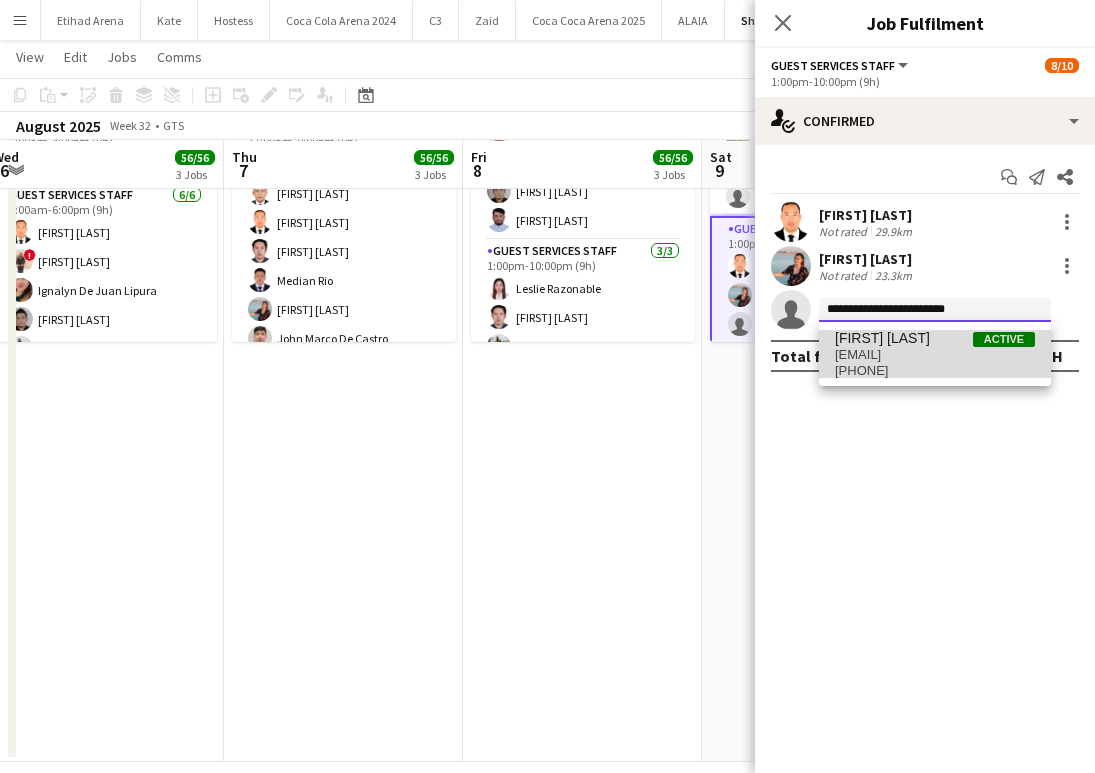 type 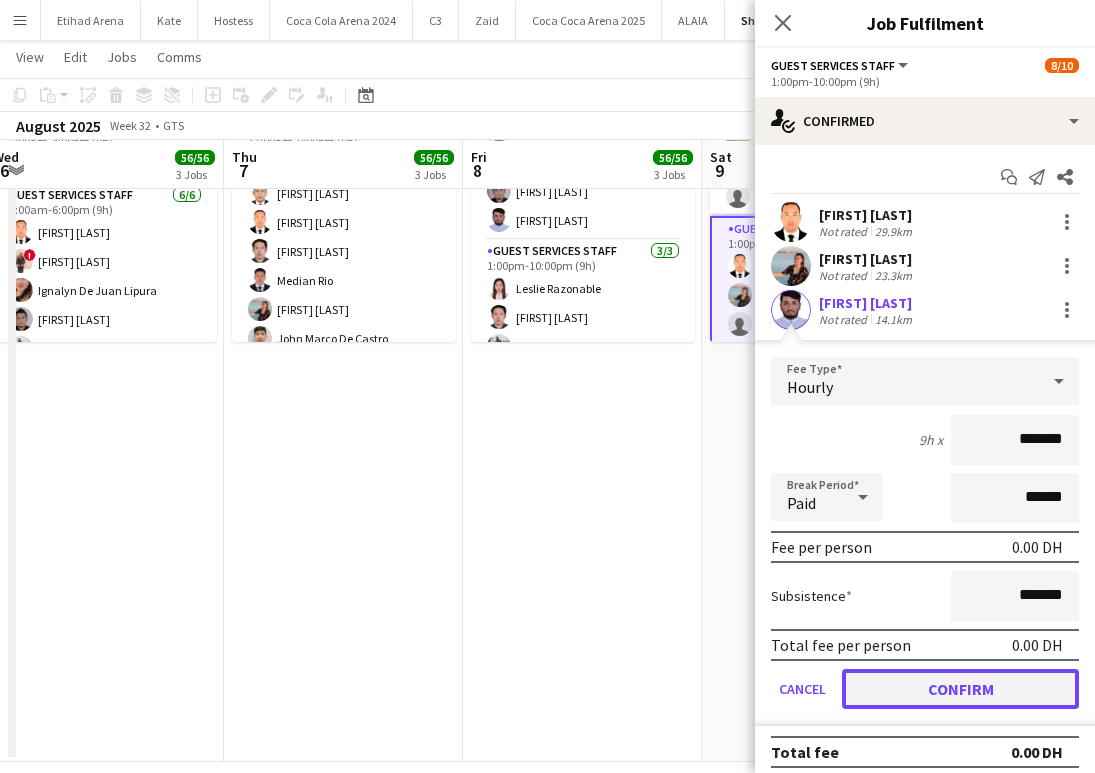 click on "Confirm" at bounding box center [960, 689] 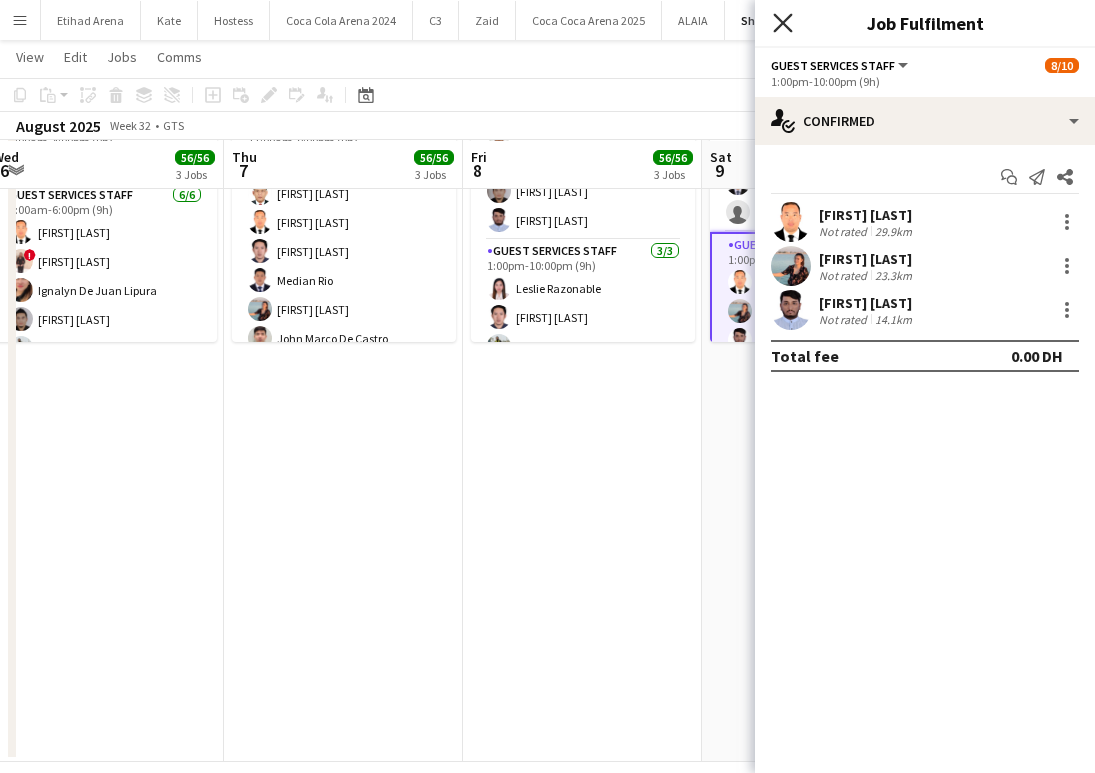 click on "Close pop-in" 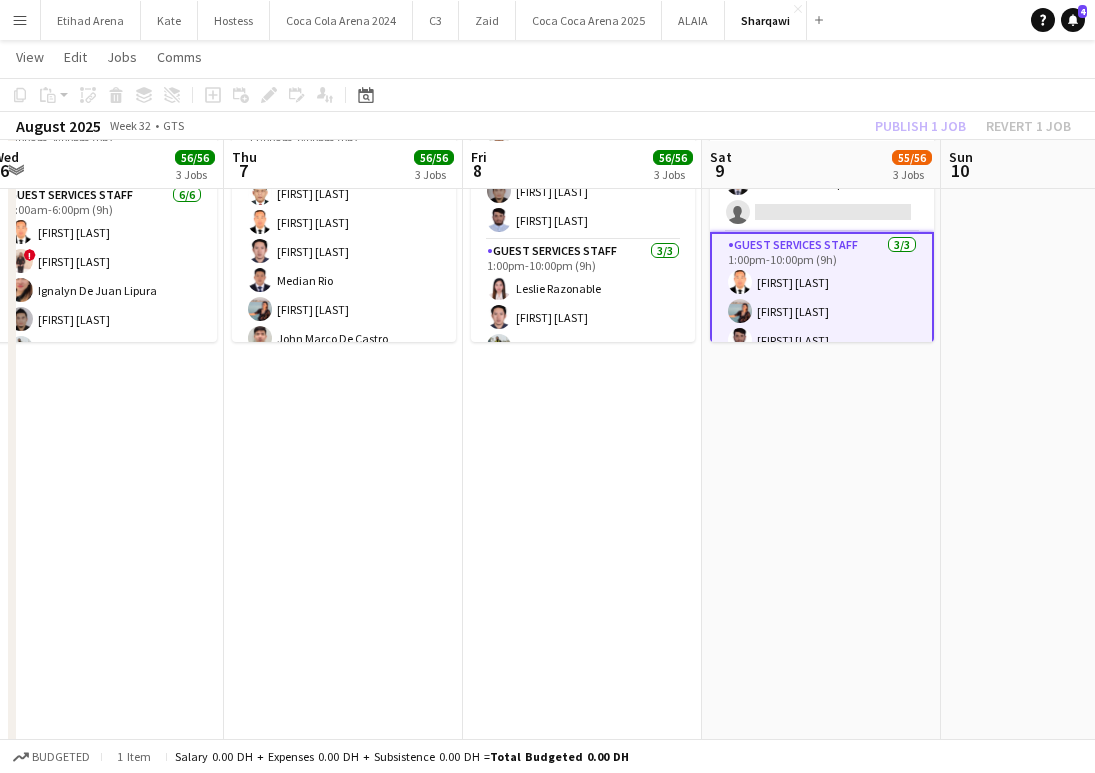 click on "Publish 1 job   Revert 1 job" 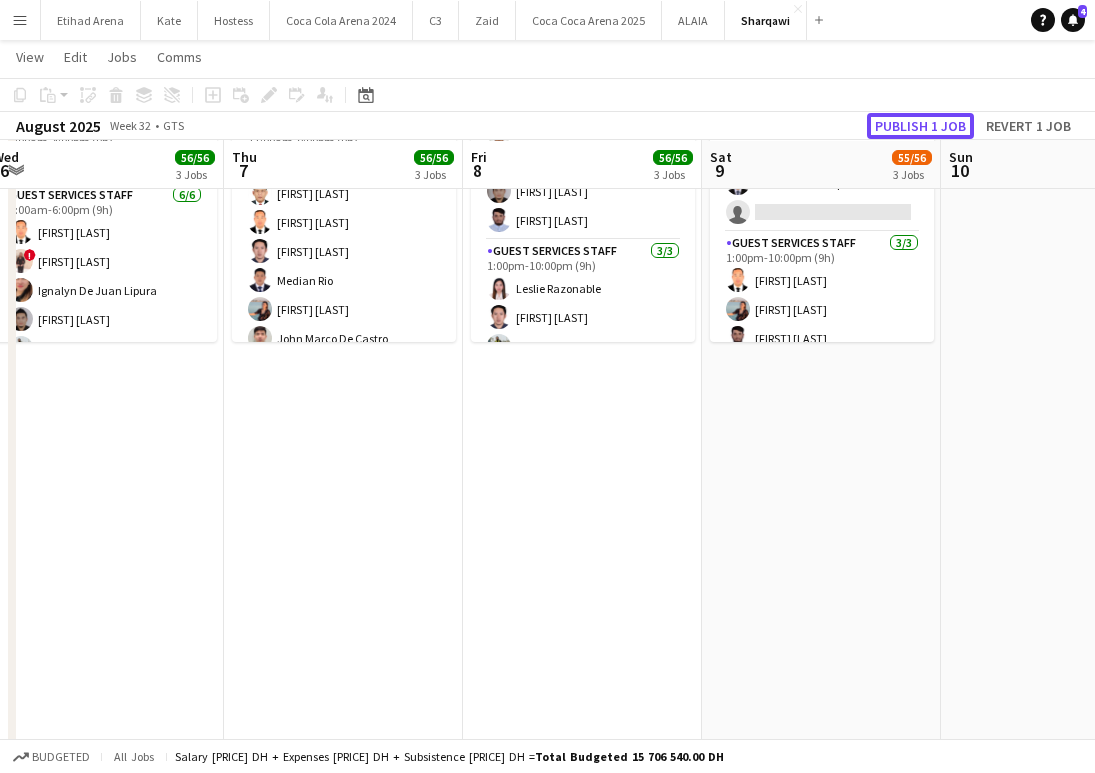 click on "Publish 1 job" 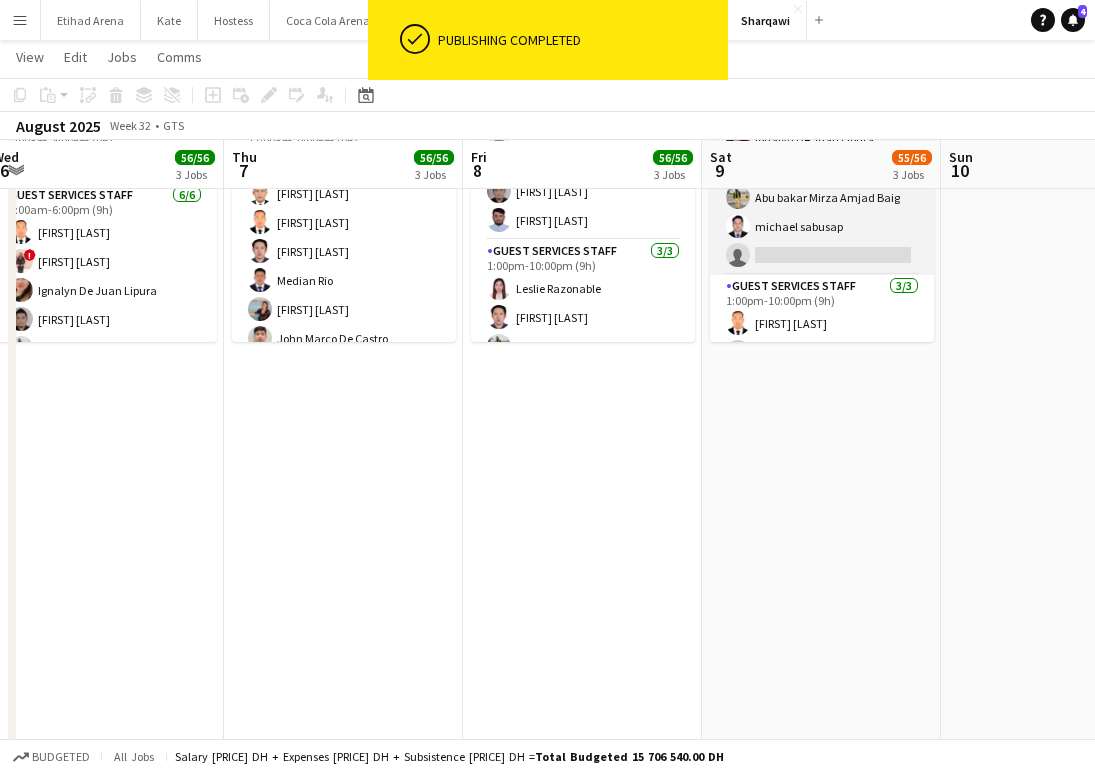 click on "[ROLE]   [COUNT]/[TOTAL]   [TIME]
[FIRST] [LAST] [FIRST] [LAST] [FIRST] [LAST] [FIRST] [LAST] [FIRST] [LAST]
single-neutral-actions" at bounding box center (822, 168) 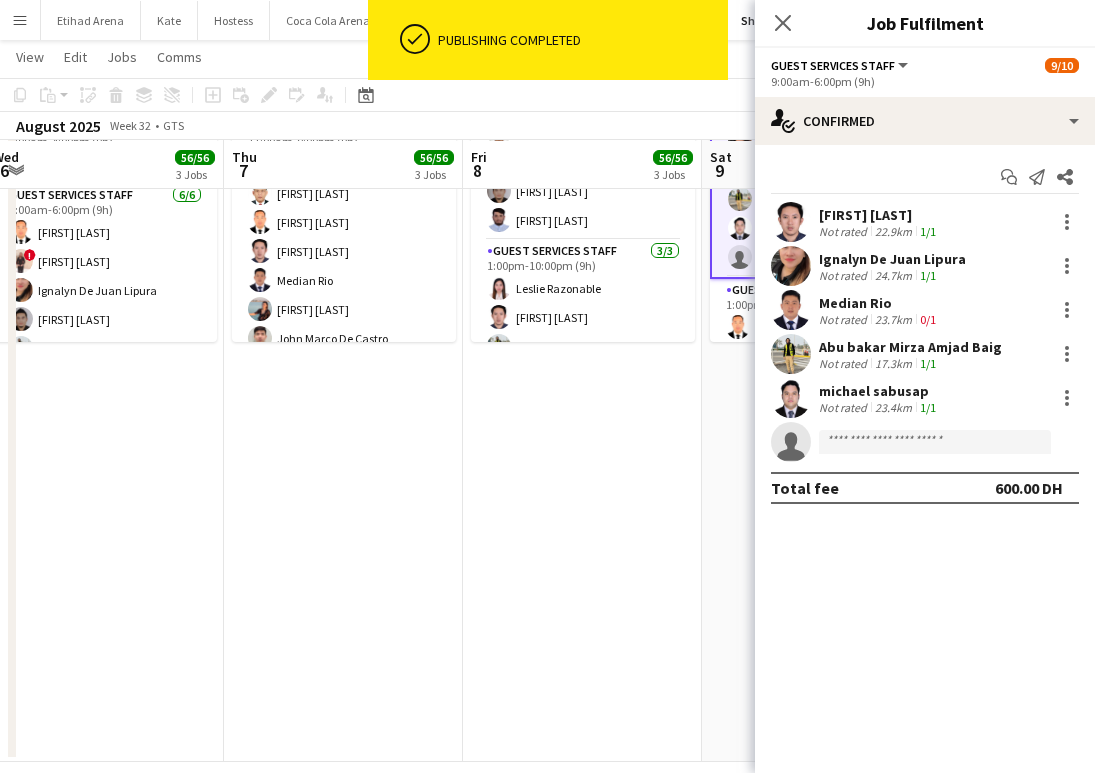 scroll, scrollTop: 124, scrollLeft: 0, axis: vertical 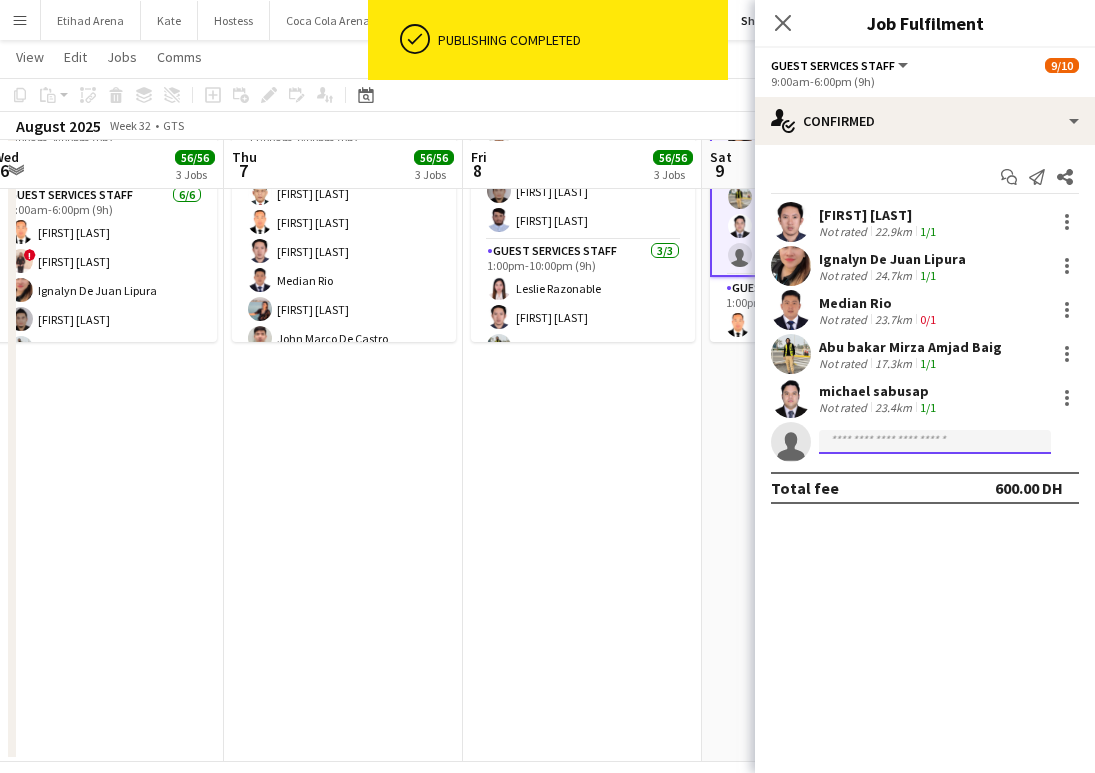 click 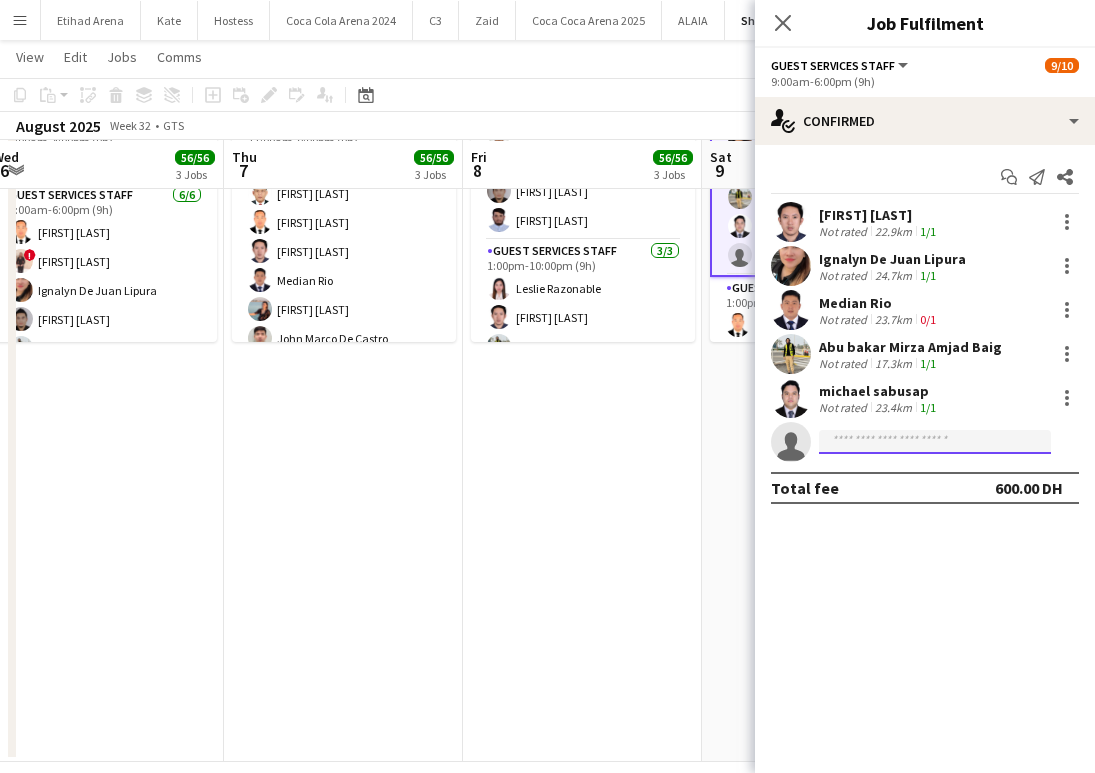 type on "*" 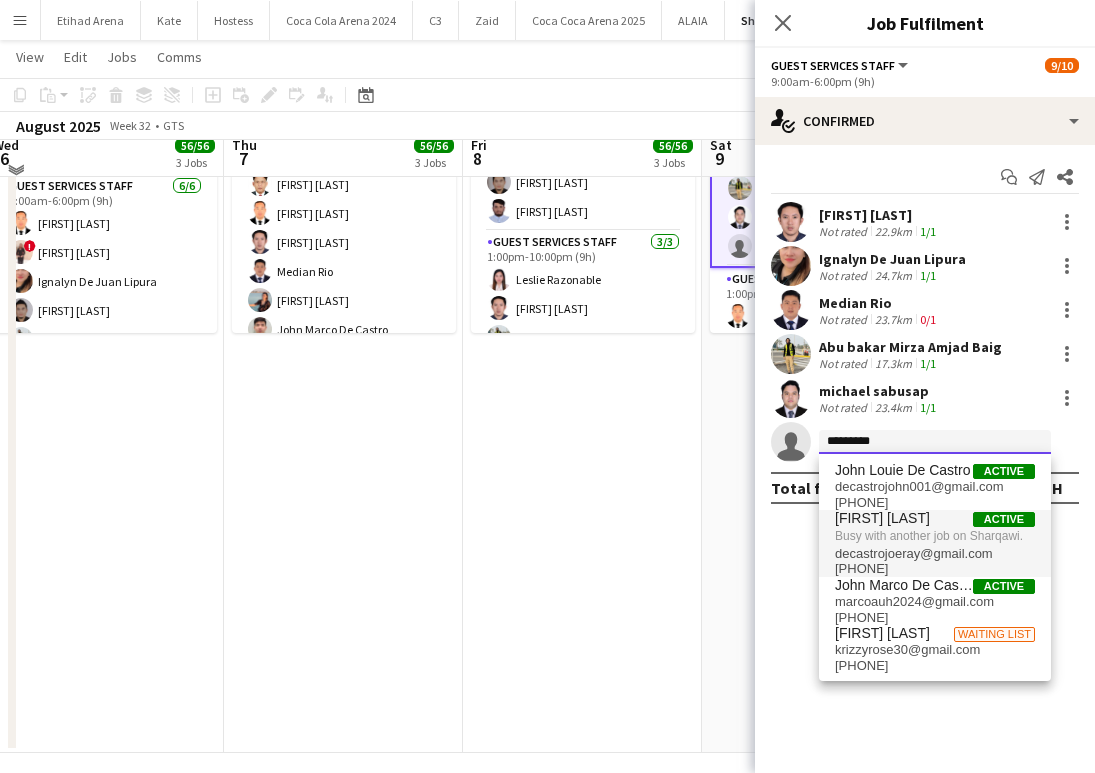 scroll, scrollTop: 2145, scrollLeft: 0, axis: vertical 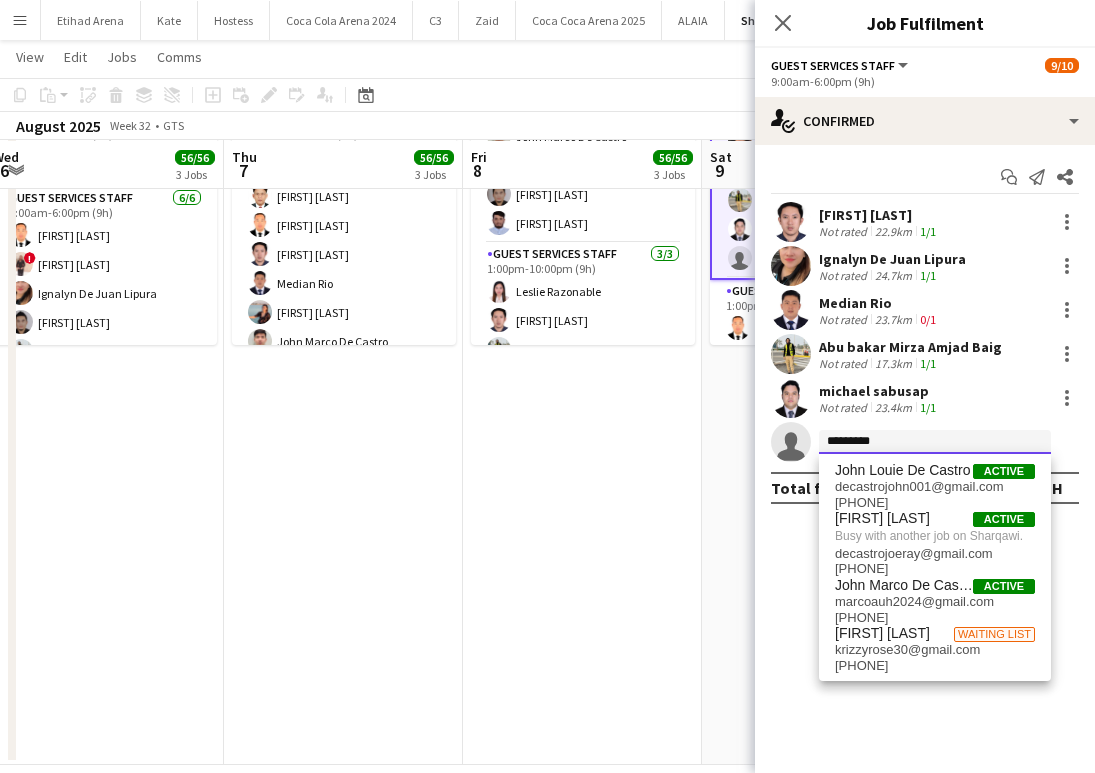 type on "*********" 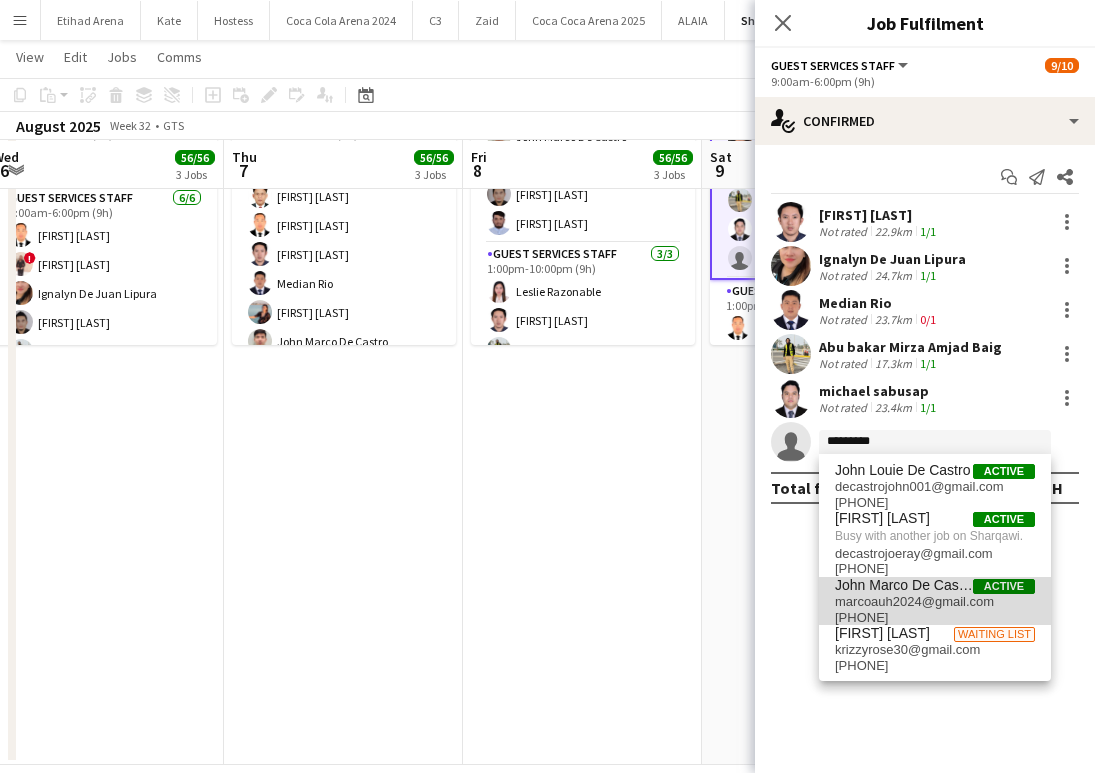 click on "marcoauh2024@gmail.com" at bounding box center (935, 602) 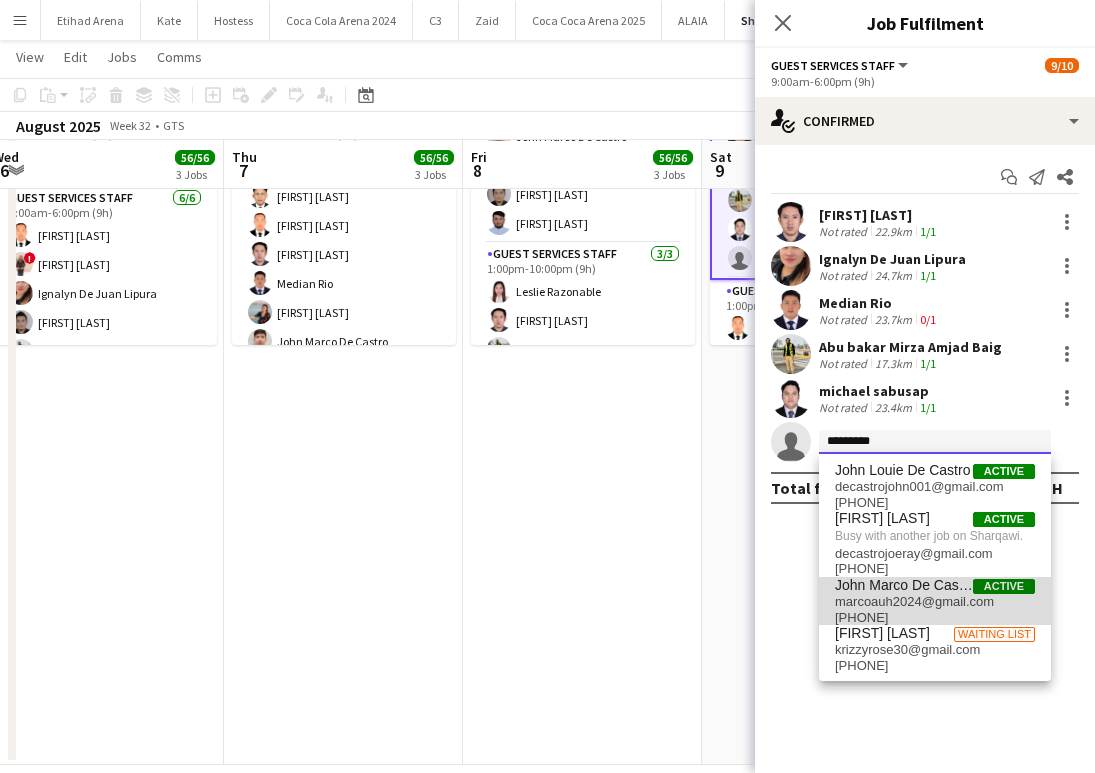 type 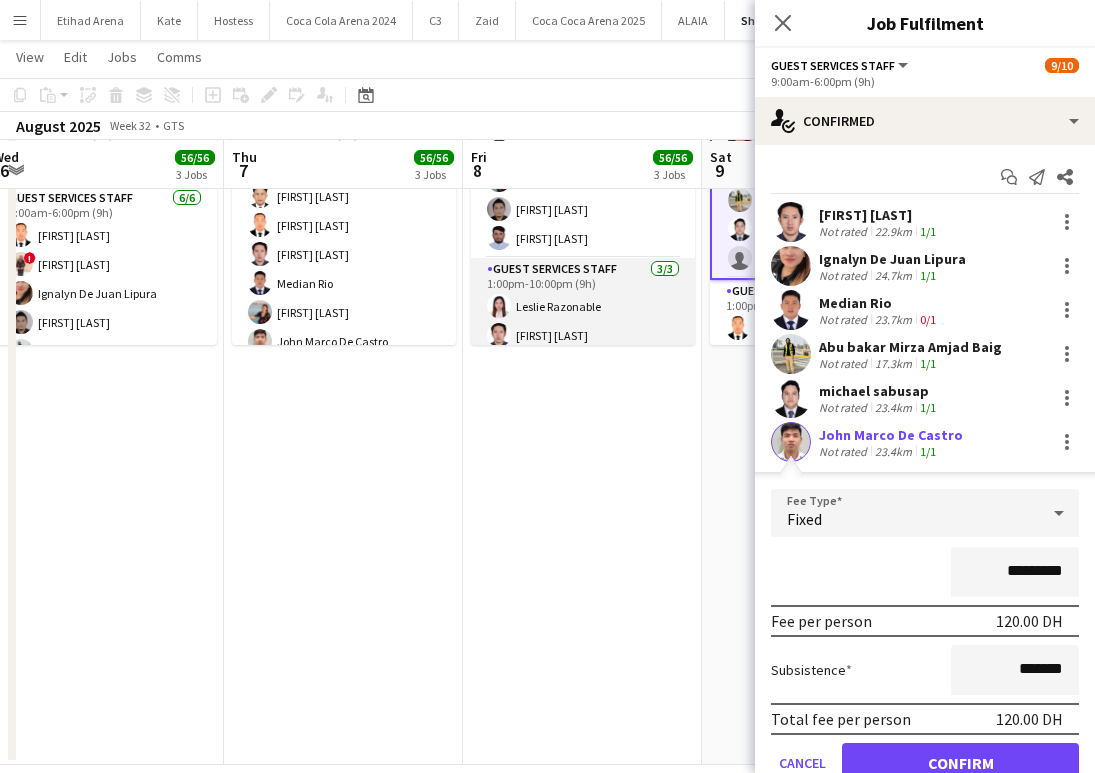 scroll, scrollTop: 162, scrollLeft: 0, axis: vertical 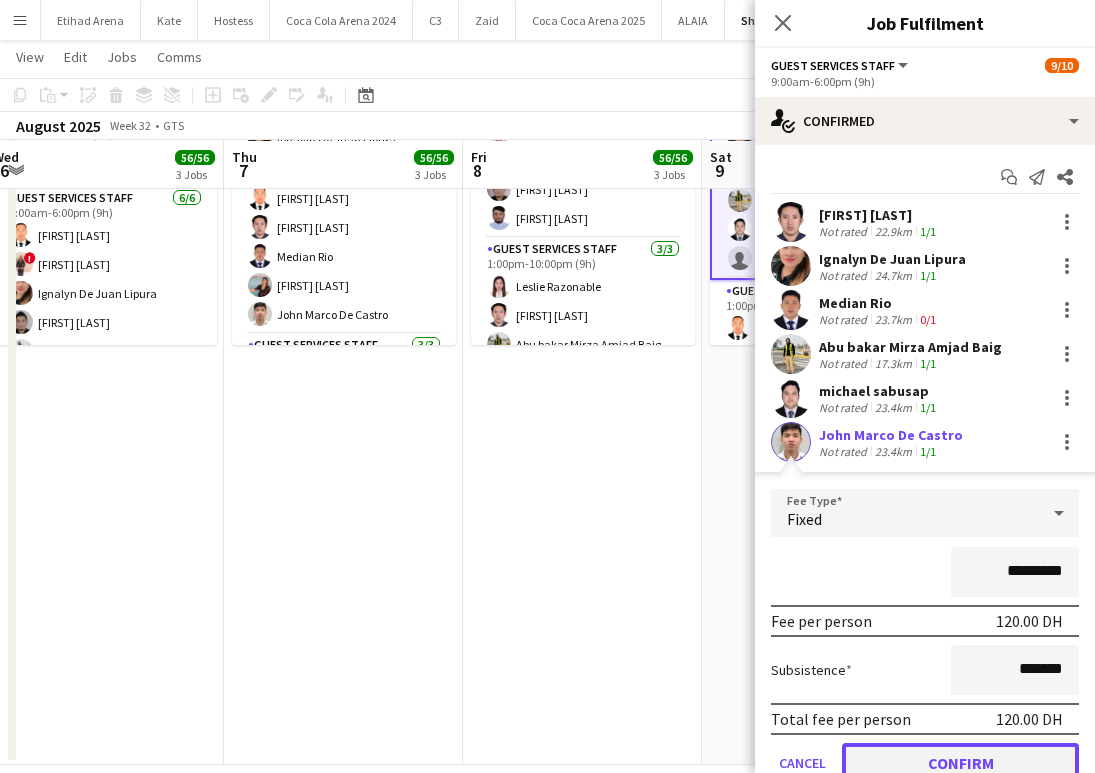 click on "Confirm" at bounding box center (960, 763) 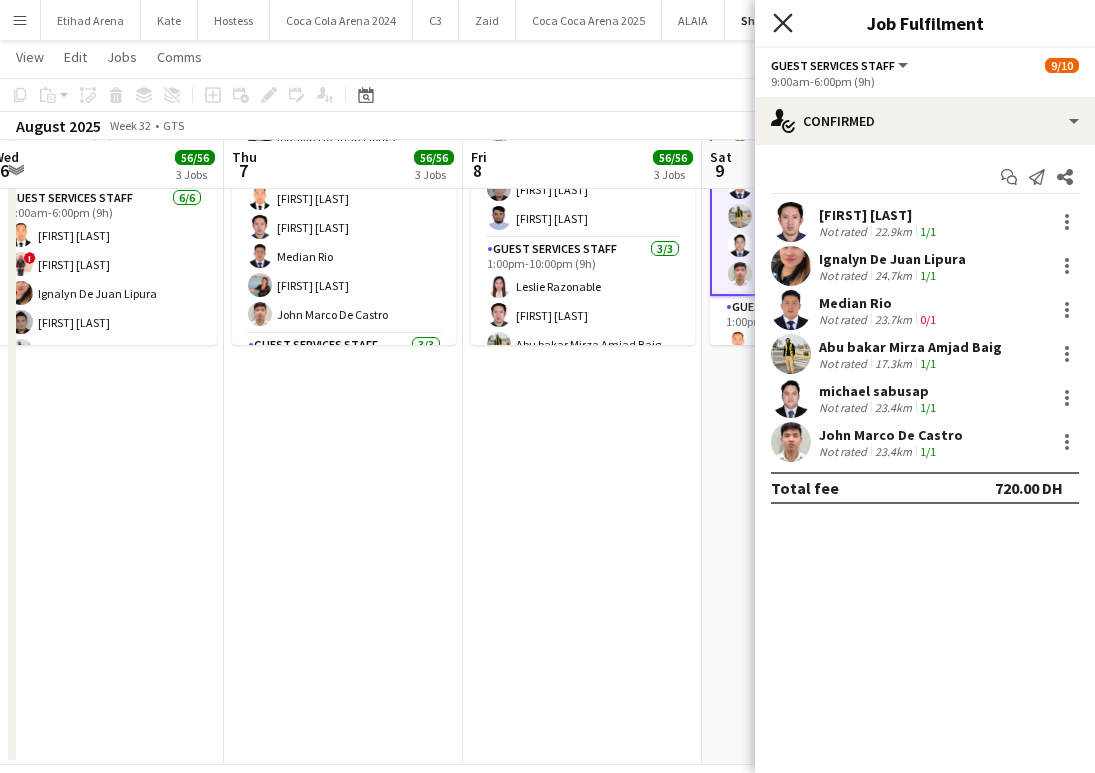 click 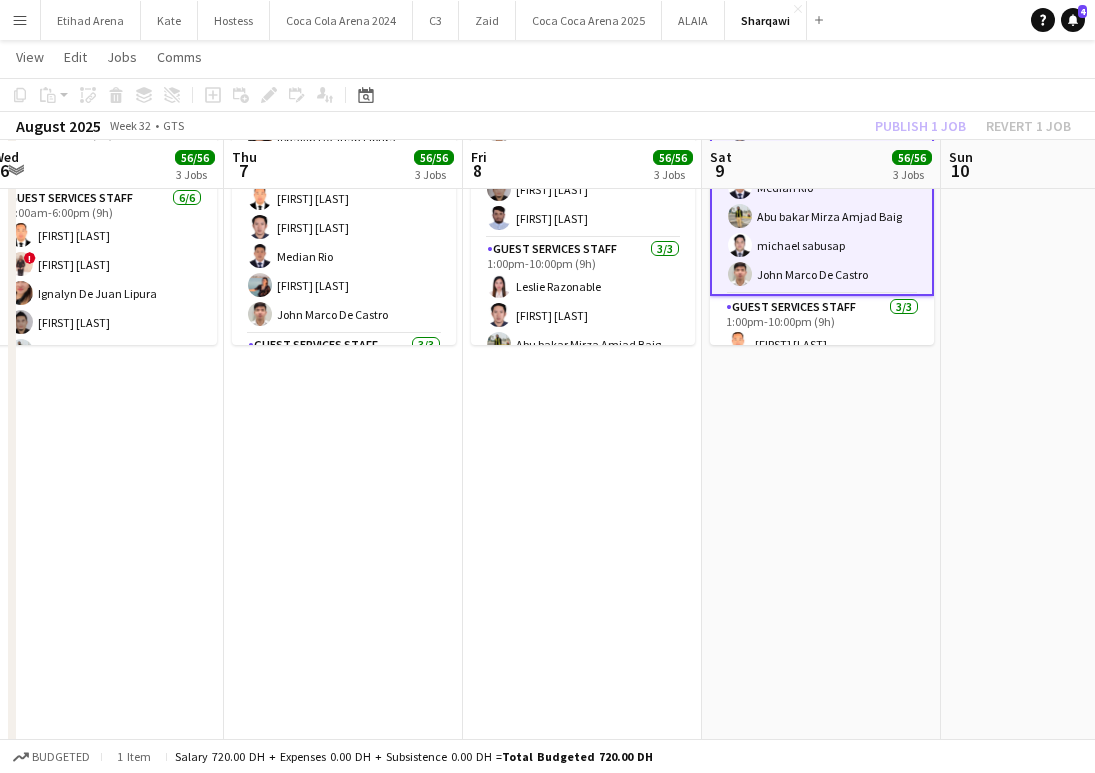 click on "Publish 1 job   Revert 1 job" 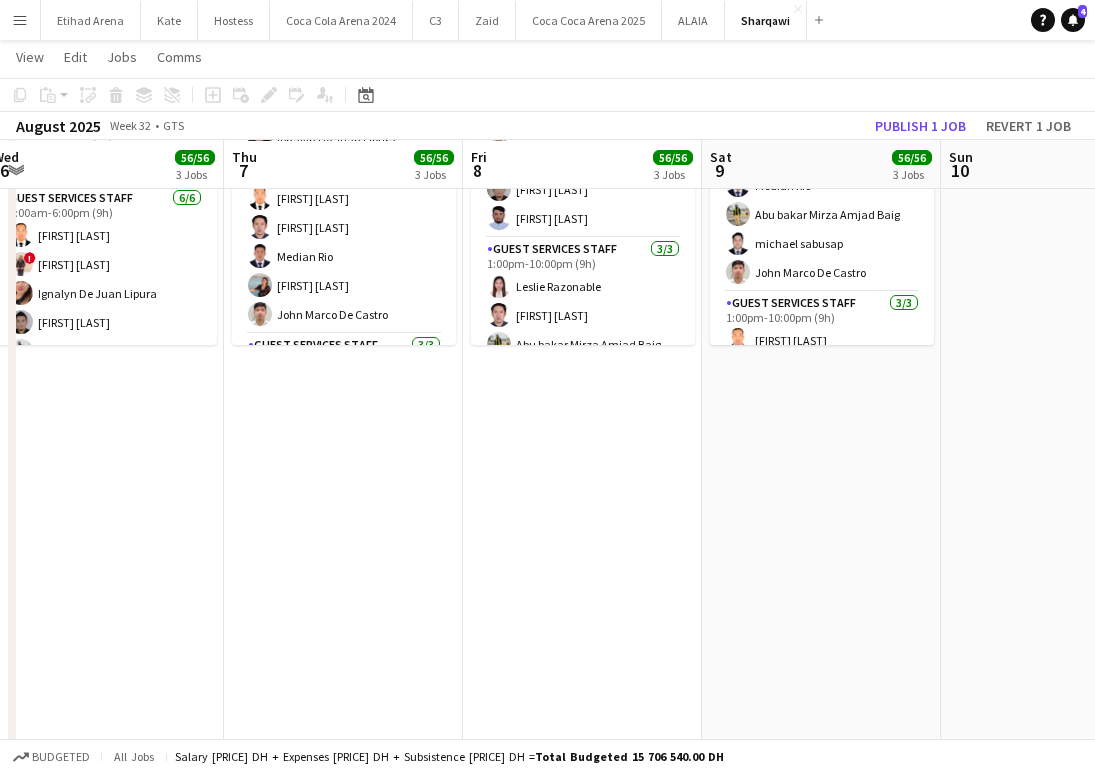scroll, scrollTop: 122, scrollLeft: 0, axis: vertical 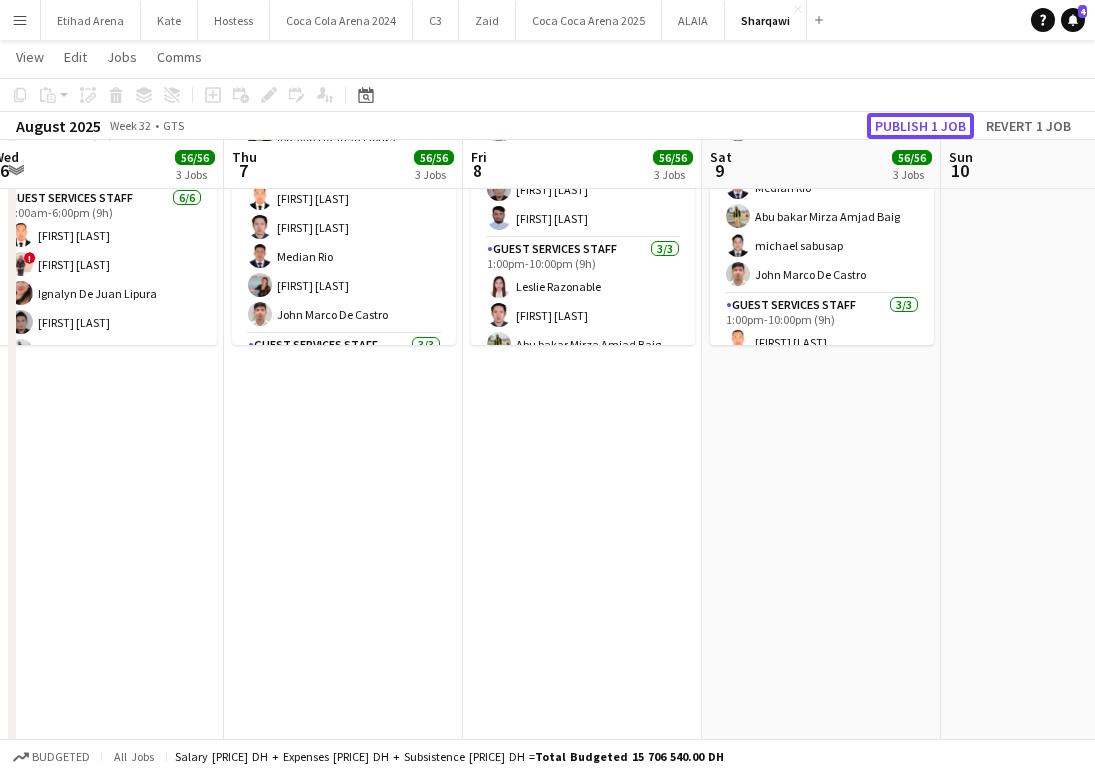 click on "Publish 1 job" 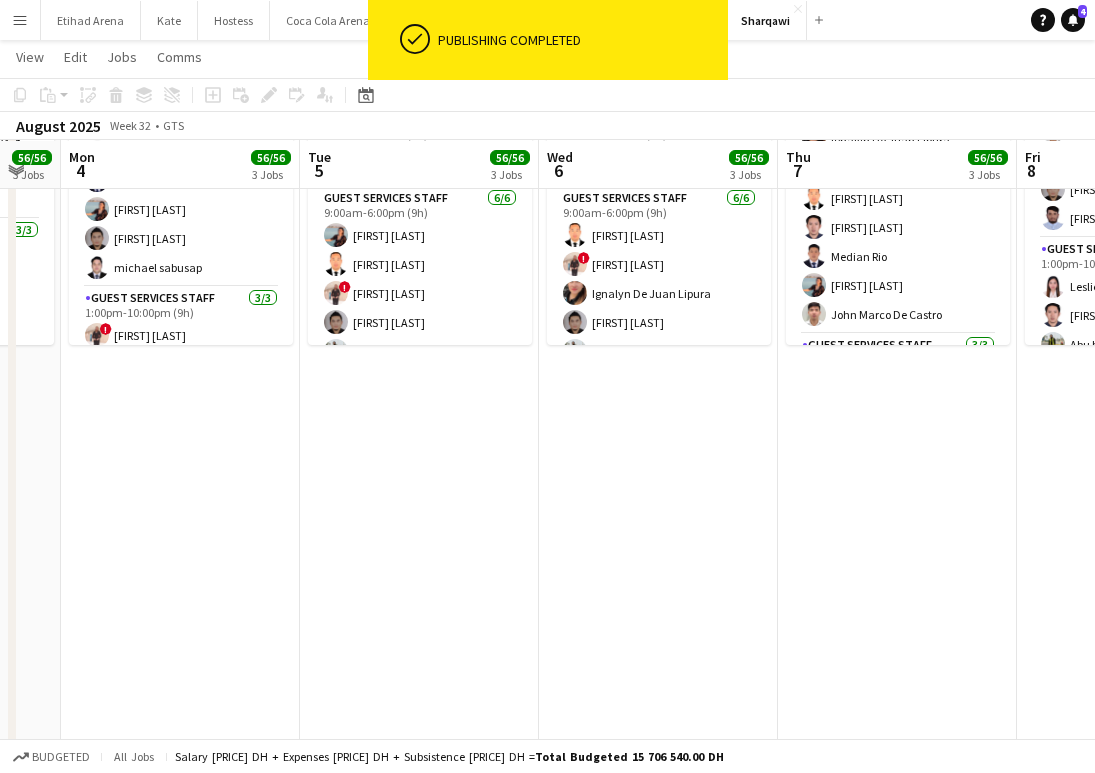 scroll, scrollTop: 0, scrollLeft: 606, axis: horizontal 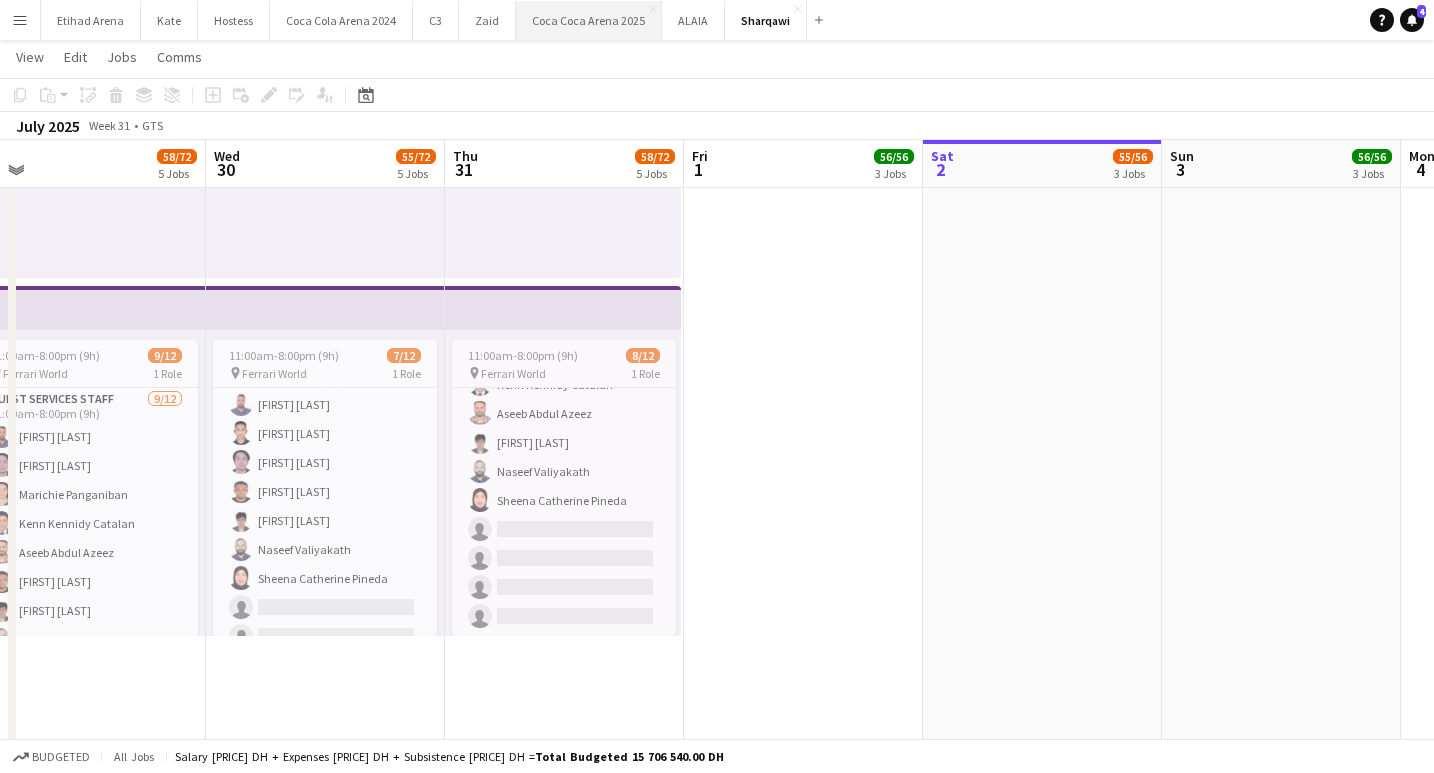 click on "Coca Coca Arena 2025
Close" at bounding box center (589, 20) 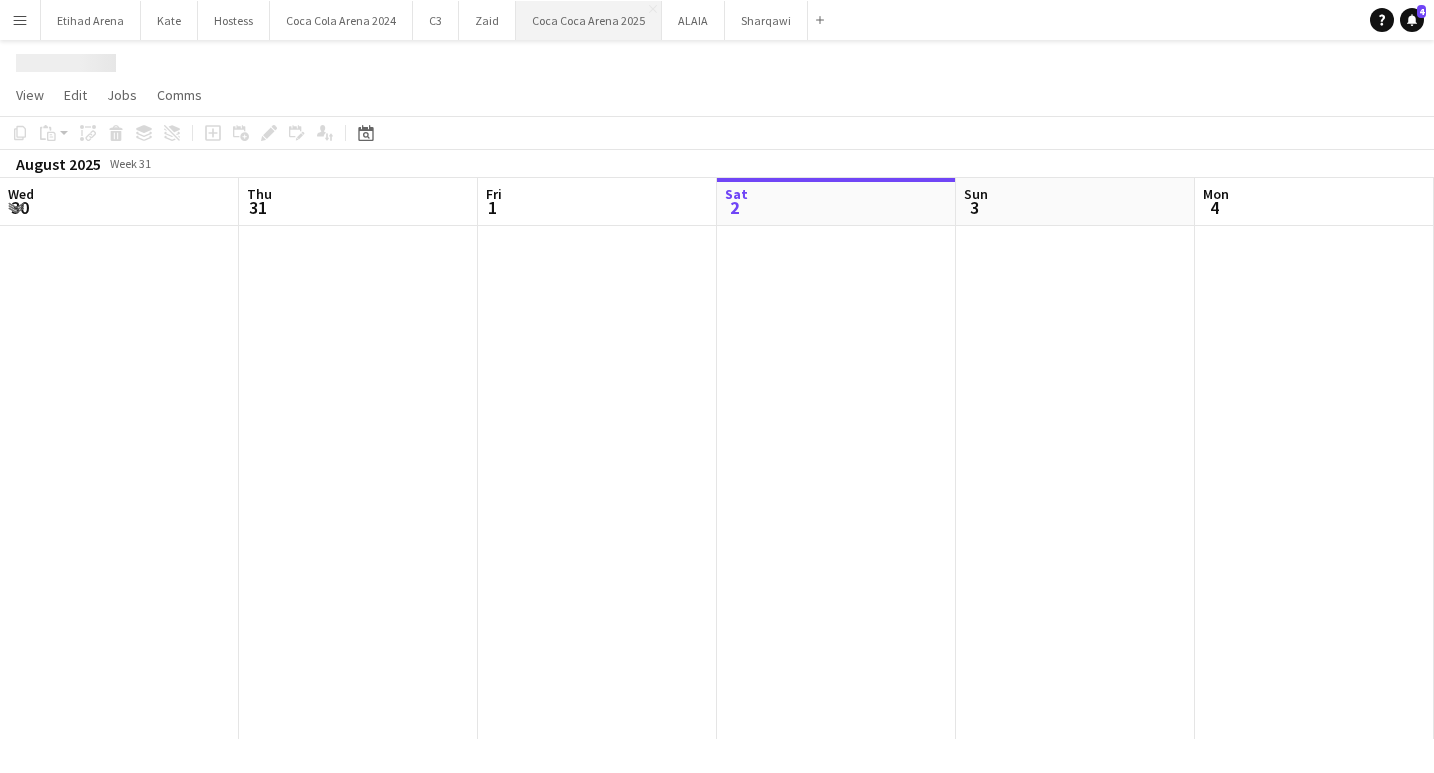scroll, scrollTop: 0, scrollLeft: 0, axis: both 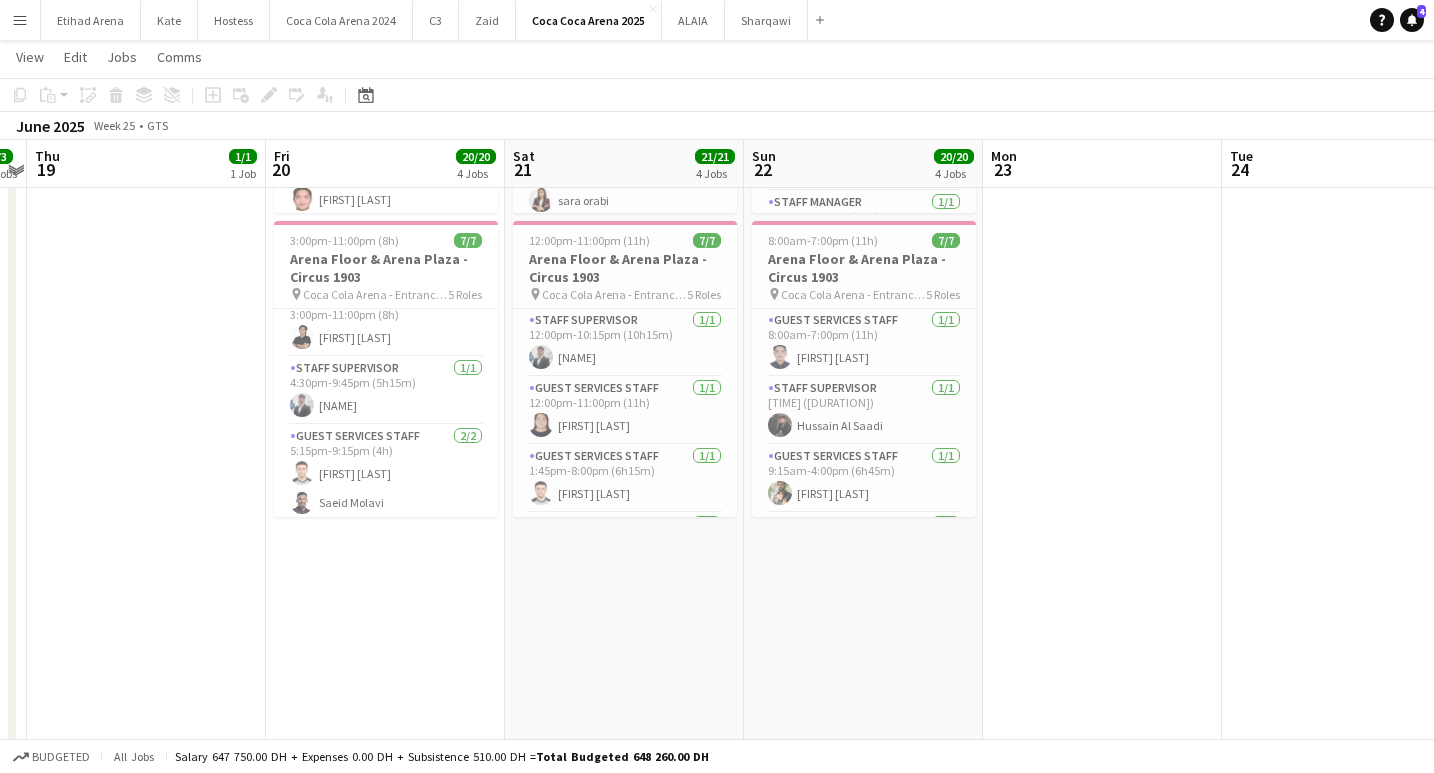 click on "Menu" at bounding box center [20, 20] 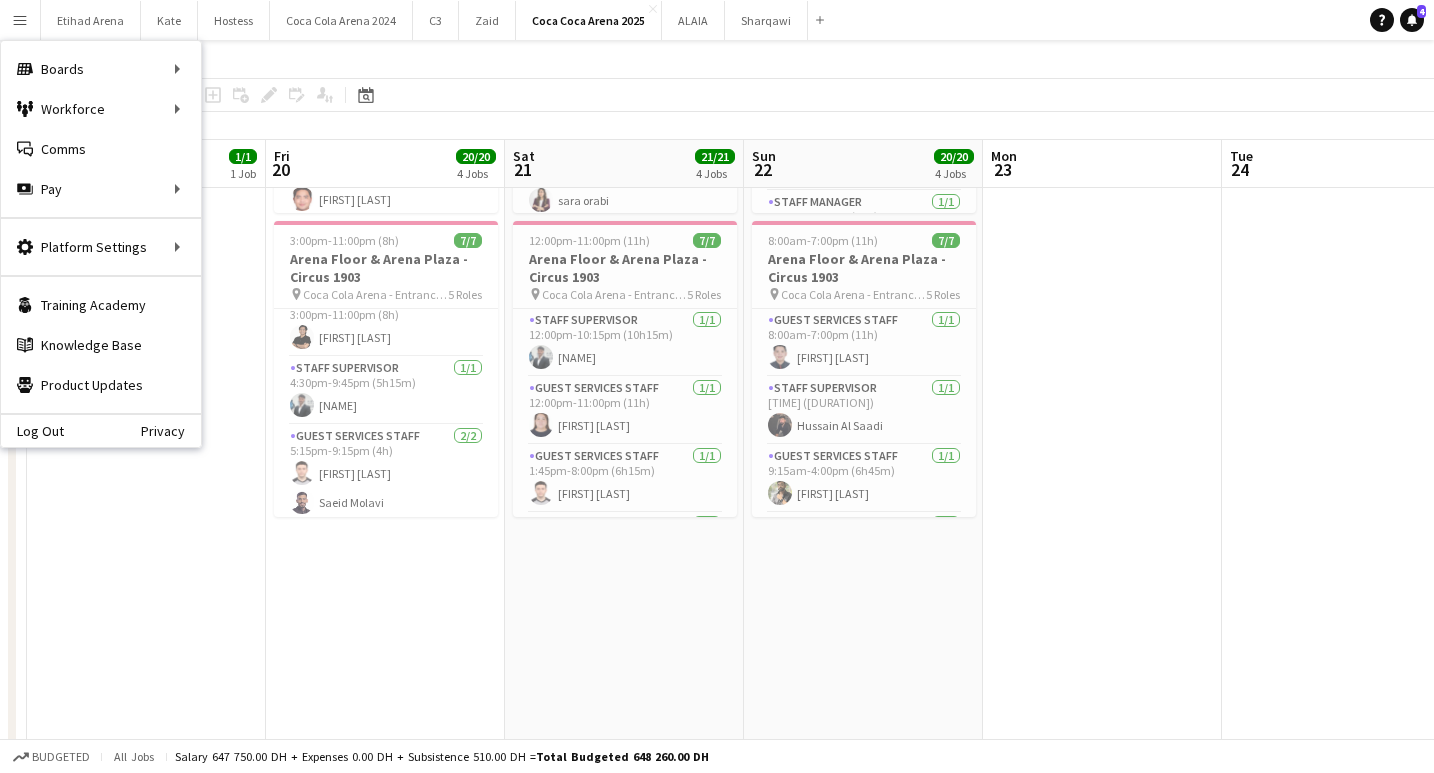 click on "6:00am-10:00pm (16h)    8/8   Main Foyer - Circus 1903
pin
Coca Cola Arena - Entrance F   5 Roles   Accreditation   1/1   6:00am-4:00pm (10h)
Michelle Marie Brillo  Event Correspondent    1/1   4:30pm-9:45pm (5h15m)
Sarah Moubarak  Staff Supervisor   1/1   4:30pm-9:45pm (5h15m)
Mohamed Amer  Staff Manager   1/1   4:30pm-10:00pm (5h30m)
Ahmed Qadas  Guest Services Staff   4/4   5:15pm-9:30pm (4h15m)
Rawan Sarris Fernanda Eduarda Araujo Pinho Lynne Elmawed Patrick Dominique Castro     3:00pm-11:00pm (8h)    7/7   Arena Floor  & Arena Plaza - Circus 1903
pin
Coca Cola Arena - Entrance F   5 Roles   Guest Services Staff   1/1   3:00pm-11:00pm (8h)
Miles Direct Malapo  Staff Supervisor   1/1   4:30pm-9:45pm (5h15m)
Osama Hejazi  Guest Services Staff   2/2   5:15pm-9:15pm (4h)
Hamza ALmohareb Saeid Molavi  Guest Services Staff   1/1   5:15pm-9:15pm (4h)
Masoud Rahimi  Staff Supervisor   2/2   5:15pm-9:45pm (4h30m)
Ayman Kassem" at bounding box center [385, 564] 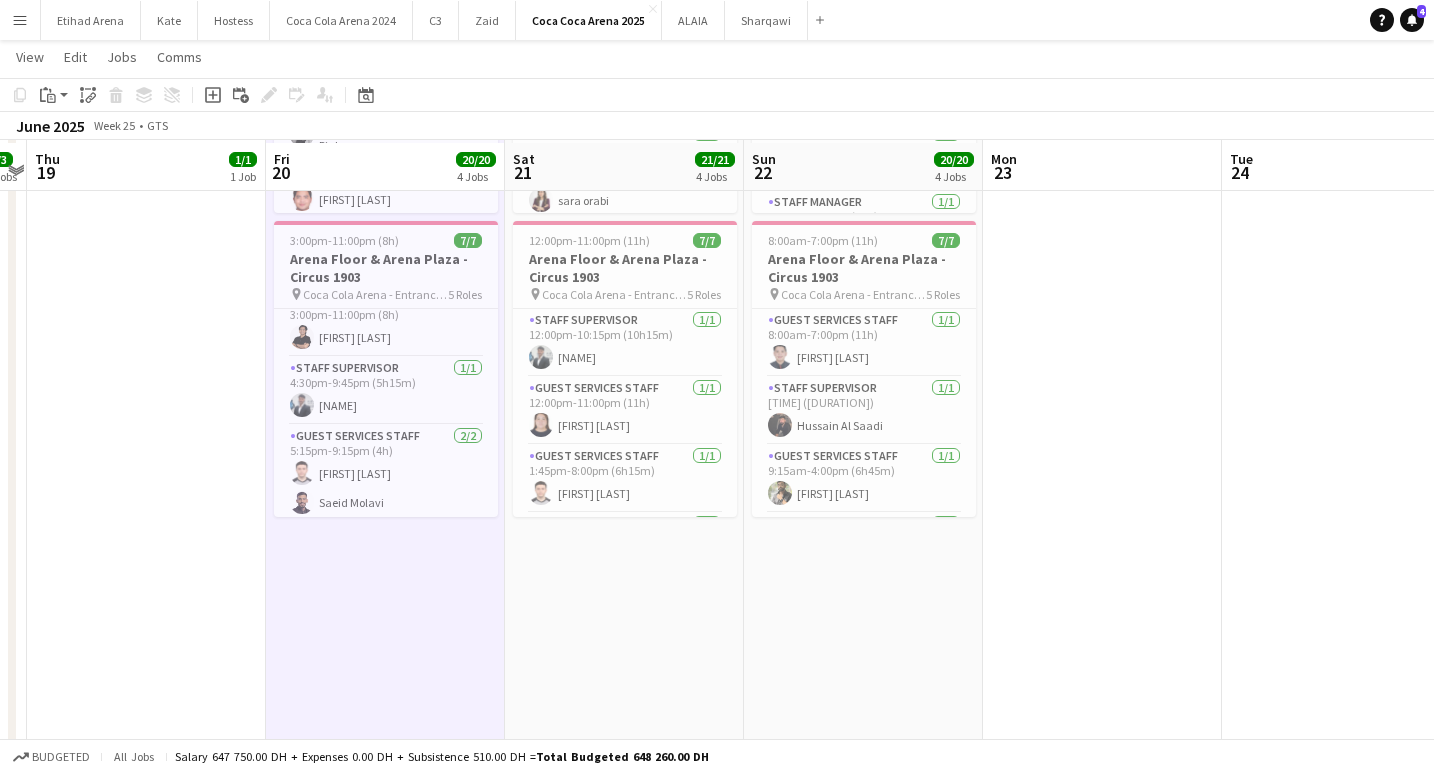 scroll, scrollTop: 318, scrollLeft: 0, axis: vertical 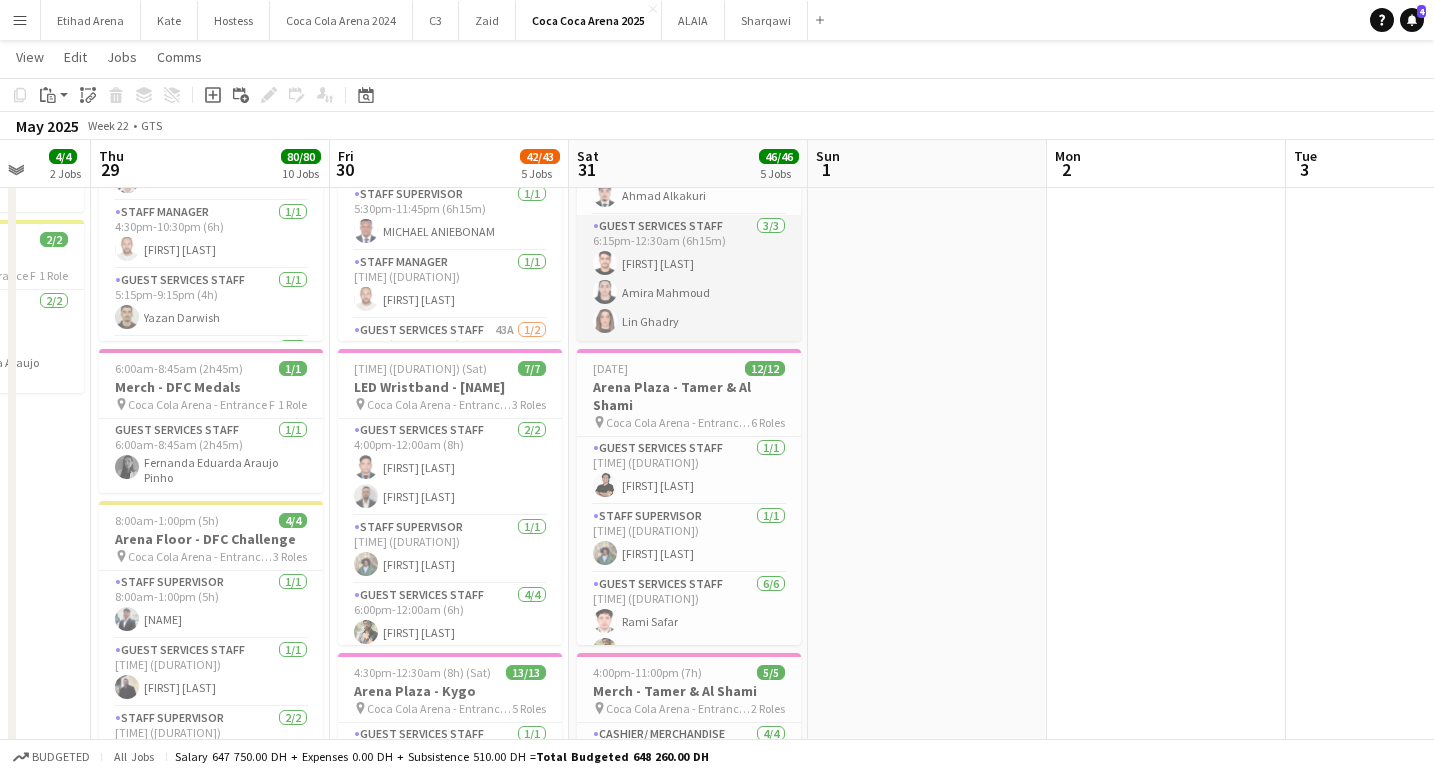 click on "[ROLE]   [COUNT]/[TOTAL]   [TIME]
[FIRST] [LAST] [FIRST] [LAST] [FIRST] [LAST]" at bounding box center (689, 278) 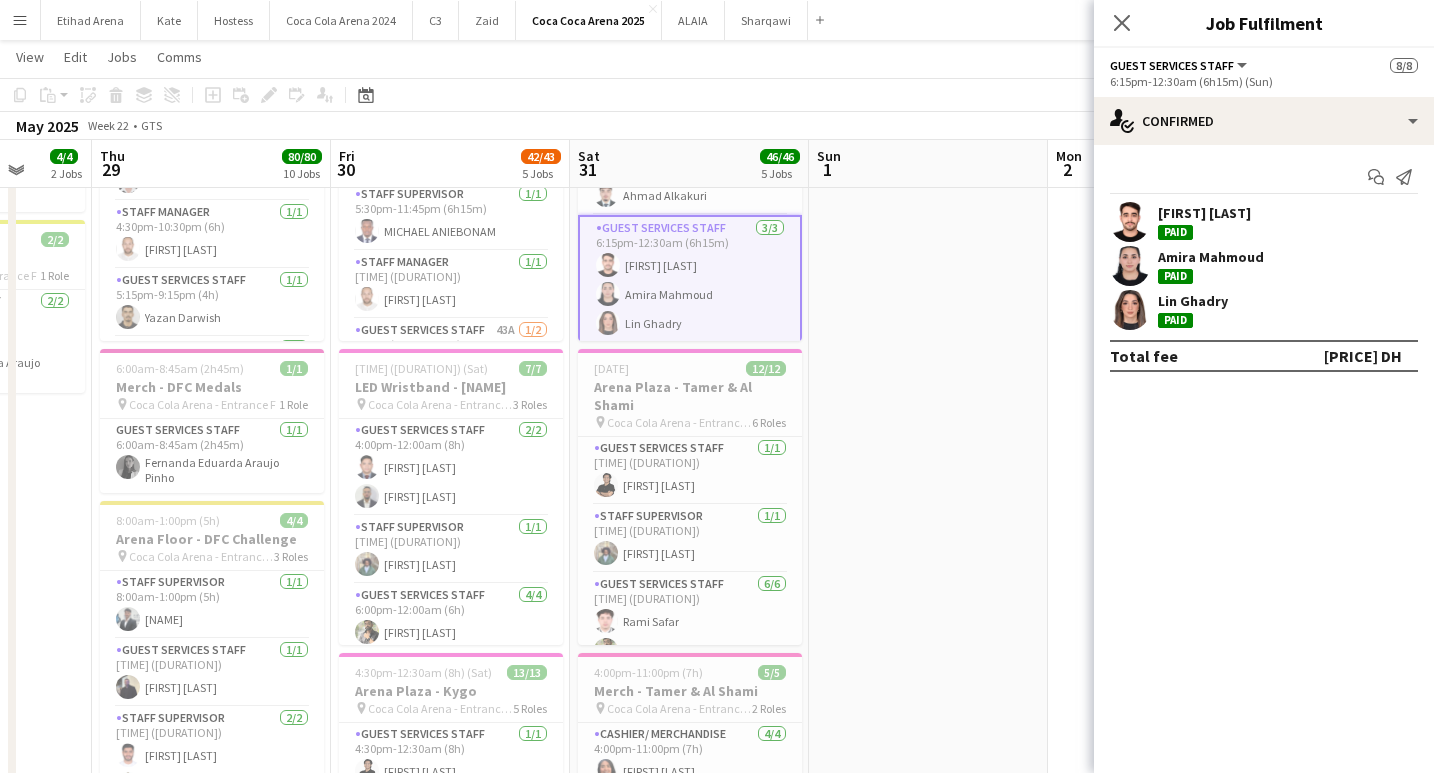 click at bounding box center [1130, 222] 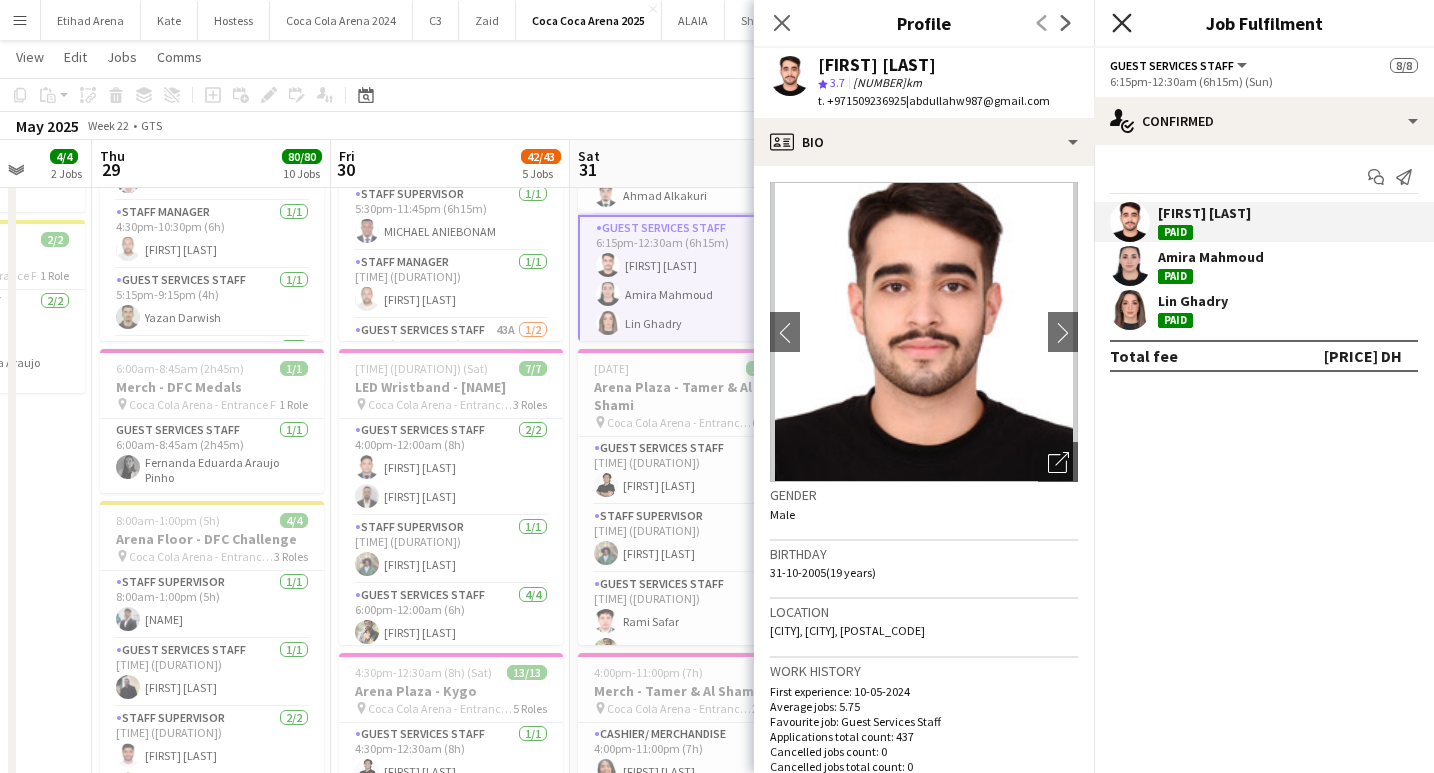 click on "Close pop-in" 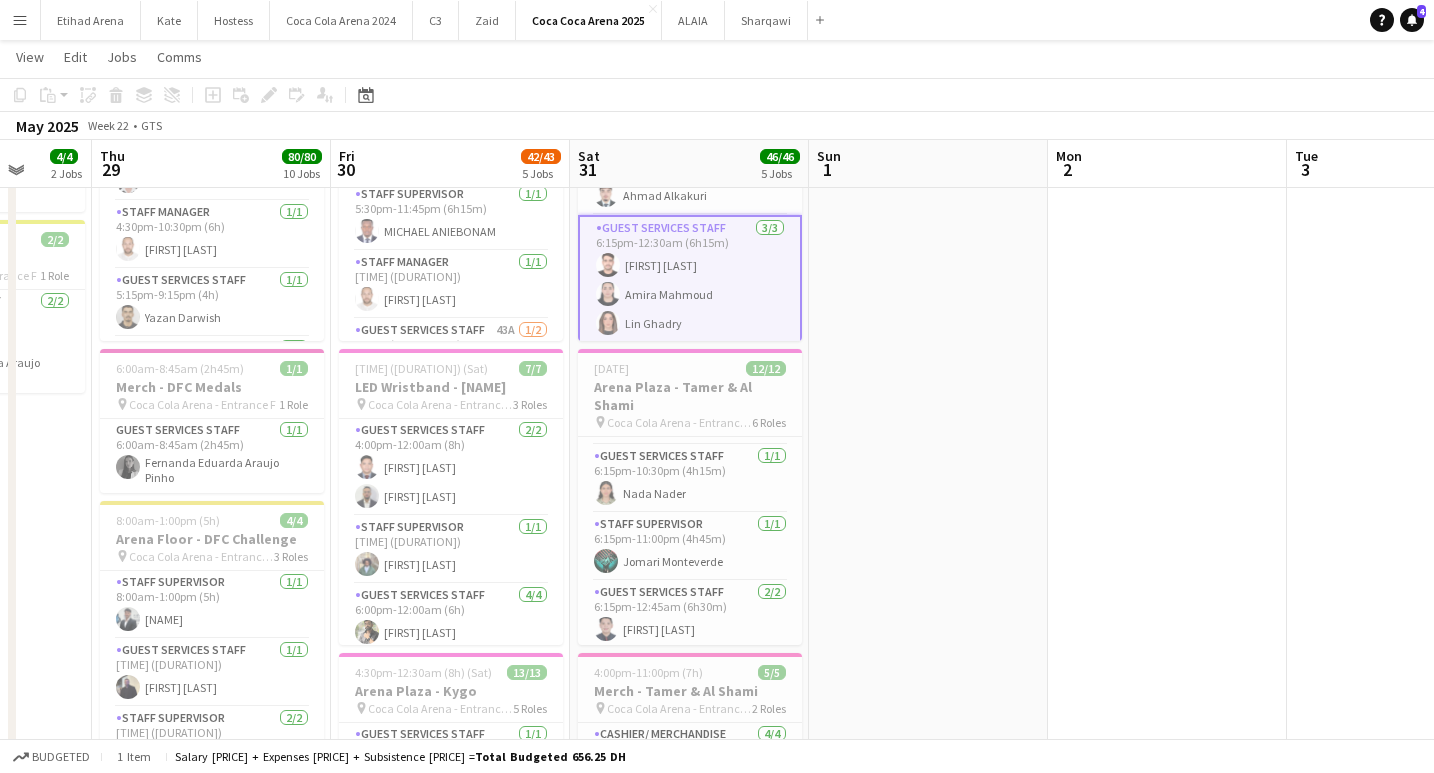 scroll, scrollTop: 356, scrollLeft: 0, axis: vertical 